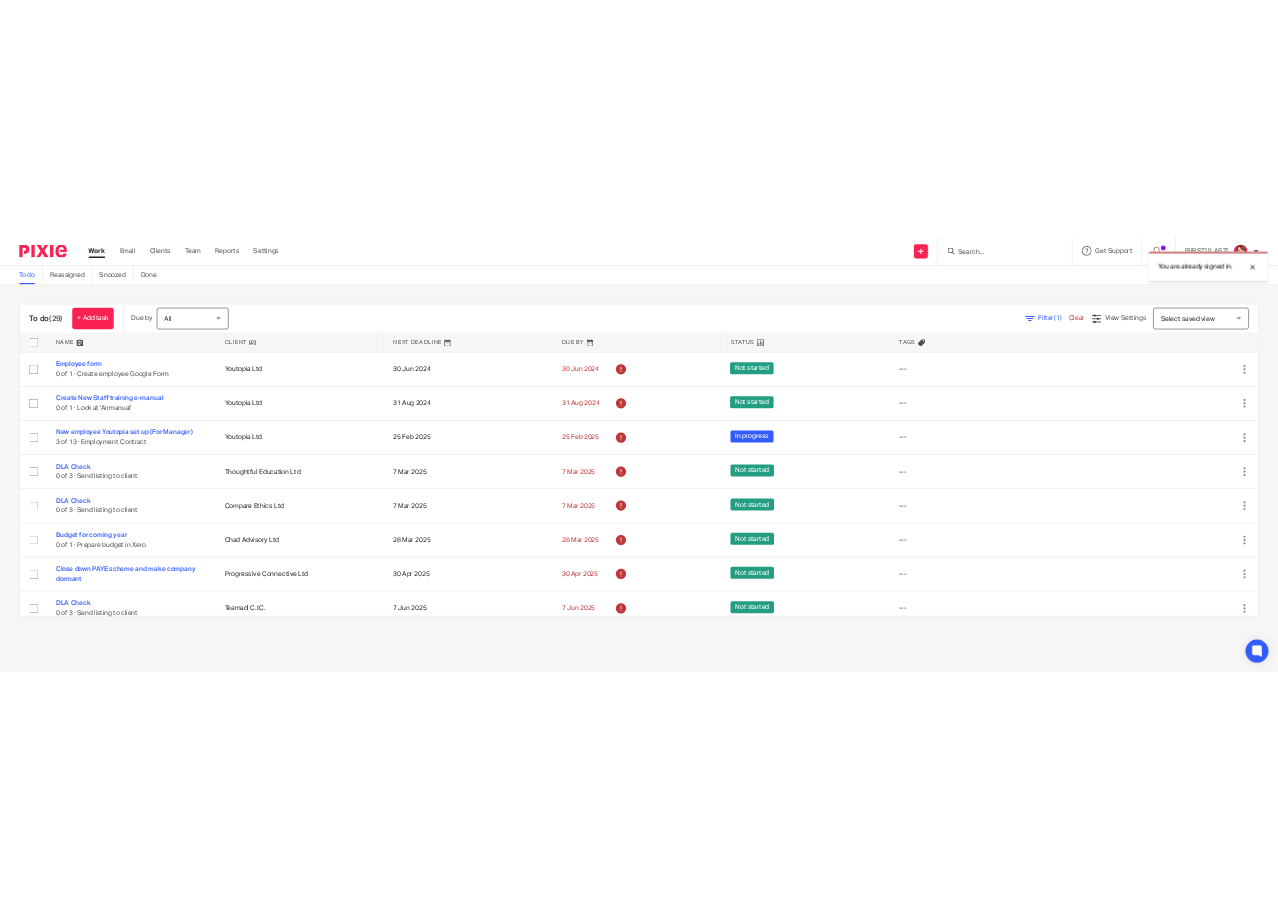 scroll, scrollTop: 0, scrollLeft: 0, axis: both 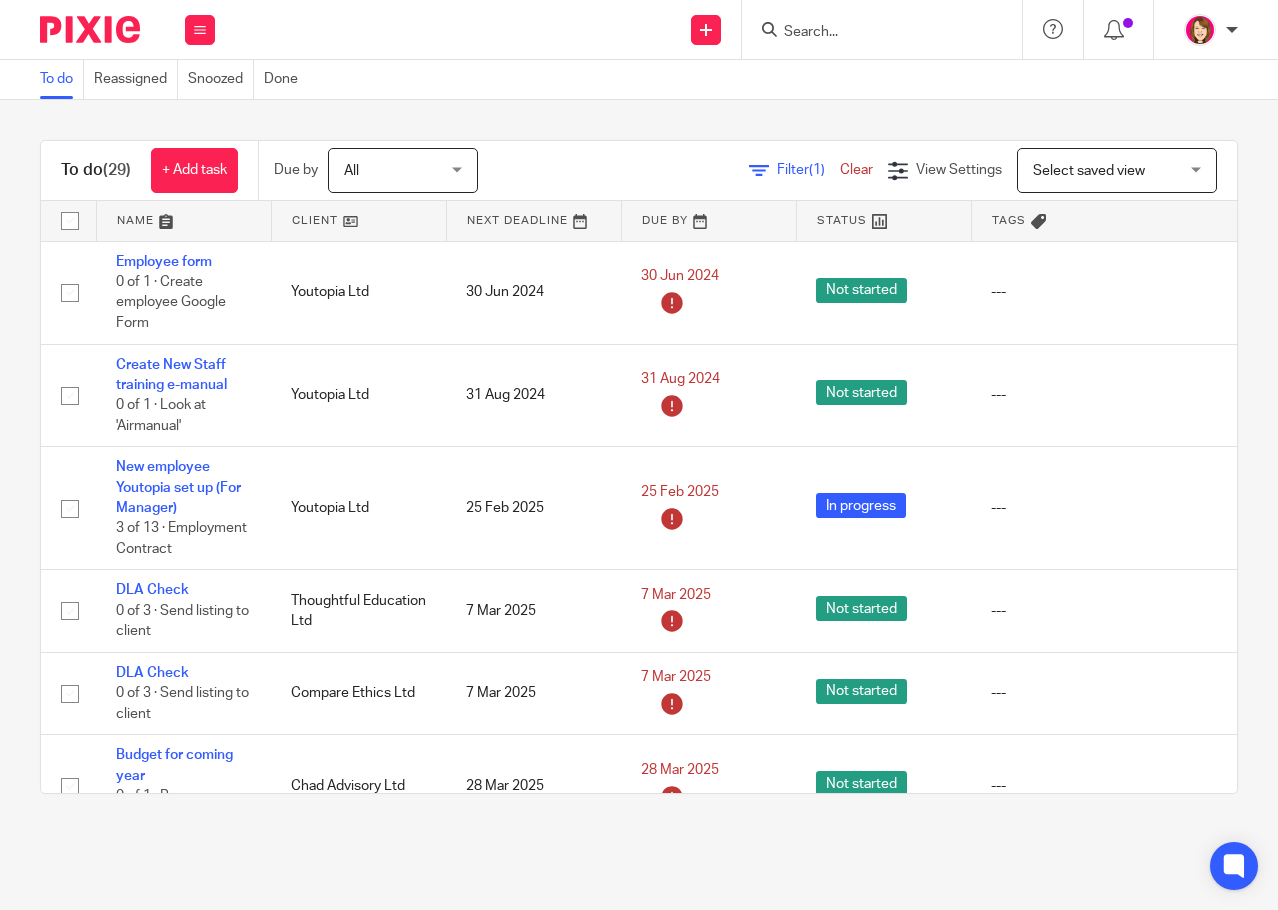 click at bounding box center (872, 33) 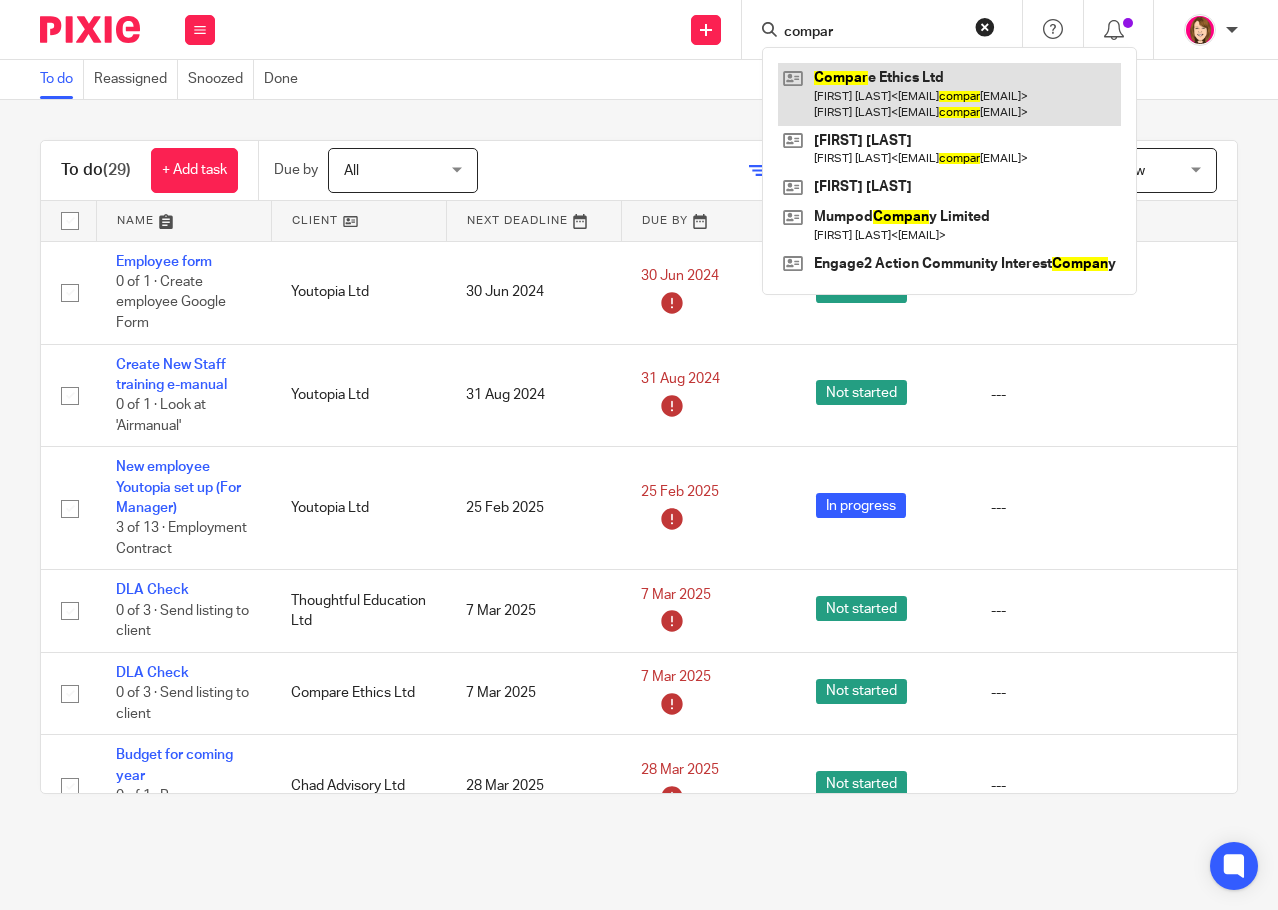 type on "compar" 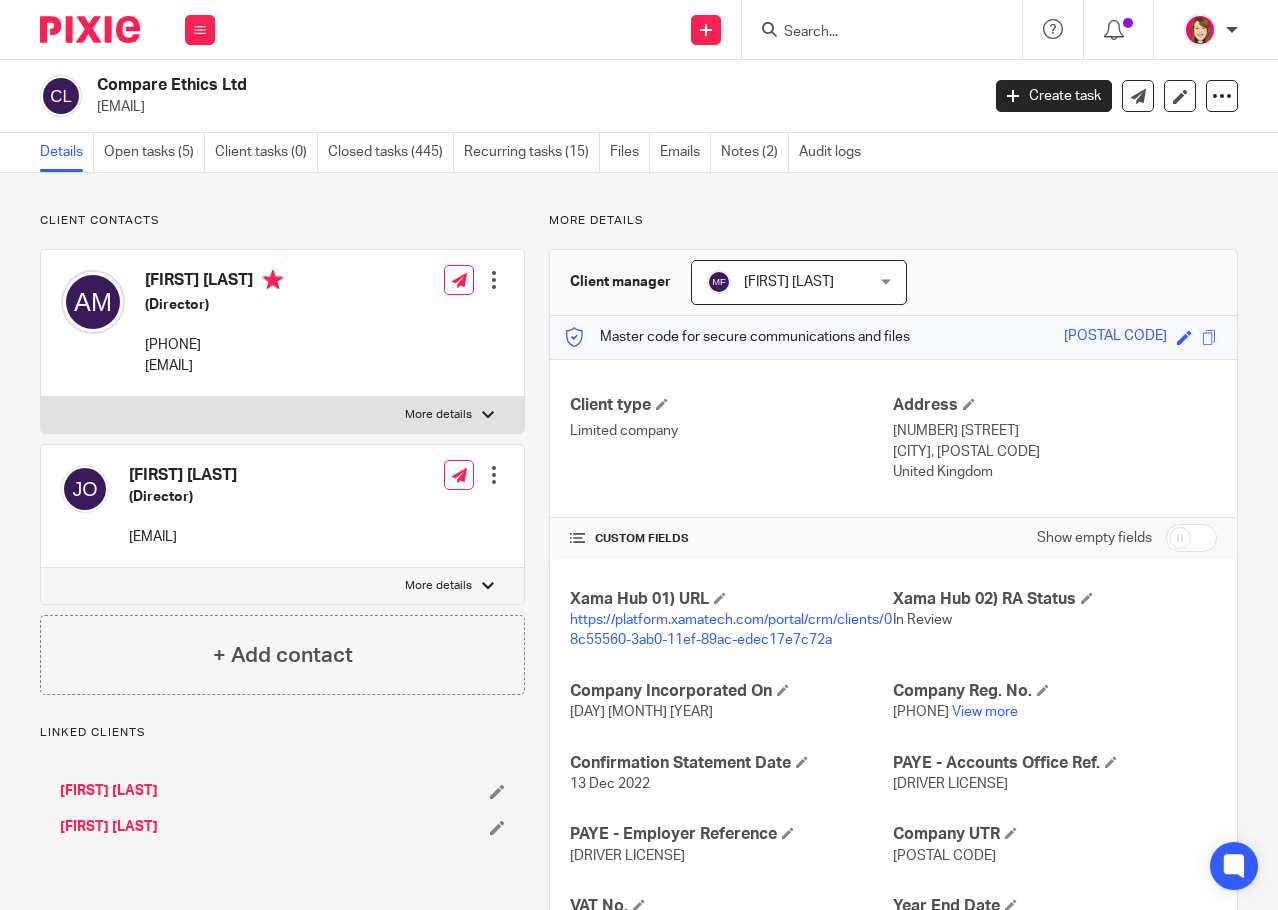 scroll, scrollTop: 0, scrollLeft: 0, axis: both 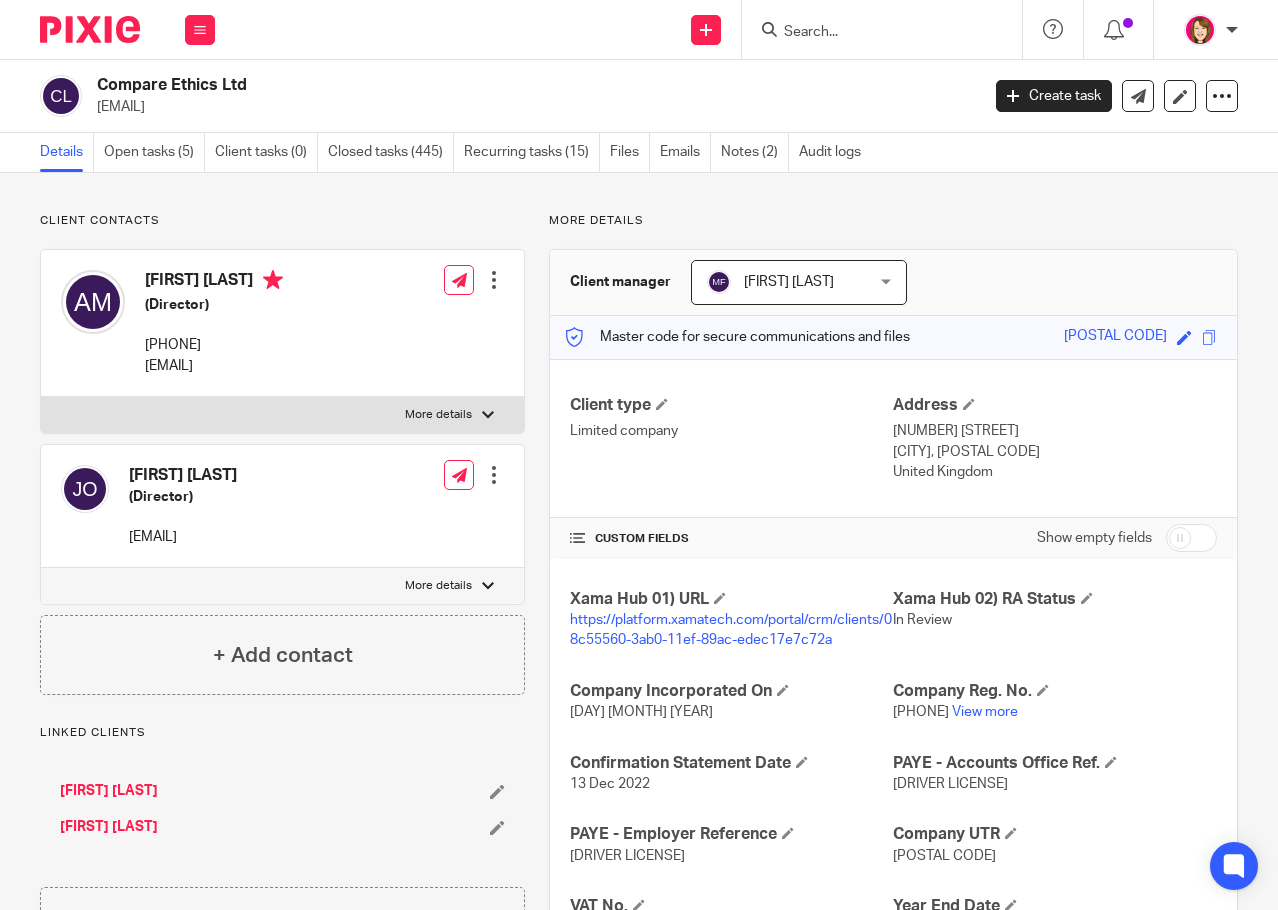 drag, startPoint x: 139, startPoint y: 149, endPoint x: 266, endPoint y: 231, distance: 151.17209 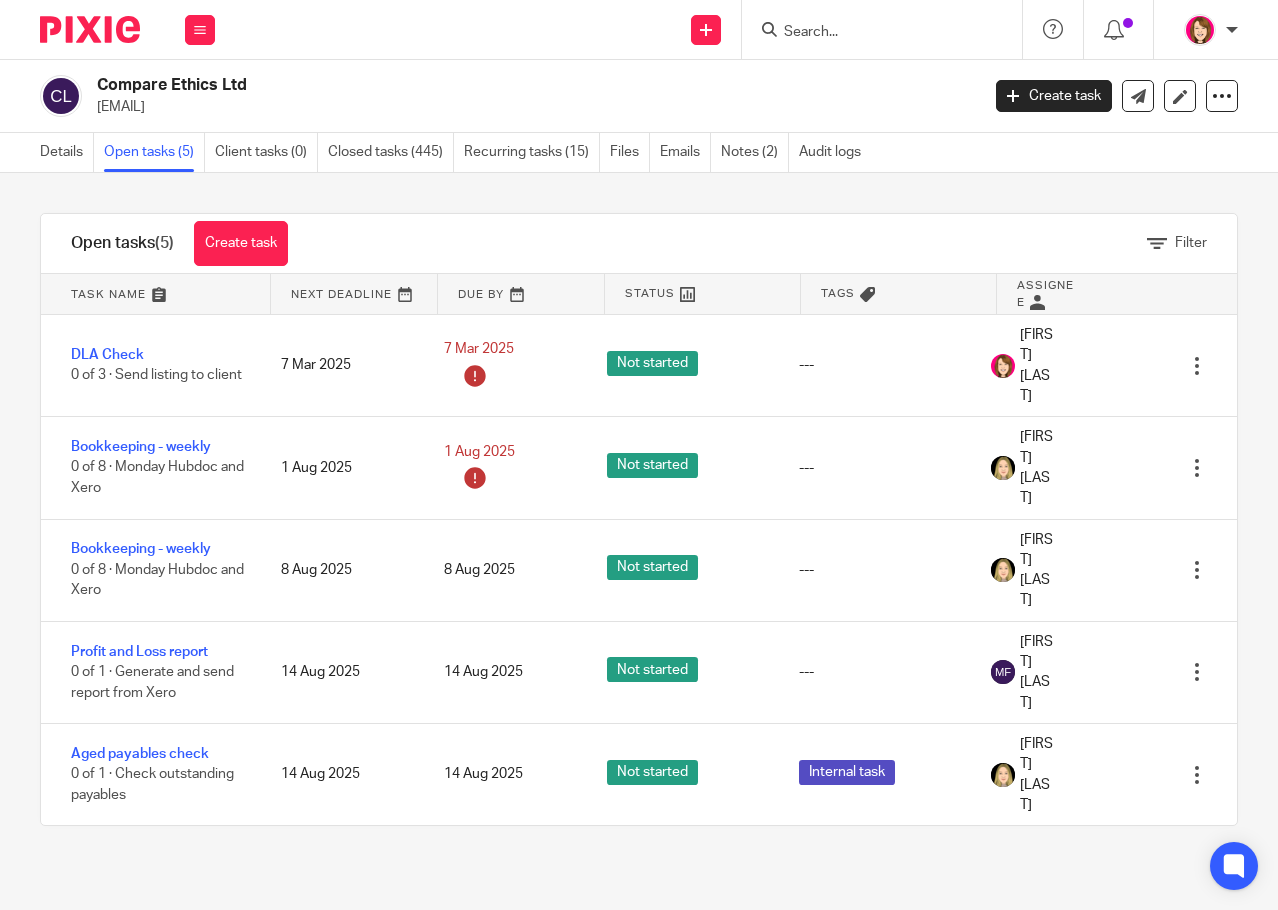 scroll, scrollTop: 0, scrollLeft: 0, axis: both 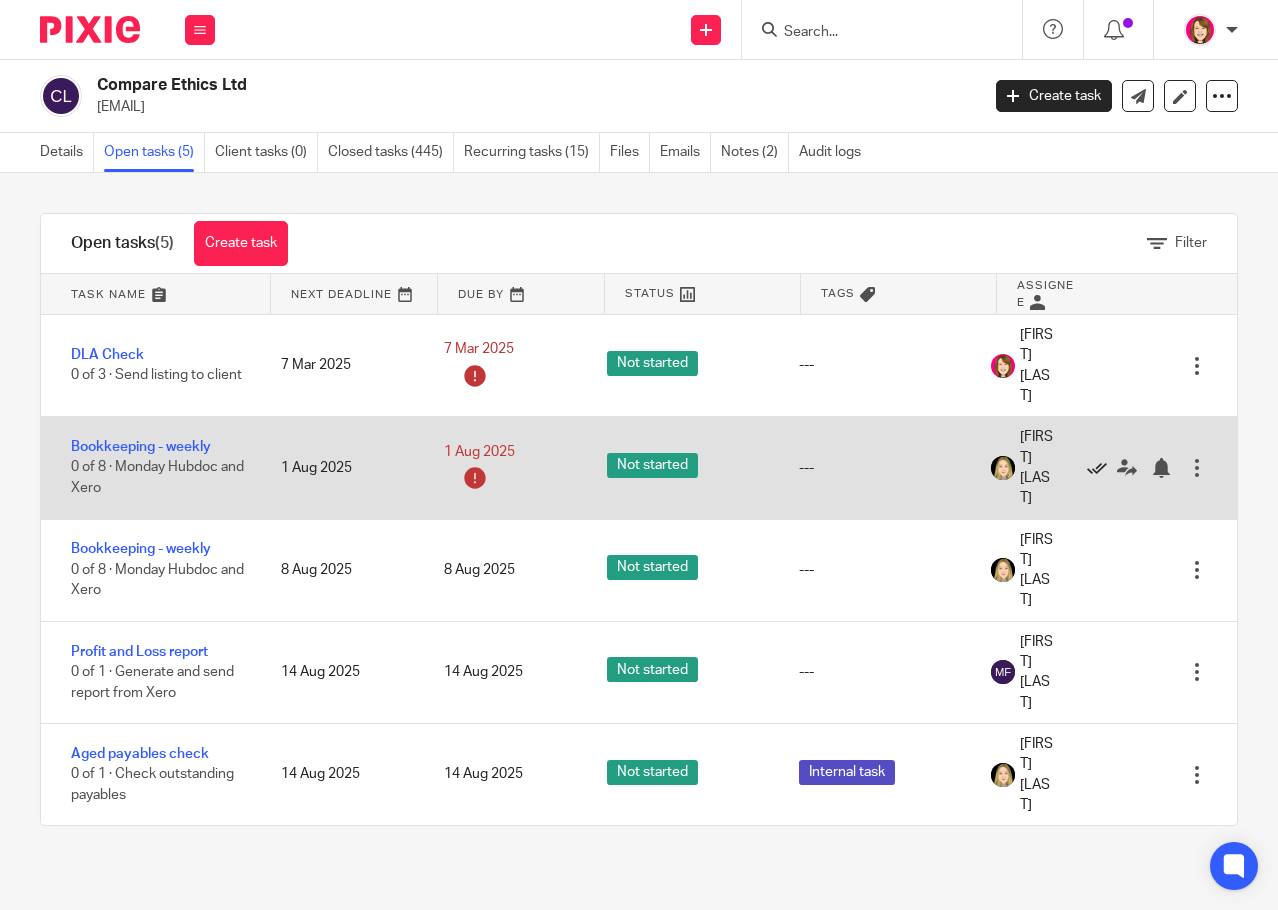 click at bounding box center (1097, 468) 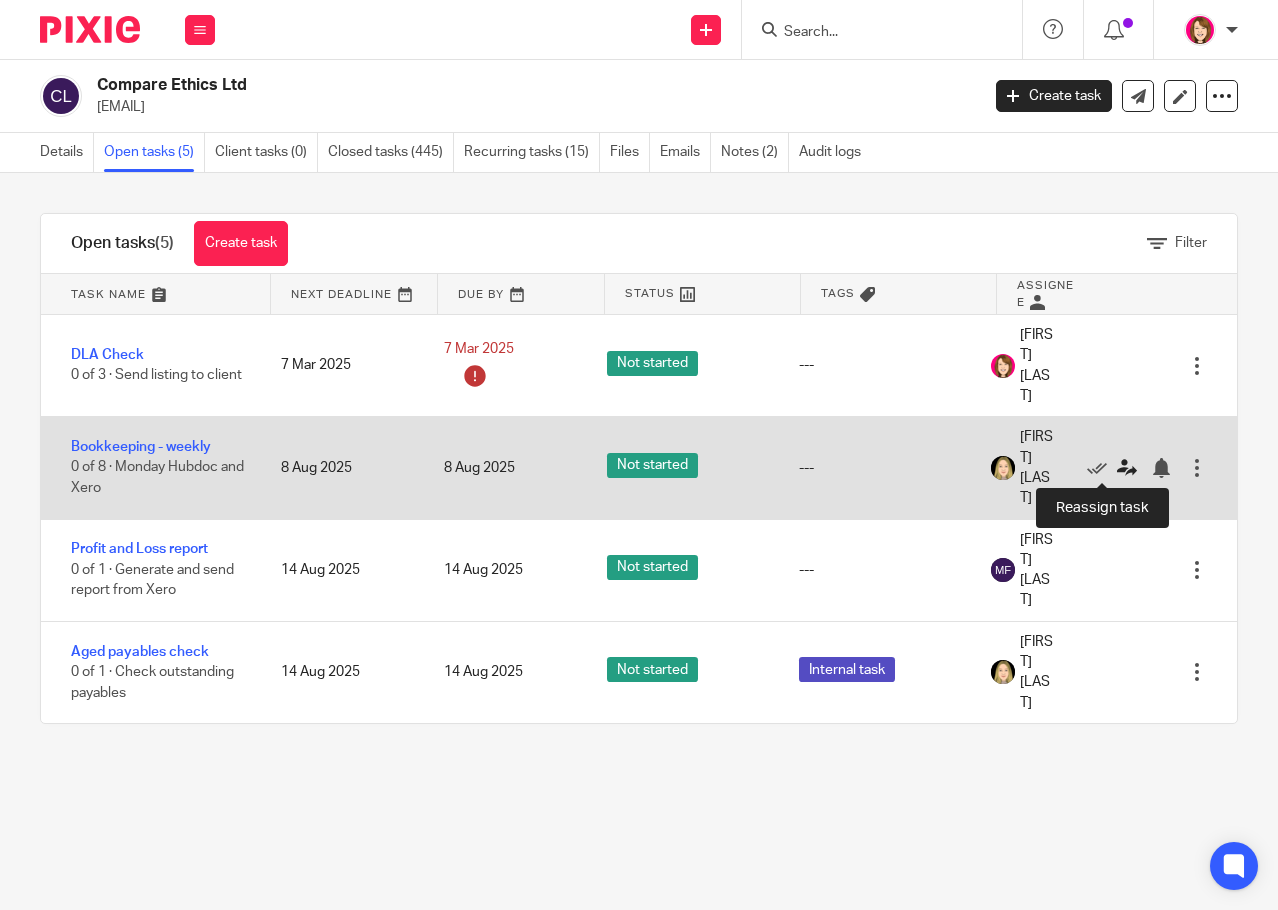 click at bounding box center [1127, 468] 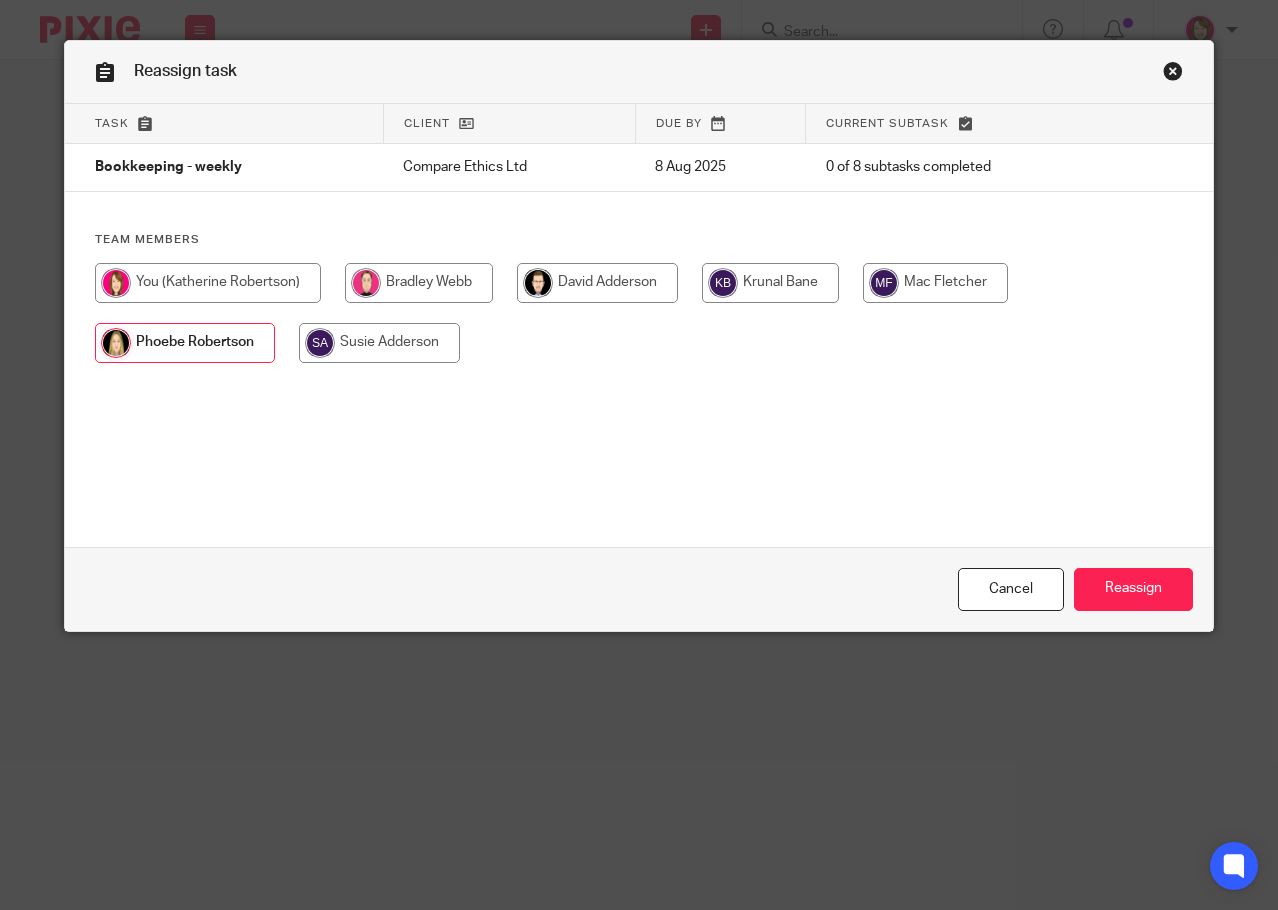 scroll, scrollTop: 0, scrollLeft: 0, axis: both 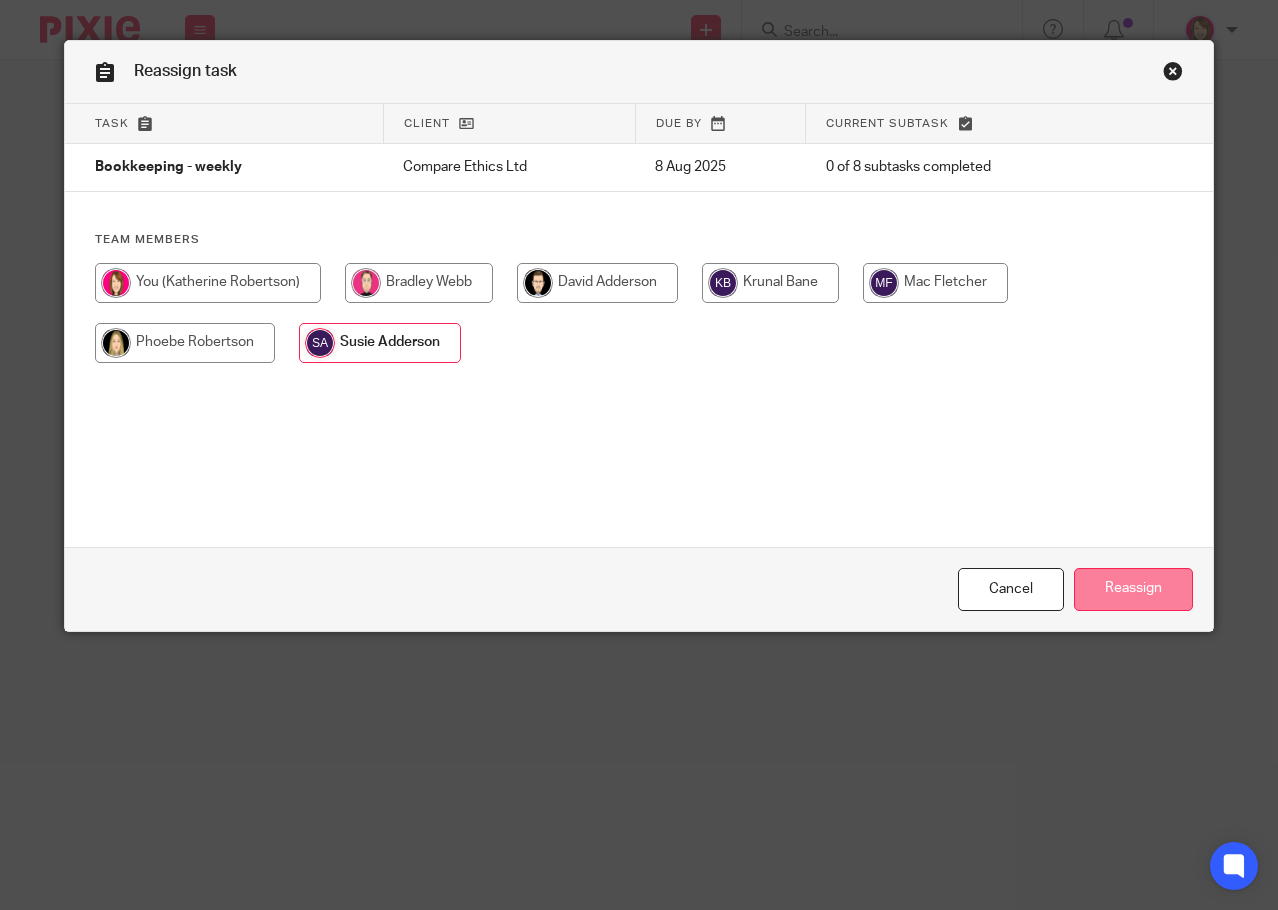 click on "Reassign" at bounding box center (1133, 589) 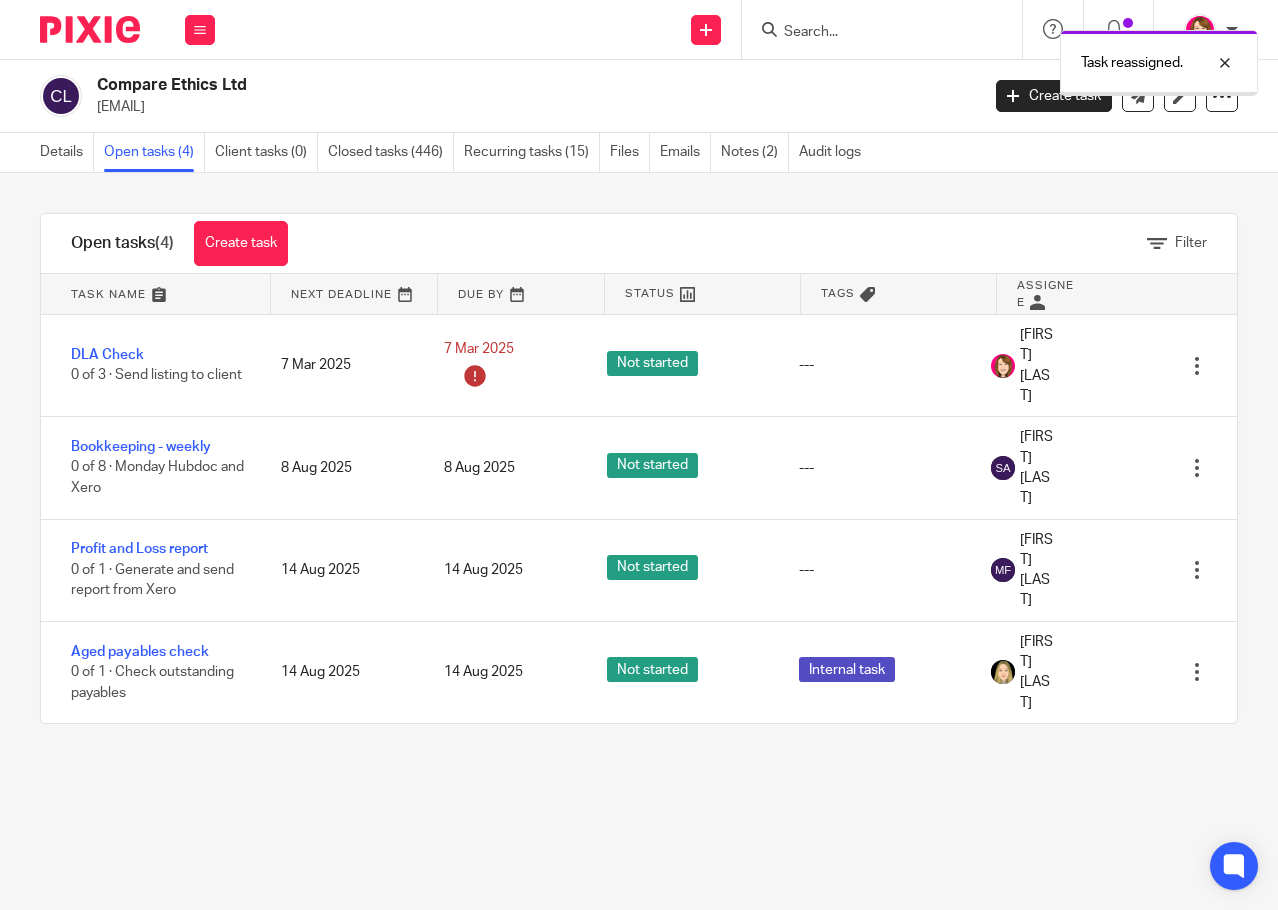 scroll, scrollTop: 0, scrollLeft: 0, axis: both 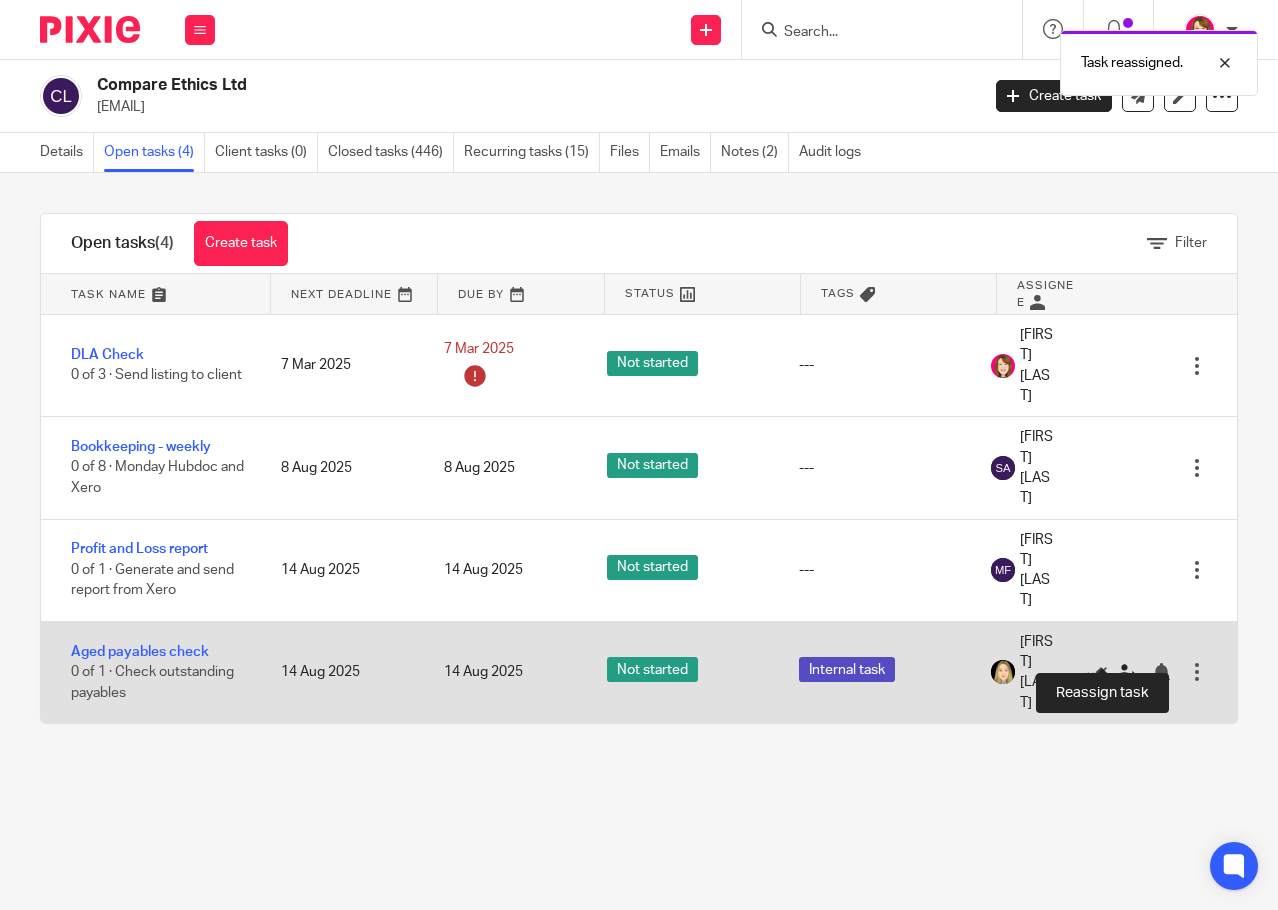click at bounding box center (1127, 673) 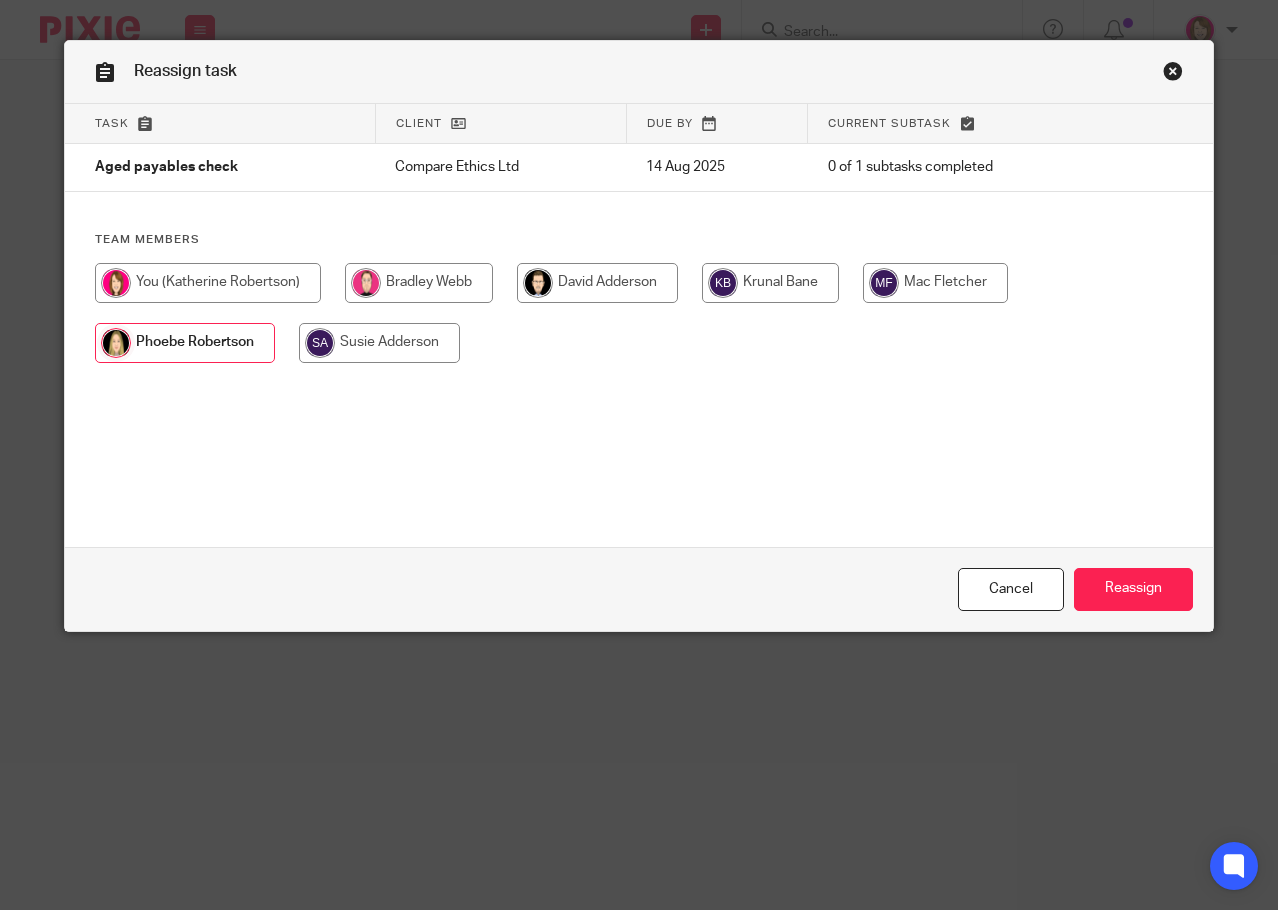 scroll, scrollTop: 0, scrollLeft: 0, axis: both 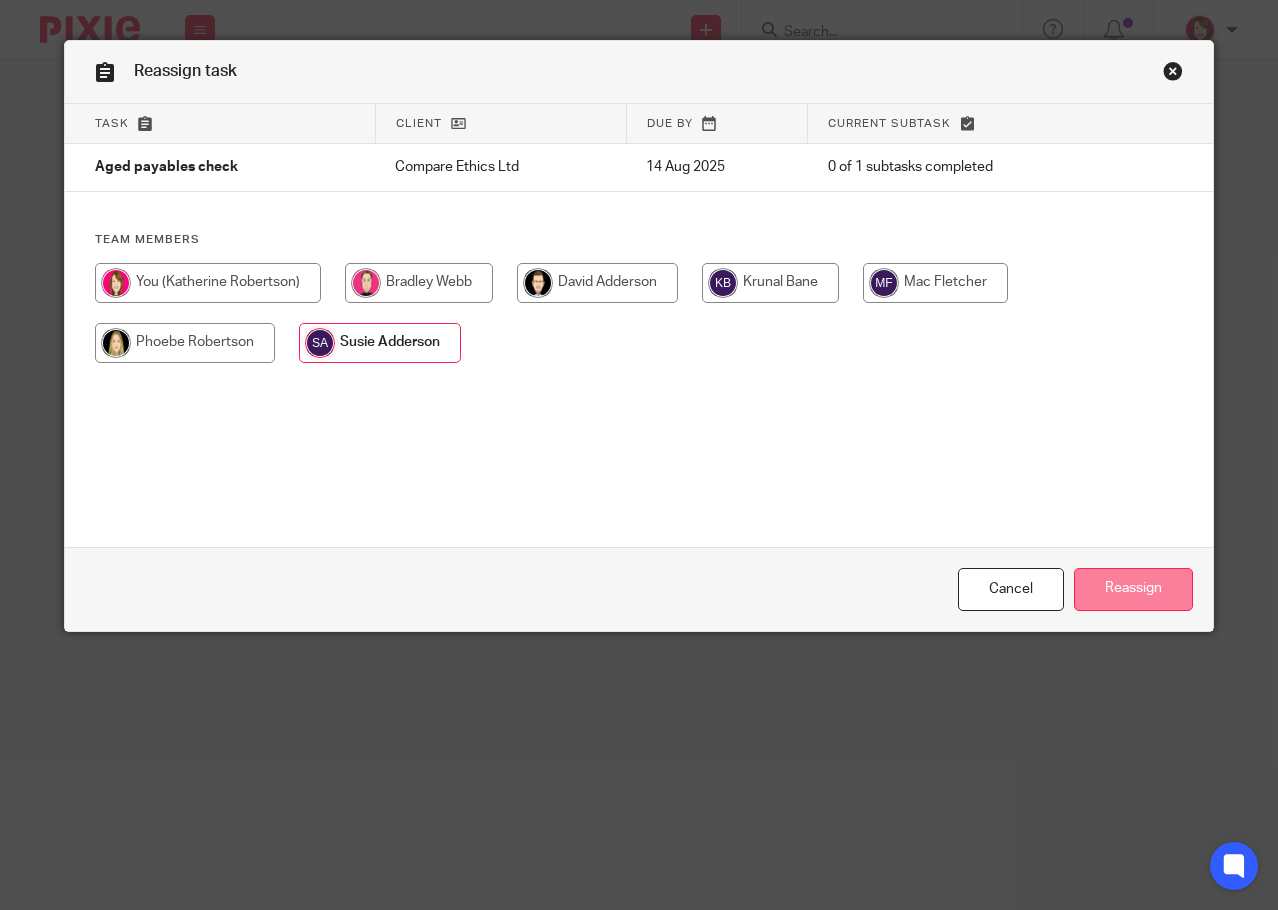 click on "Reassign" at bounding box center [1133, 589] 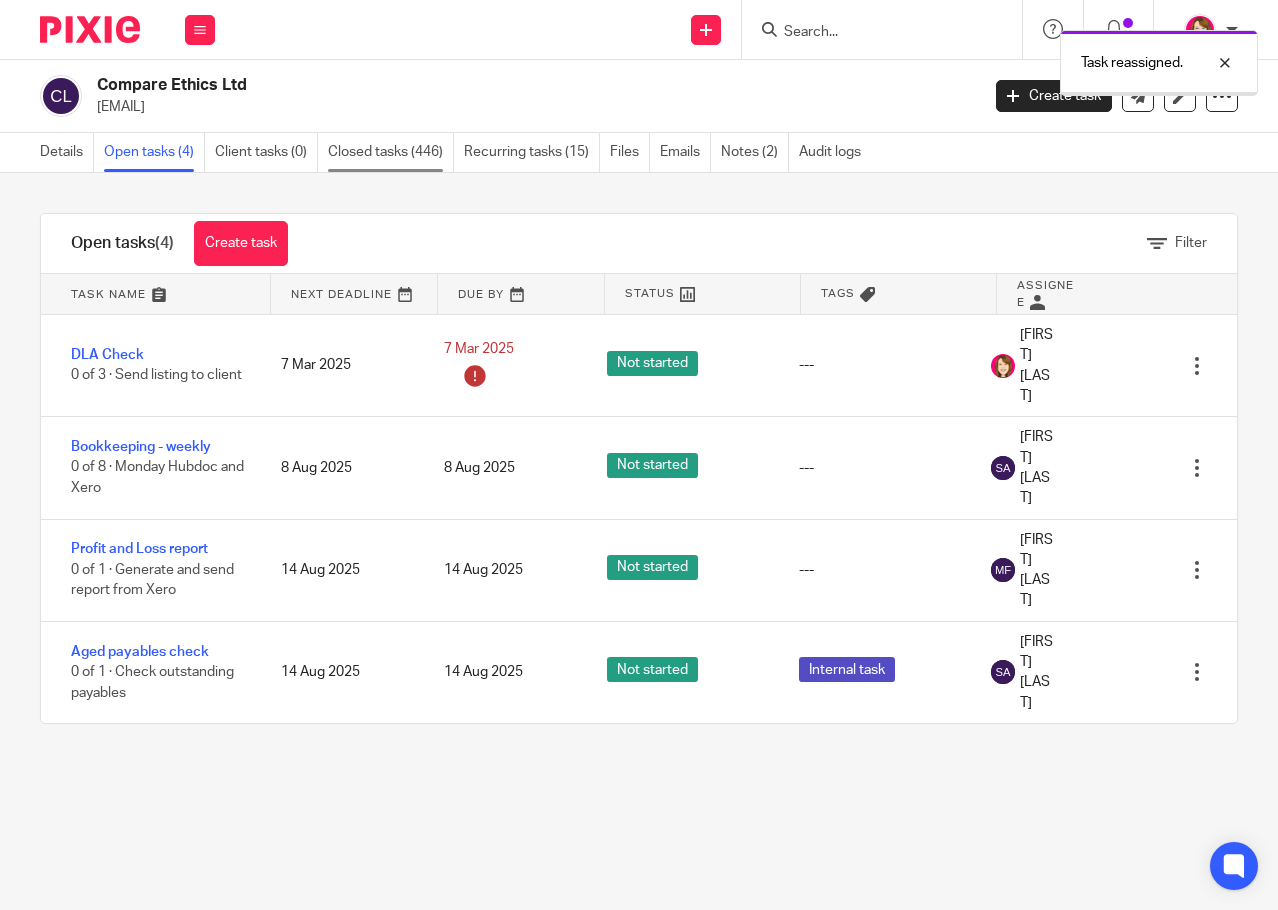 scroll, scrollTop: 0, scrollLeft: 0, axis: both 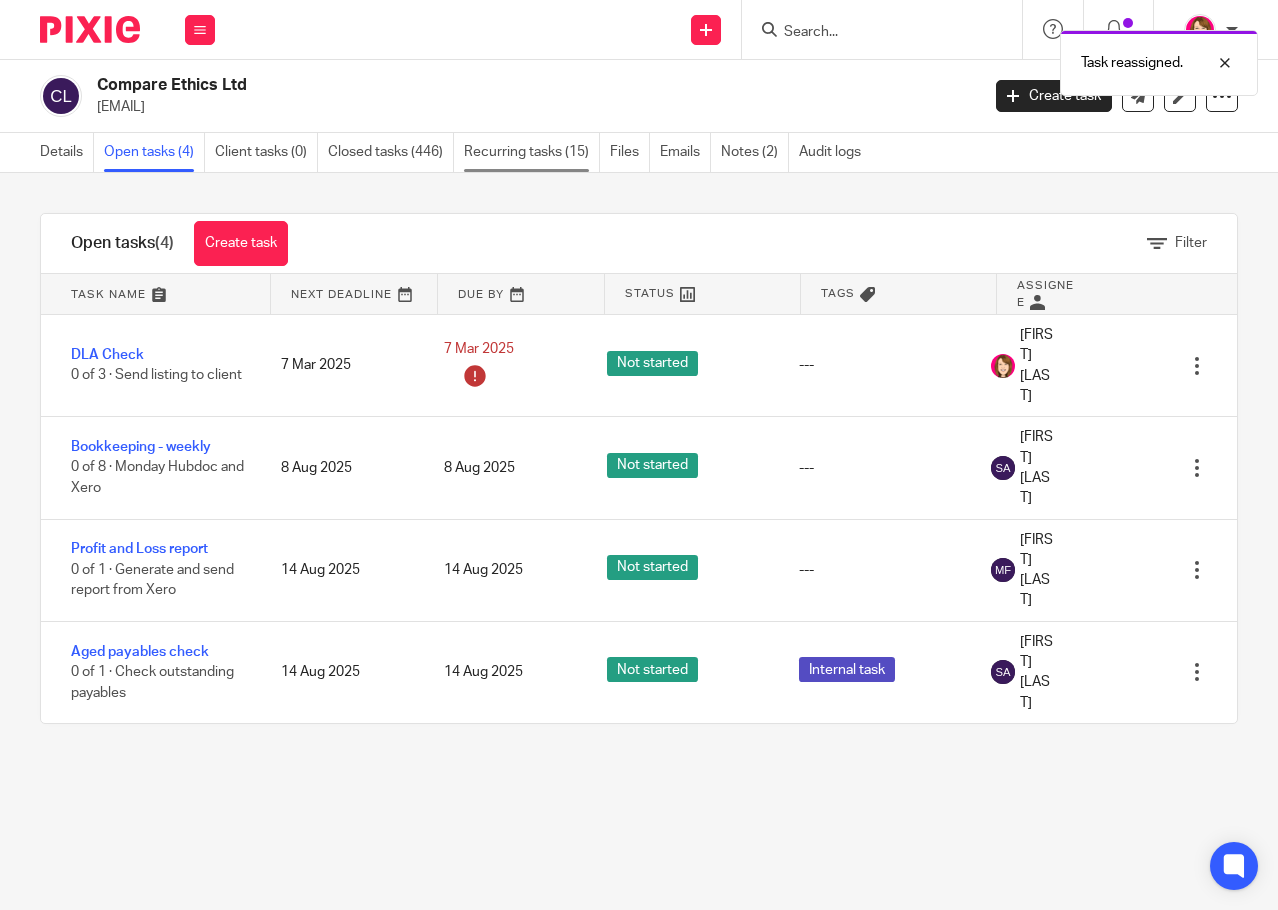 click on "Recurring tasks (15)" at bounding box center (532, 152) 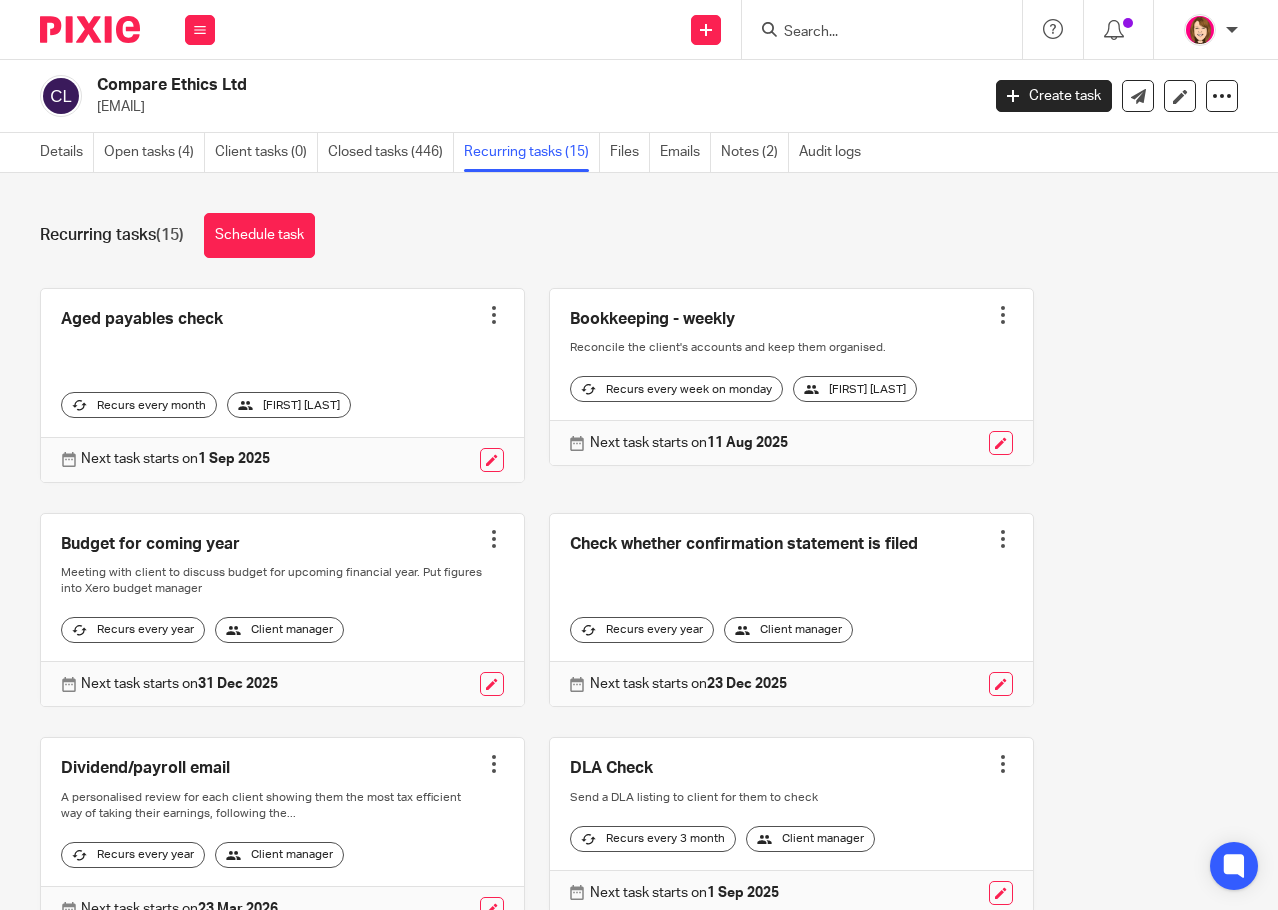 scroll, scrollTop: 0, scrollLeft: 0, axis: both 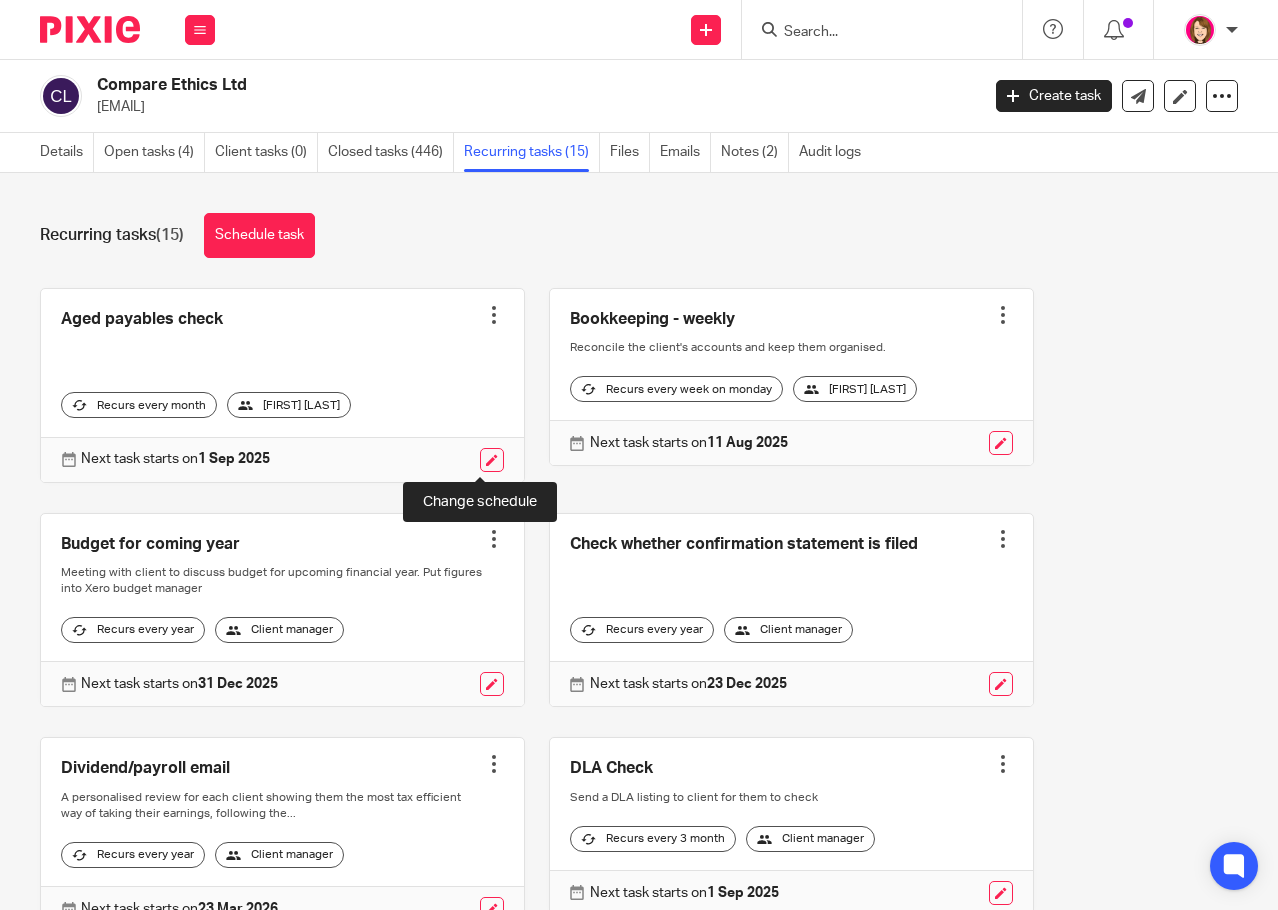 click at bounding box center [492, 460] 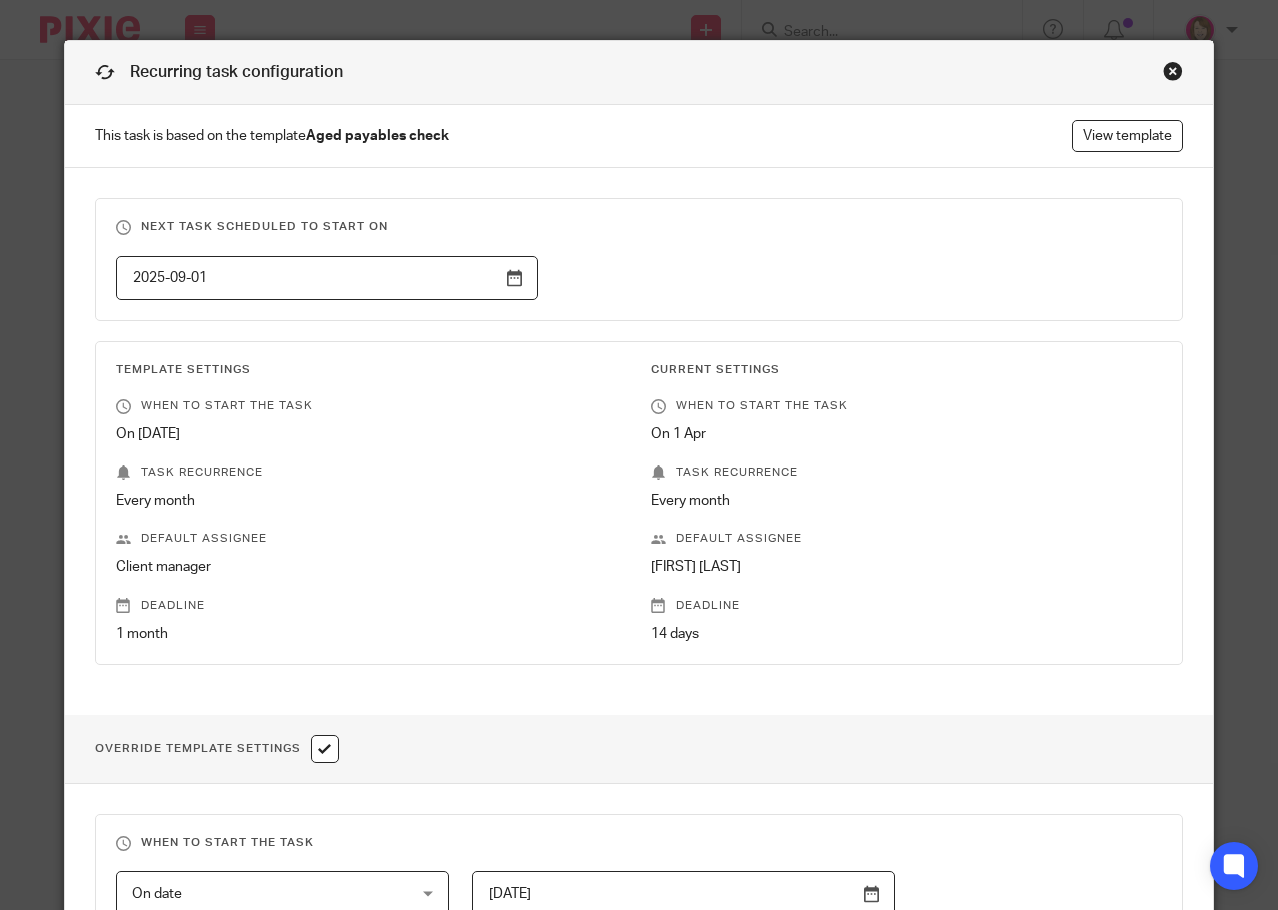scroll, scrollTop: 0, scrollLeft: 0, axis: both 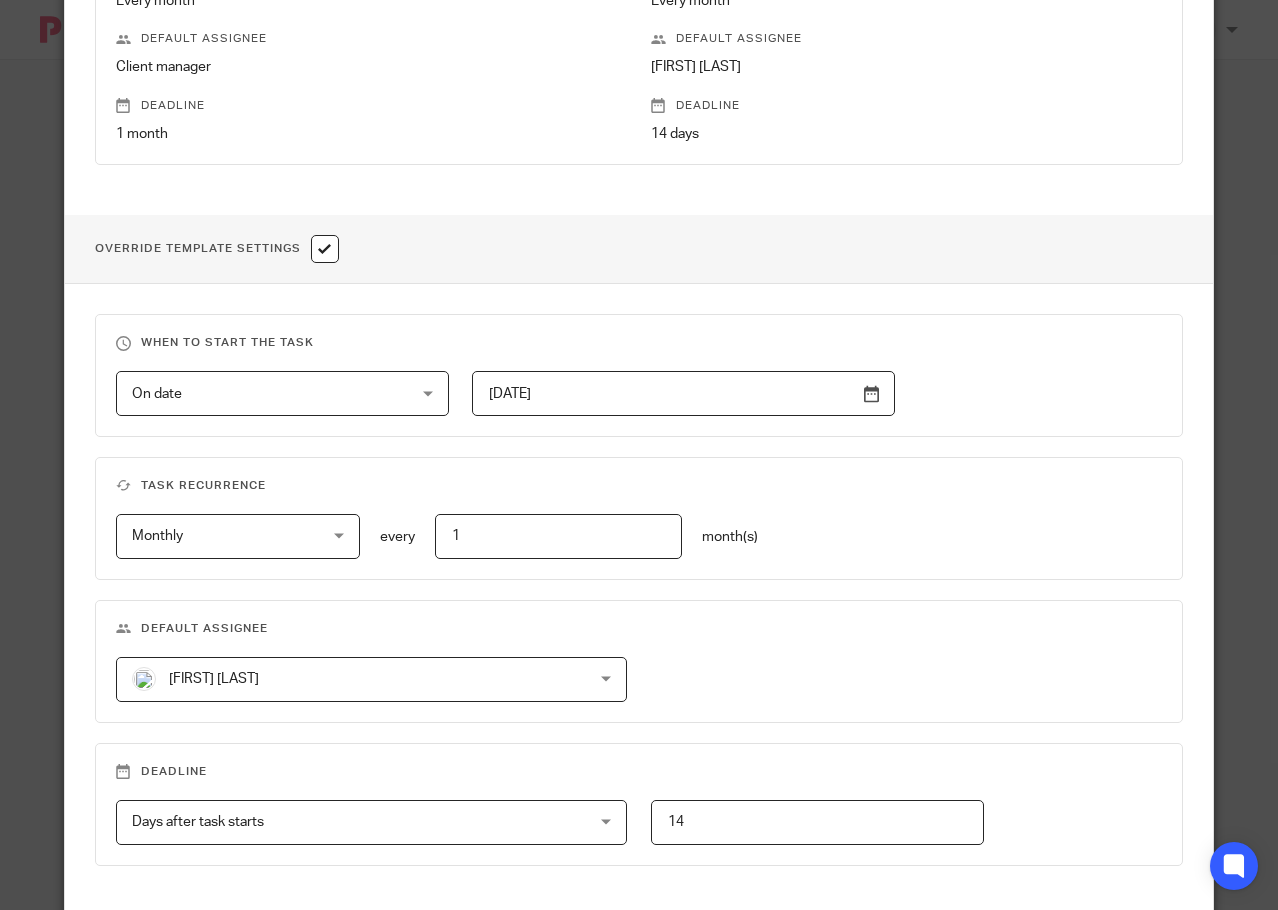 click on "Phoebe Robertson
Phoebe Robertson" at bounding box center (371, 679) 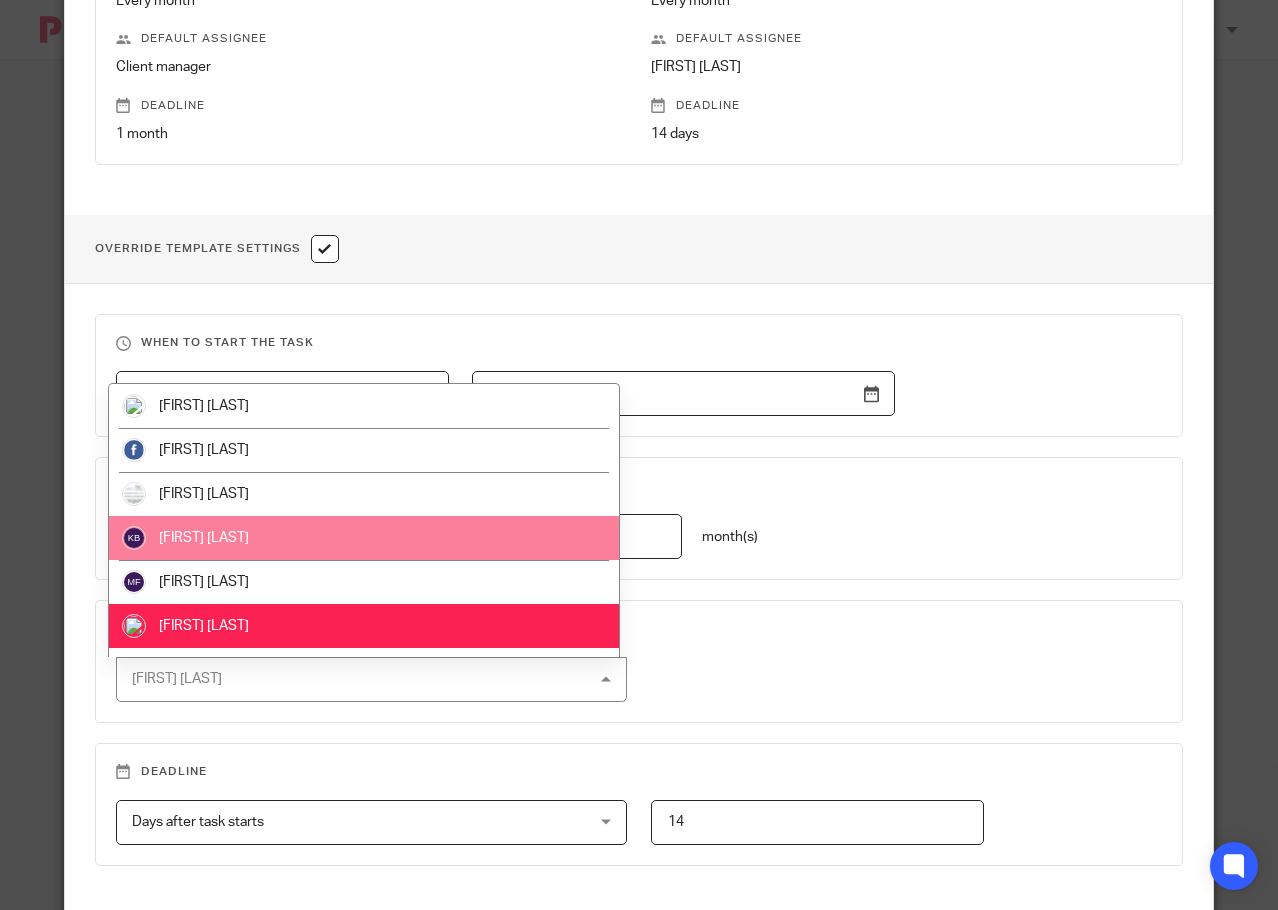 scroll, scrollTop: 35, scrollLeft: 0, axis: vertical 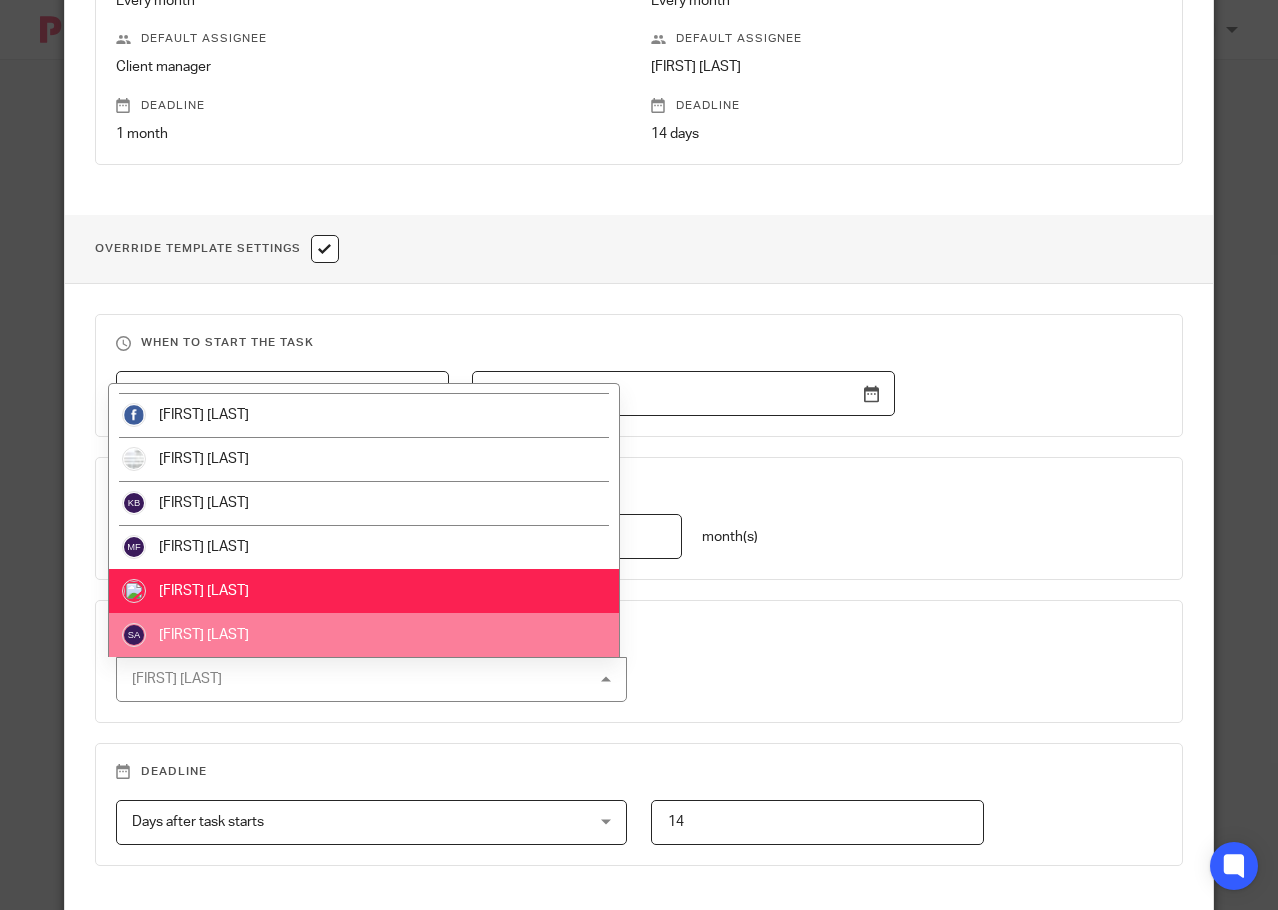 click on "[FIRST] [LAST]" at bounding box center (363, 635) 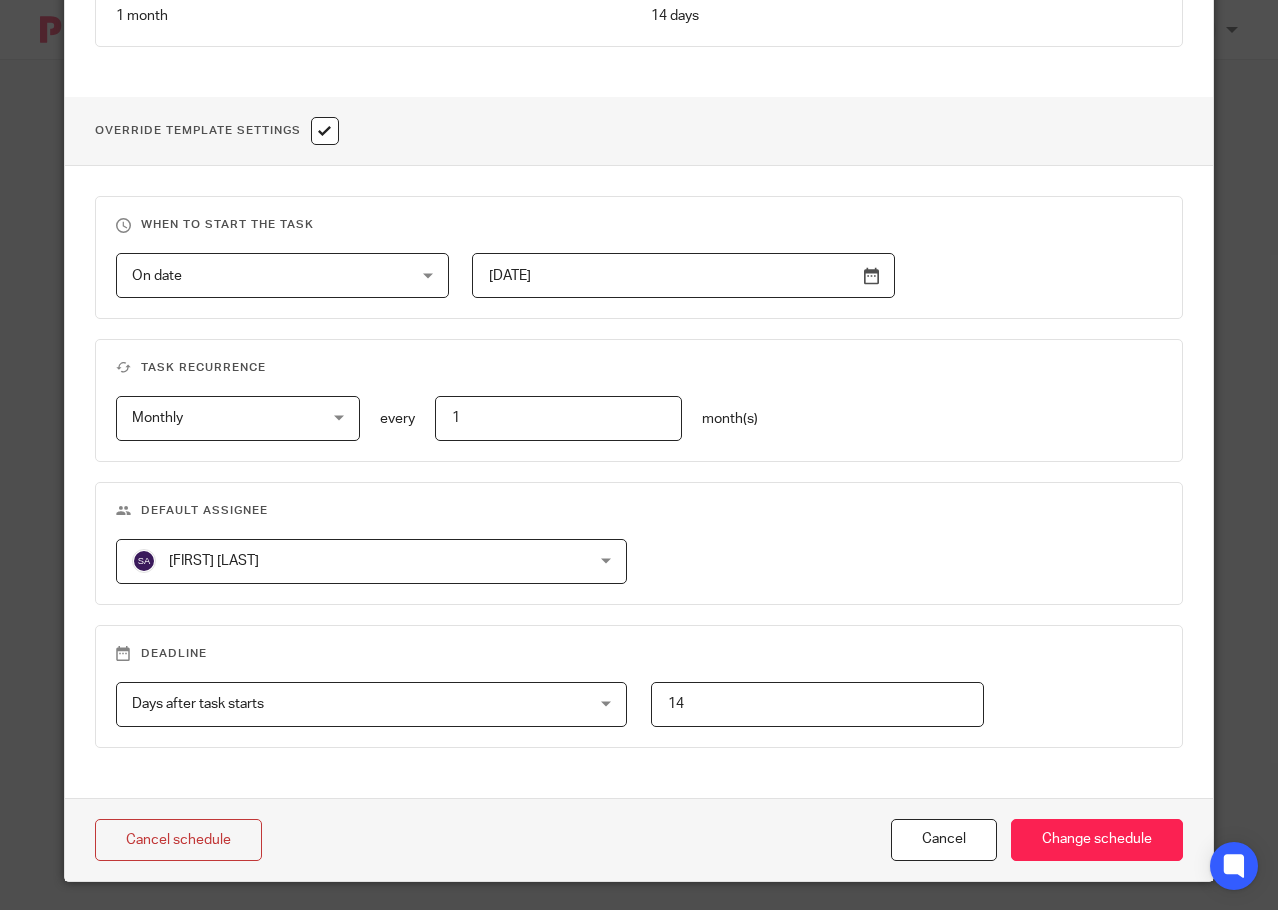 scroll, scrollTop: 630, scrollLeft: 0, axis: vertical 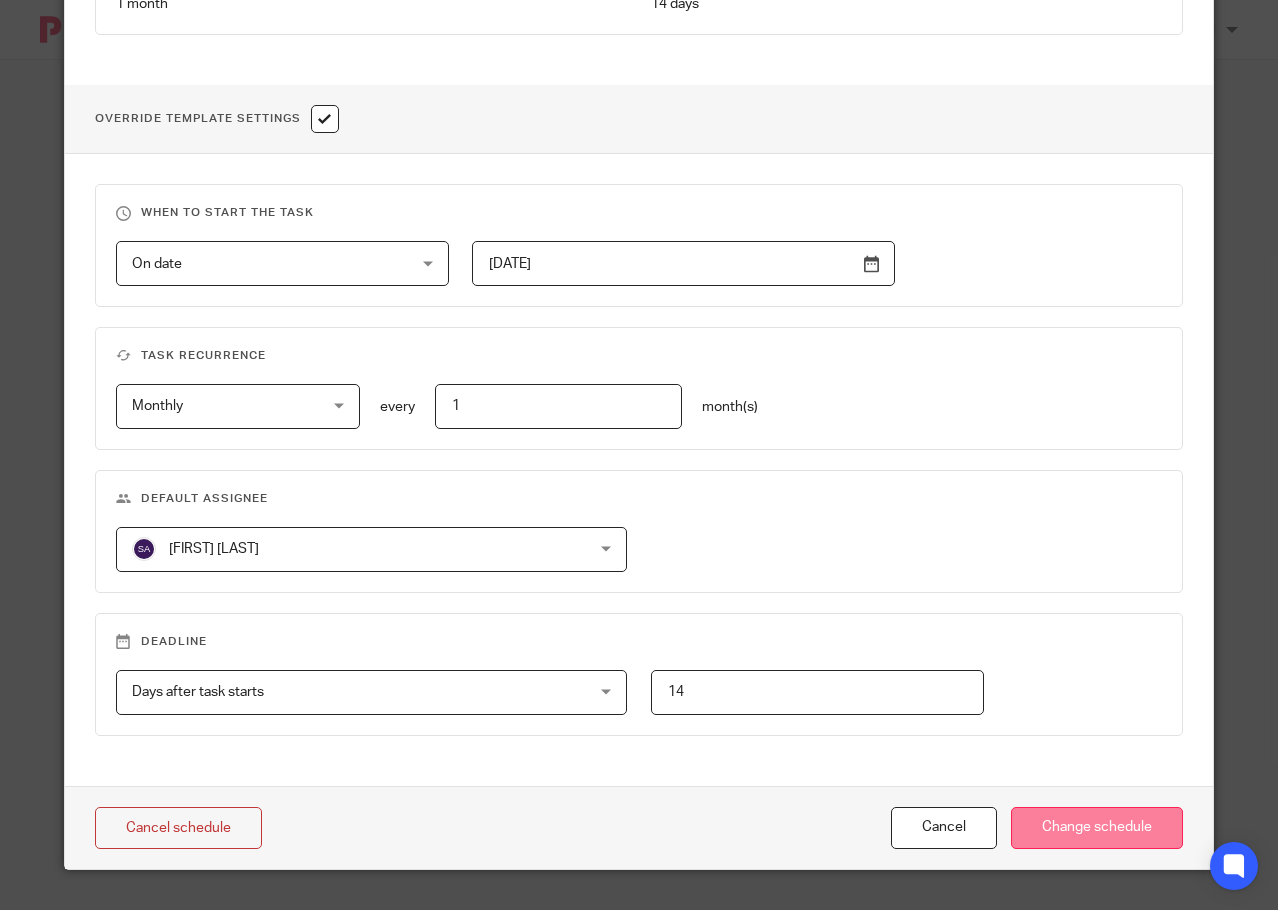 click on "Change schedule" at bounding box center (1097, 828) 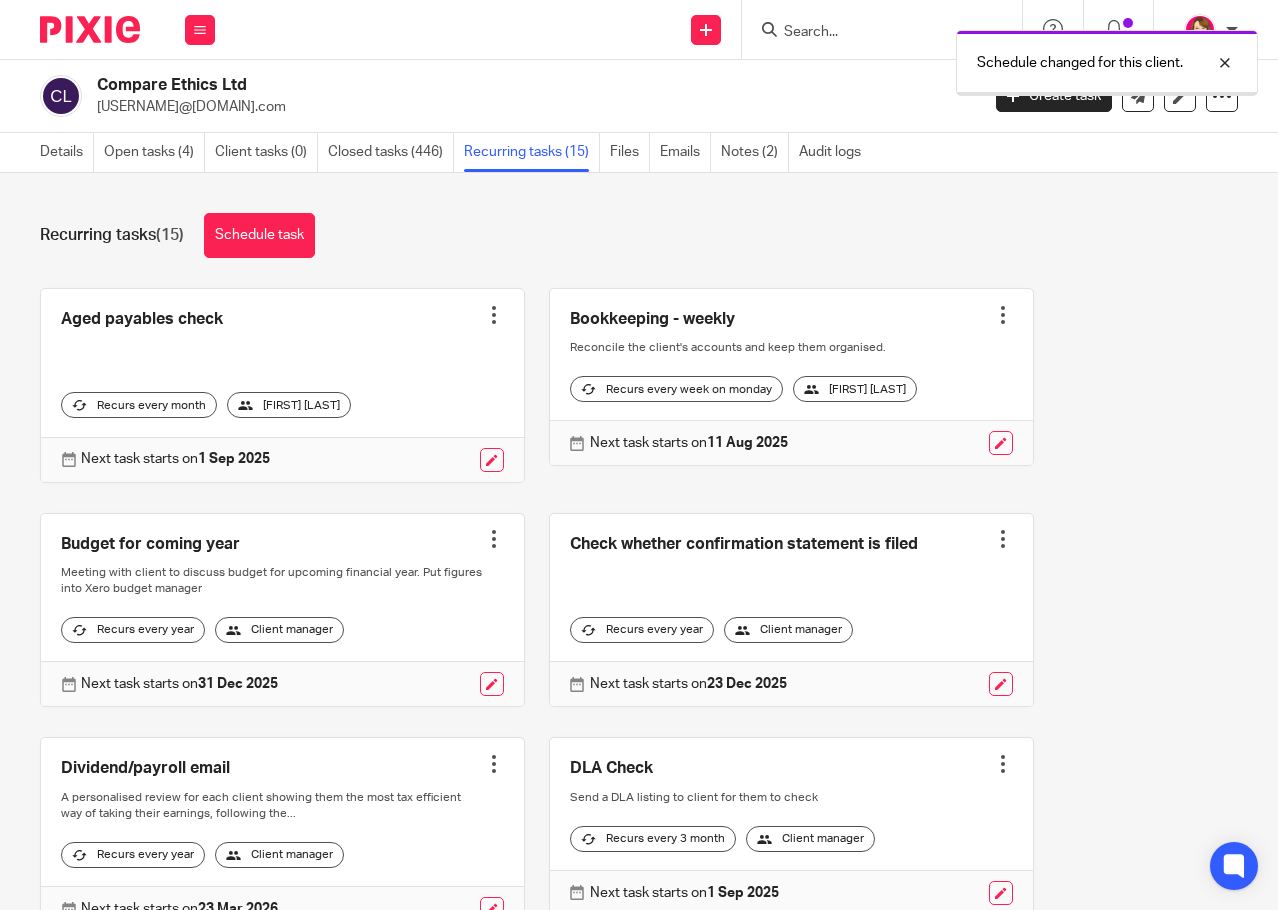 scroll, scrollTop: 0, scrollLeft: 0, axis: both 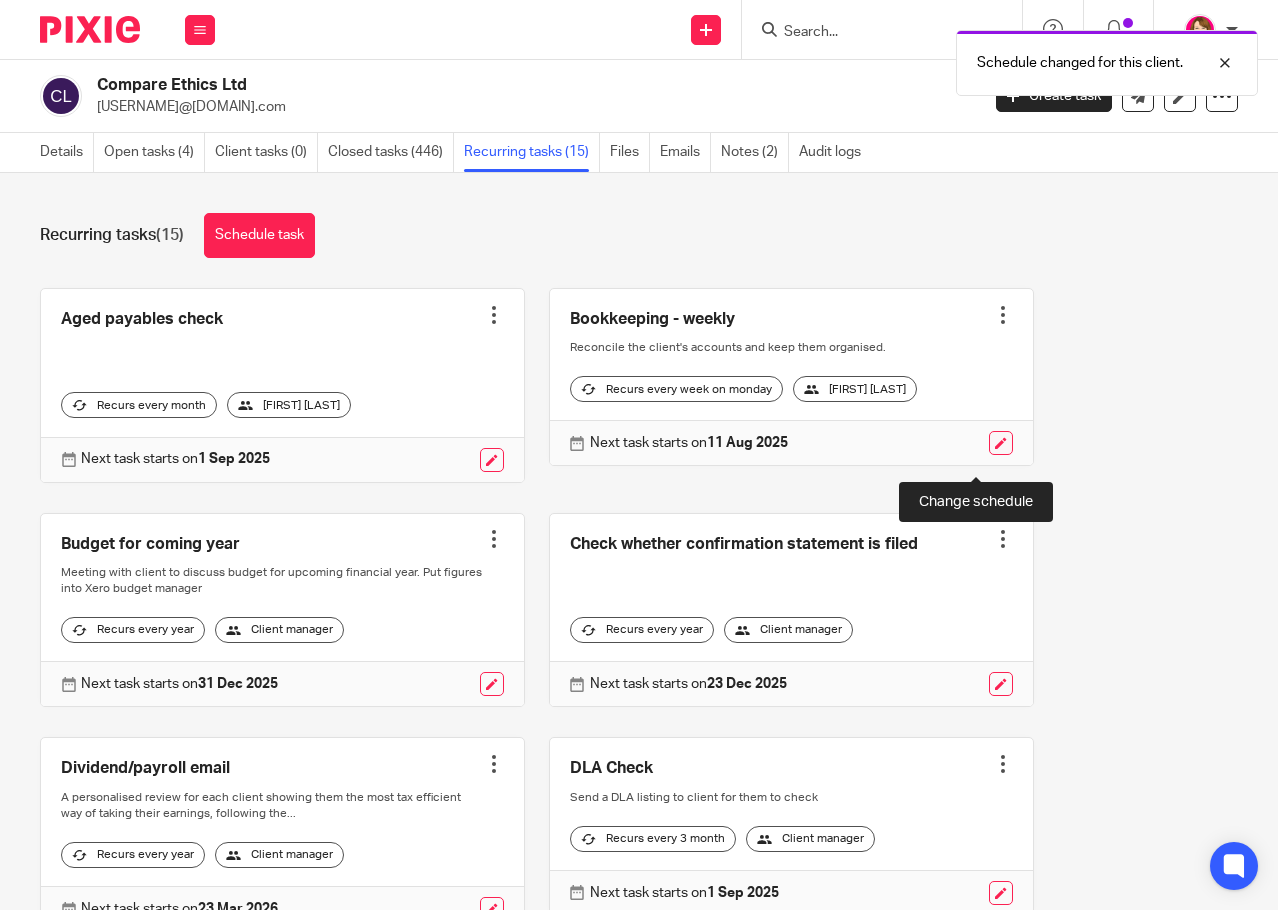 click at bounding box center [1001, 443] 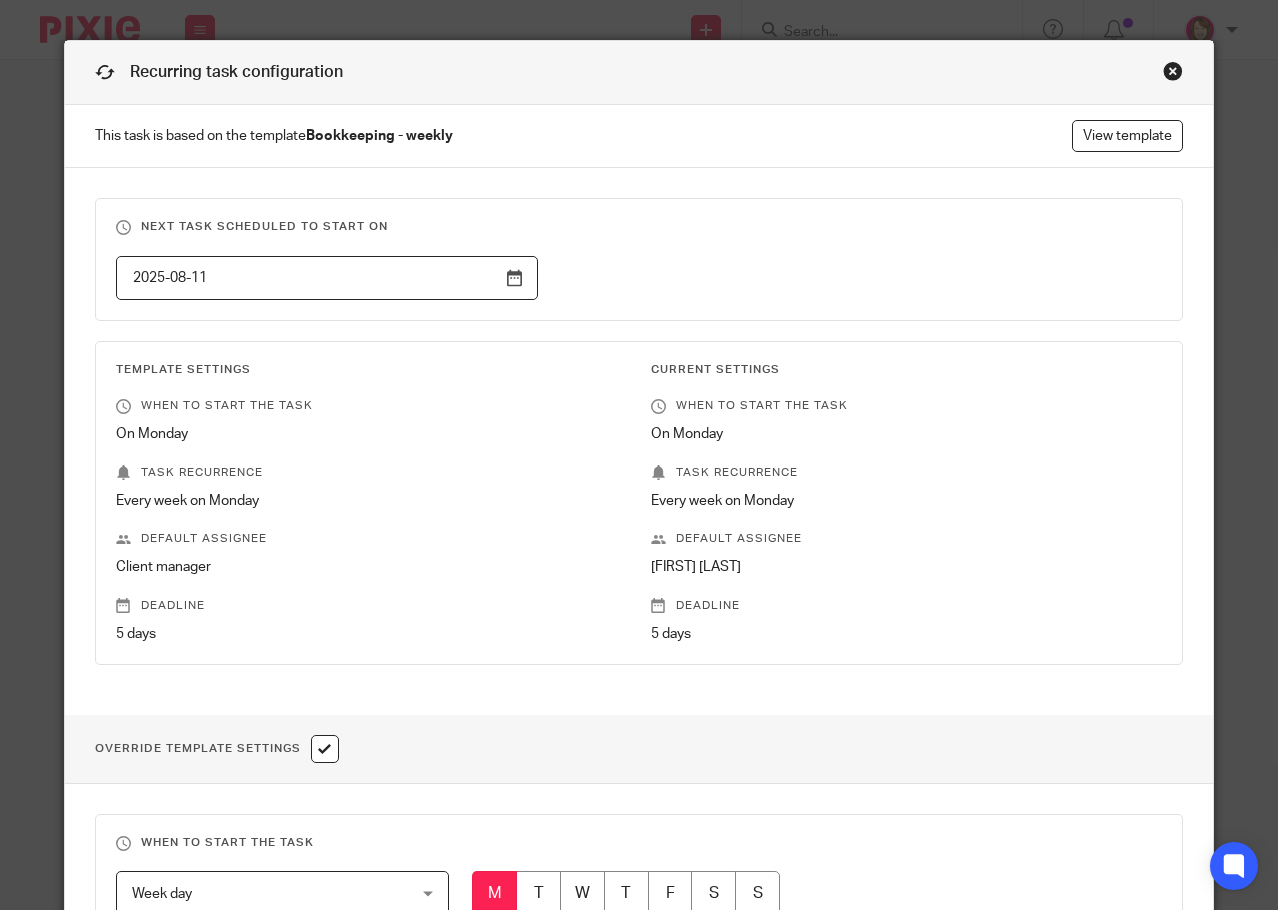 scroll, scrollTop: 0, scrollLeft: 0, axis: both 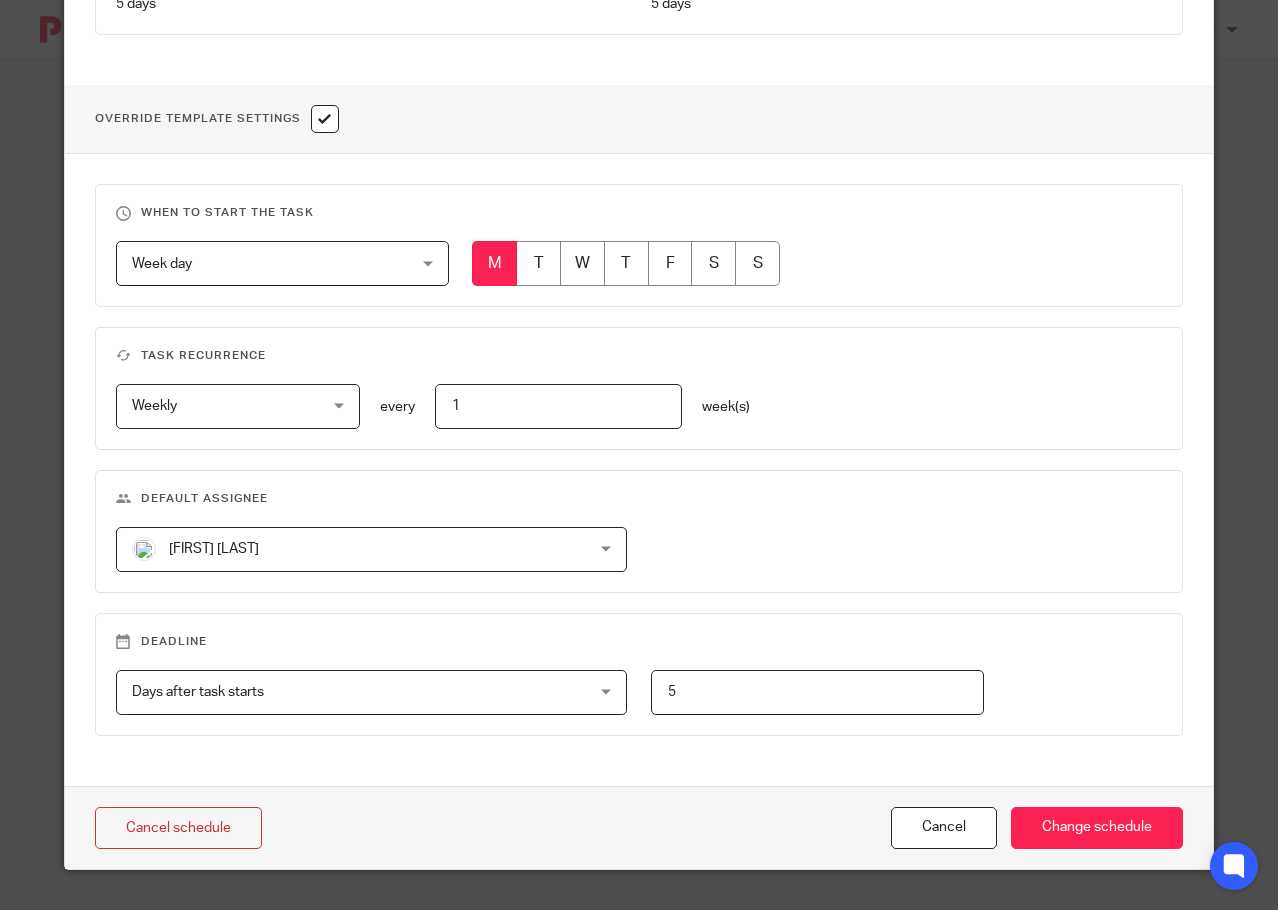 click on "[FIRST] [LAST]
[FIRST] [LAST]" at bounding box center [371, 549] 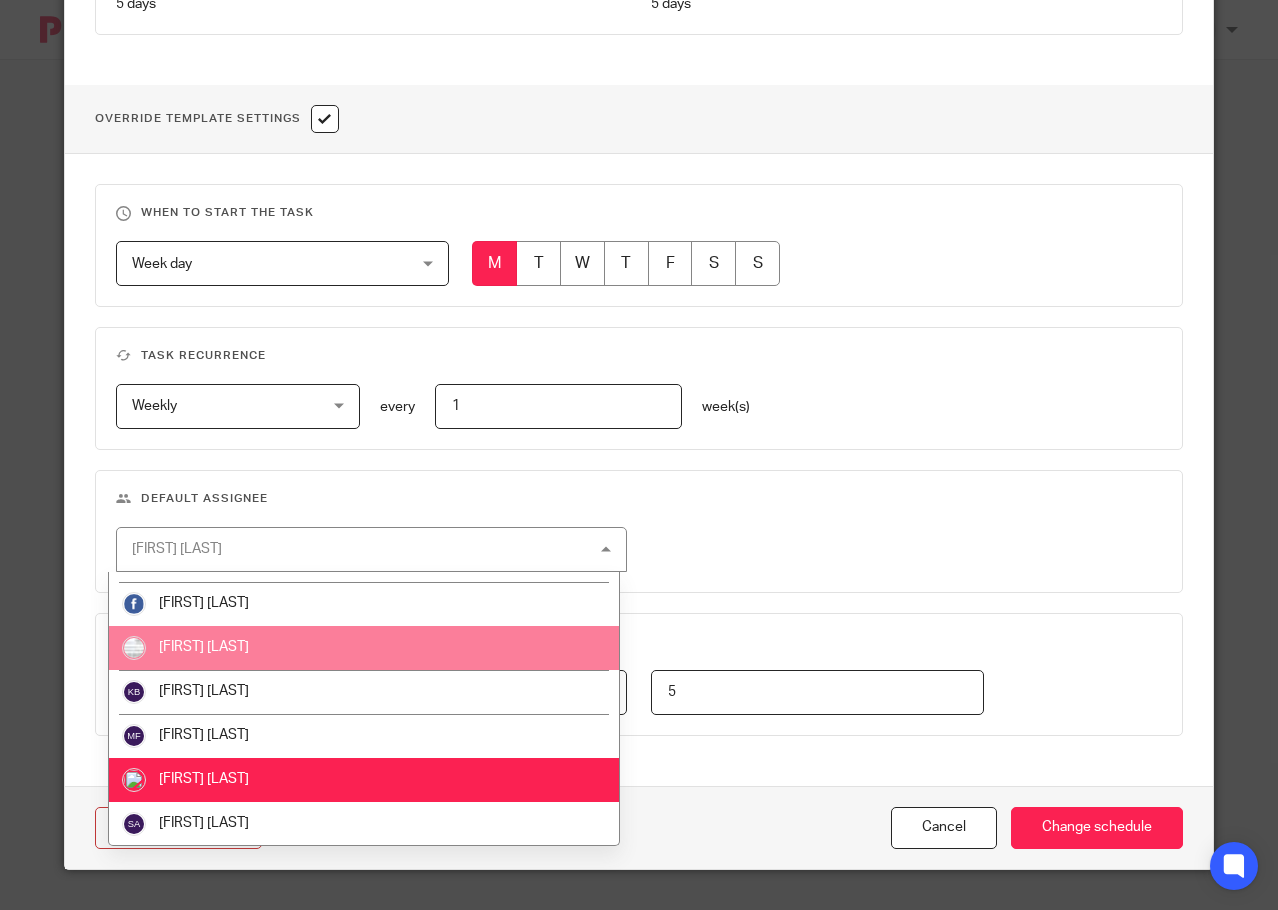 scroll, scrollTop: 35, scrollLeft: 0, axis: vertical 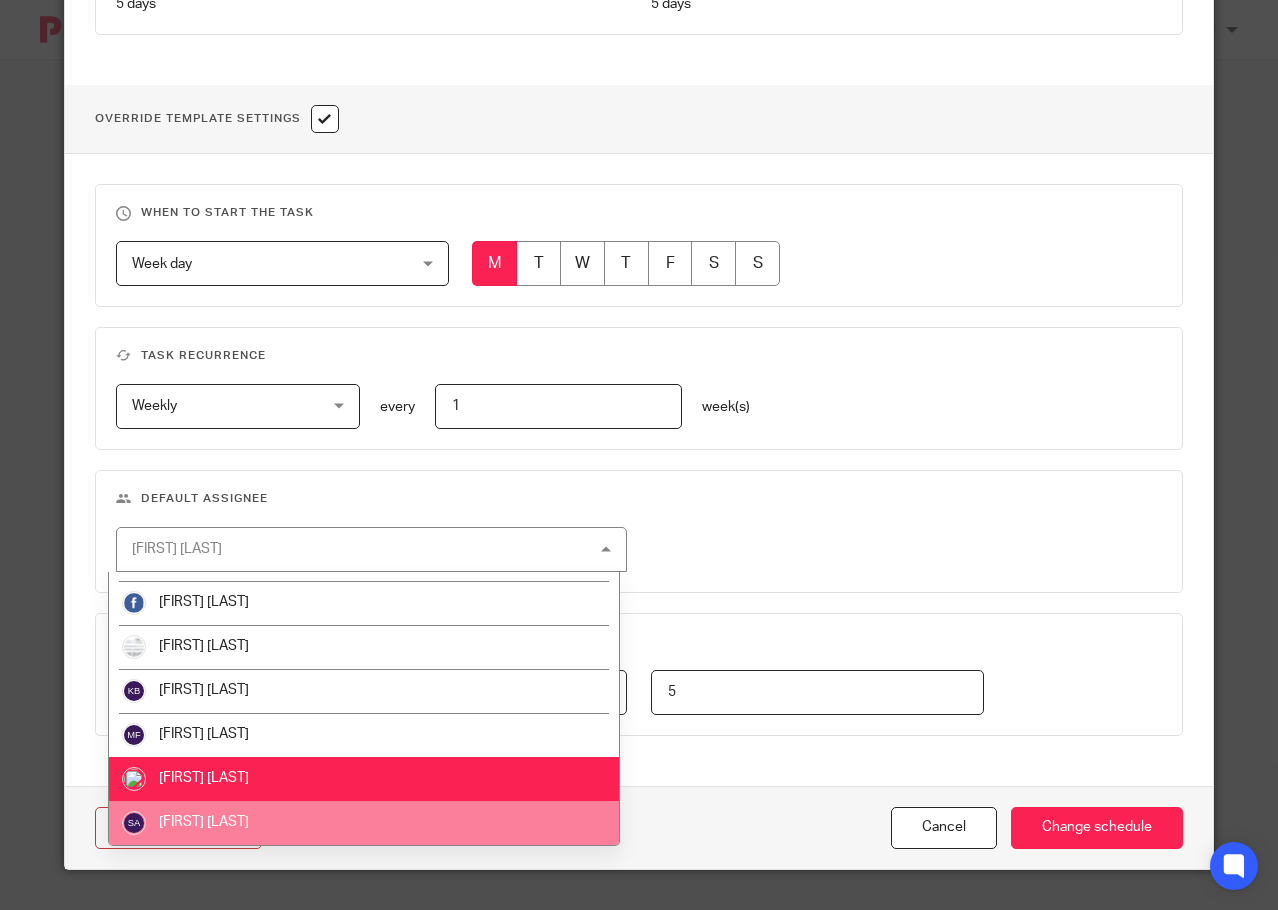 click on "[FIRST] [LAST]" at bounding box center (363, 823) 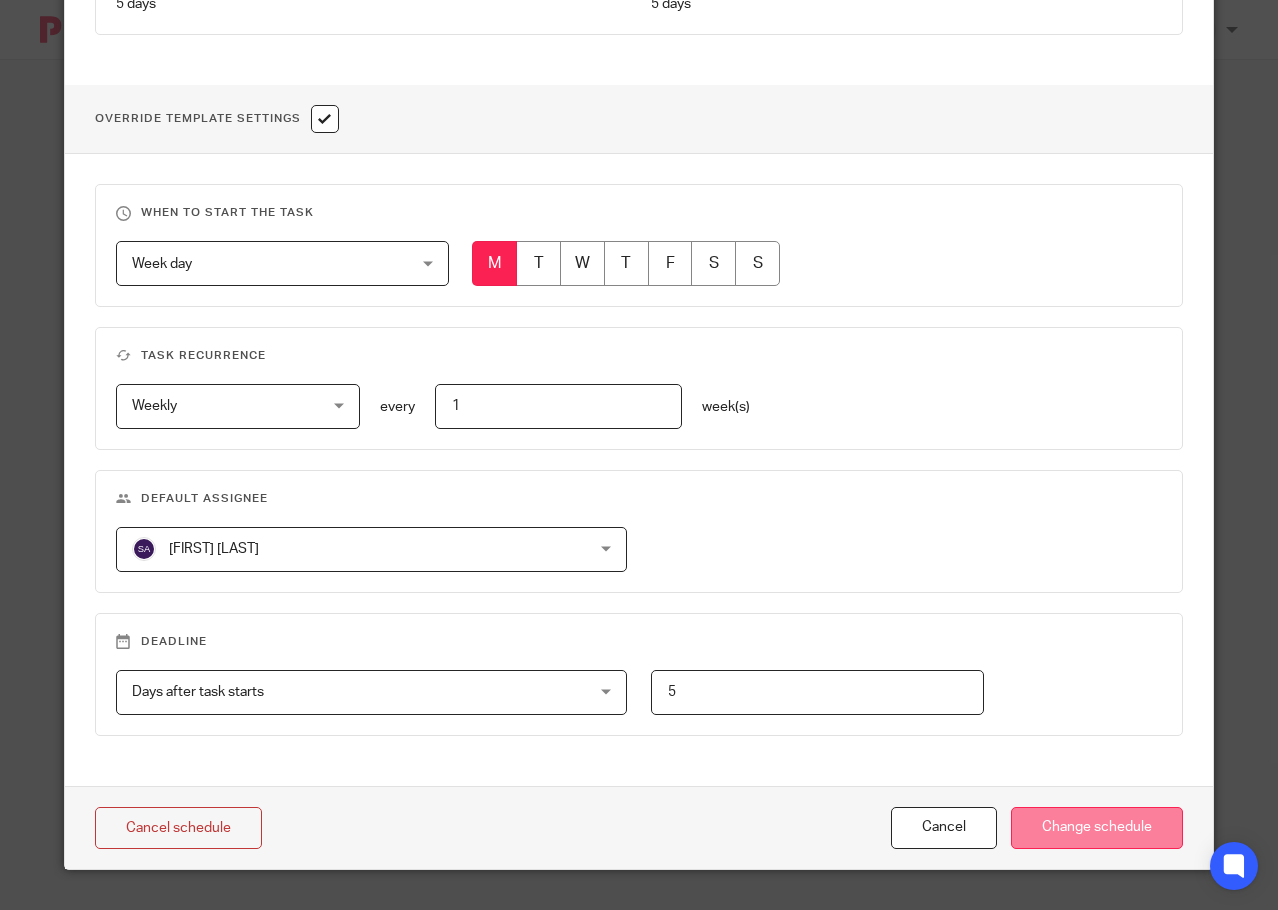 click on "Change schedule" at bounding box center [1097, 828] 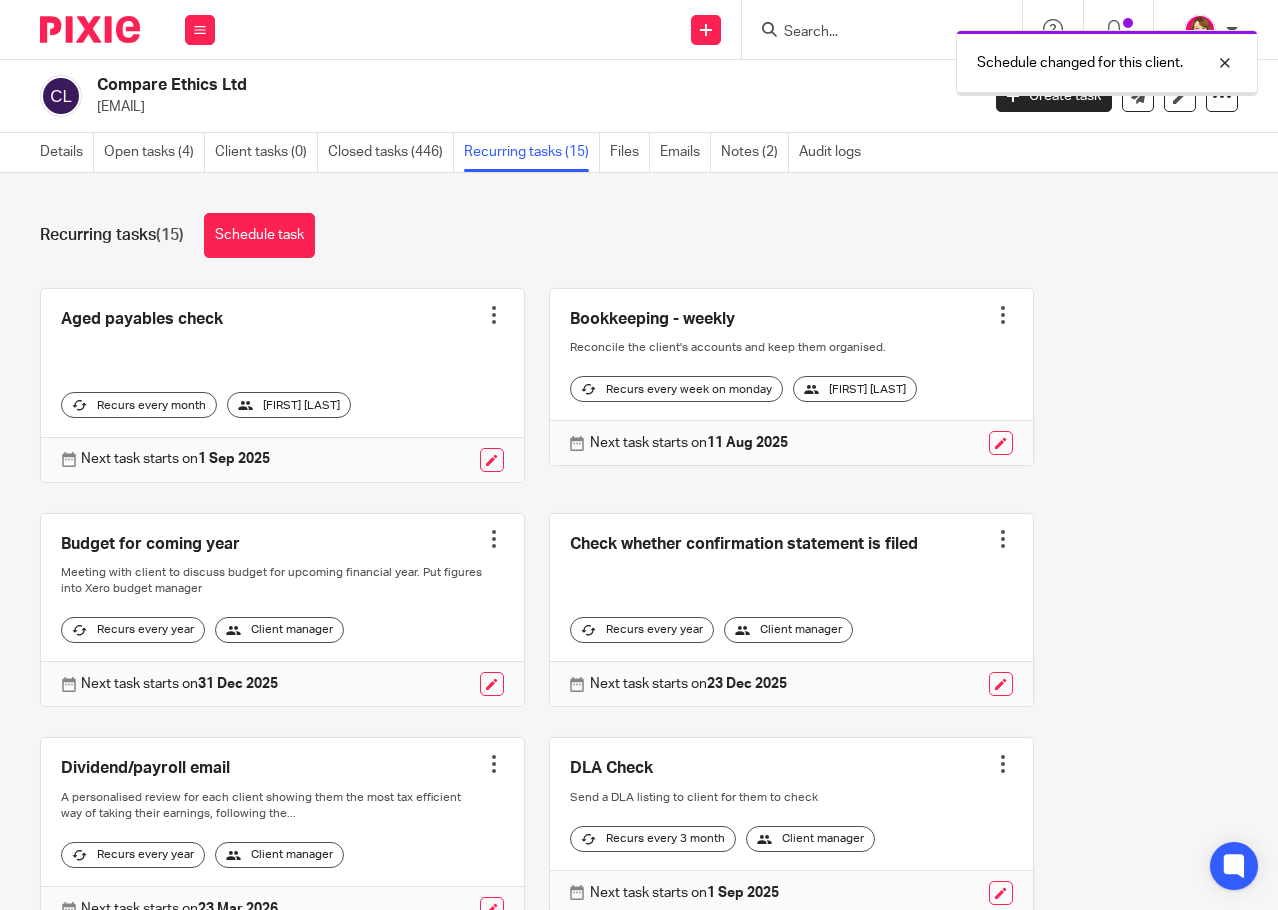 scroll, scrollTop: 0, scrollLeft: 0, axis: both 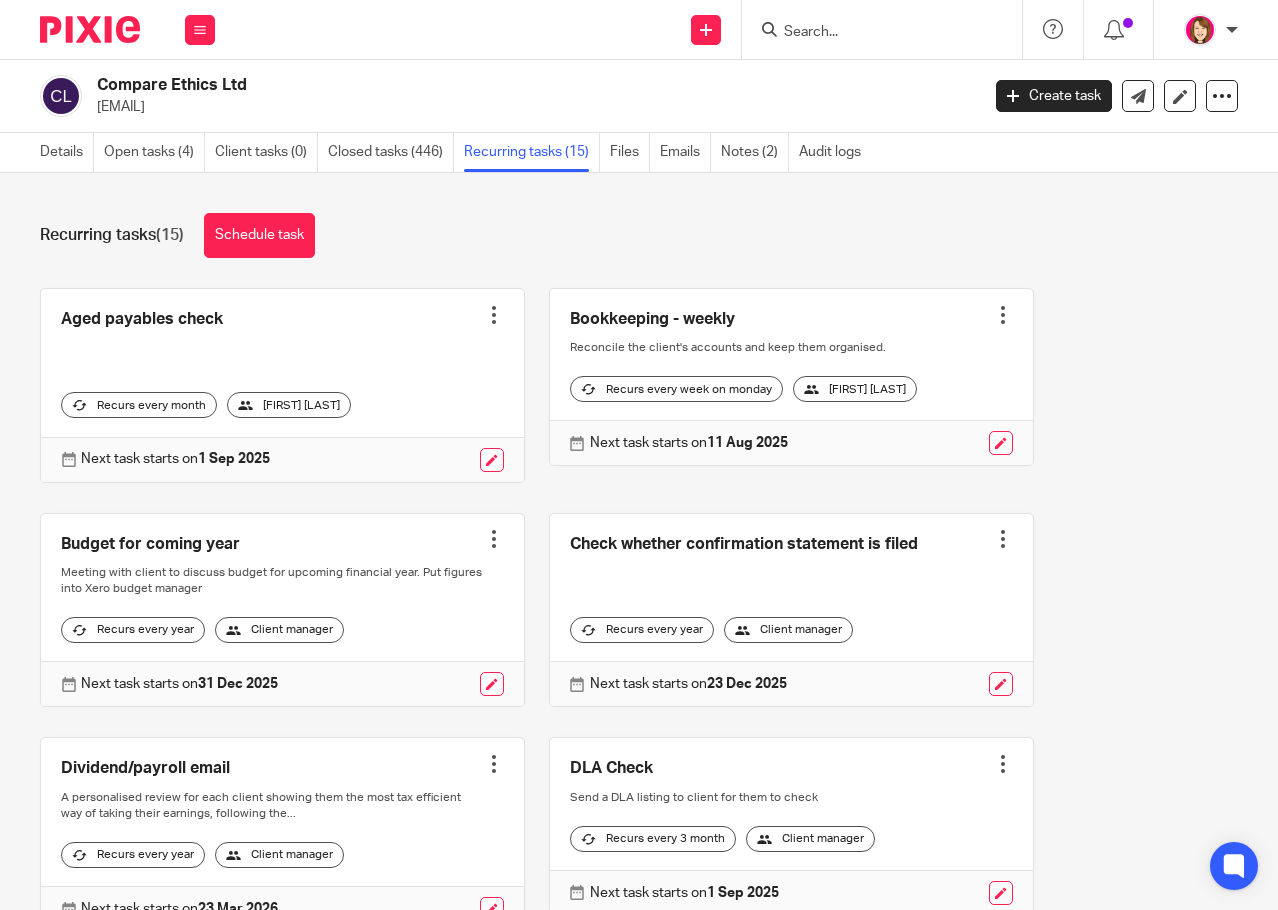 click at bounding box center (872, 33) 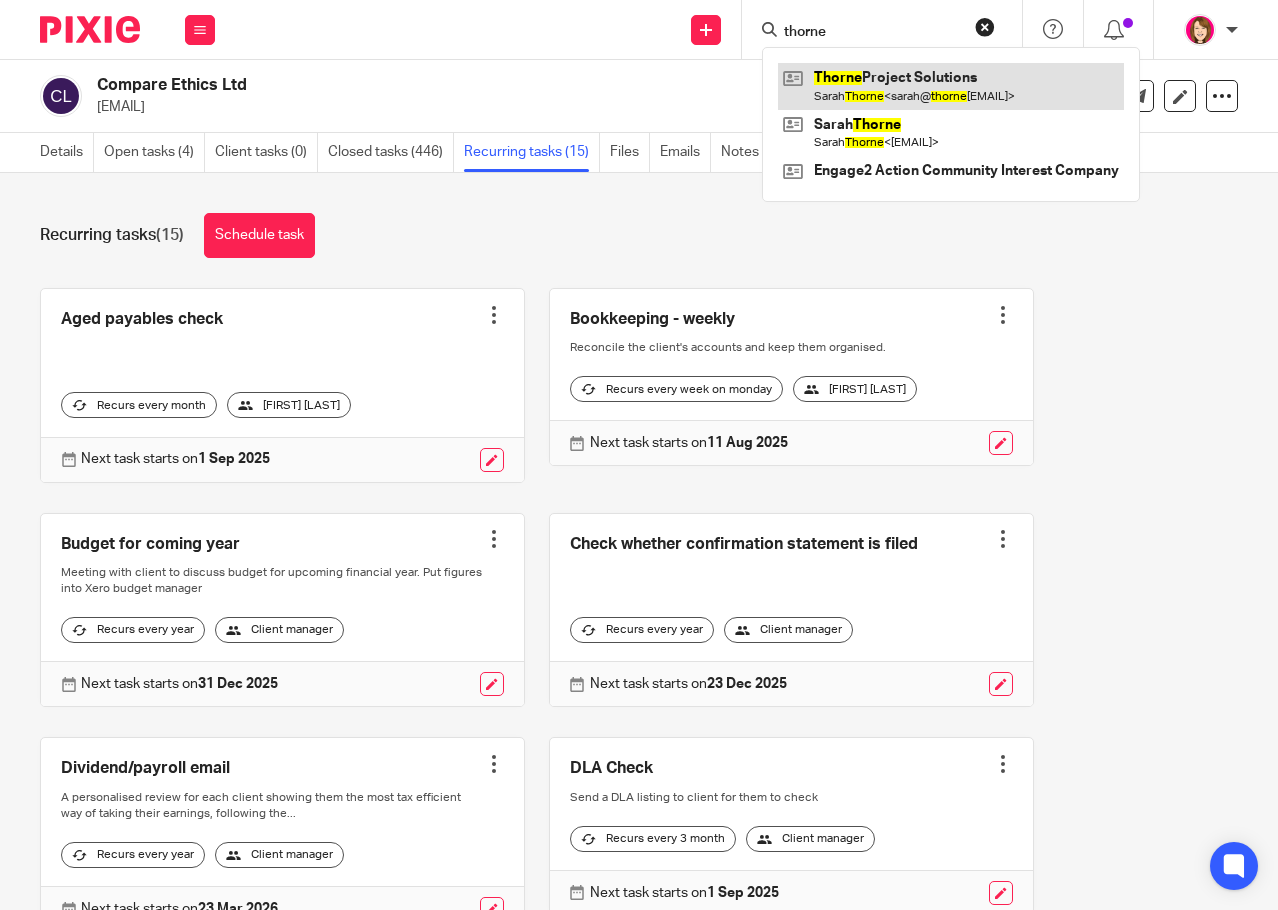 type on "thorne" 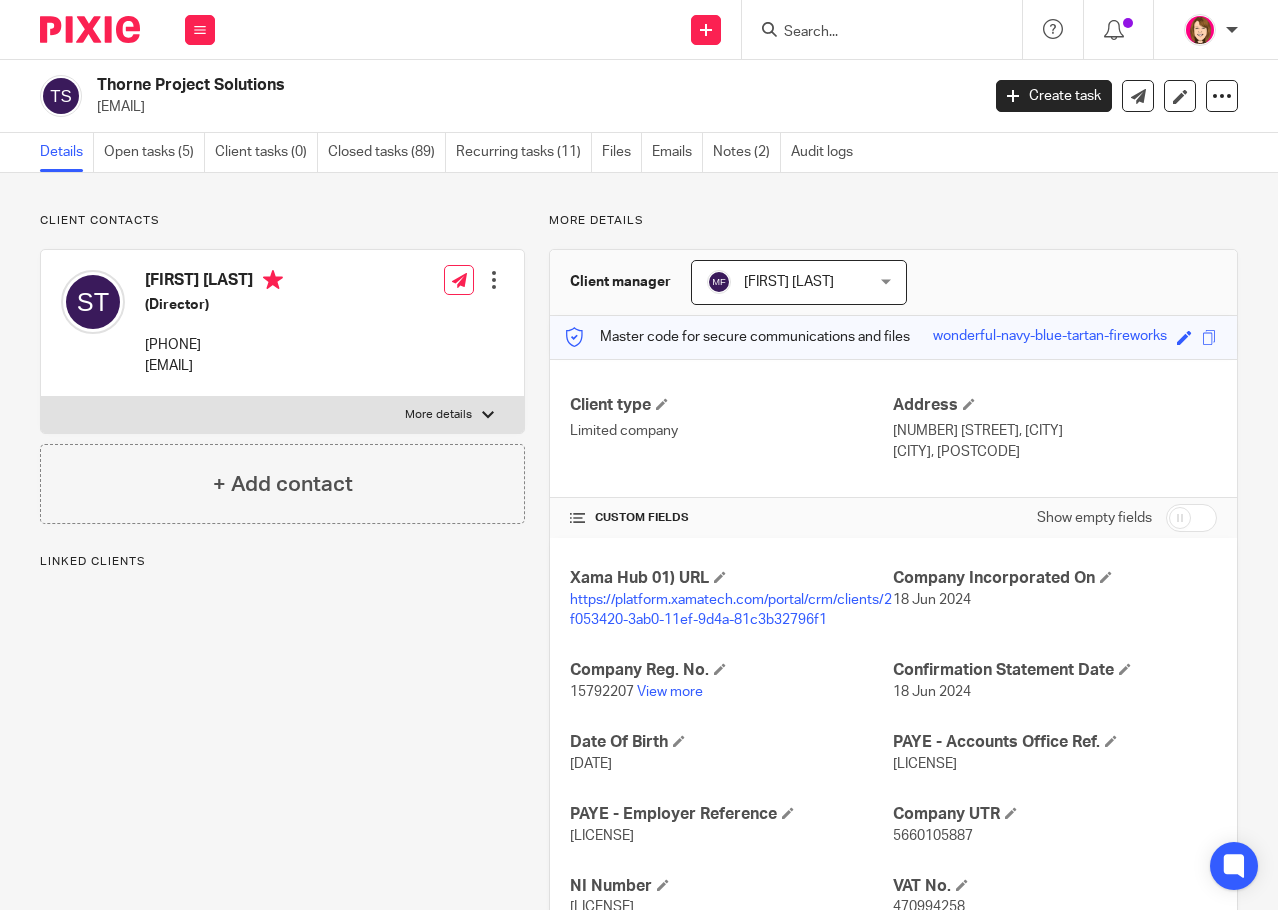 scroll, scrollTop: 0, scrollLeft: 0, axis: both 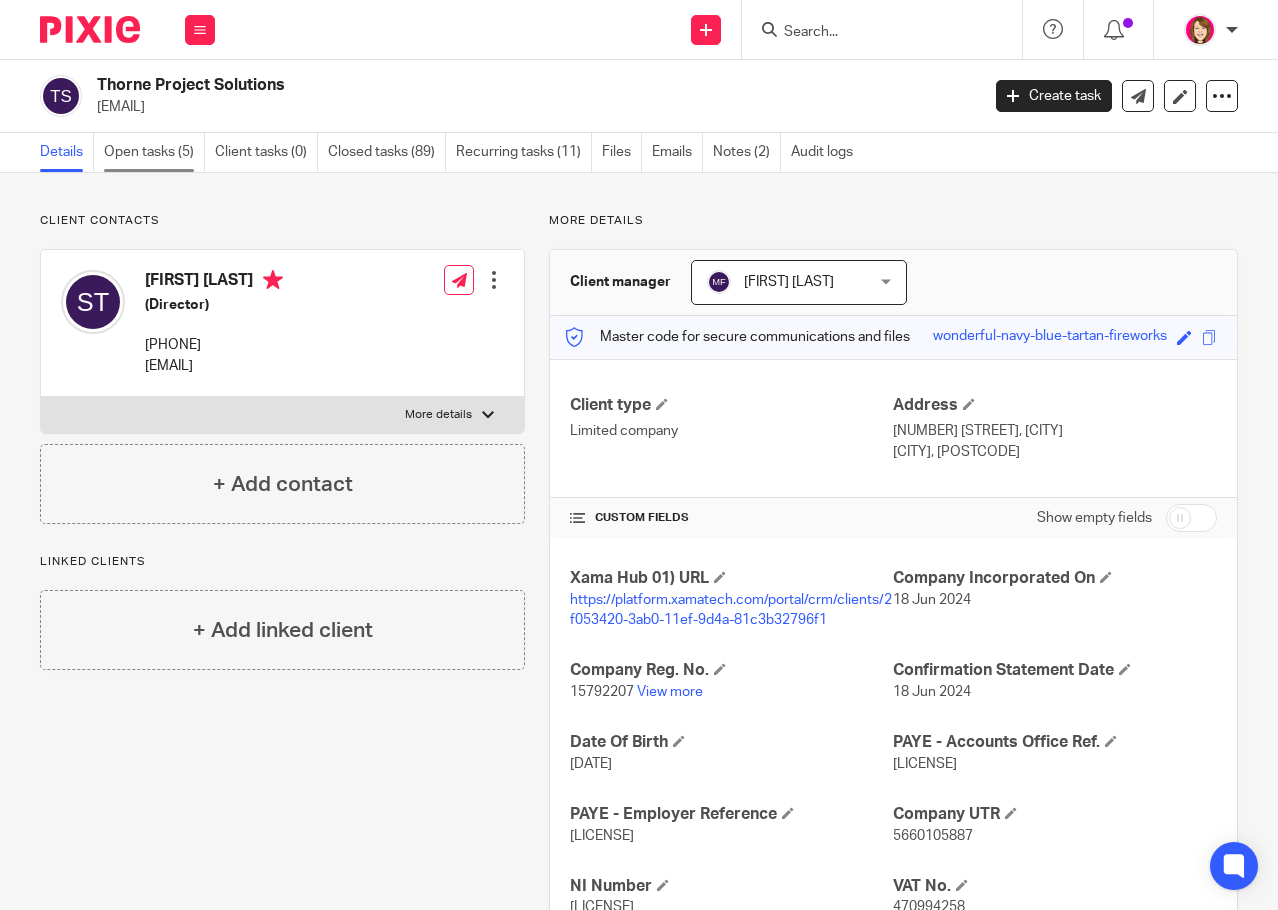 click on "Open tasks (5)" at bounding box center [154, 152] 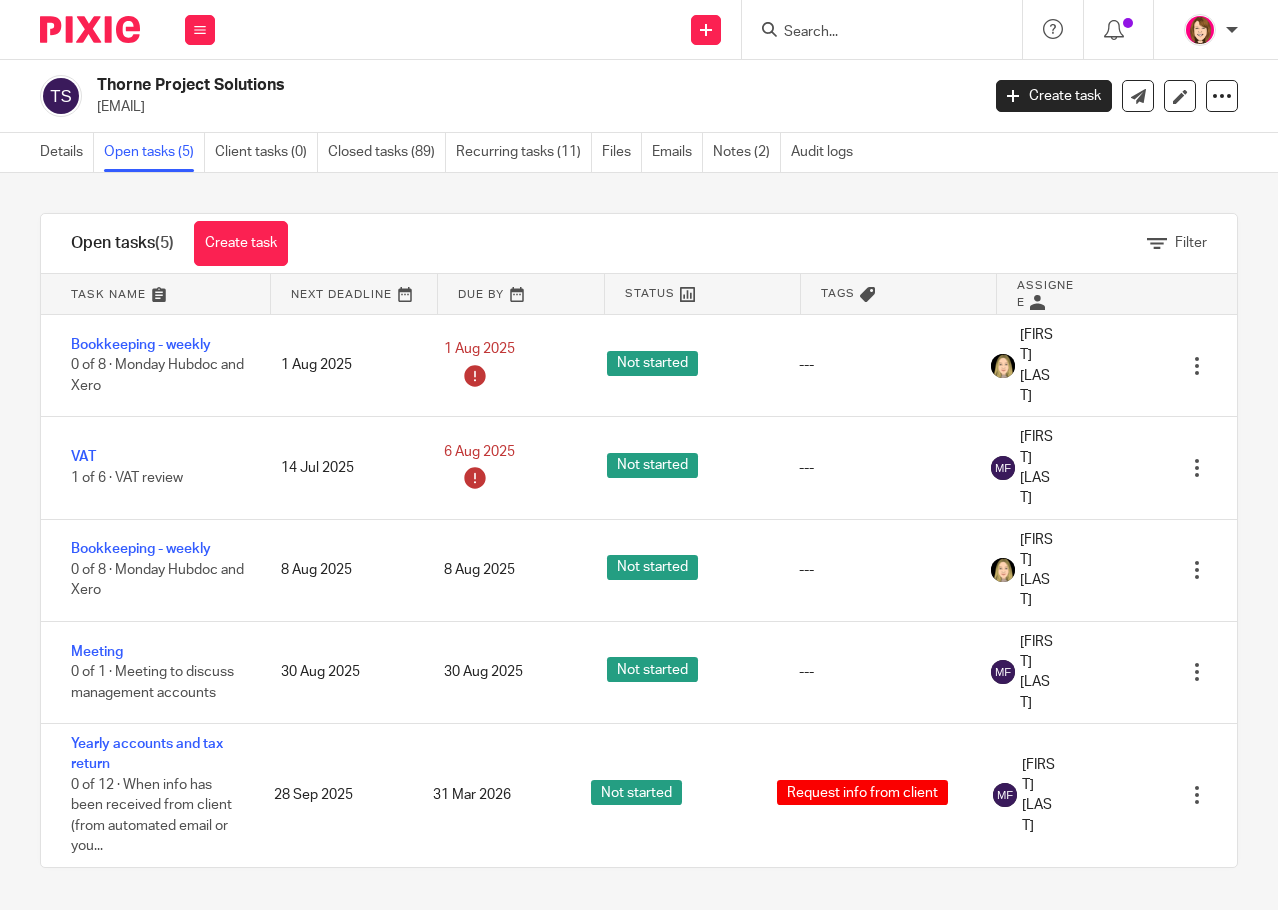 scroll, scrollTop: 0, scrollLeft: 0, axis: both 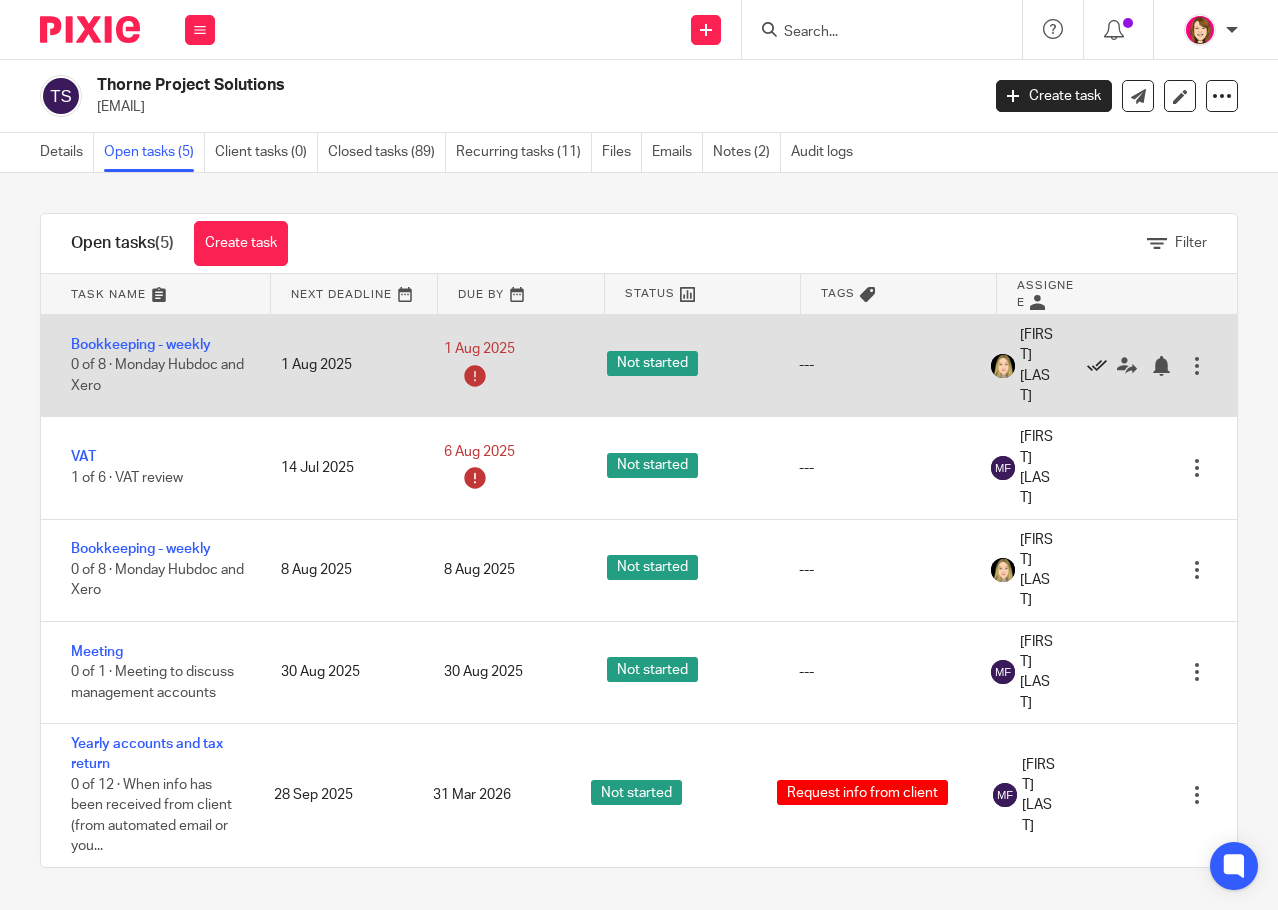 click at bounding box center (1097, 366) 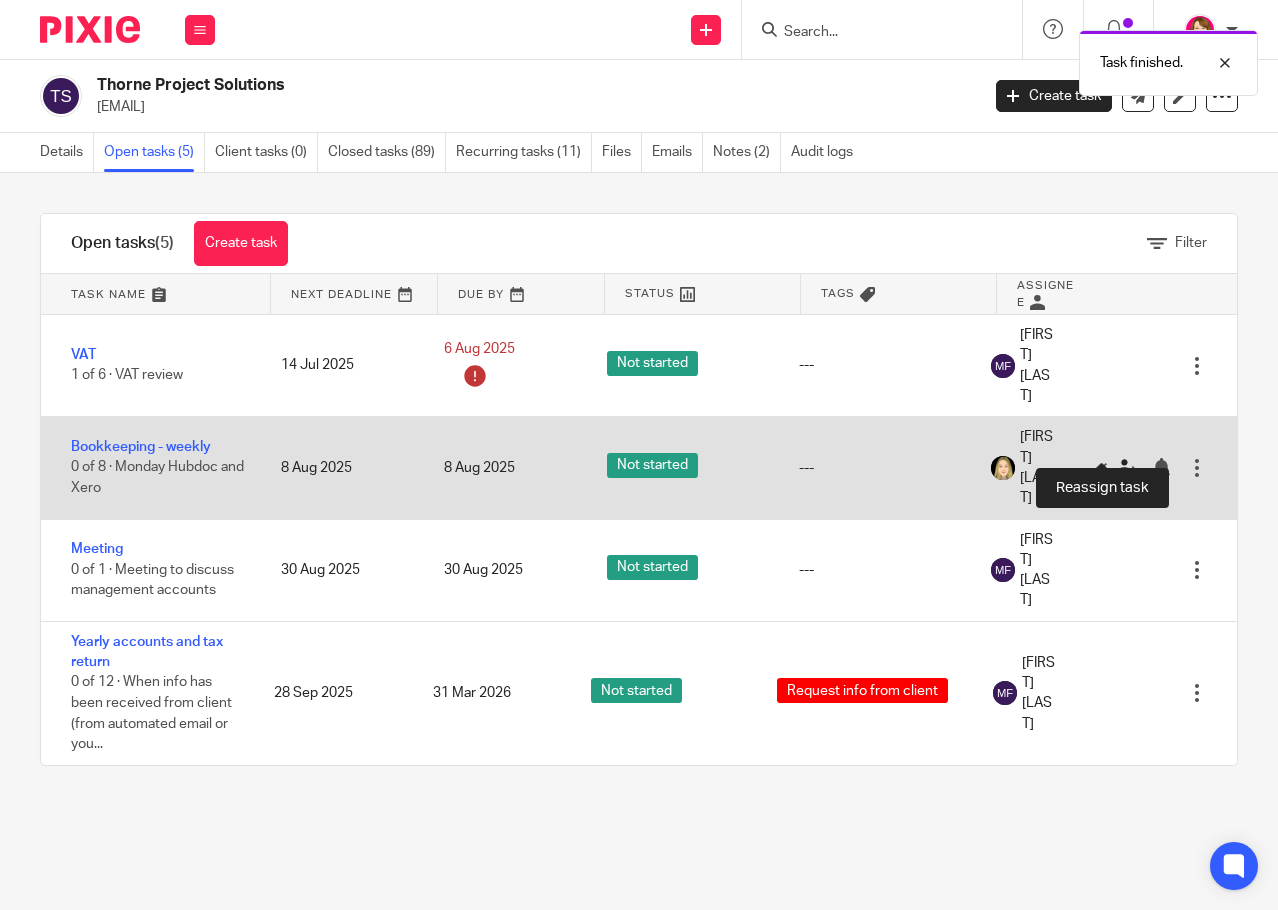 click at bounding box center (1127, 468) 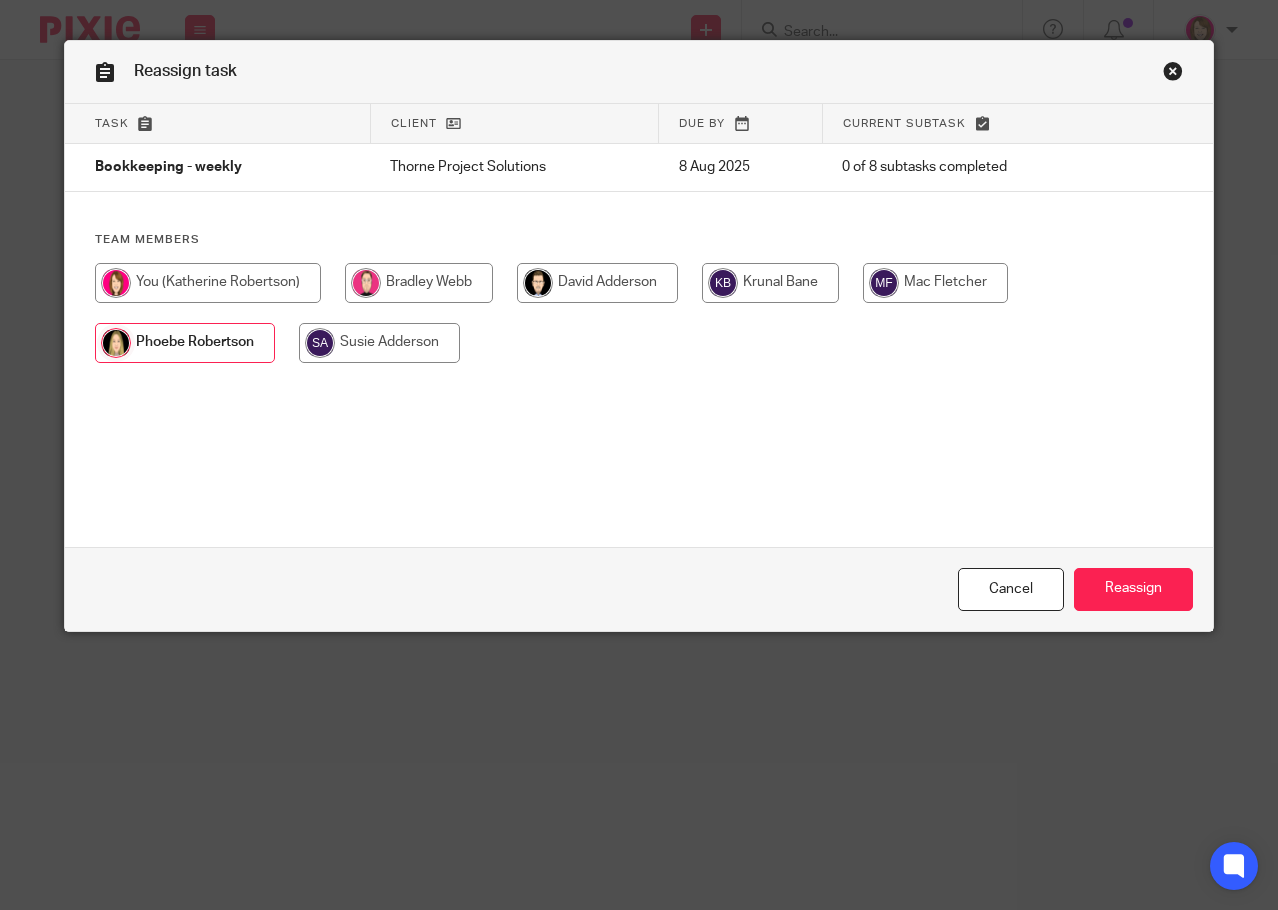scroll, scrollTop: 0, scrollLeft: 0, axis: both 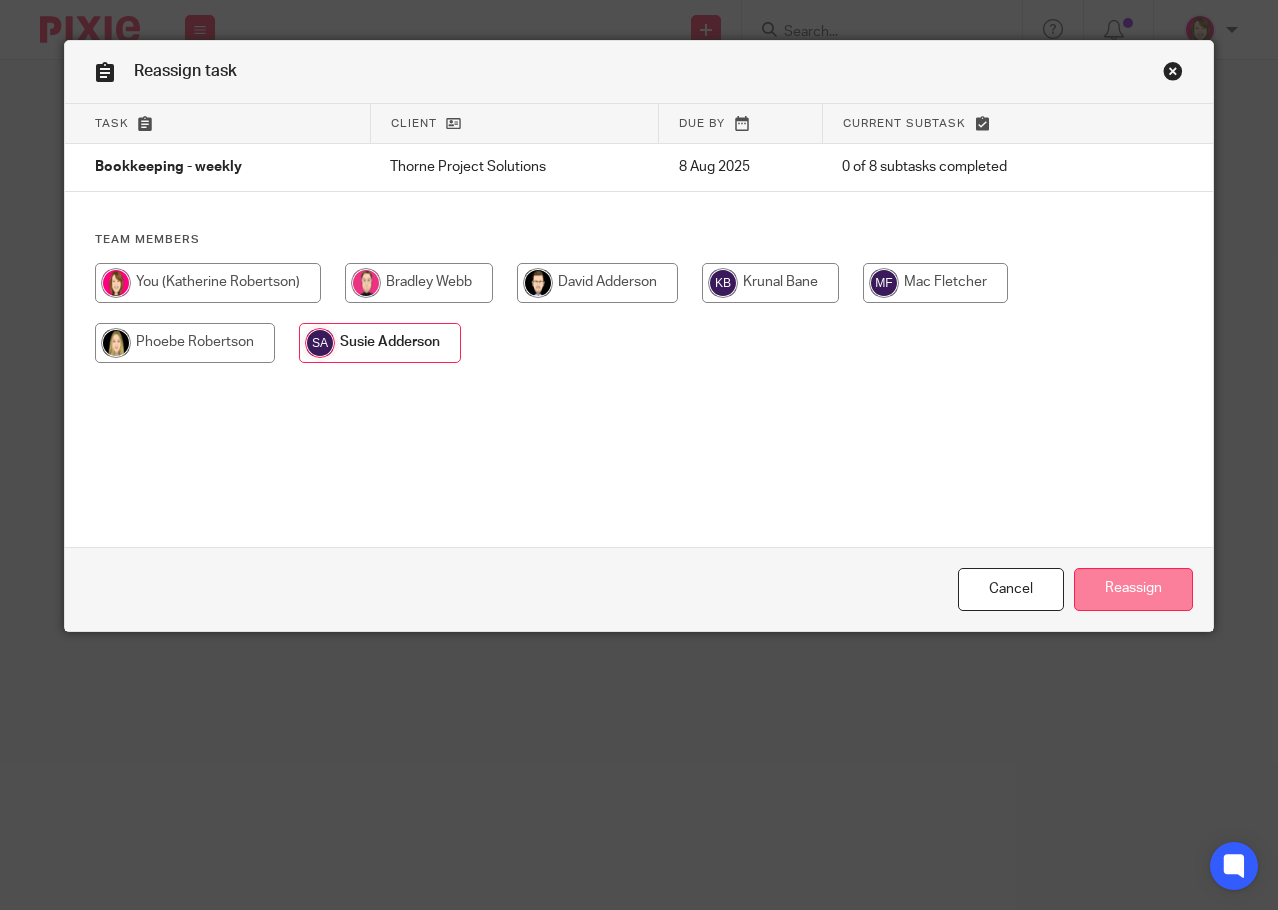 click on "Reassign" at bounding box center (1133, 589) 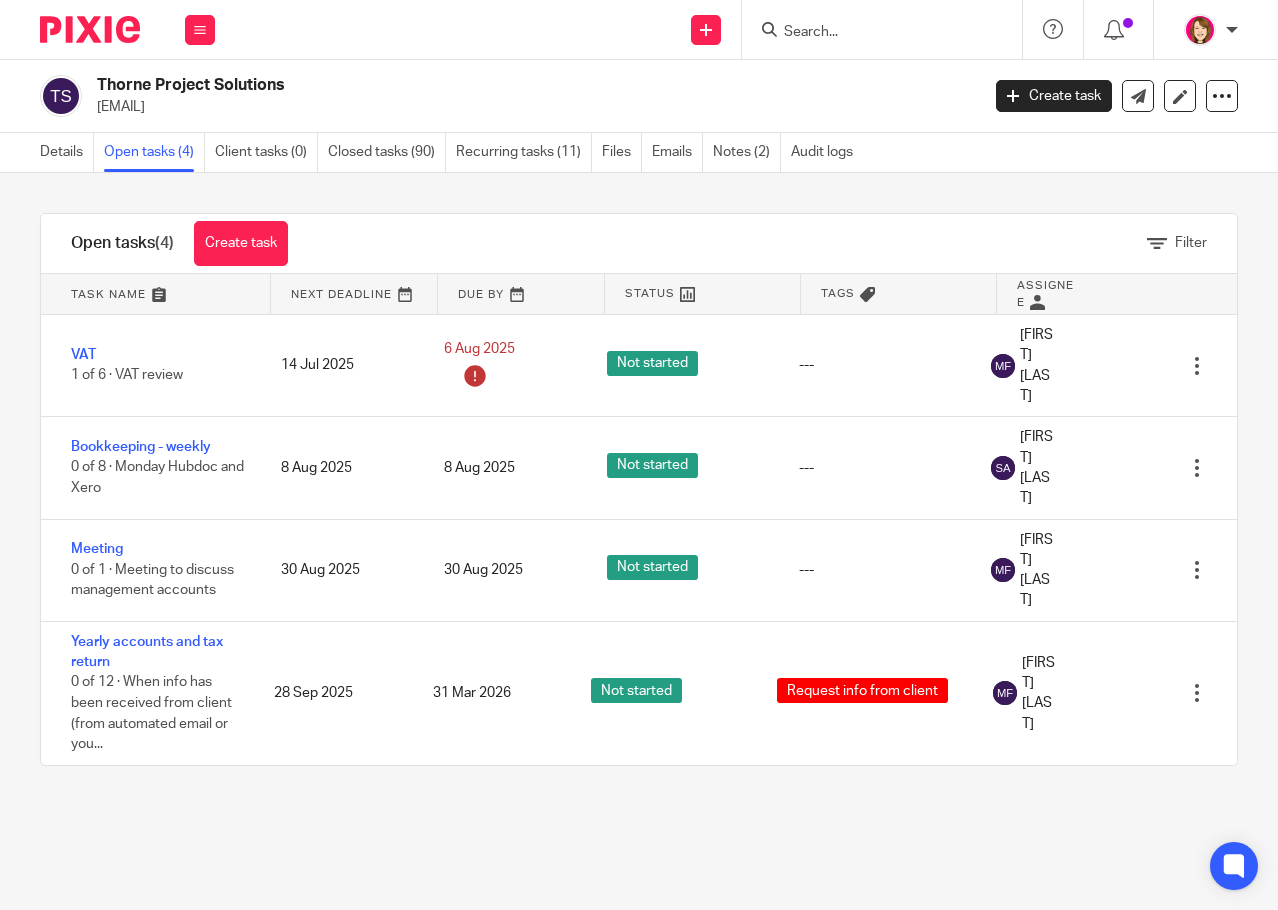 scroll, scrollTop: 0, scrollLeft: 0, axis: both 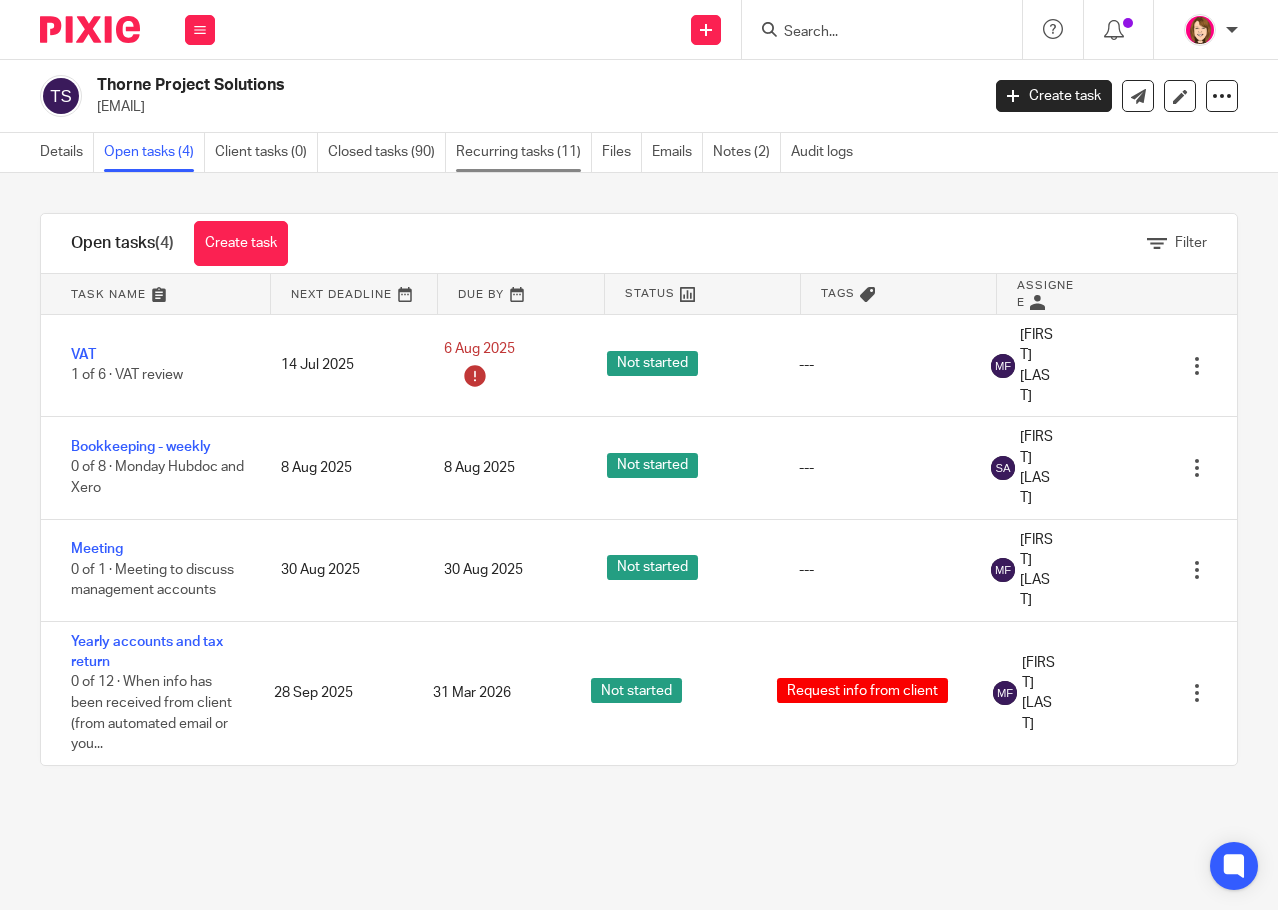click on "Recurring tasks (11)" at bounding box center (524, 152) 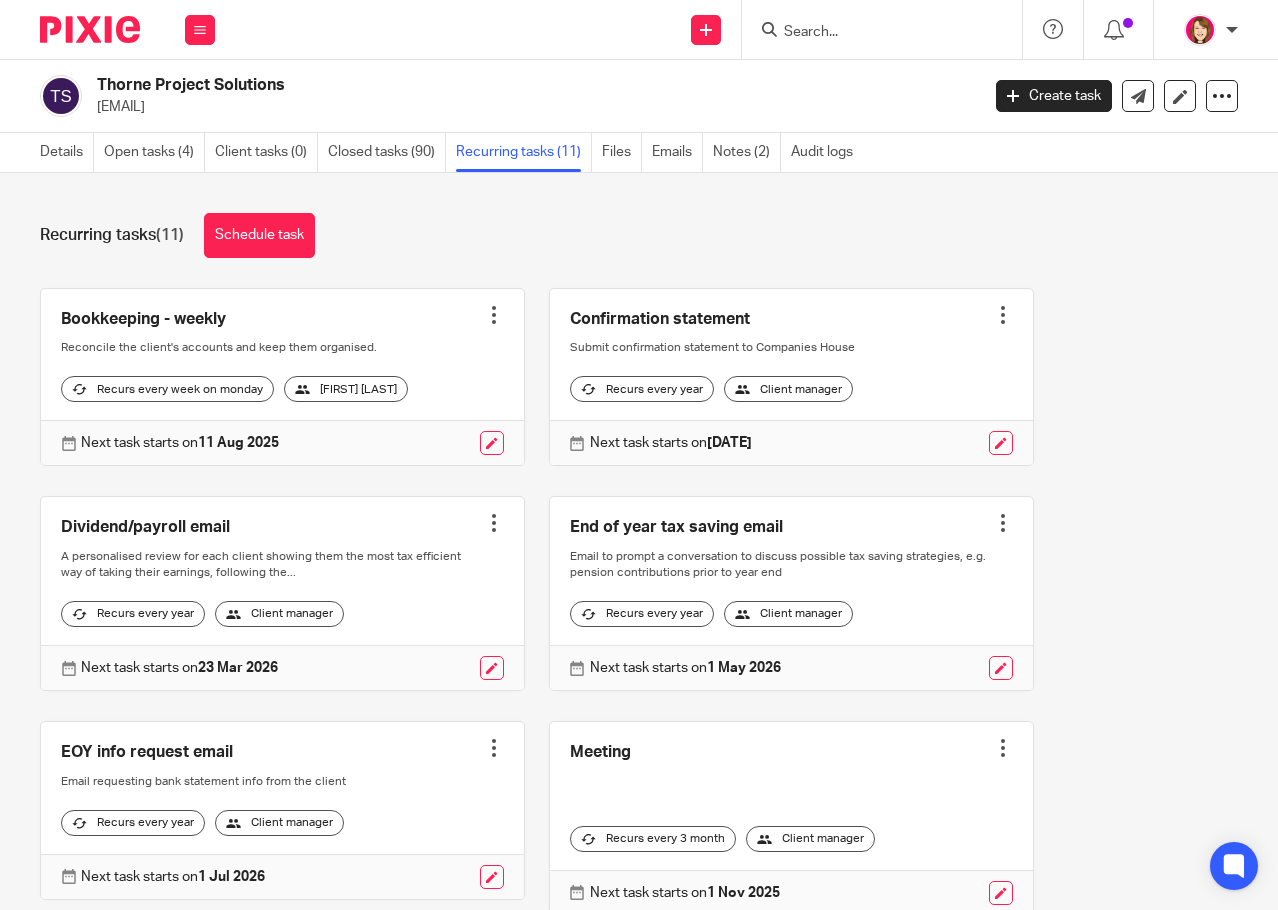 scroll, scrollTop: 0, scrollLeft: 0, axis: both 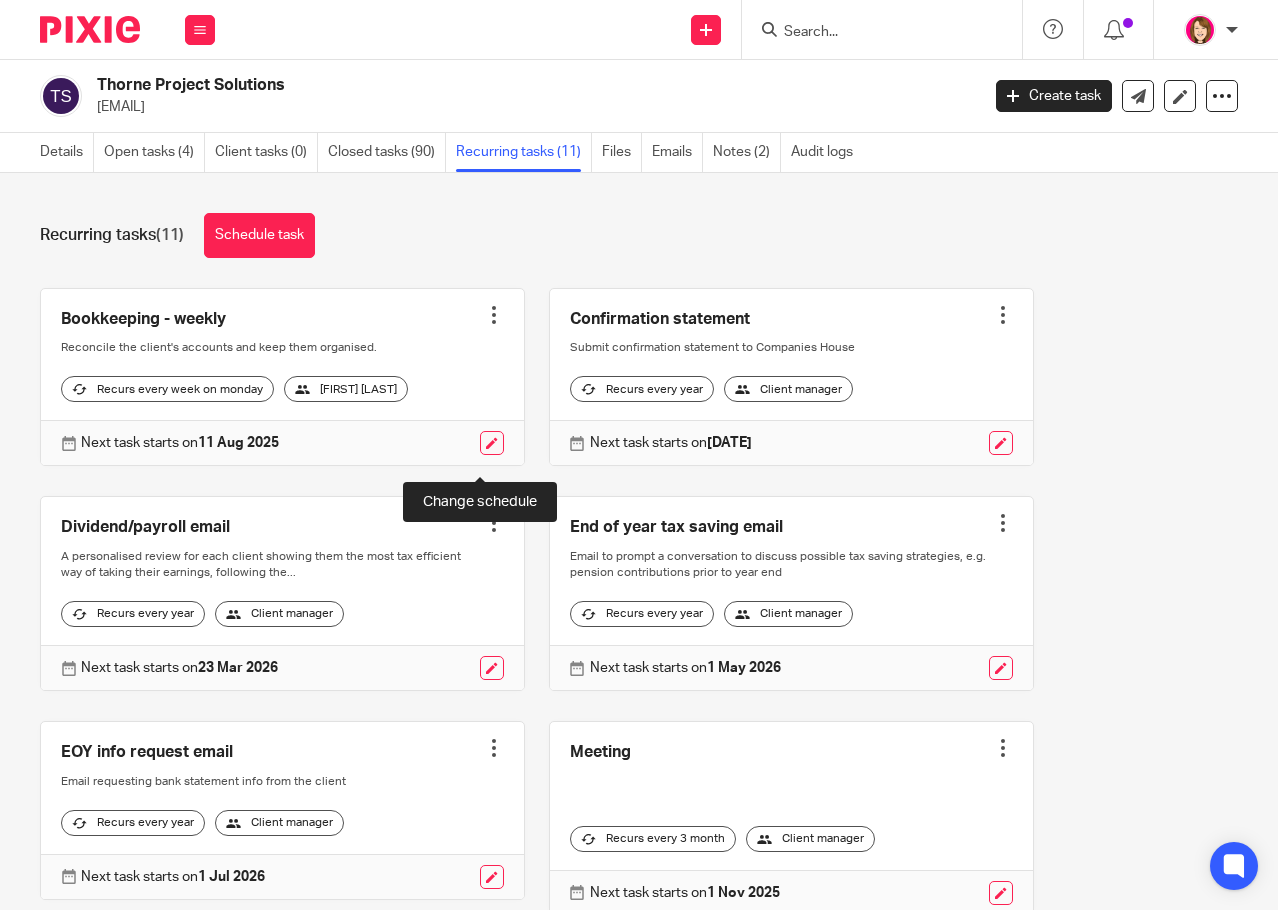 click at bounding box center (492, 443) 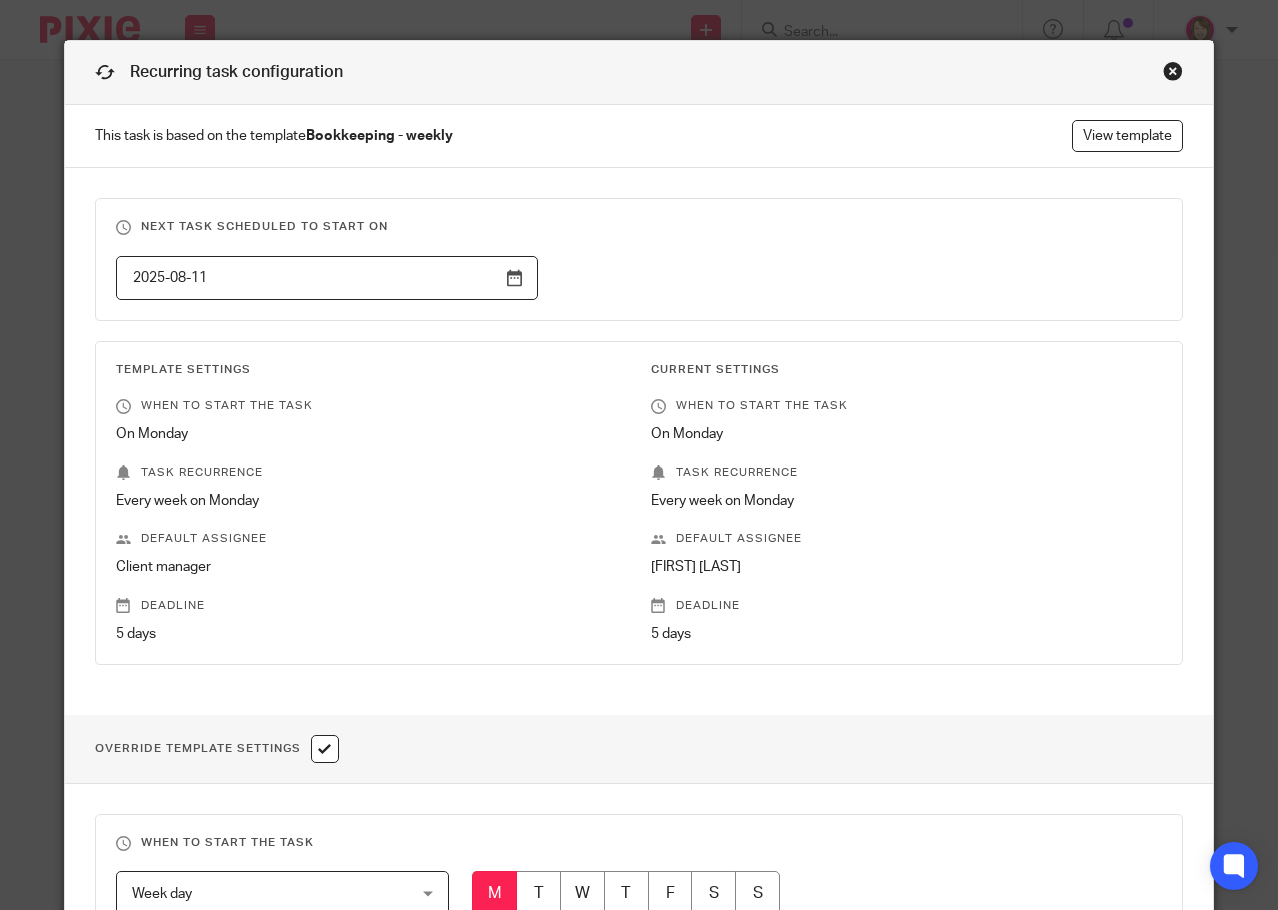 scroll, scrollTop: 0, scrollLeft: 0, axis: both 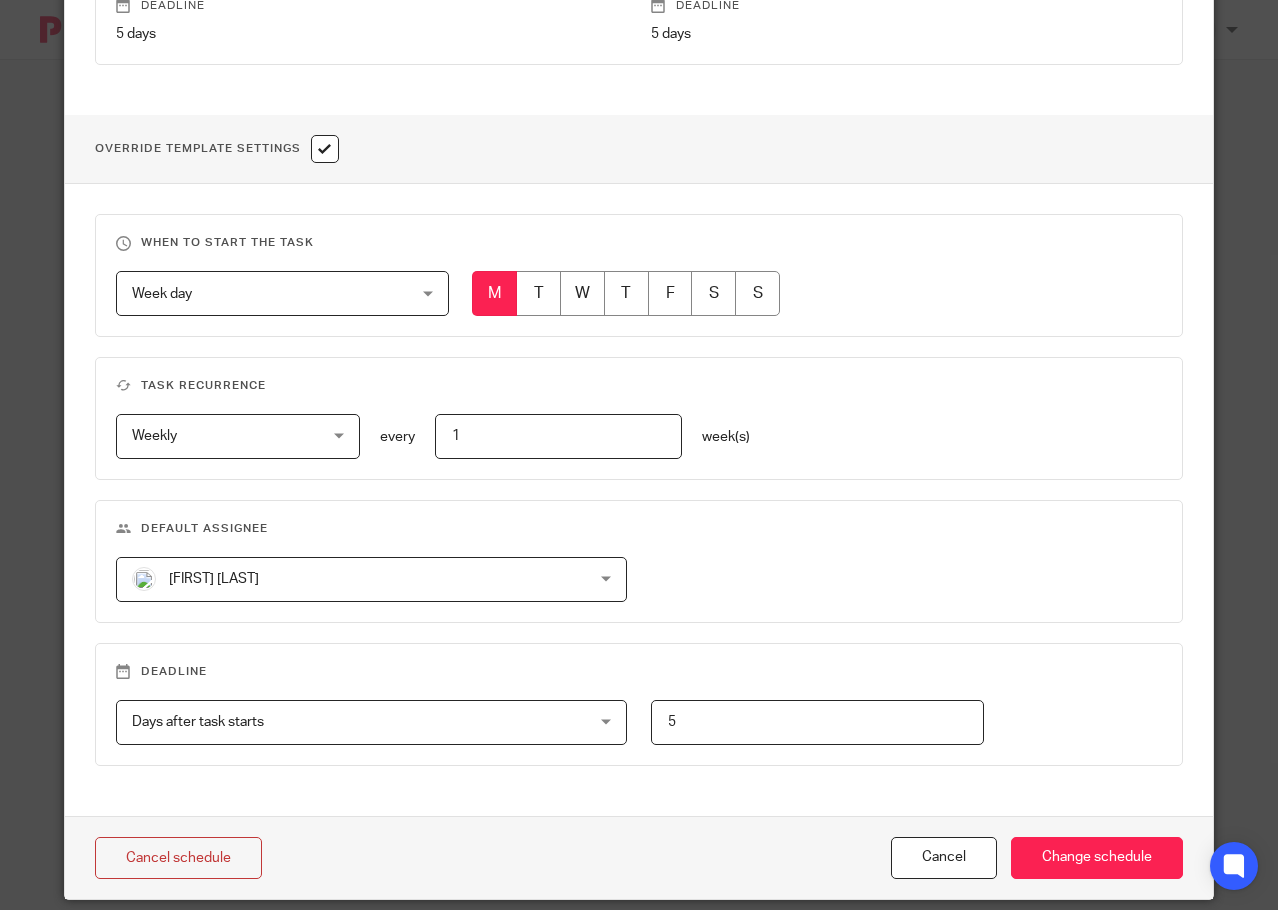 click on "Phoebe Robertson
Phoebe Robertson" at bounding box center (371, 579) 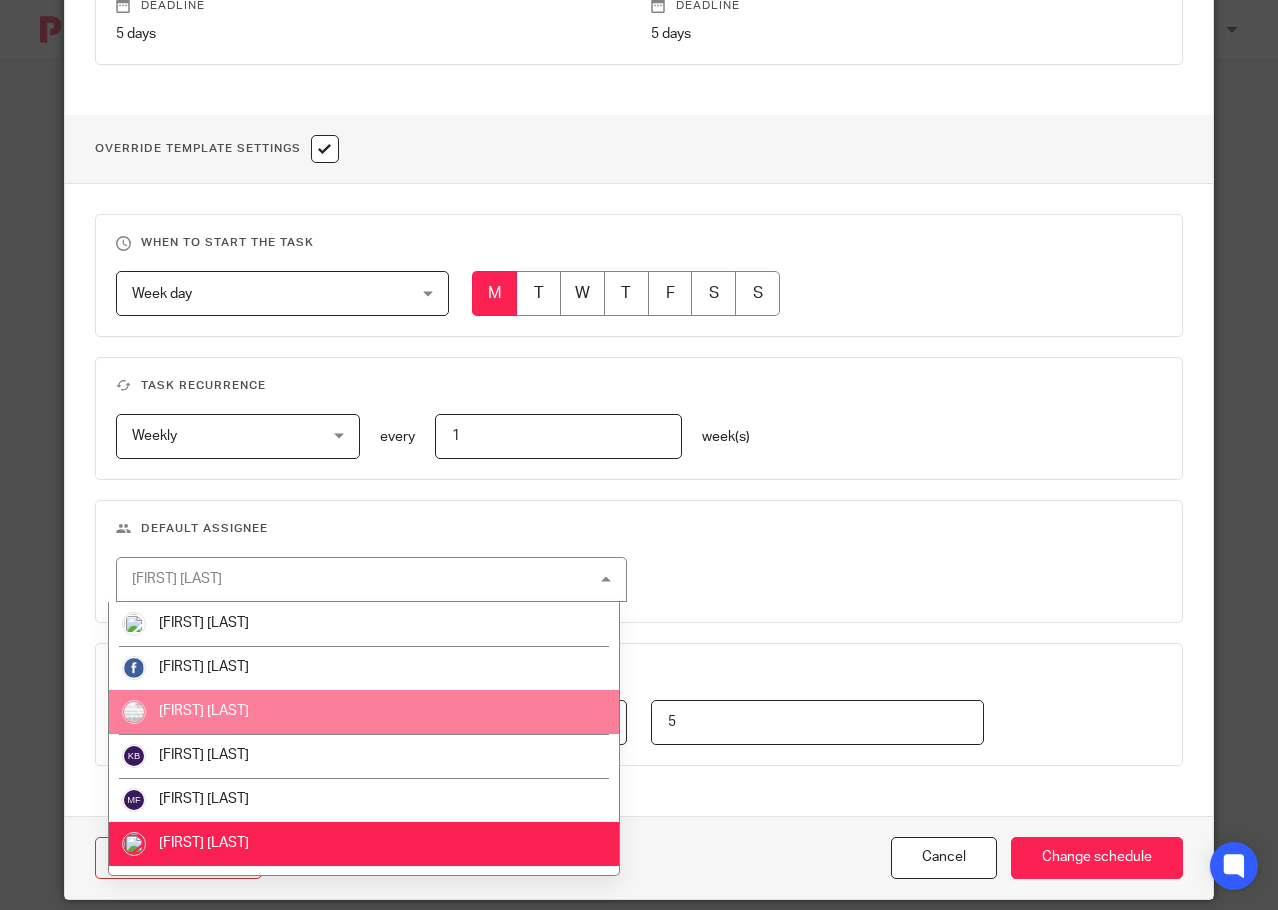 scroll, scrollTop: 35, scrollLeft: 0, axis: vertical 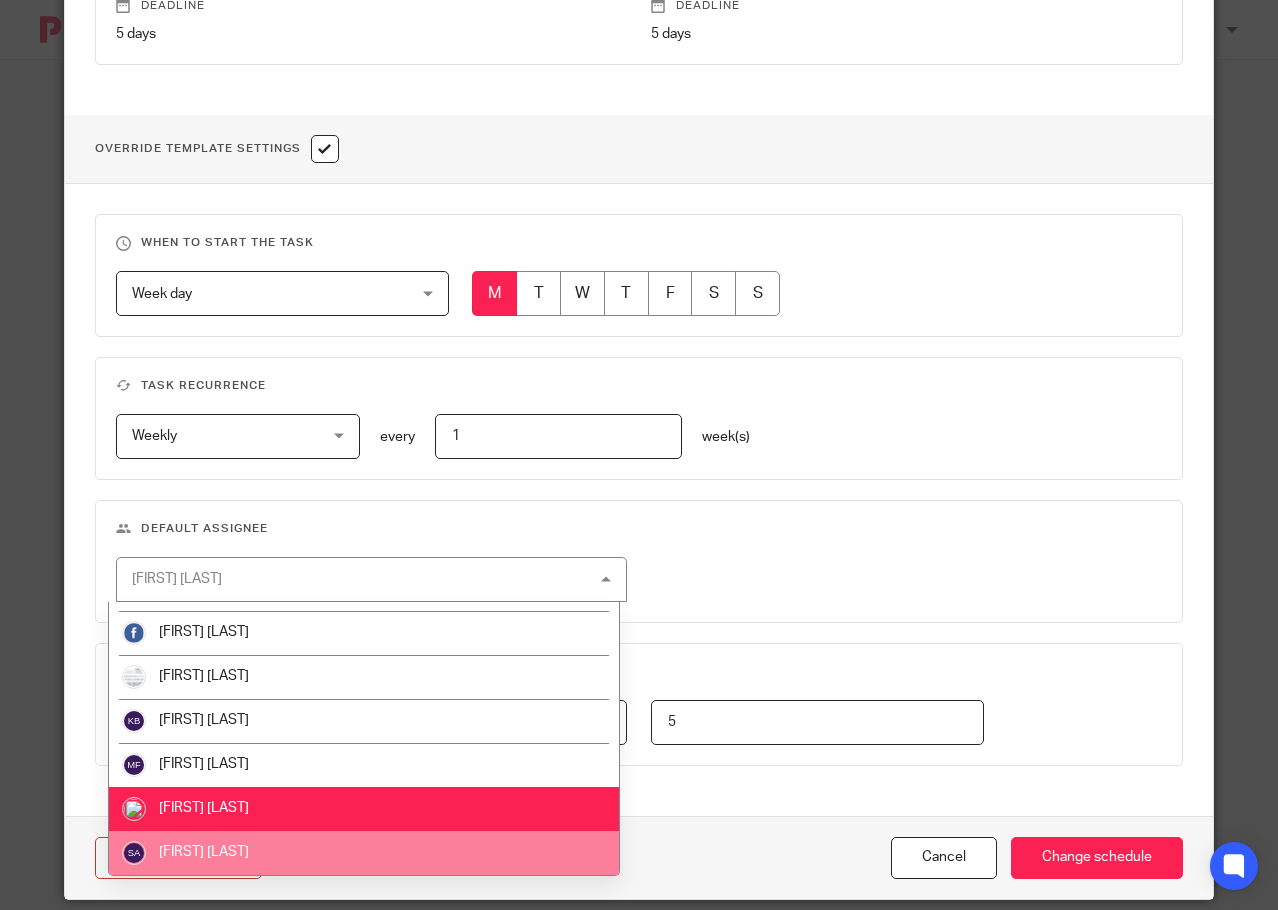 click on "[FIRST] [LAST]" at bounding box center (363, 853) 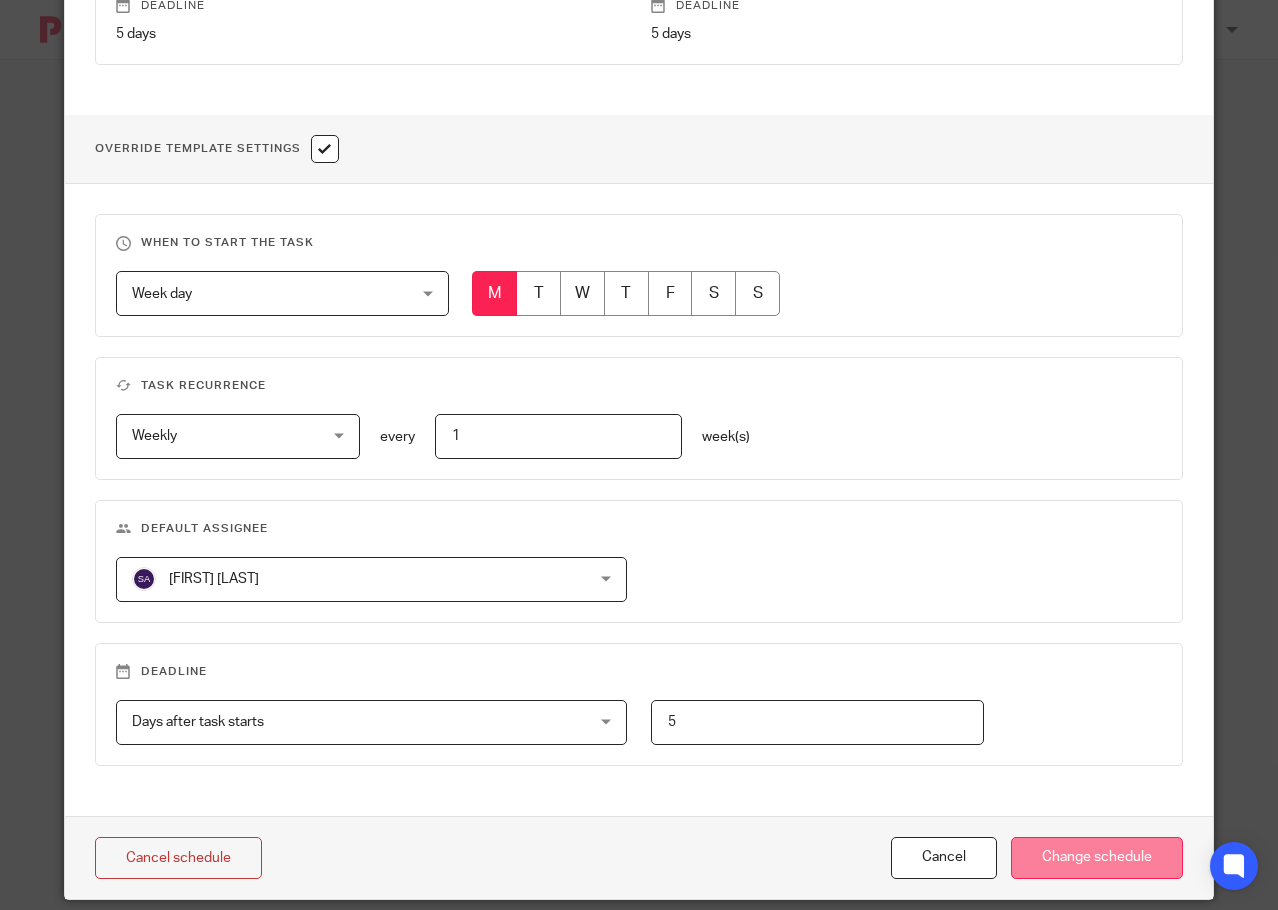 click on "Change schedule" at bounding box center (1097, 858) 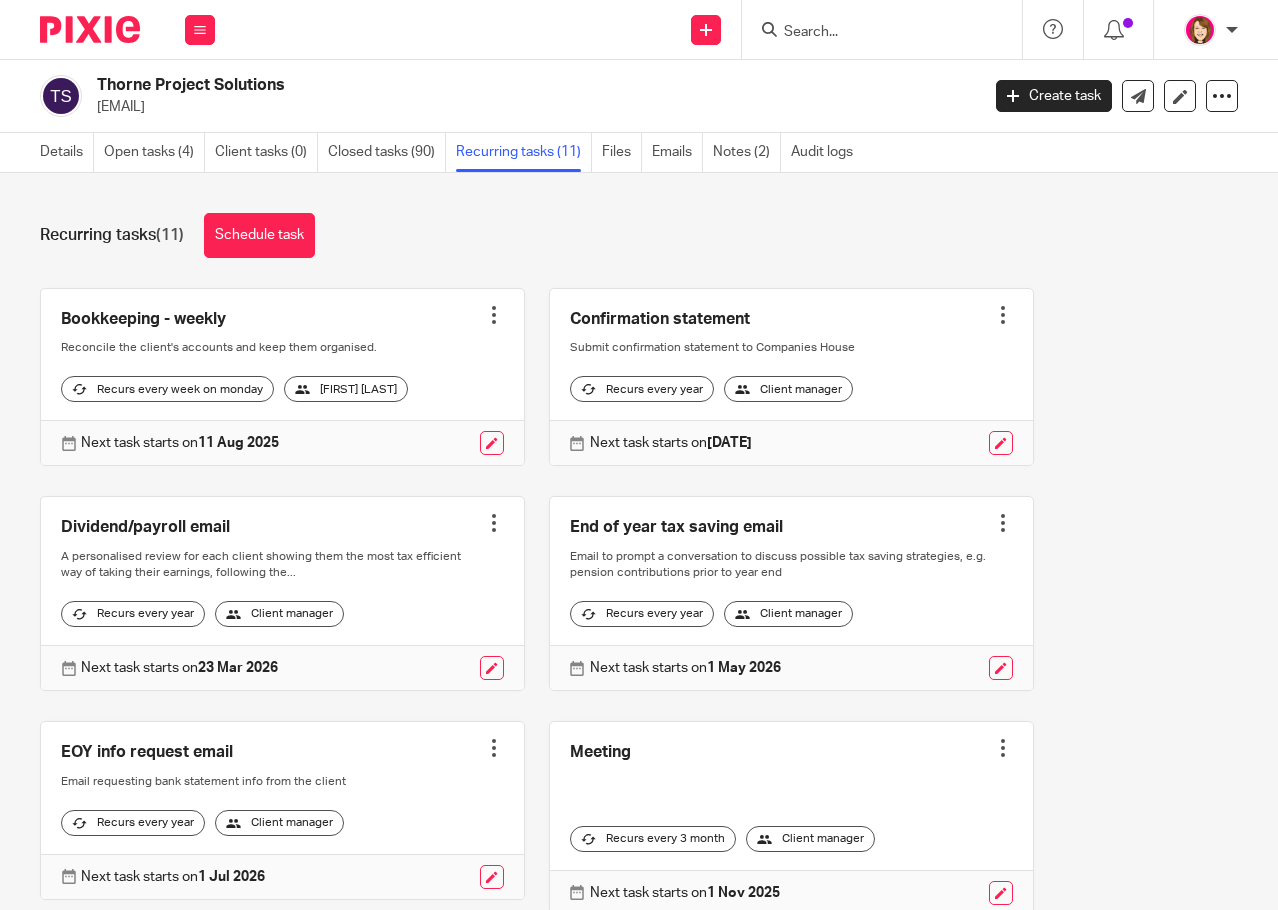 scroll, scrollTop: 0, scrollLeft: 0, axis: both 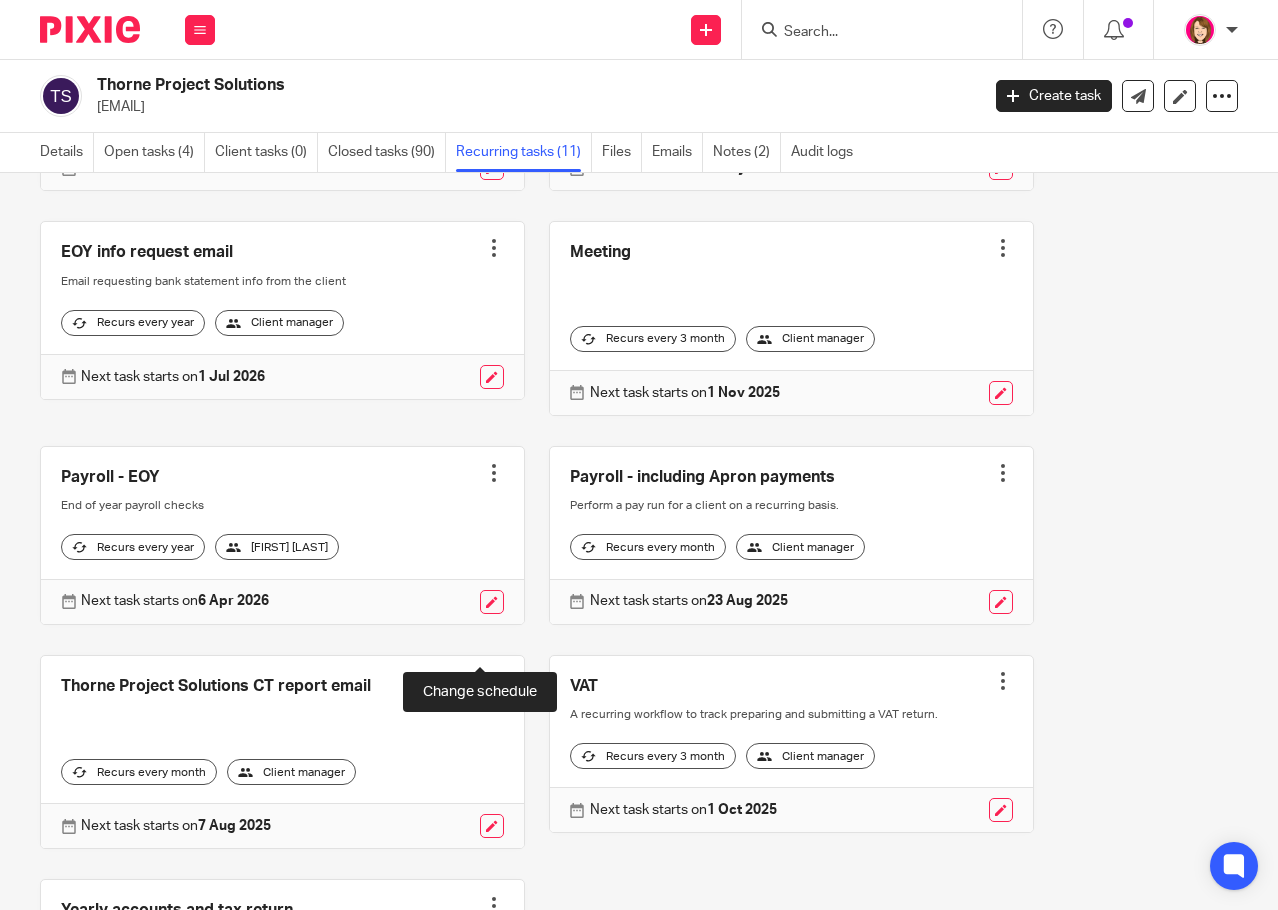 click at bounding box center (492, 602) 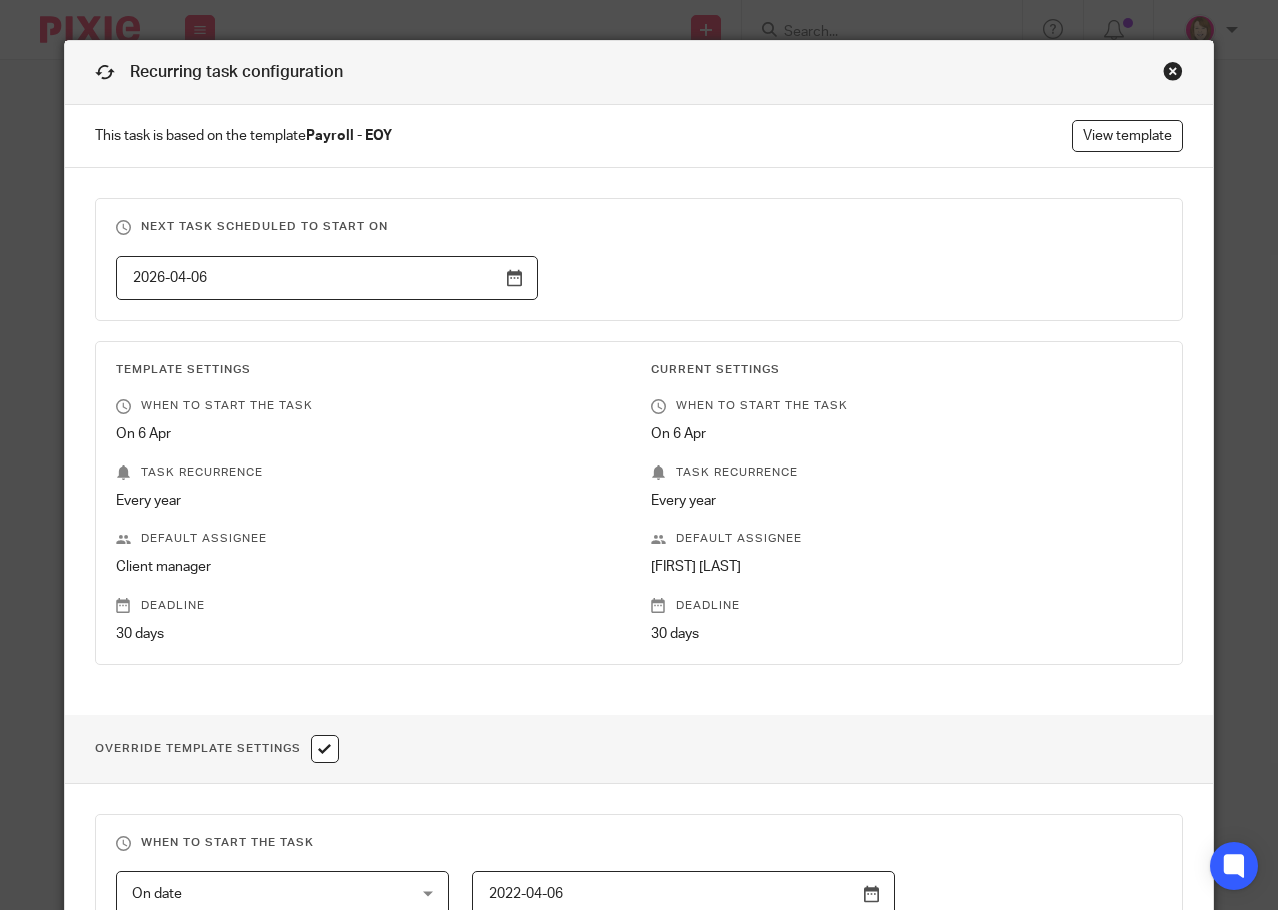 scroll, scrollTop: 0, scrollLeft: 0, axis: both 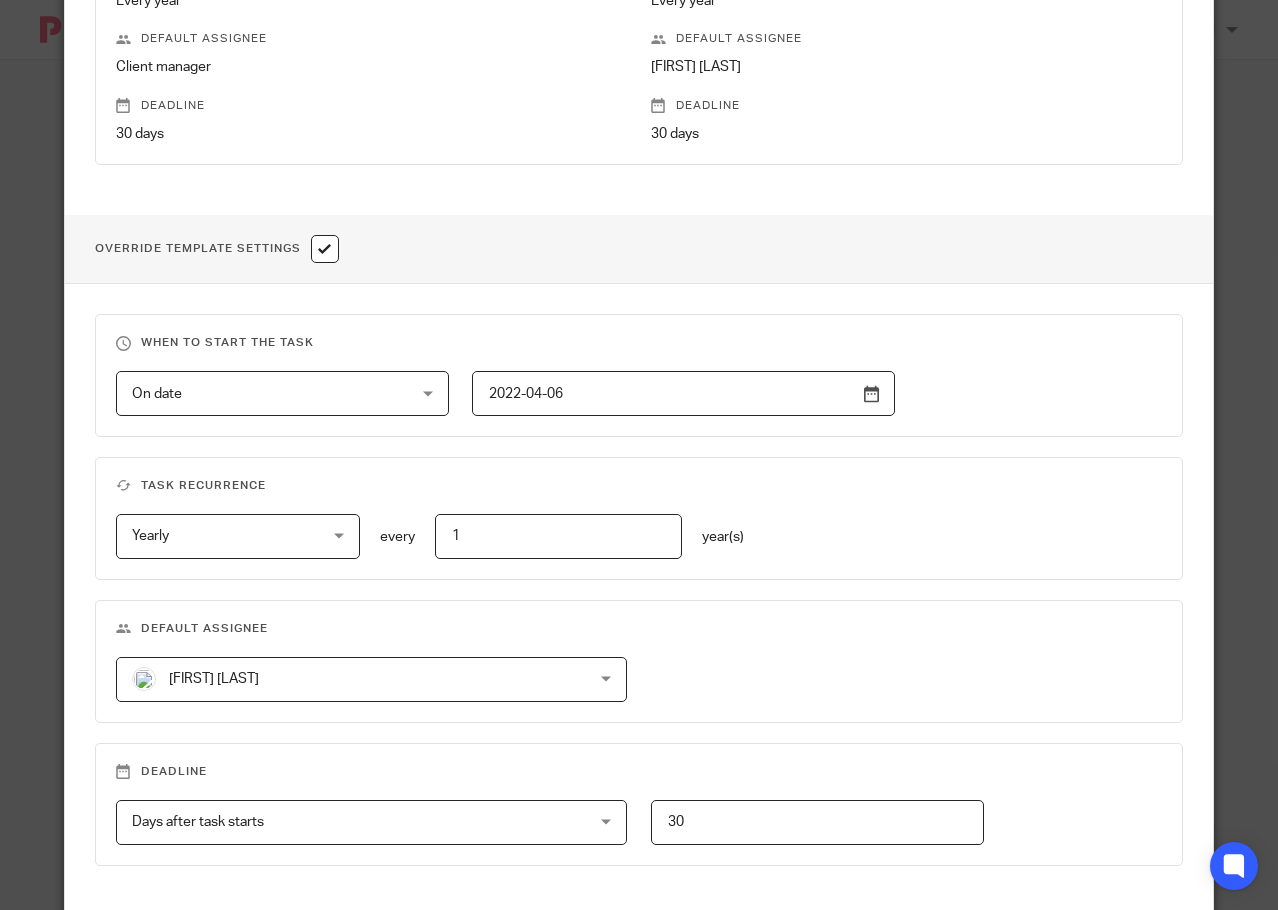 click on "Phoebe Robertson
Phoebe Robertson" at bounding box center (371, 679) 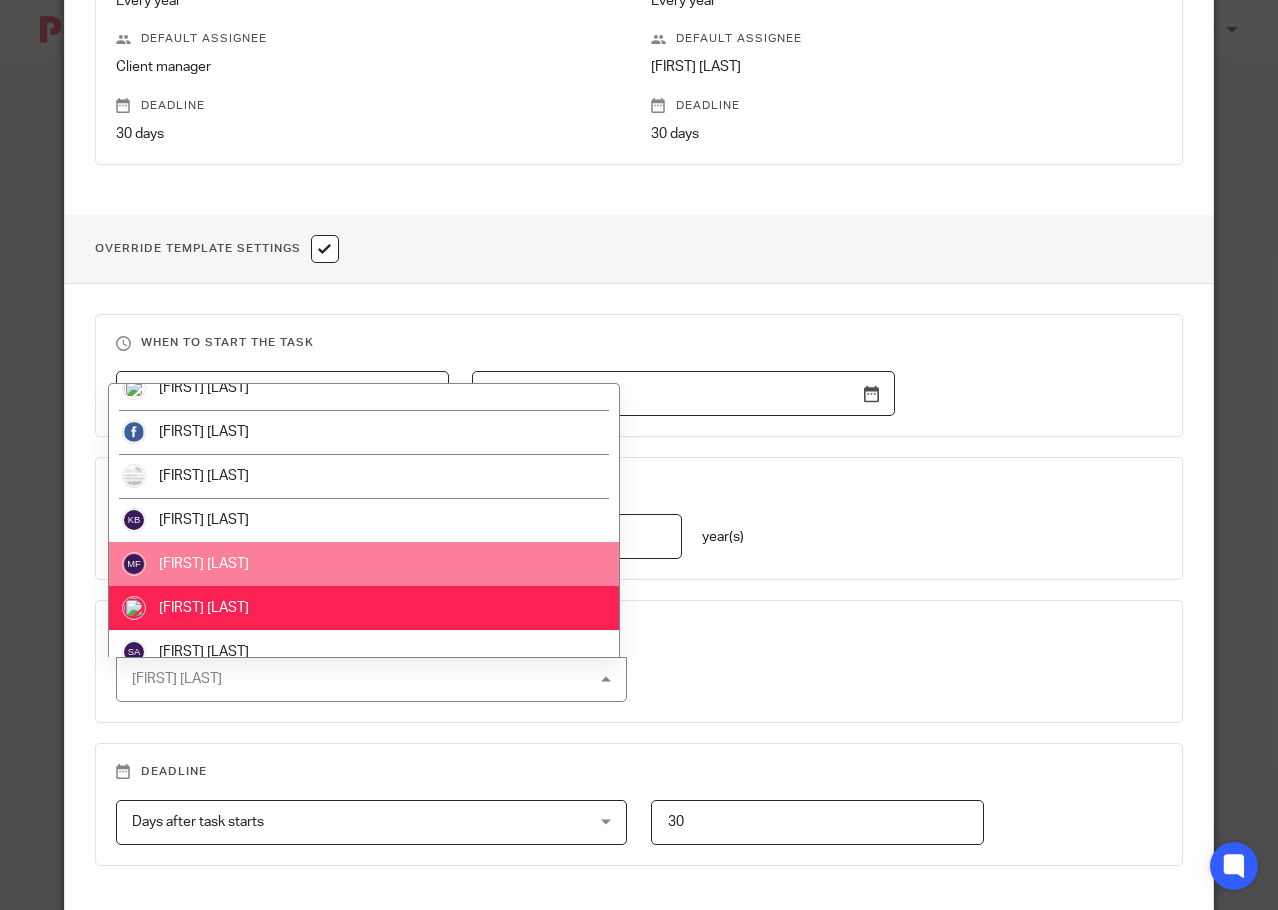 scroll, scrollTop: 35, scrollLeft: 0, axis: vertical 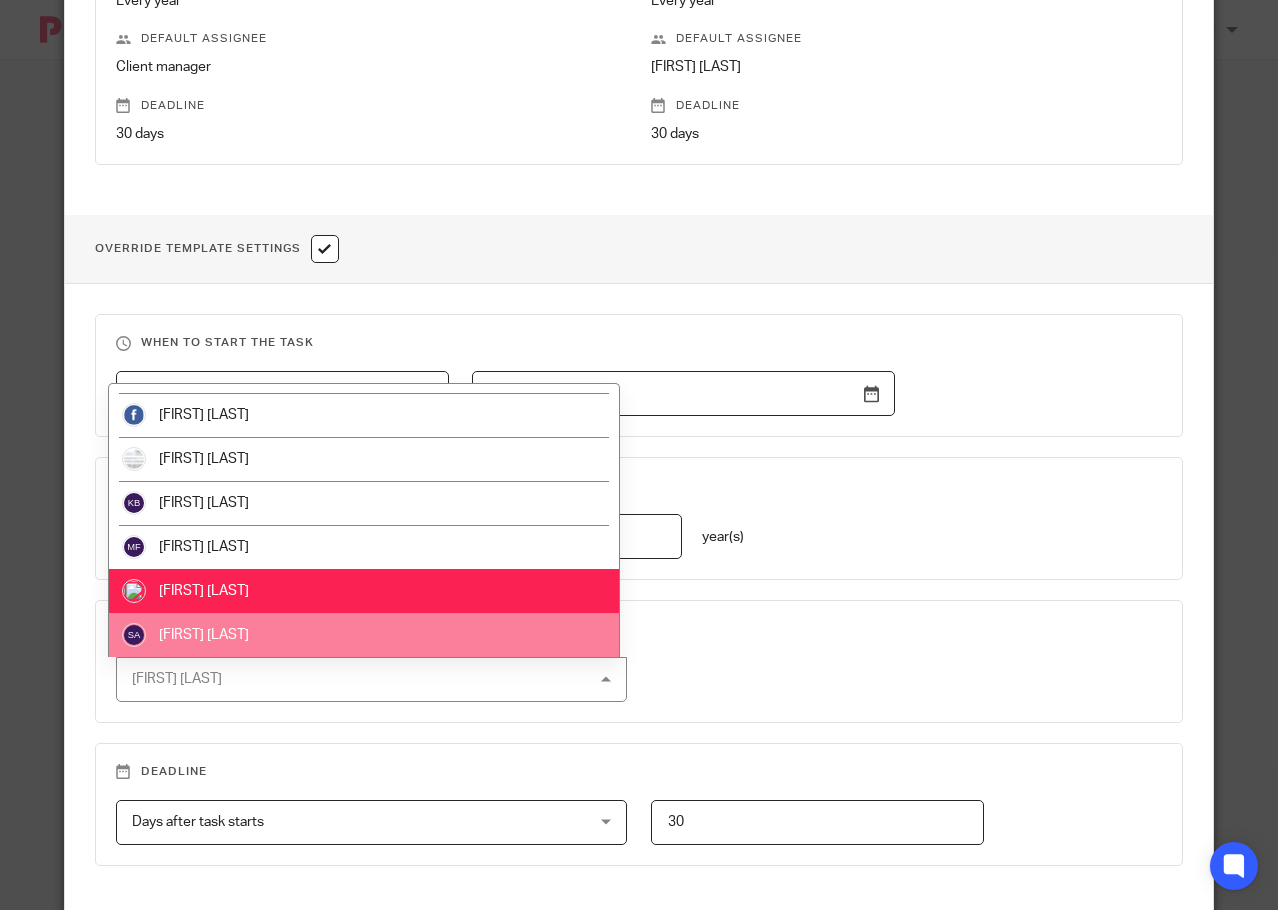 click on "[FIRST] [LAST]" at bounding box center [363, 635] 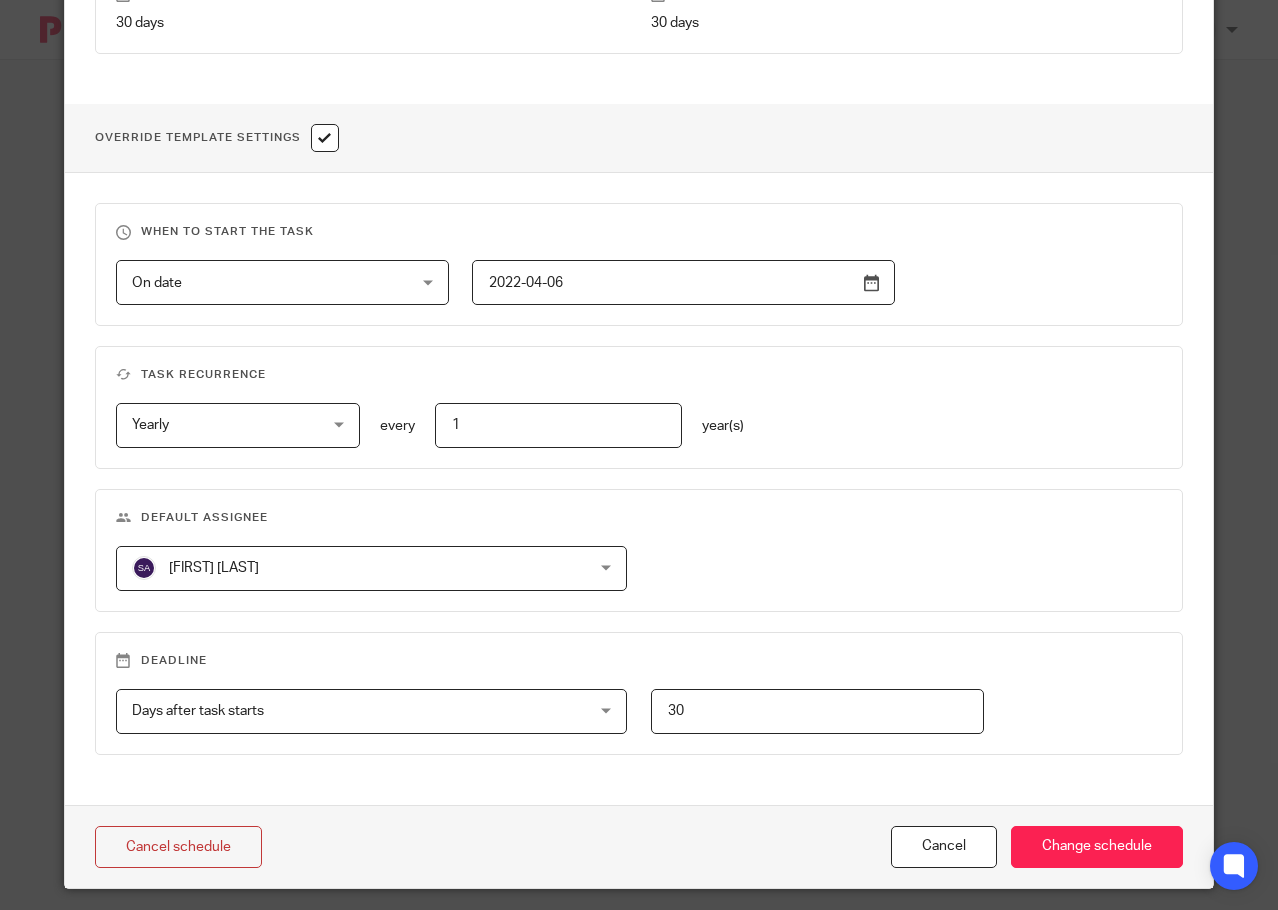 scroll, scrollTop: 630, scrollLeft: 0, axis: vertical 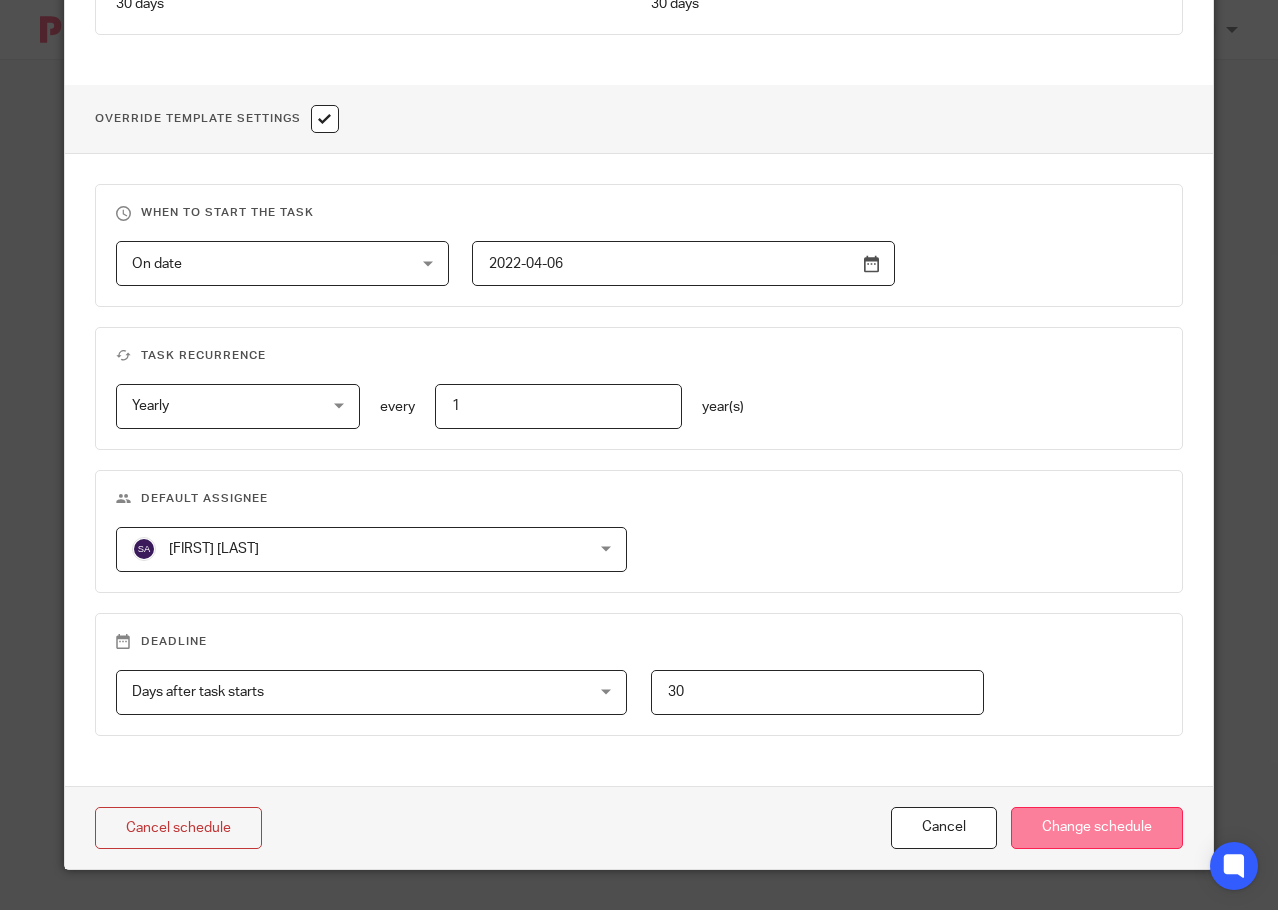 click on "Change schedule" at bounding box center [1097, 828] 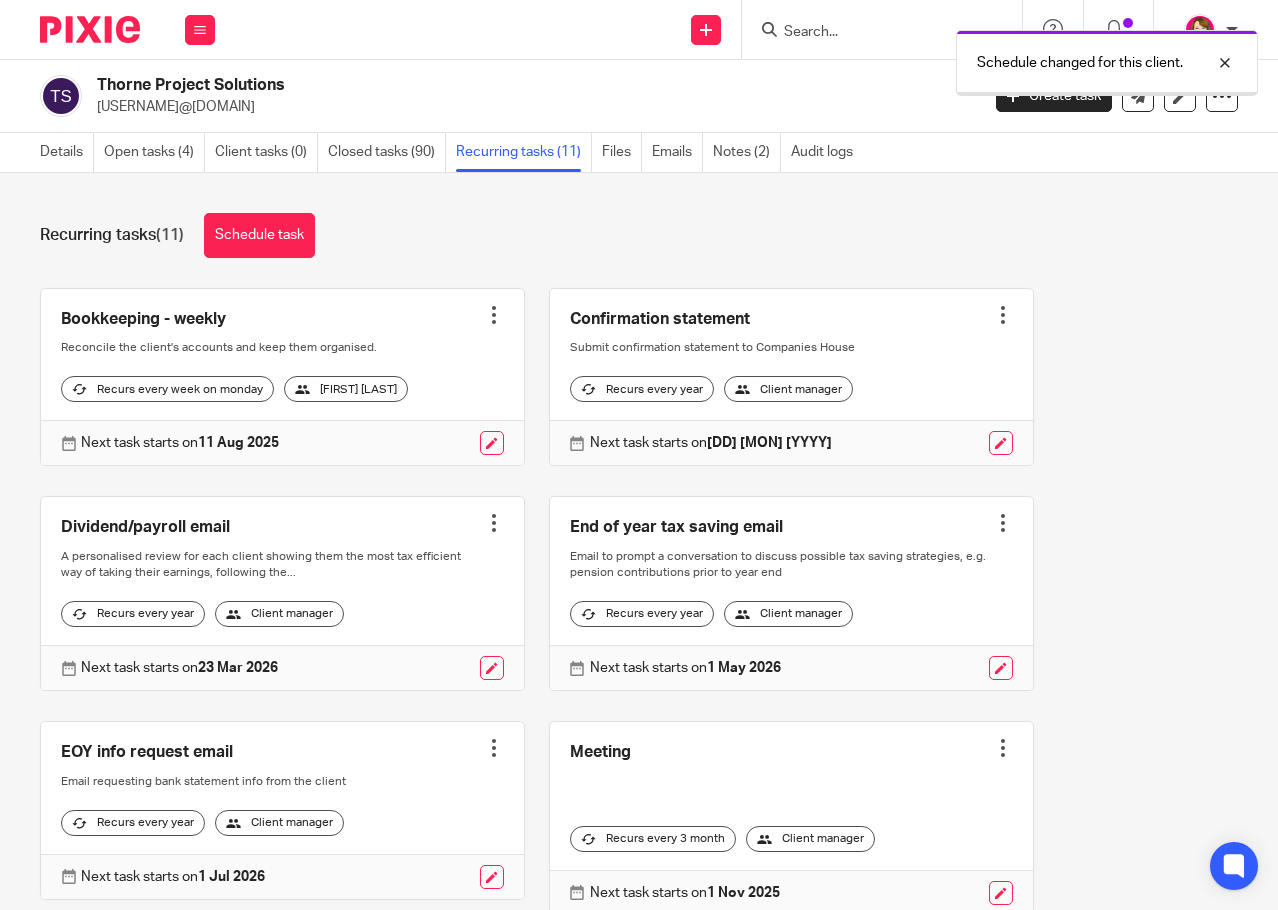 scroll, scrollTop: 0, scrollLeft: 0, axis: both 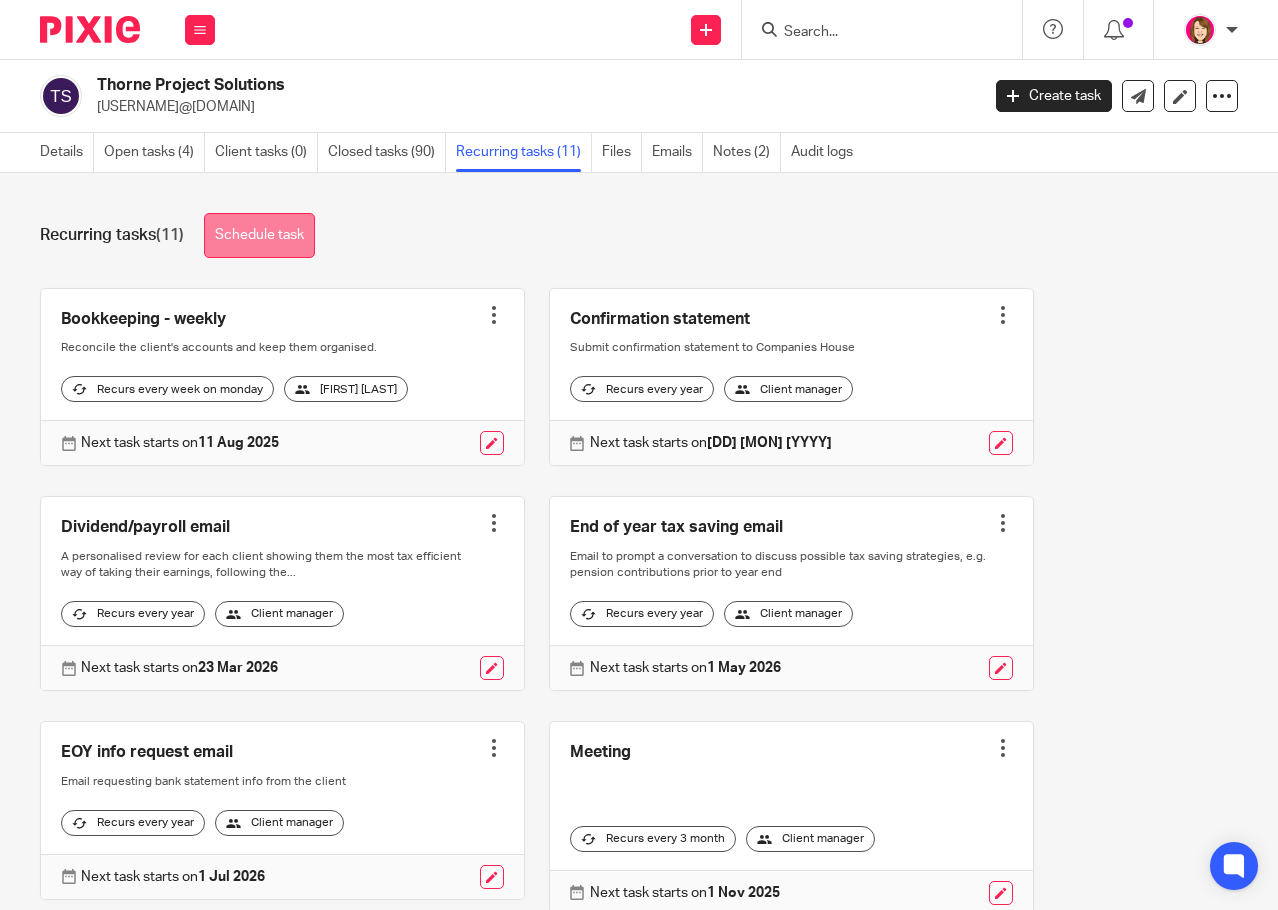 click on "Schedule task" at bounding box center (259, 235) 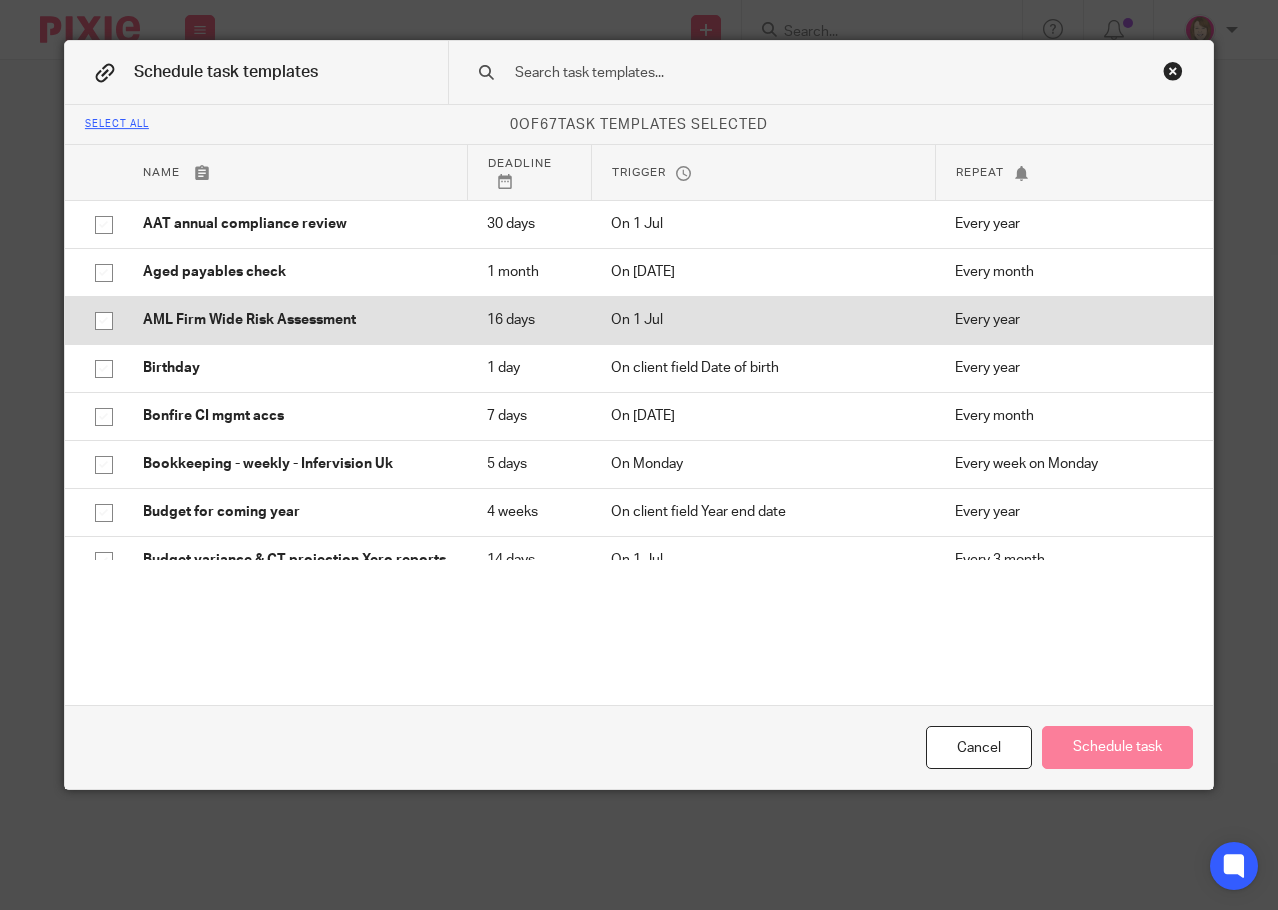 scroll, scrollTop: 0, scrollLeft: 0, axis: both 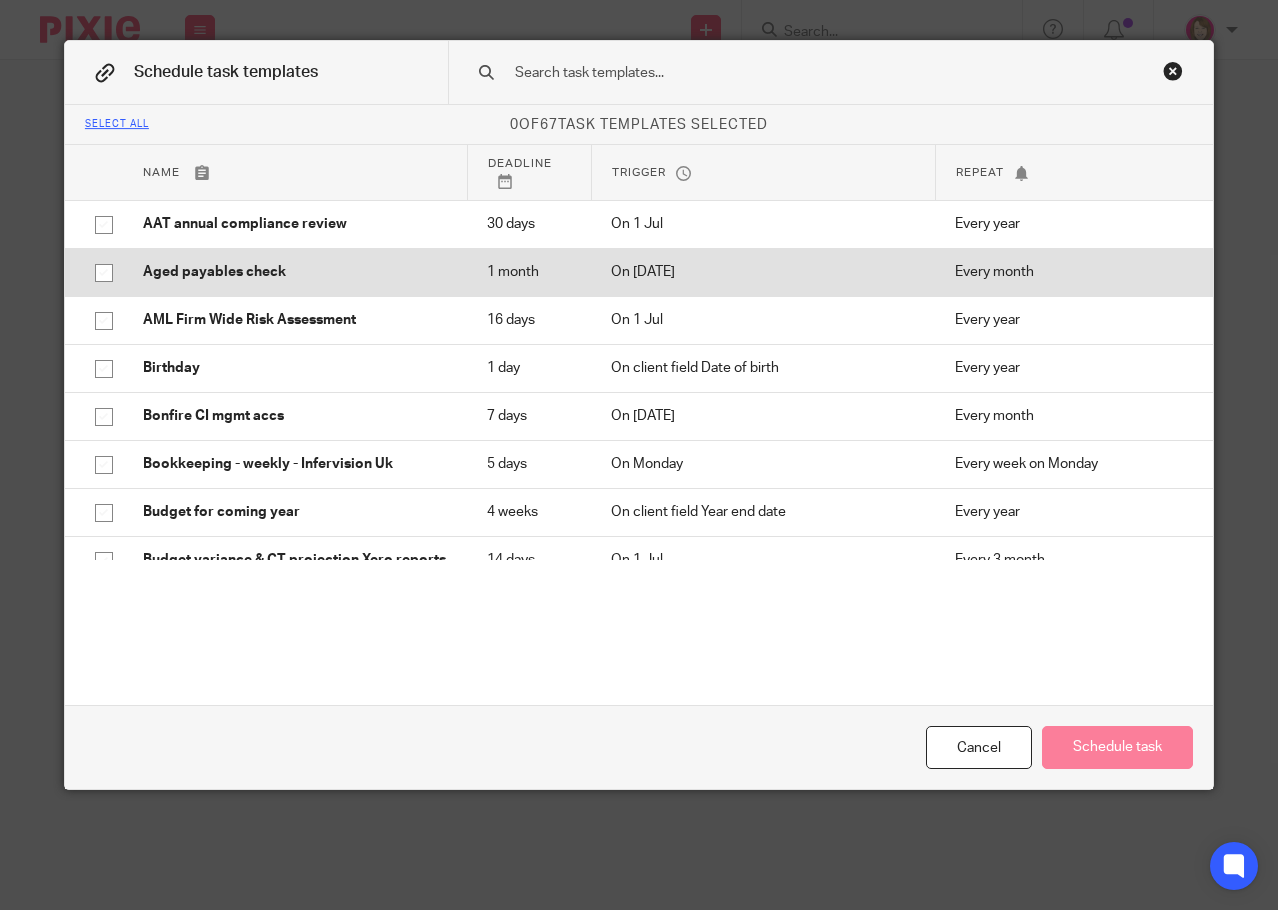 click at bounding box center (104, 273) 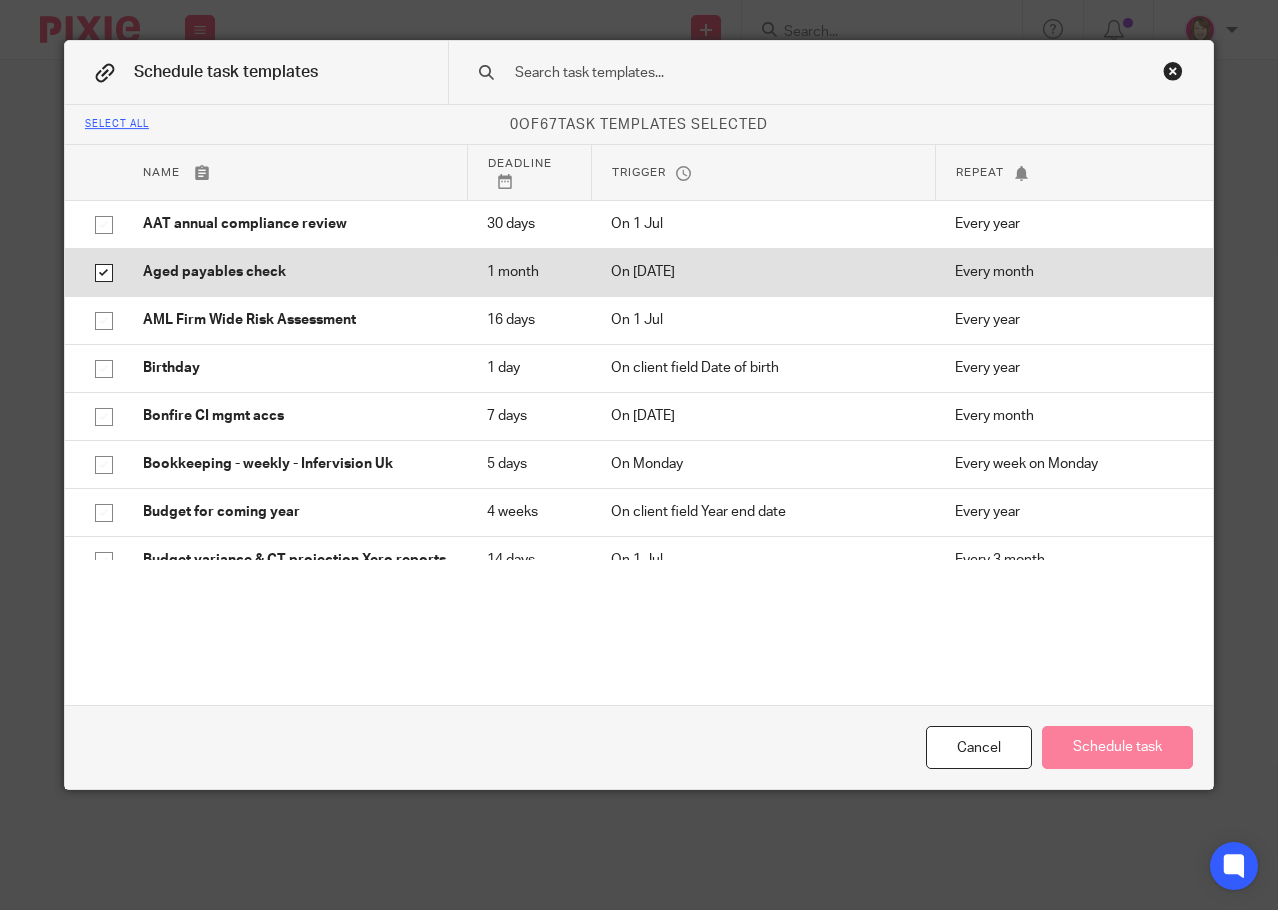 checkbox on "true" 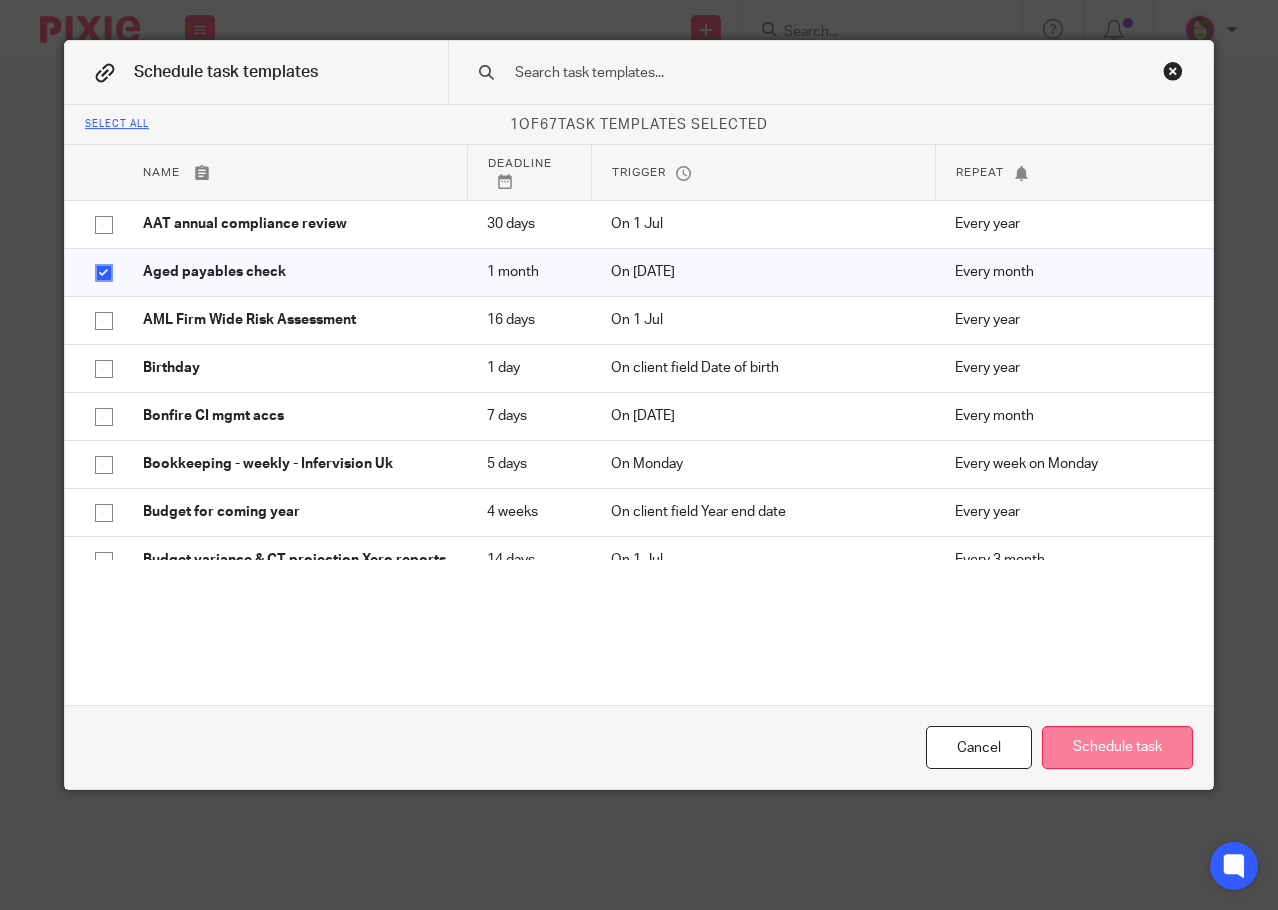 click on "Schedule task" at bounding box center [1117, 747] 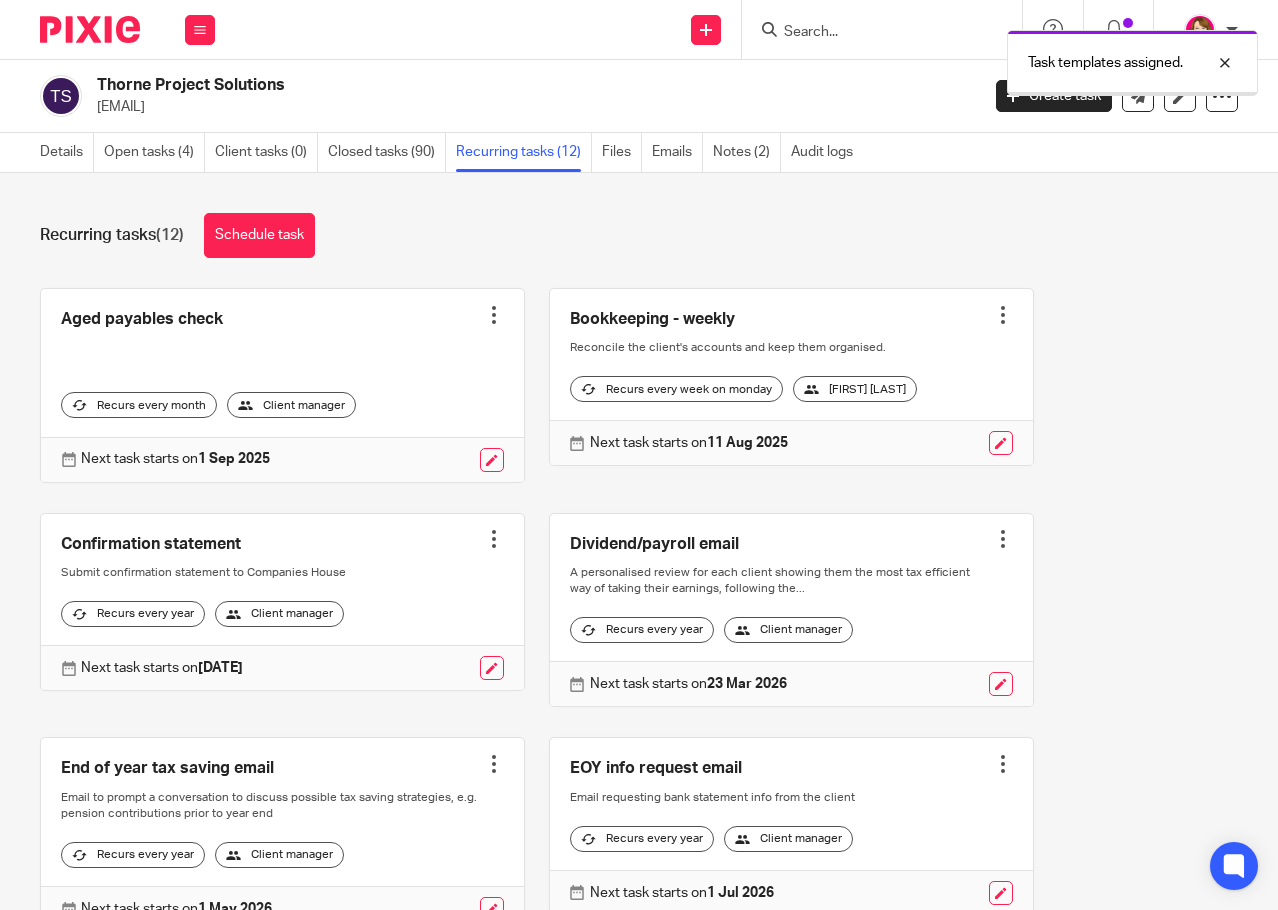 scroll, scrollTop: 0, scrollLeft: 0, axis: both 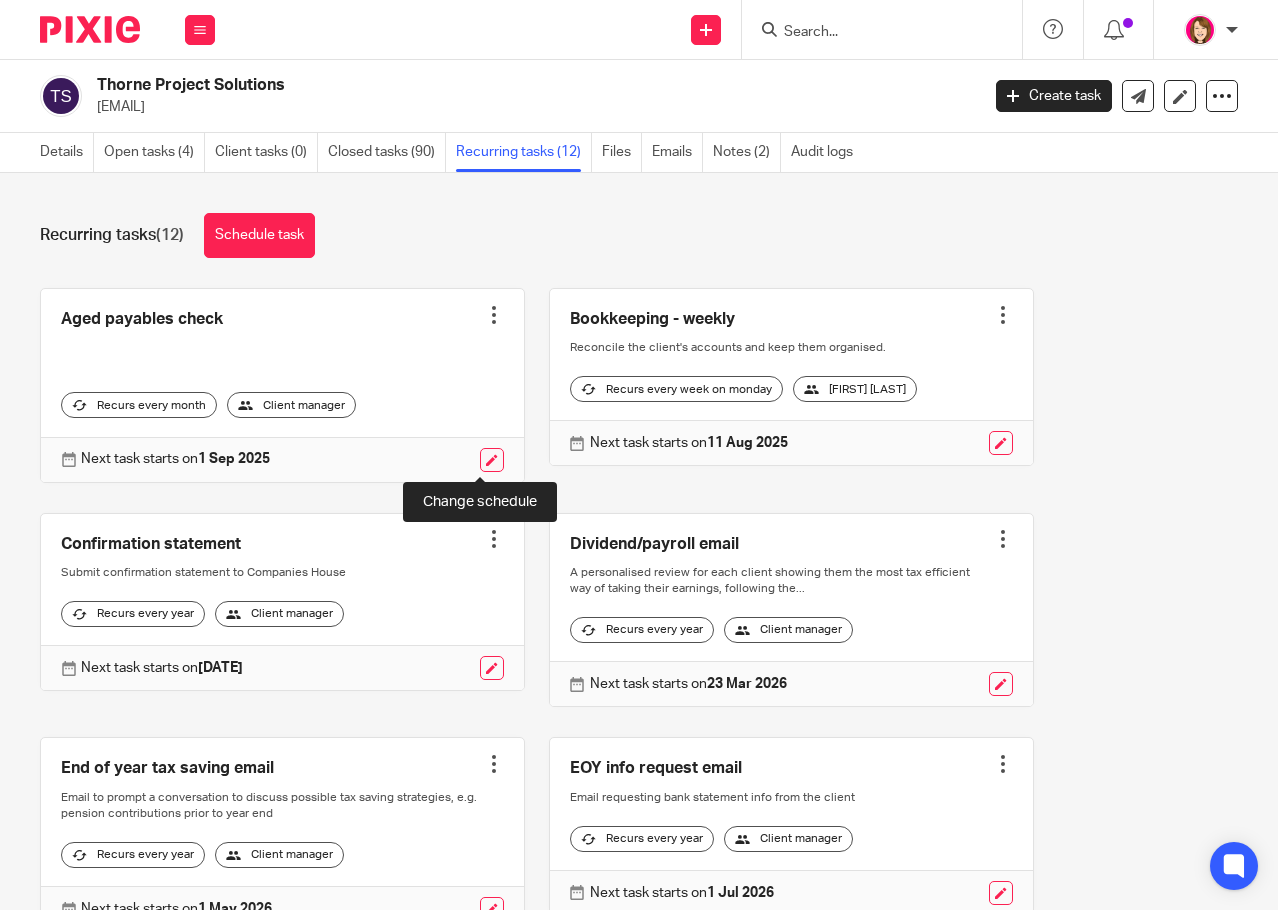 click at bounding box center (492, 460) 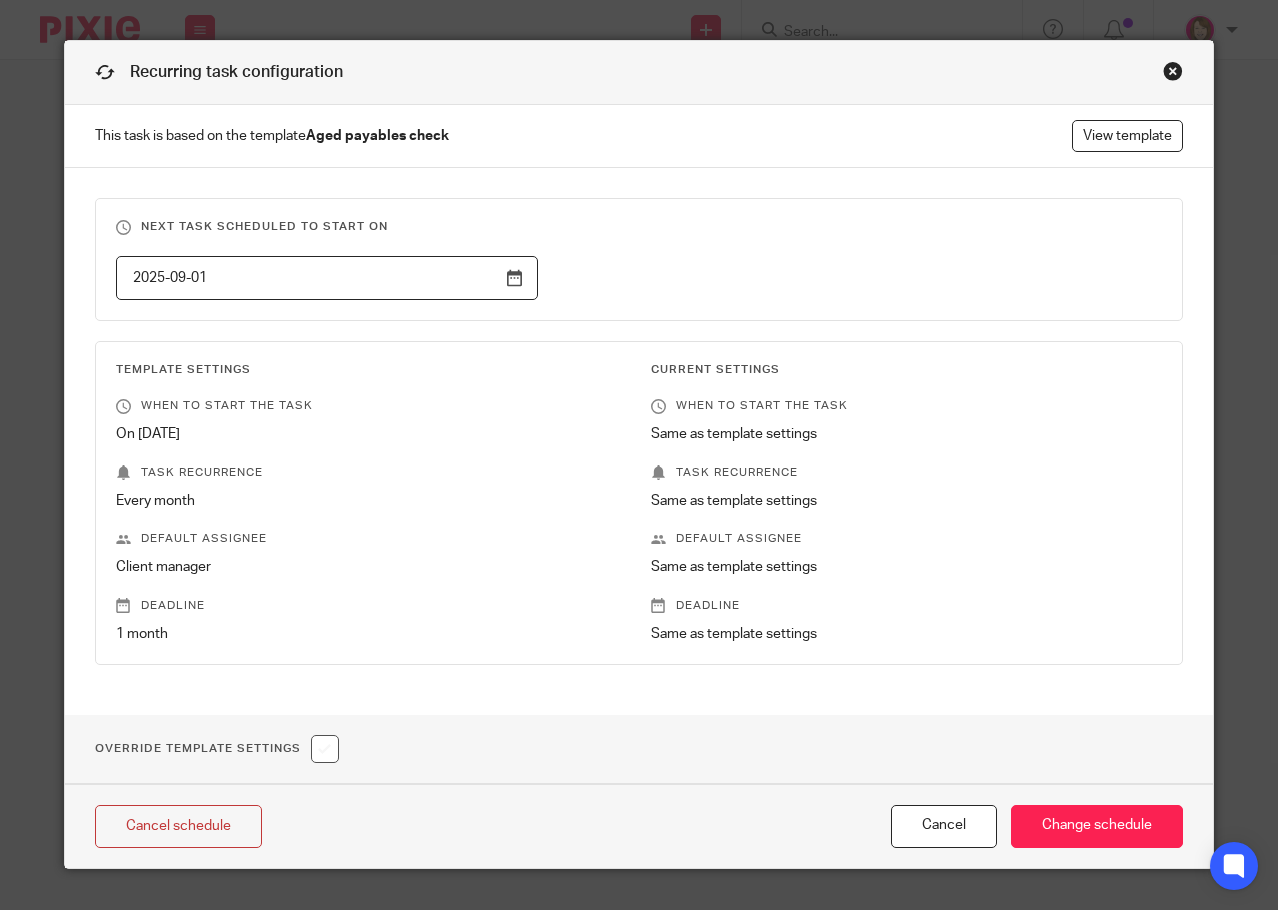 scroll, scrollTop: 0, scrollLeft: 0, axis: both 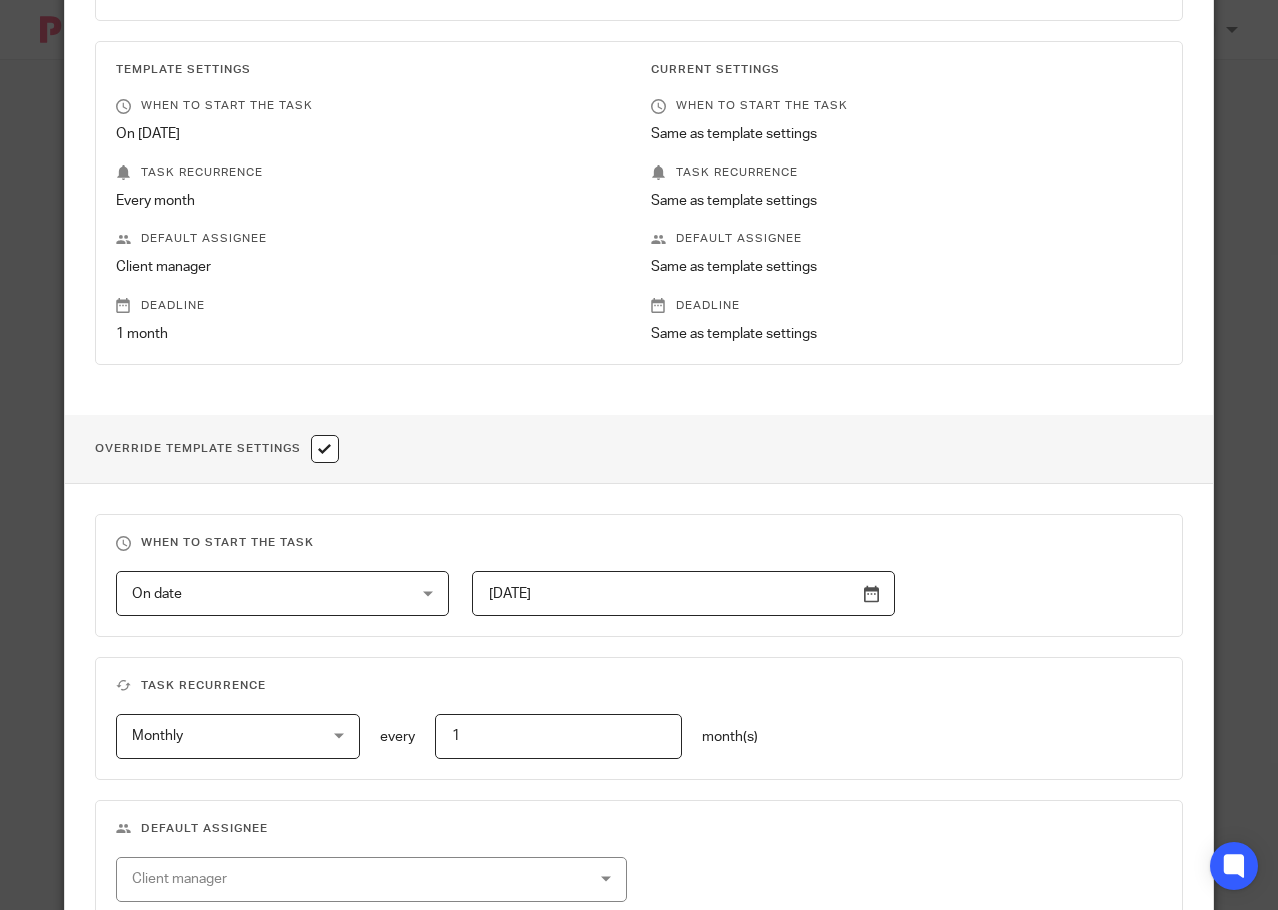 click on "[DATE]" at bounding box center (683, 593) 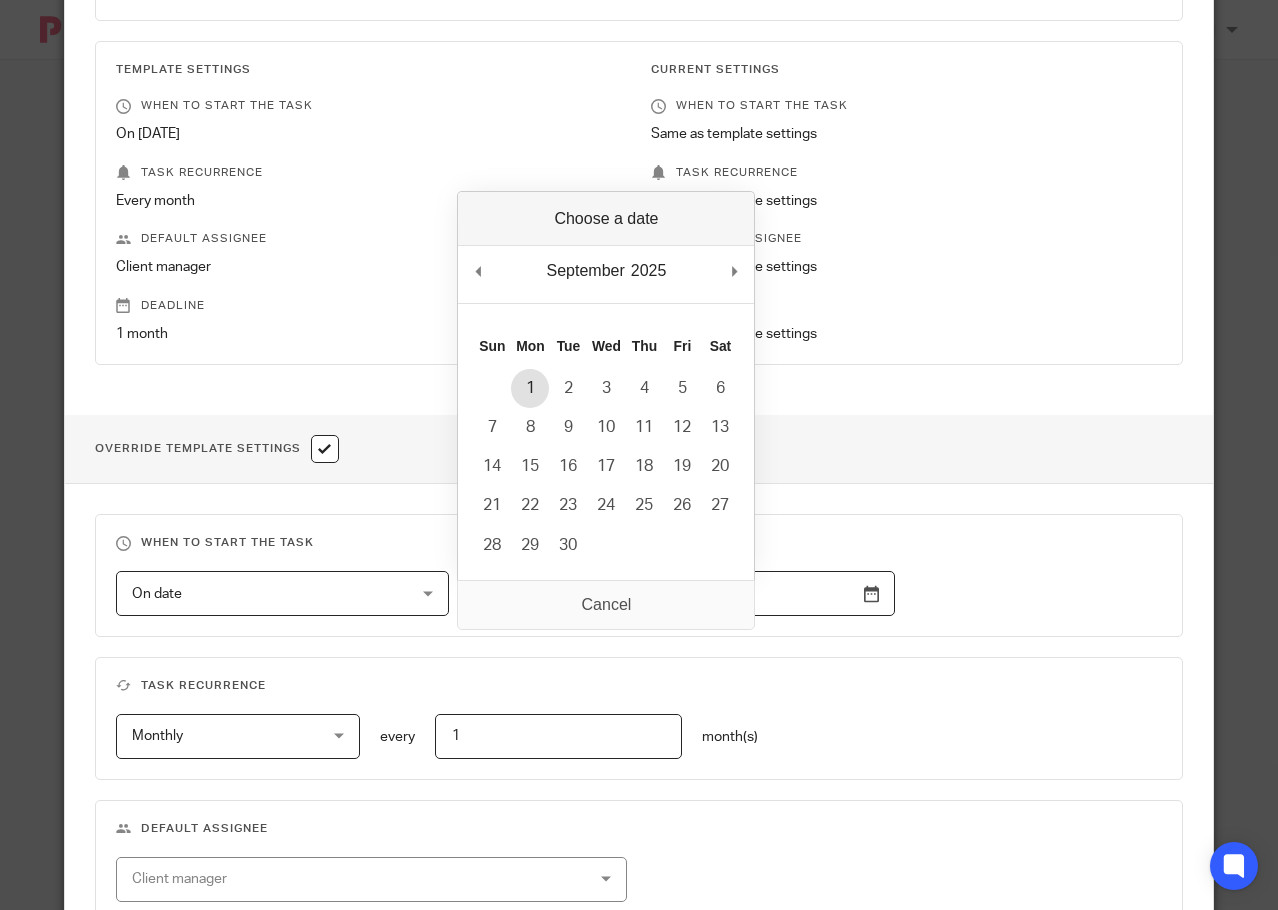 type on "2025-09-01" 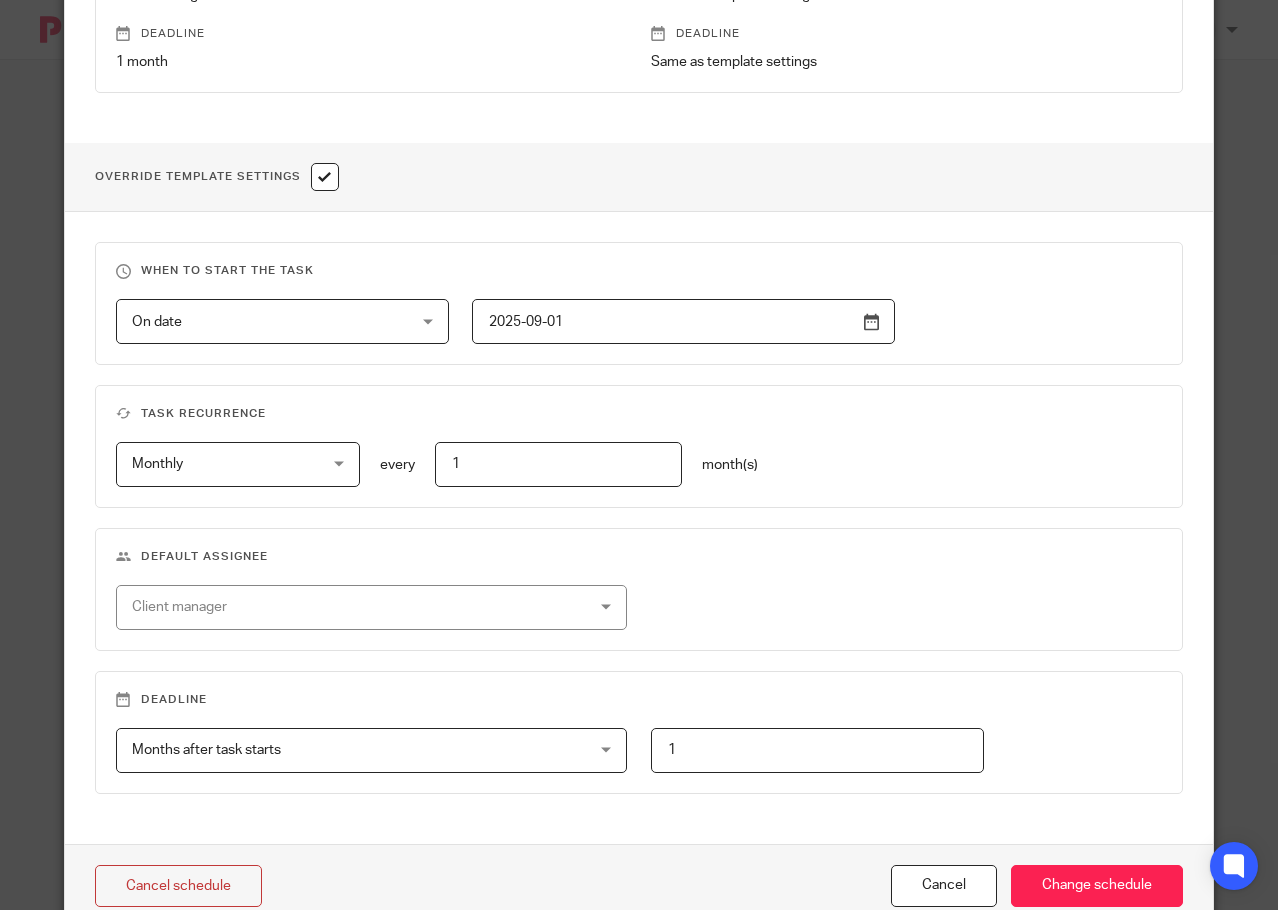 scroll, scrollTop: 600, scrollLeft: 0, axis: vertical 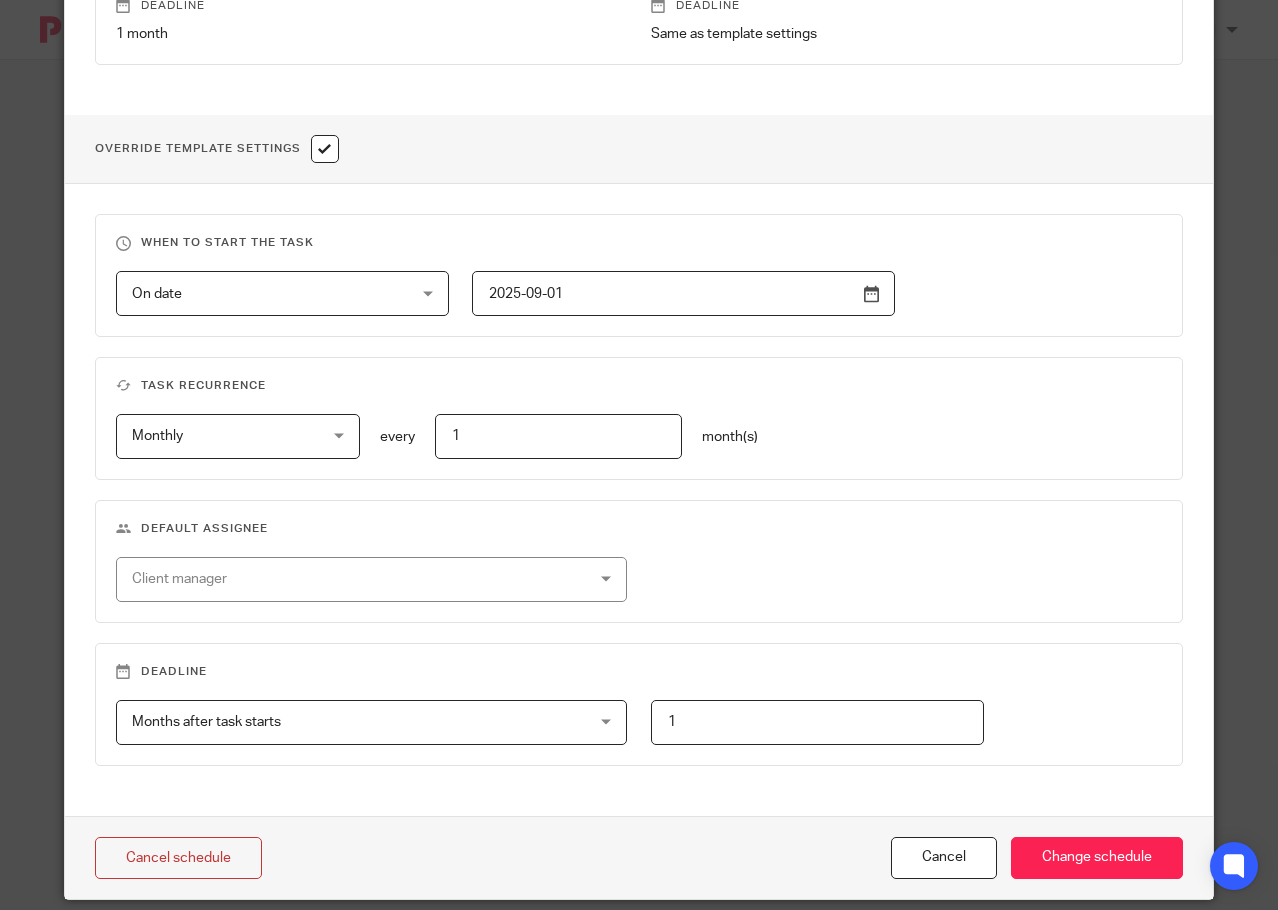 click on "Client manager" at bounding box center [371, 579] 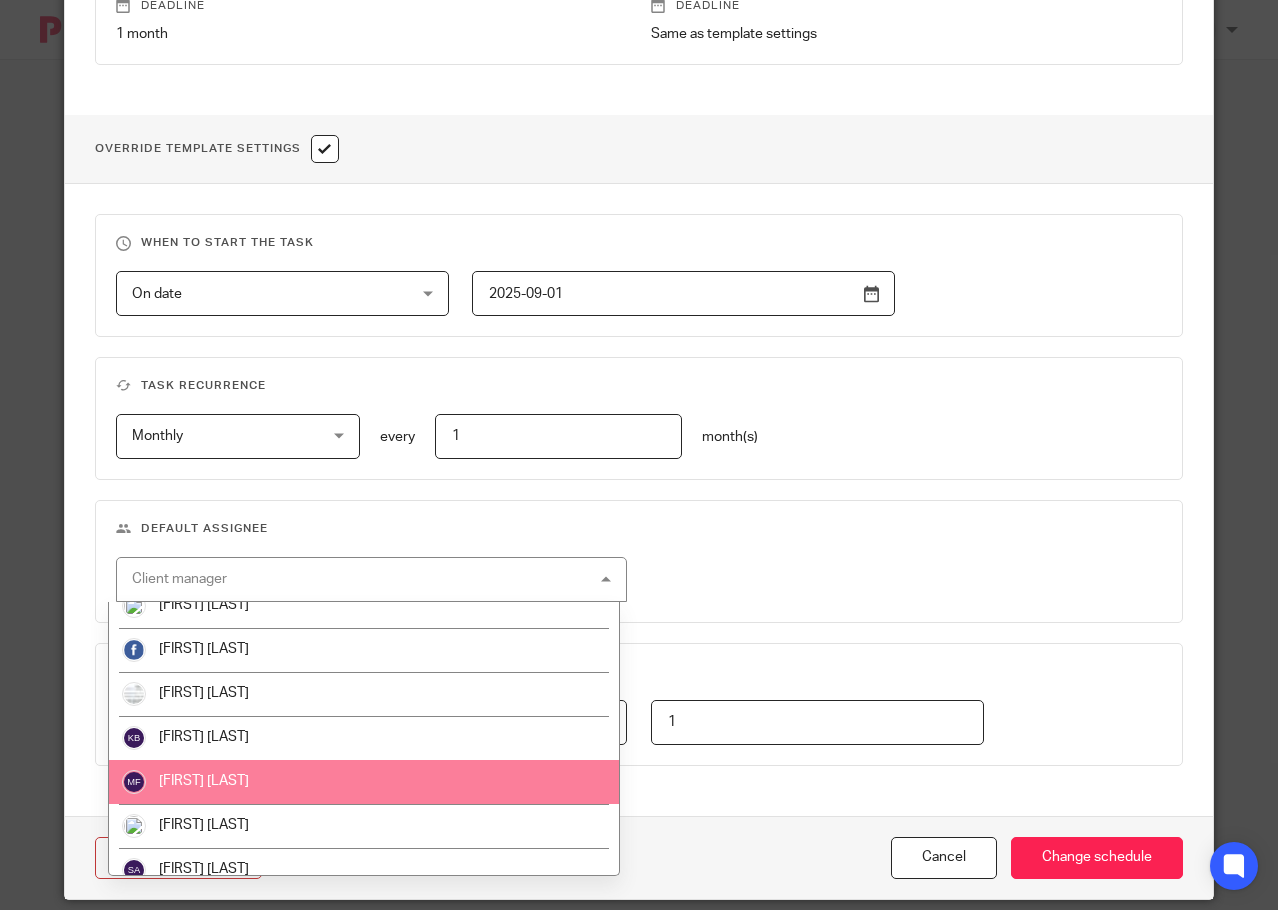 scroll, scrollTop: 35, scrollLeft: 0, axis: vertical 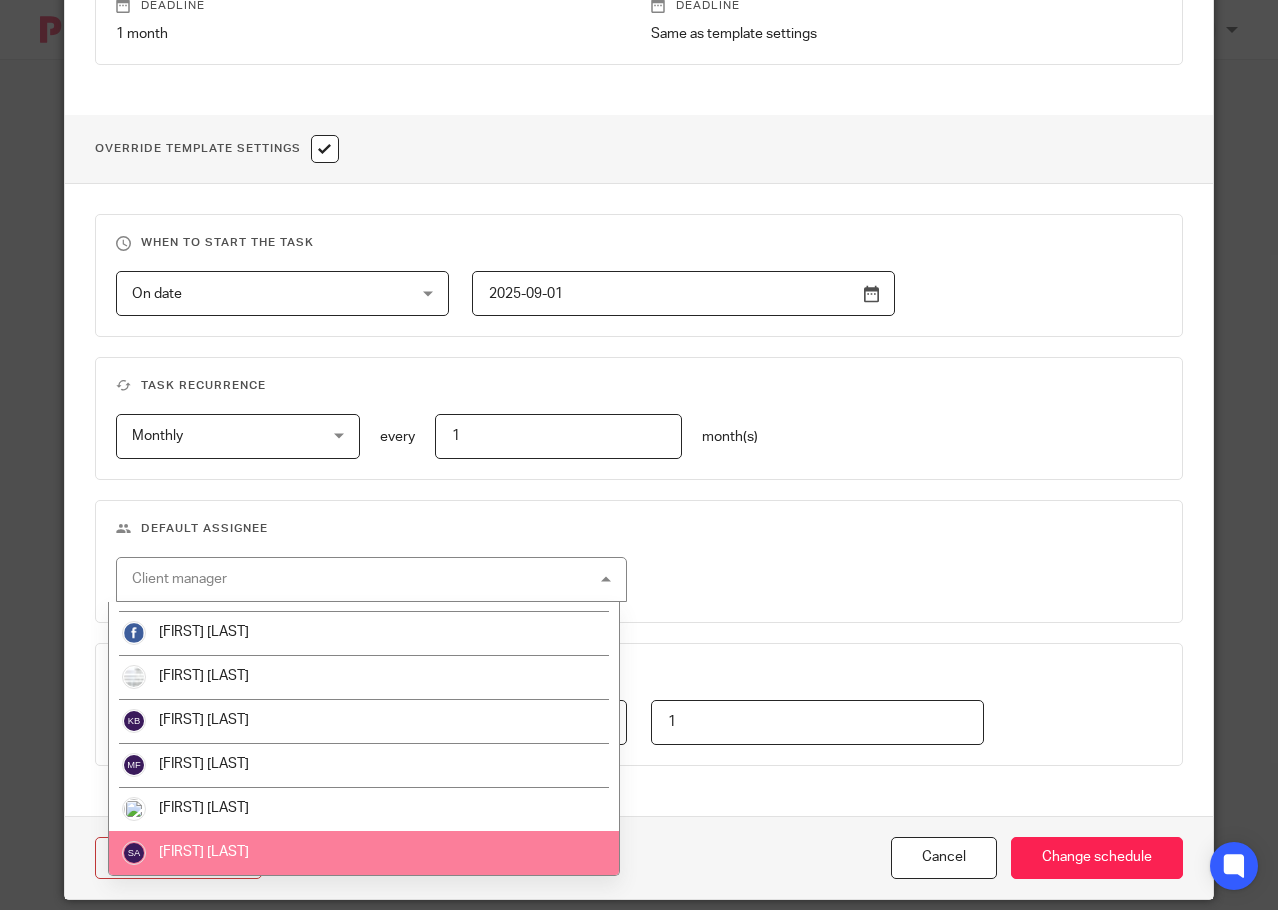 click on "[FIRST] [LAST]" at bounding box center [363, 853] 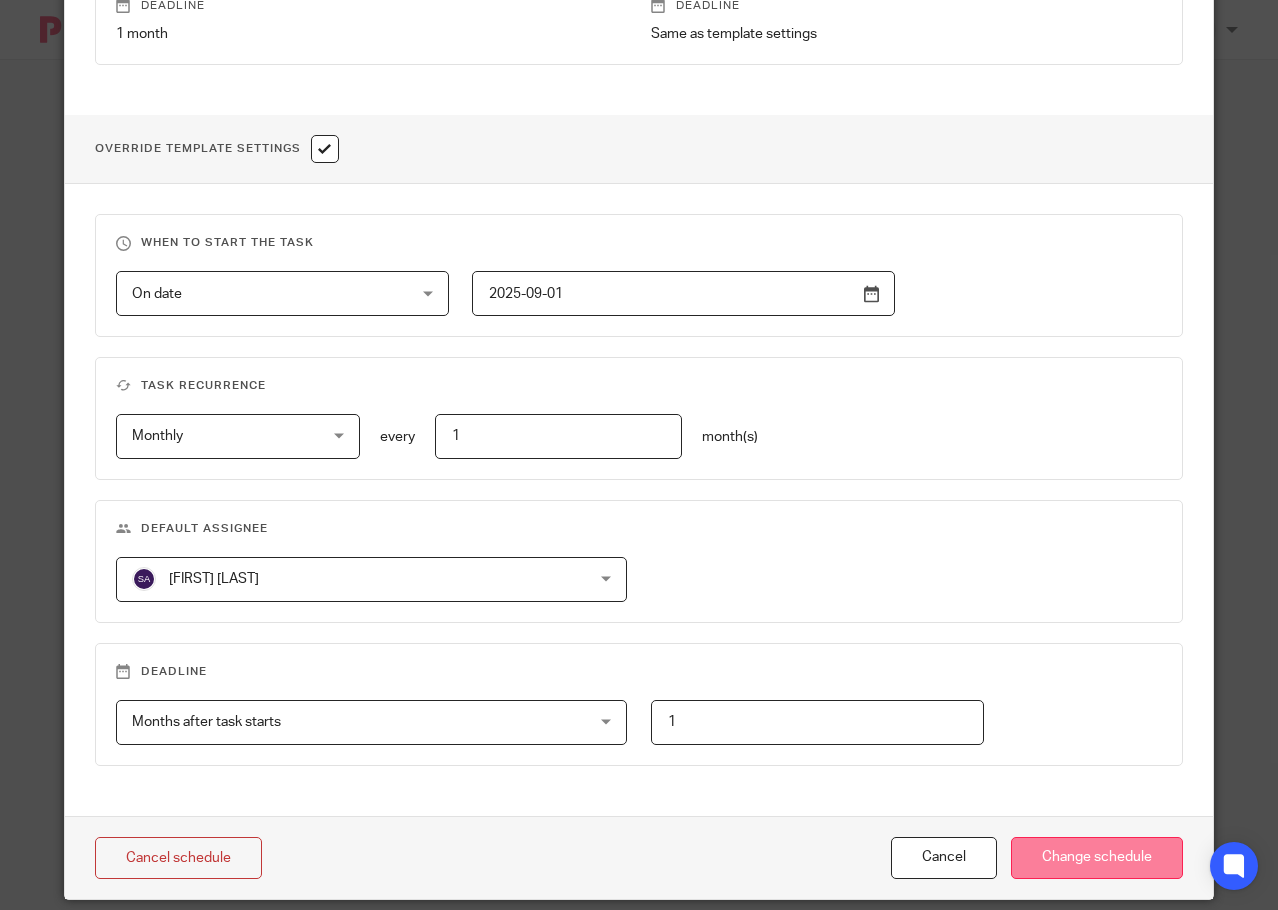 click on "Change schedule" at bounding box center [1097, 858] 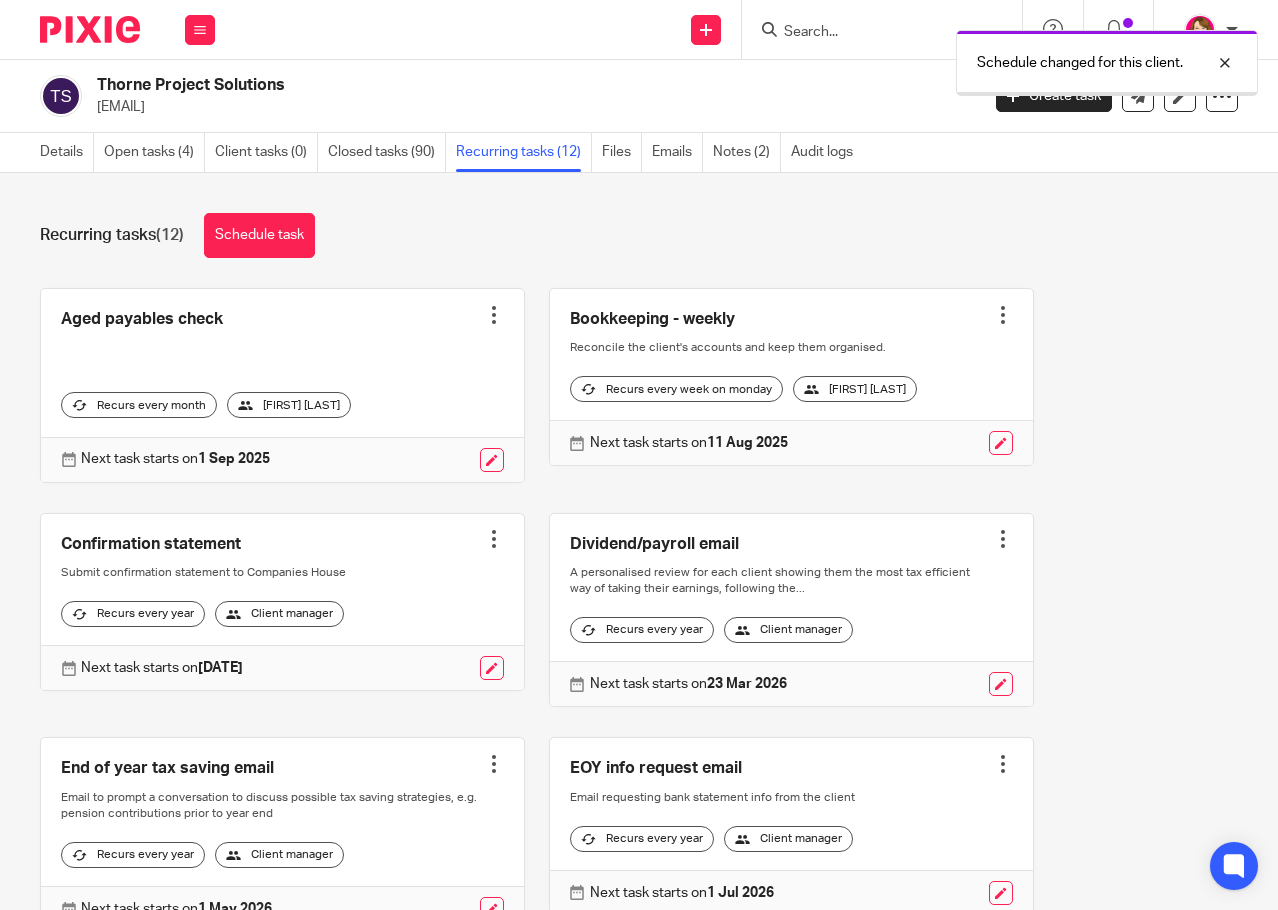 scroll, scrollTop: 0, scrollLeft: 0, axis: both 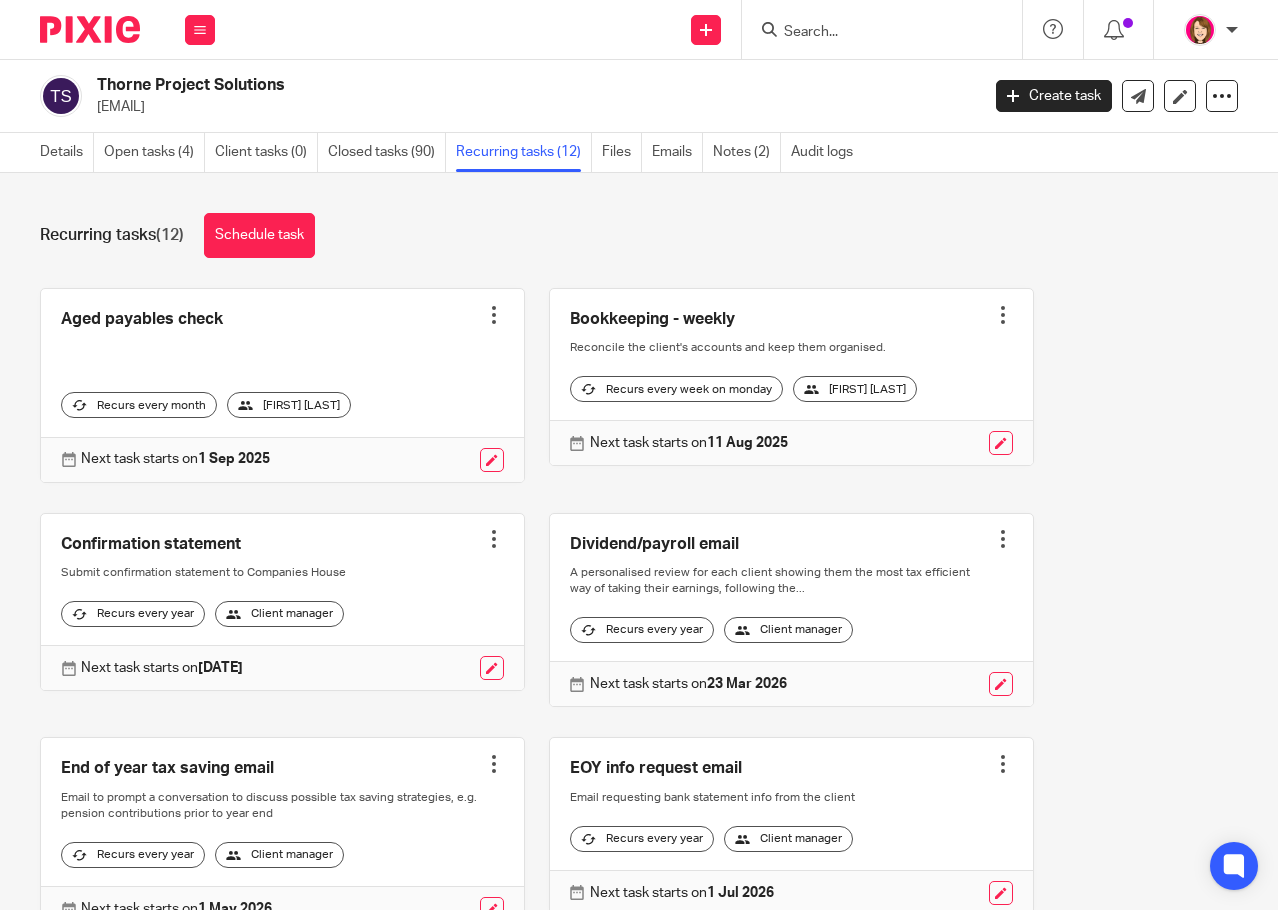 click at bounding box center (872, 33) 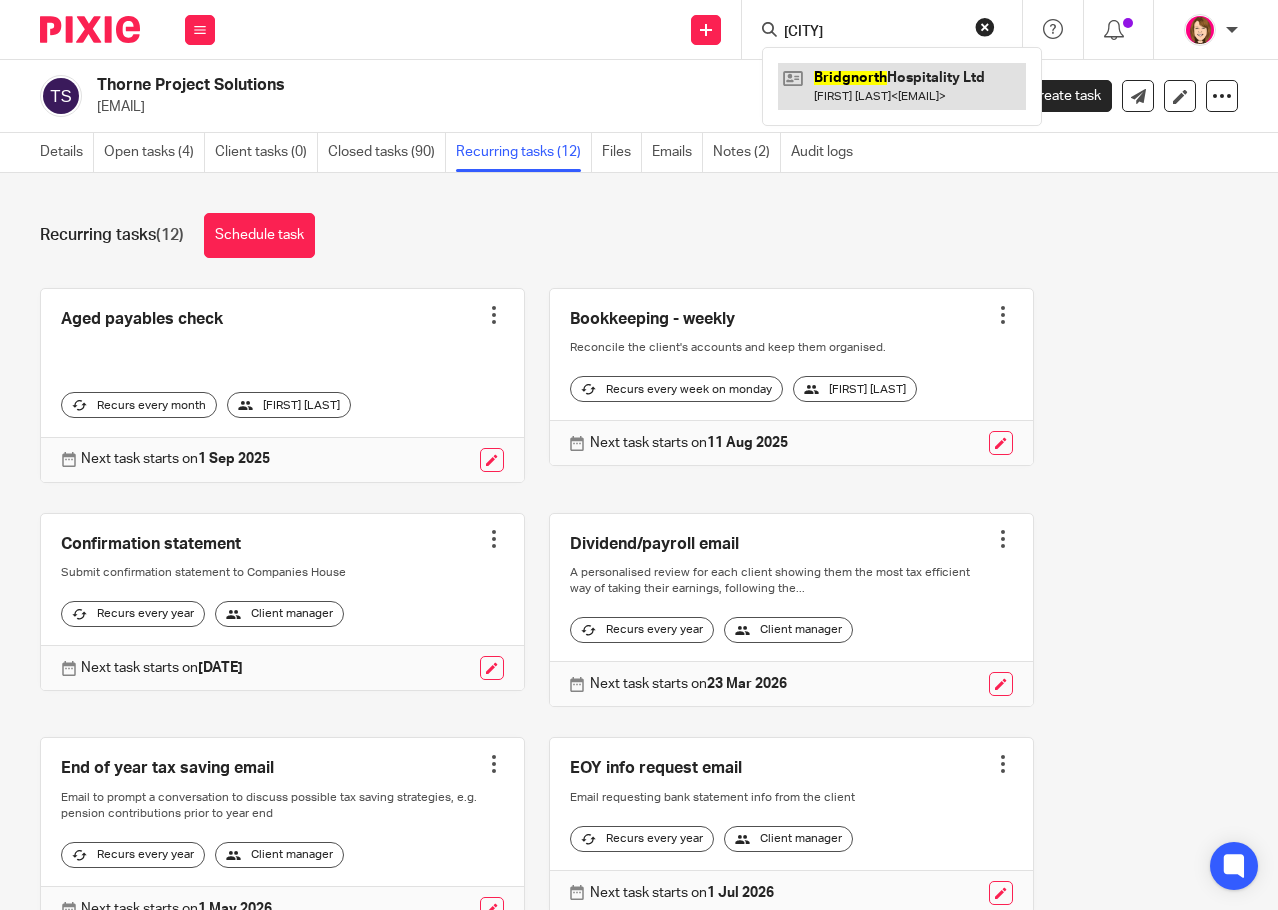 type on "[CITY]" 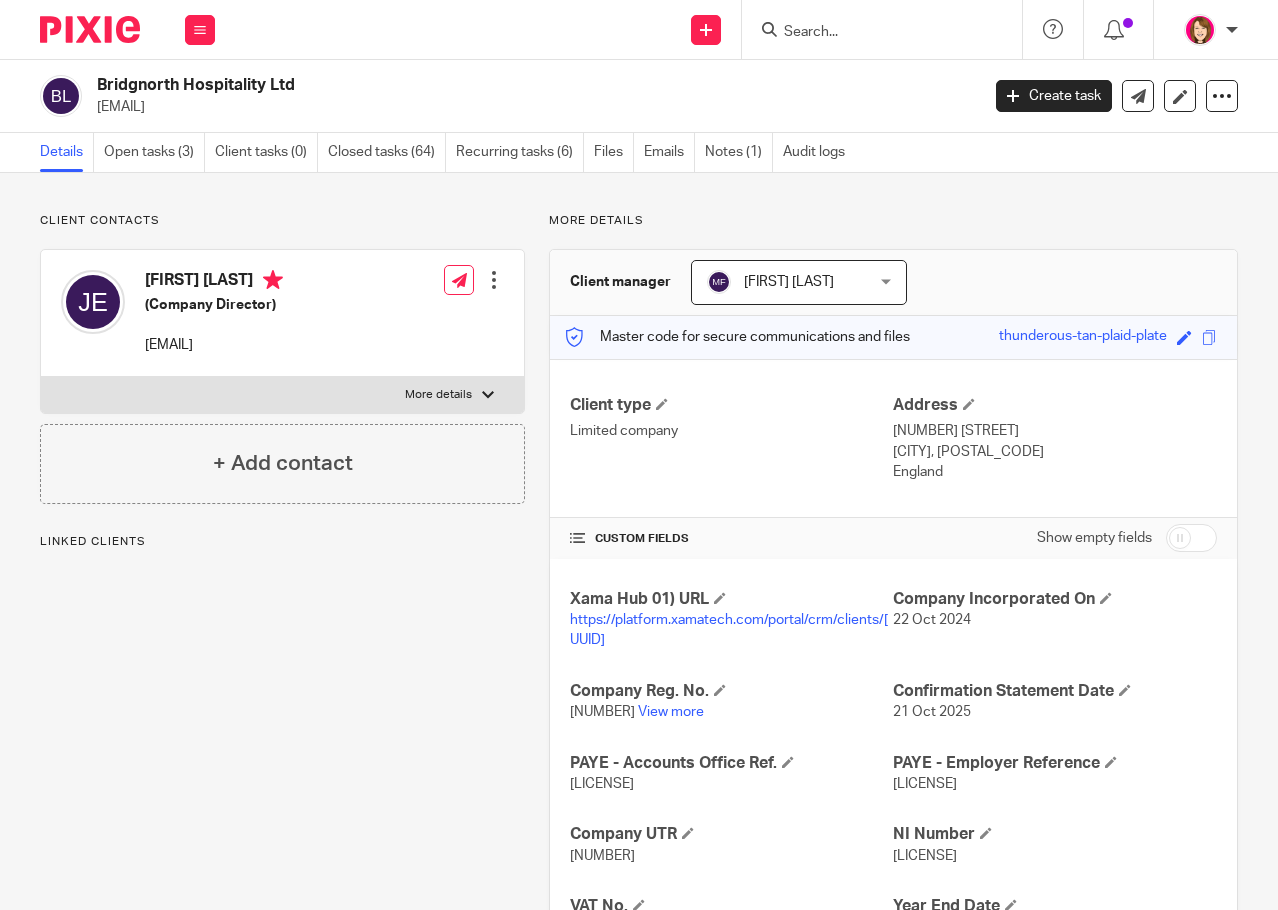 scroll, scrollTop: 0, scrollLeft: 0, axis: both 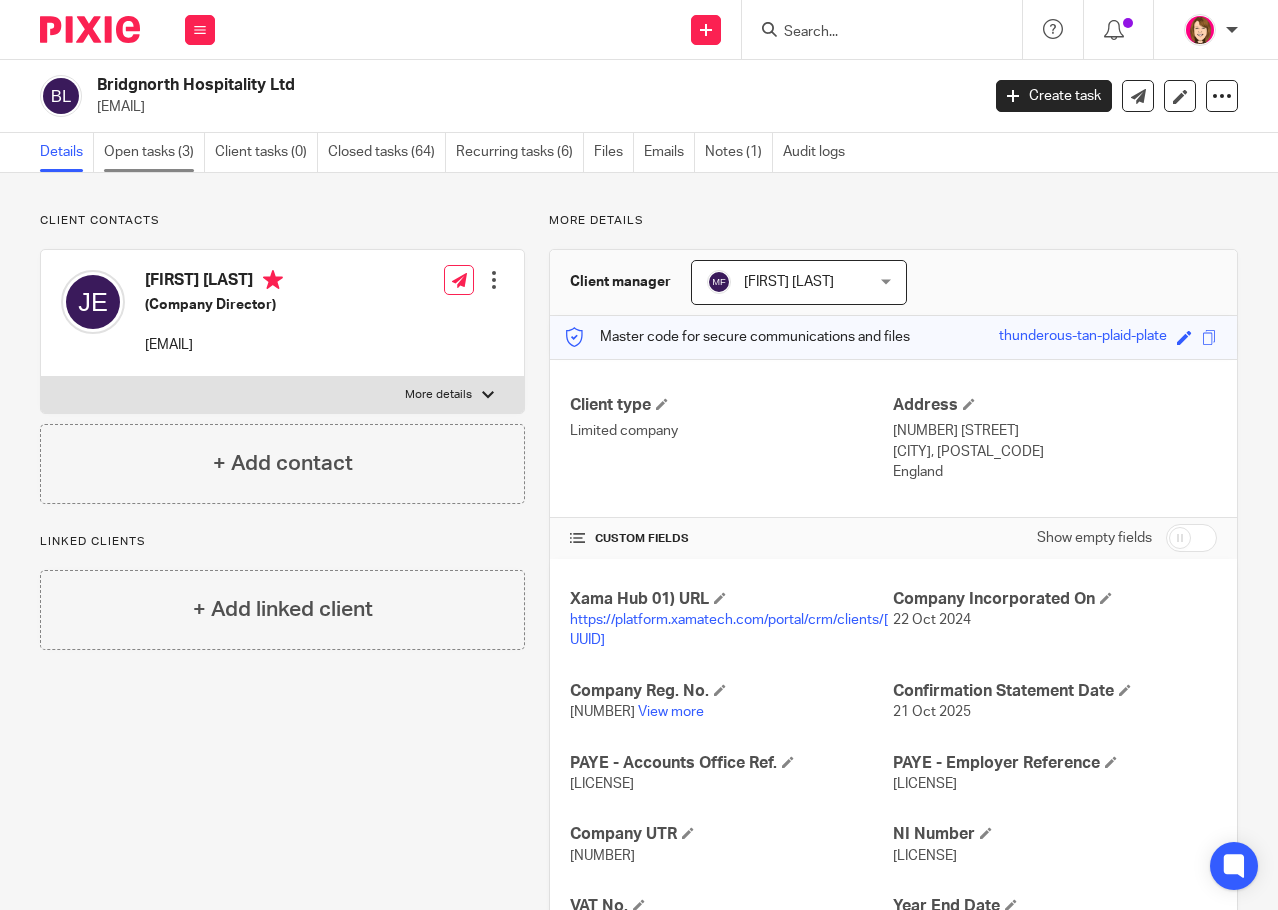 click on "Open tasks (3)" at bounding box center [154, 152] 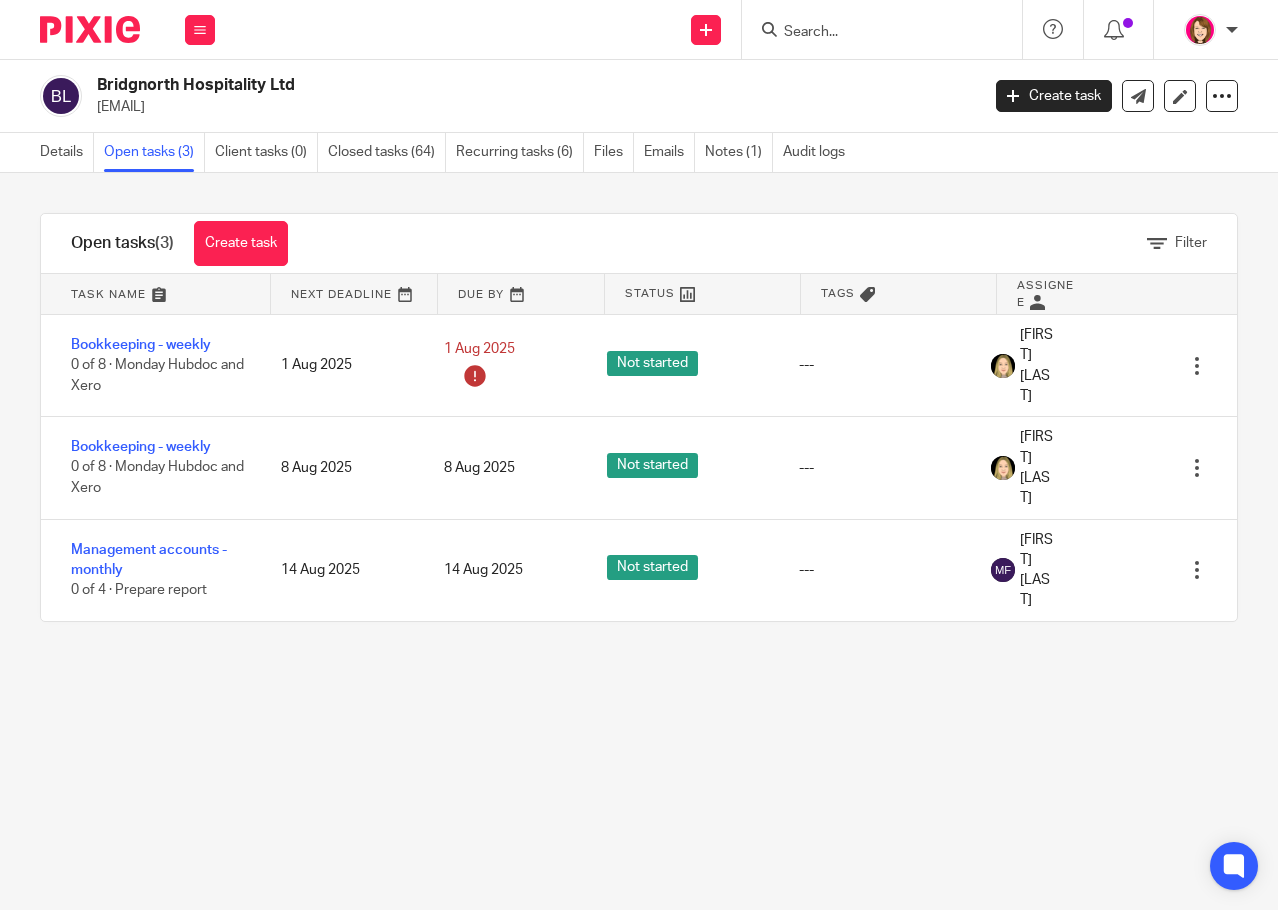 scroll, scrollTop: 0, scrollLeft: 0, axis: both 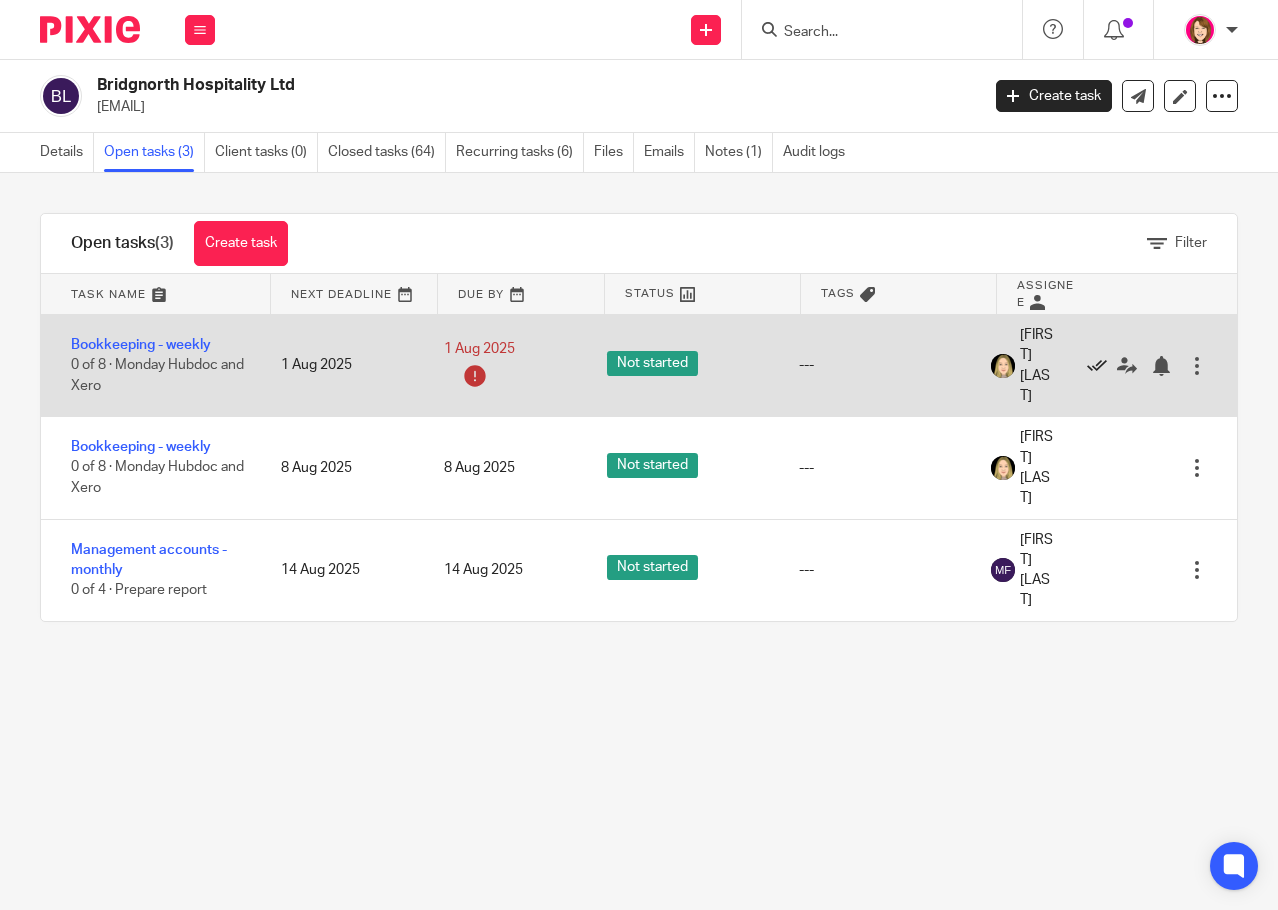 click at bounding box center (1097, 366) 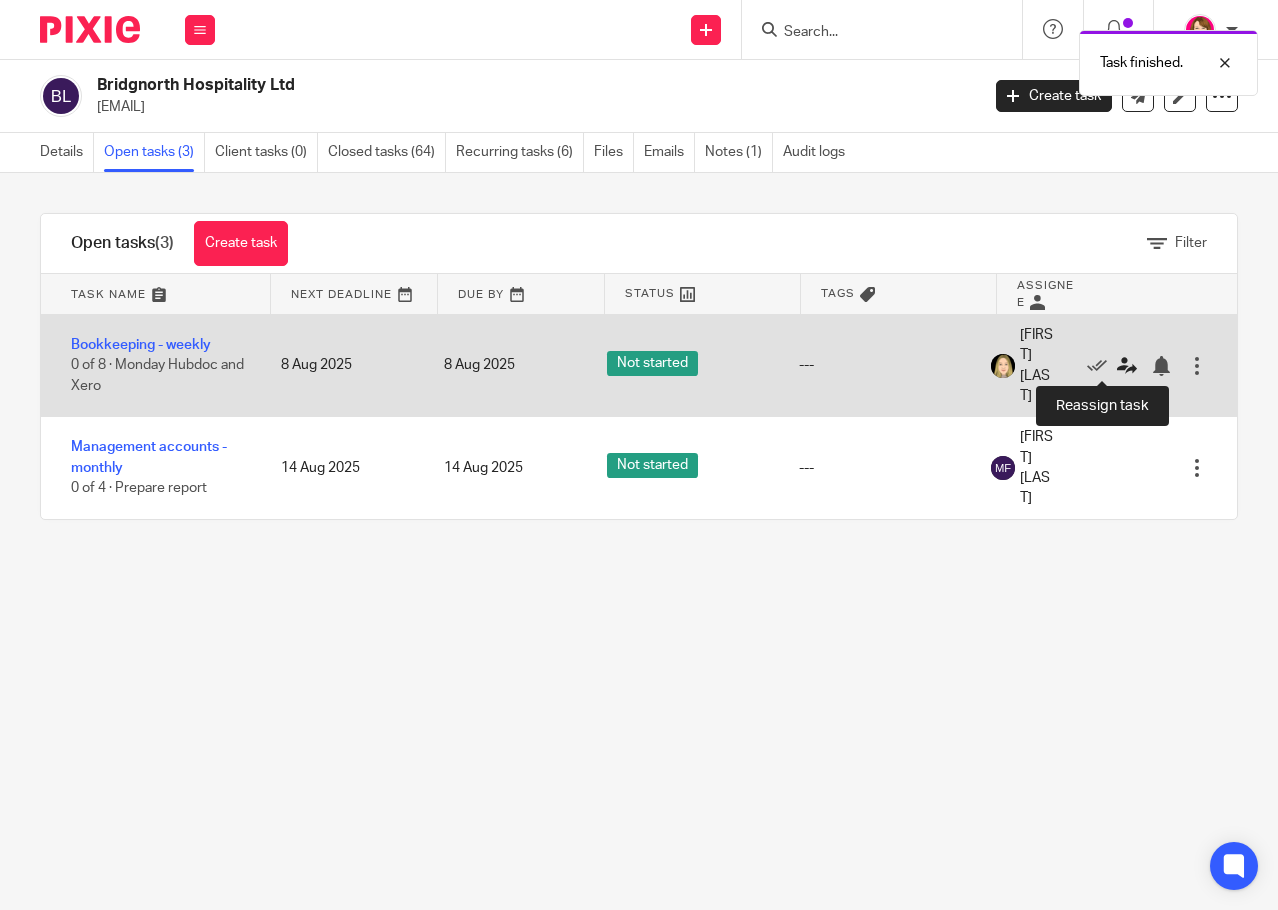 click at bounding box center (1127, 366) 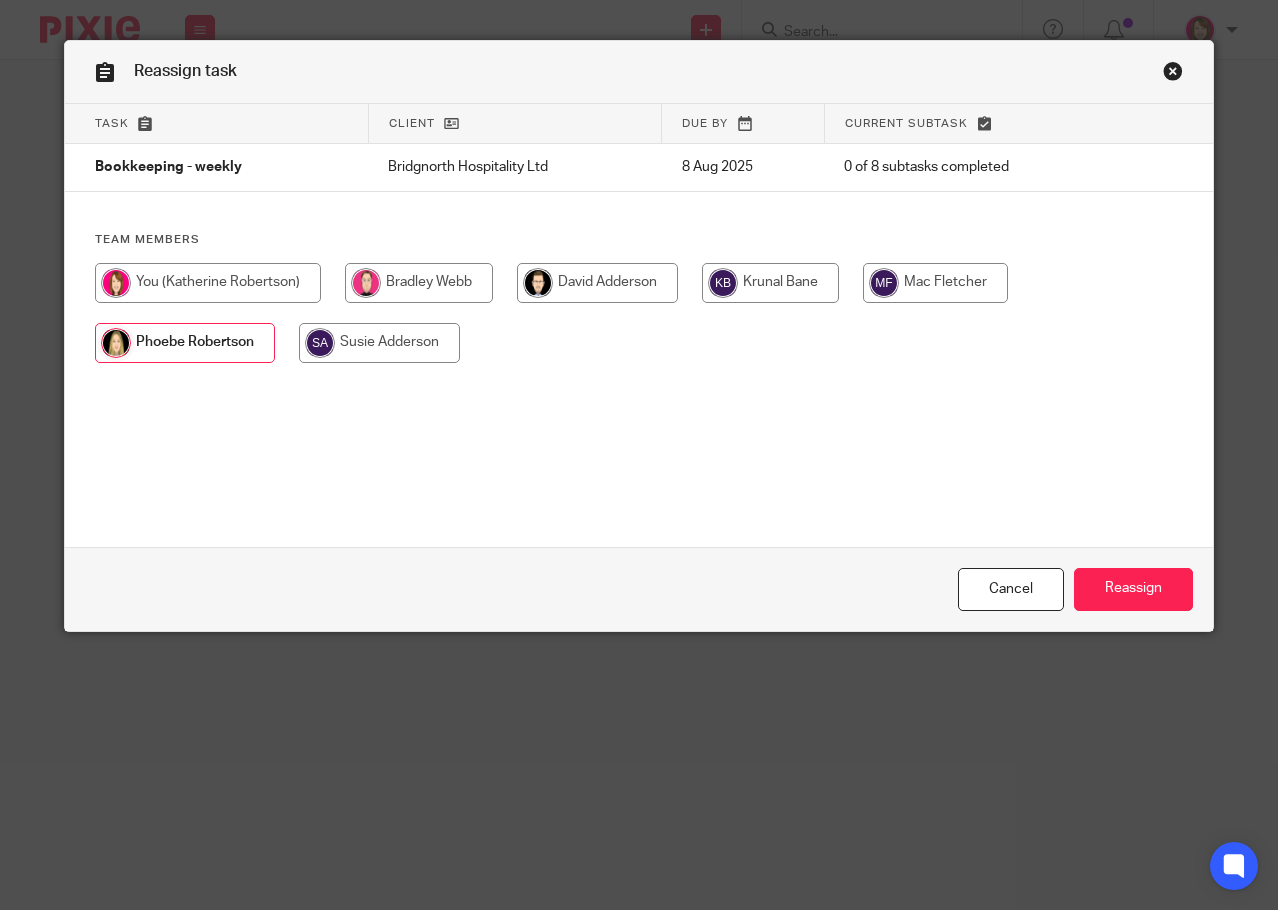 scroll, scrollTop: 0, scrollLeft: 0, axis: both 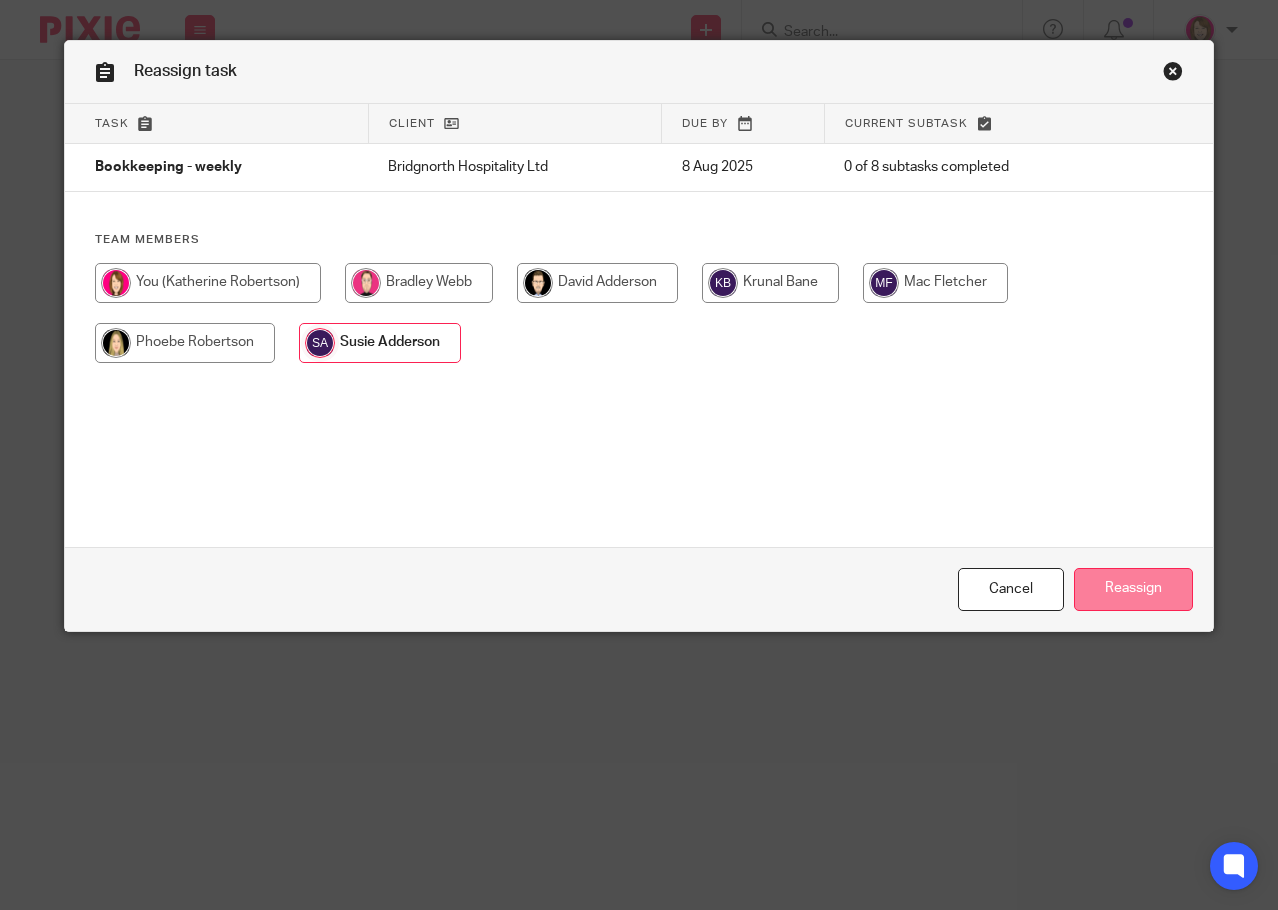 click on "Reassign" at bounding box center [1133, 589] 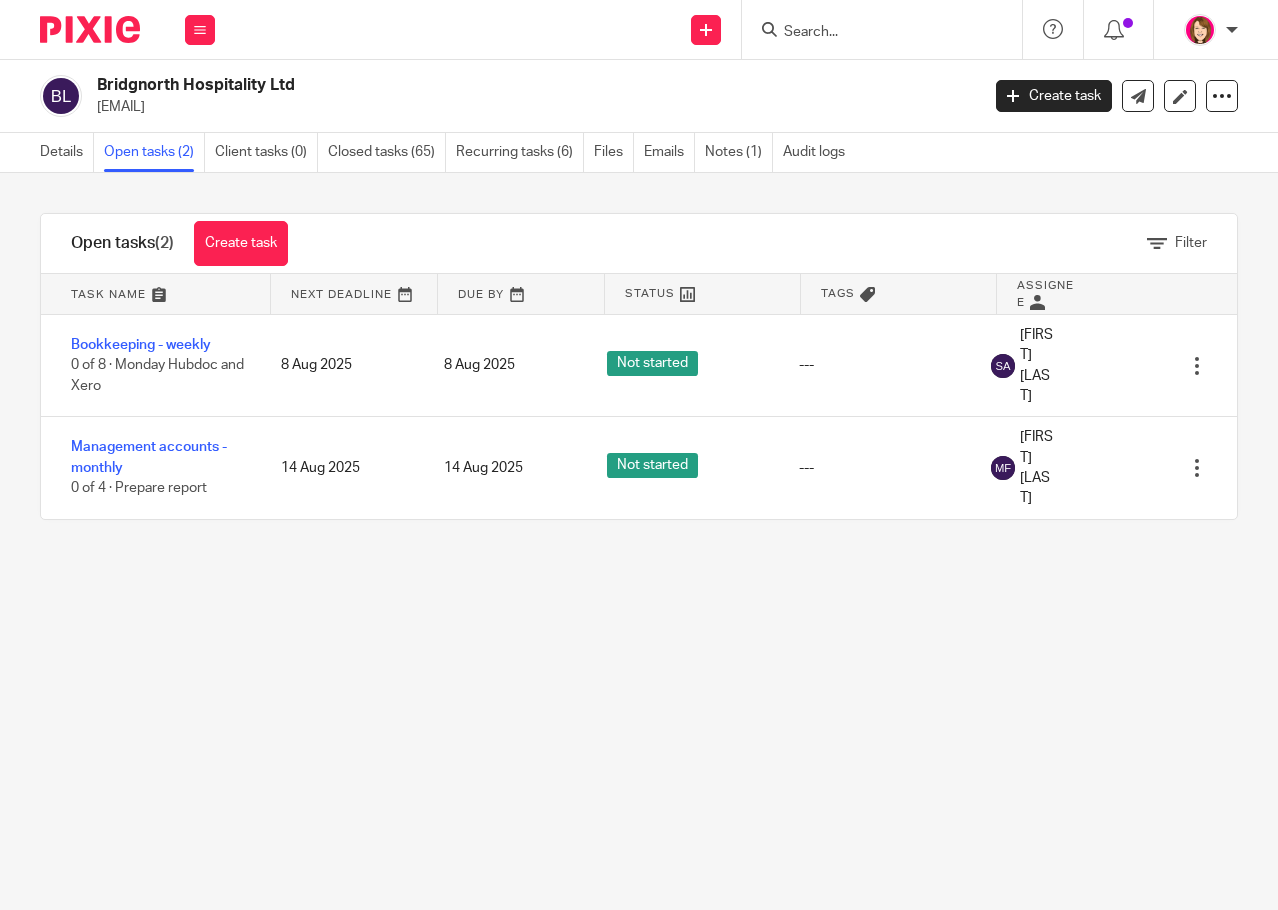 scroll, scrollTop: 0, scrollLeft: 0, axis: both 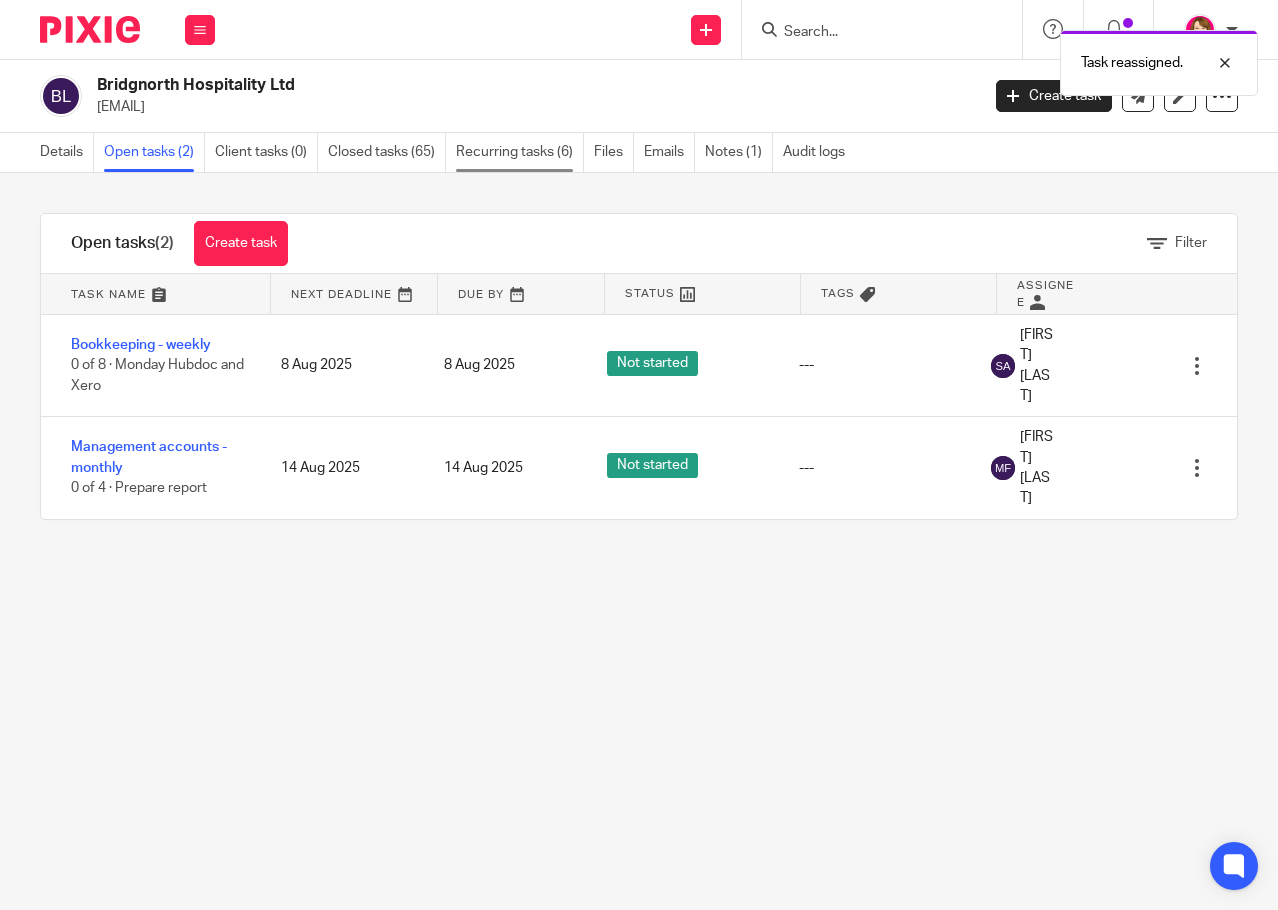 drag, startPoint x: 520, startPoint y: 147, endPoint x: 537, endPoint y: 163, distance: 23.345236 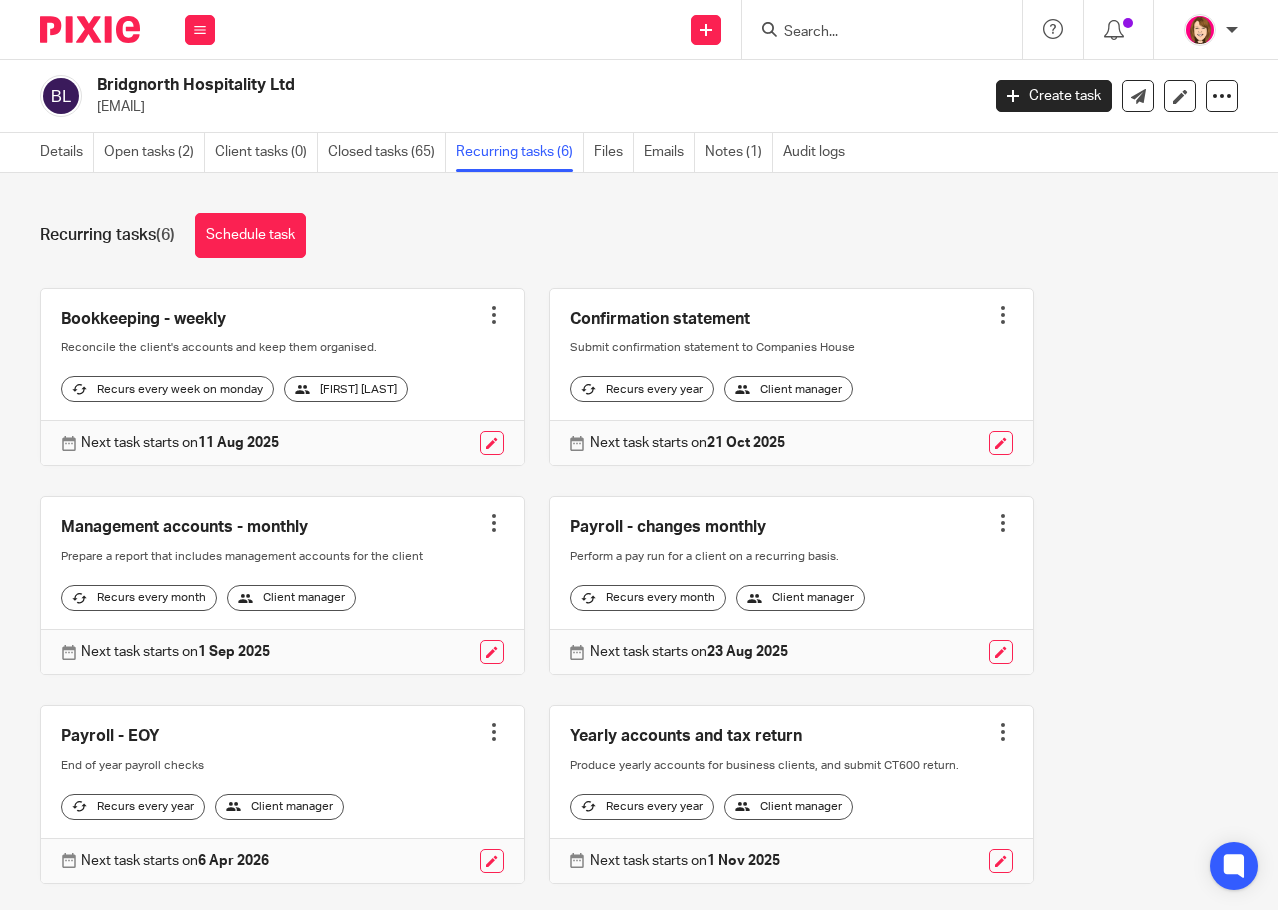 scroll, scrollTop: 0, scrollLeft: 0, axis: both 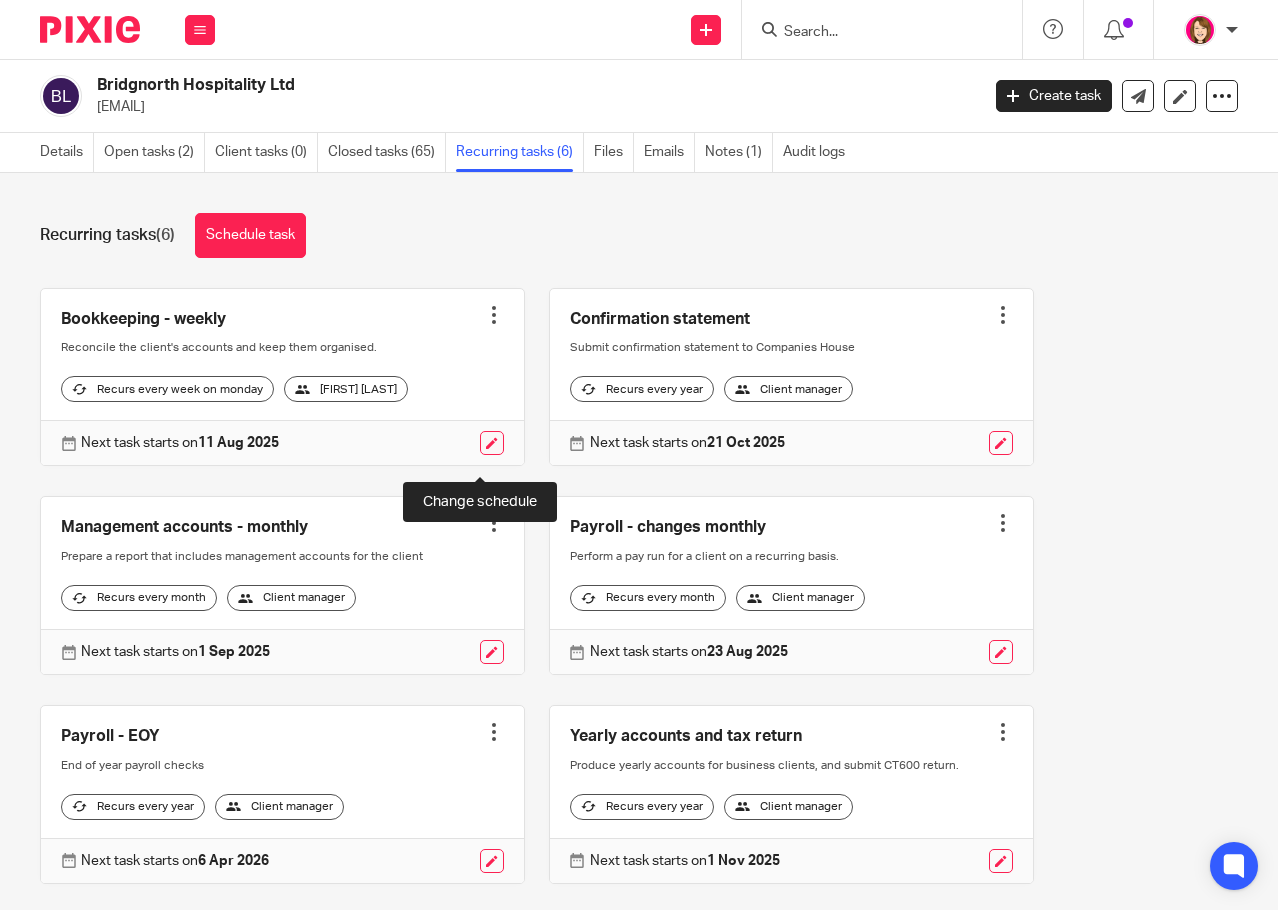 click at bounding box center (492, 443) 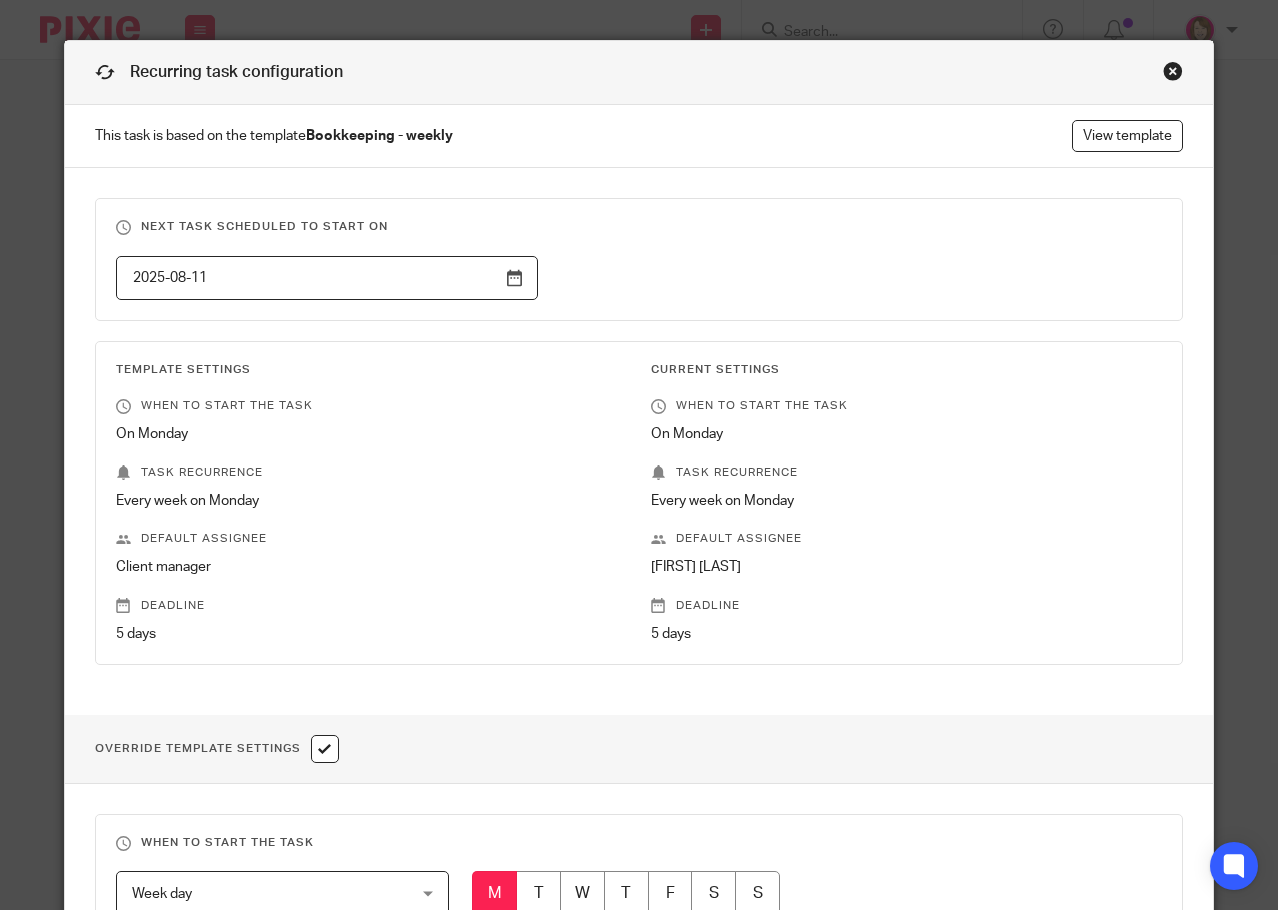 scroll, scrollTop: 0, scrollLeft: 0, axis: both 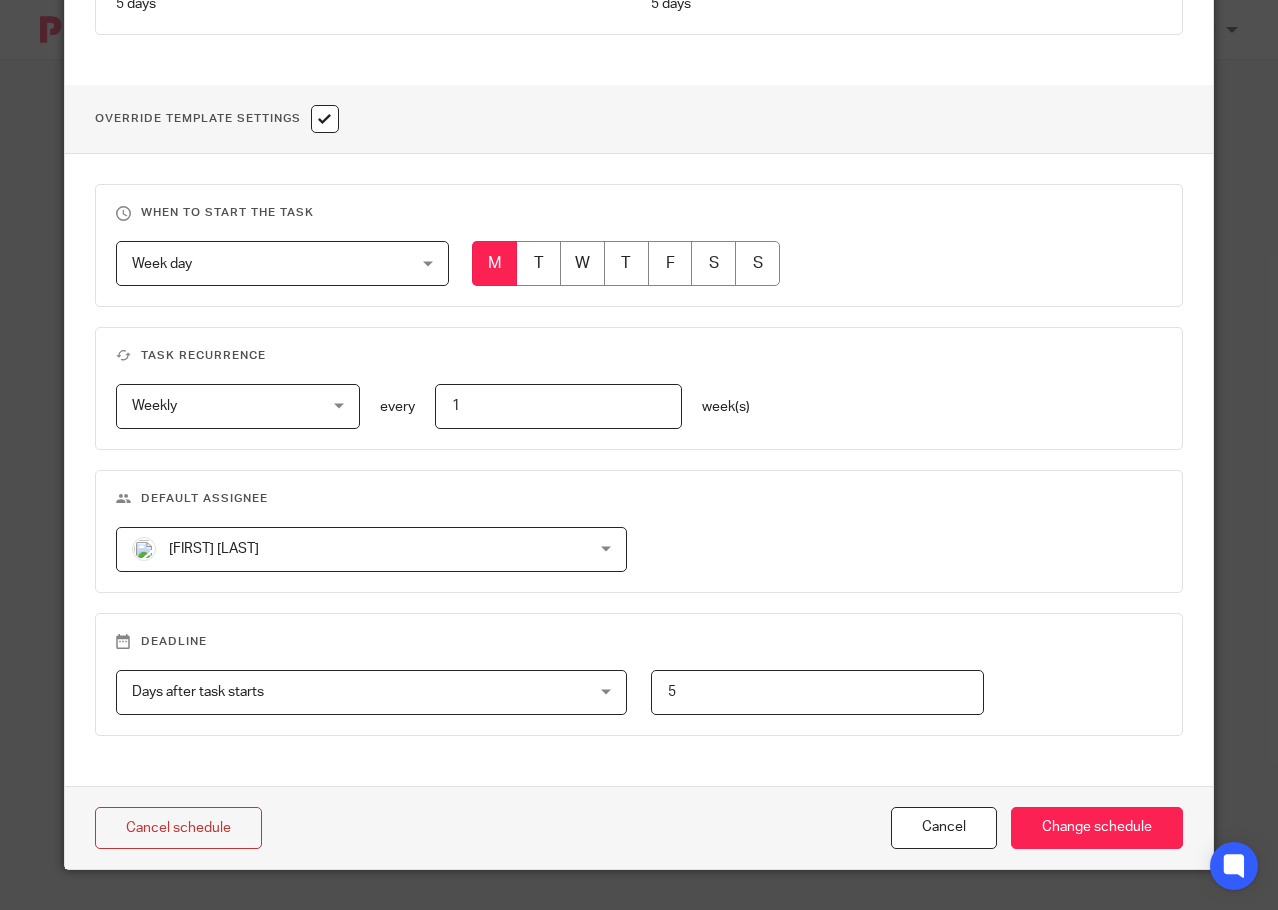 click on "[FIRST] [LAST]
[FIRST] [LAST]" at bounding box center (371, 549) 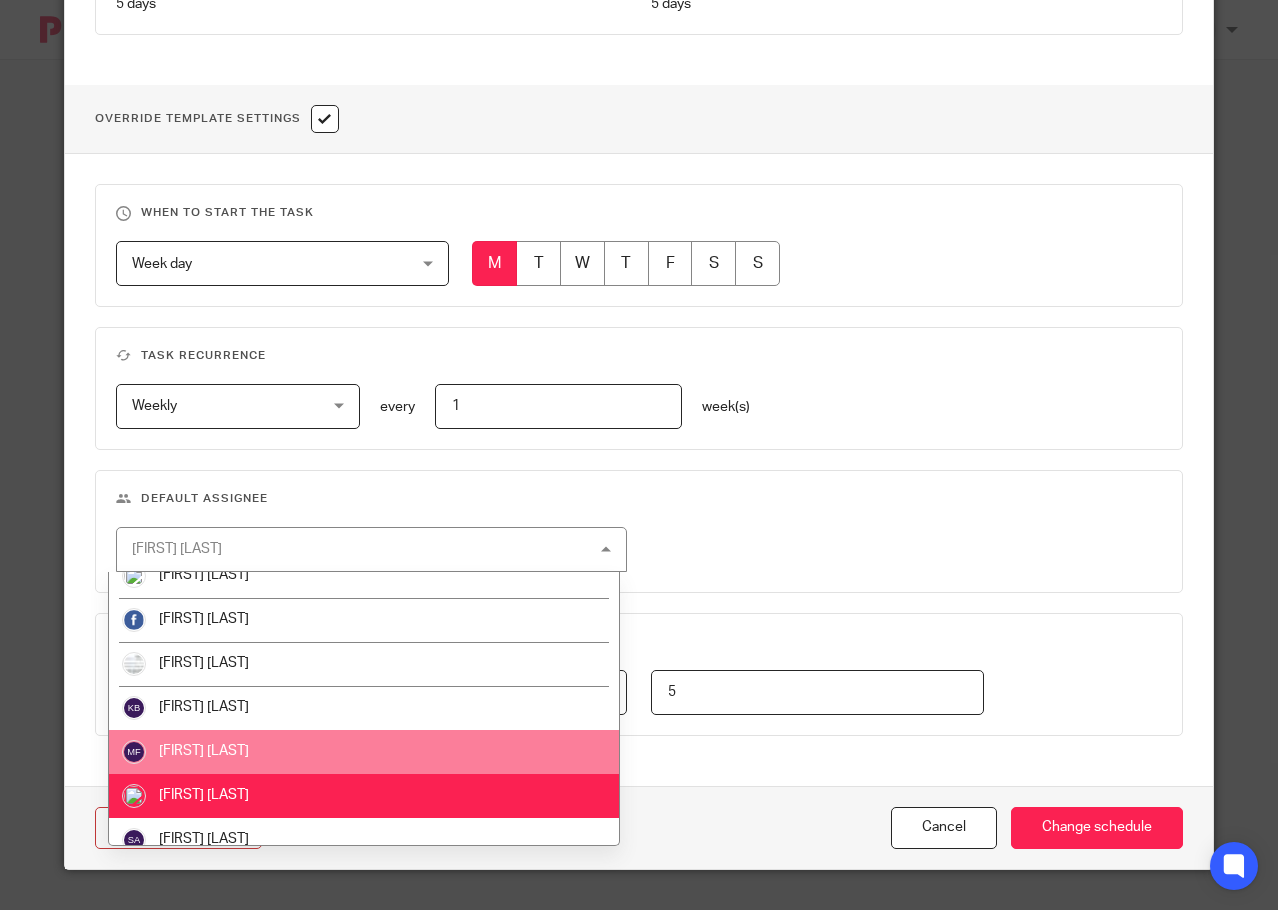 scroll, scrollTop: 35, scrollLeft: 0, axis: vertical 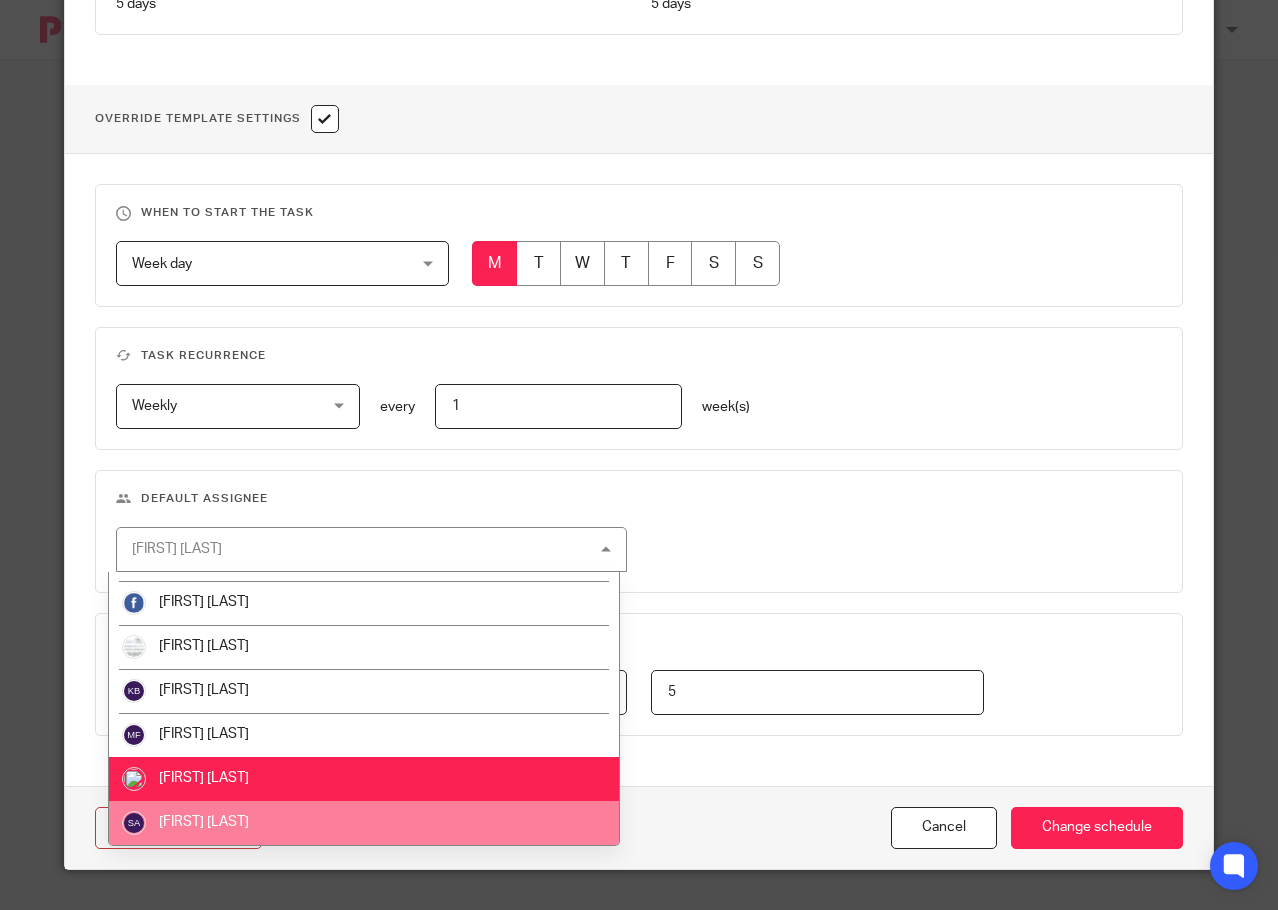 click on "[FIRST] [LAST]" at bounding box center (363, 823) 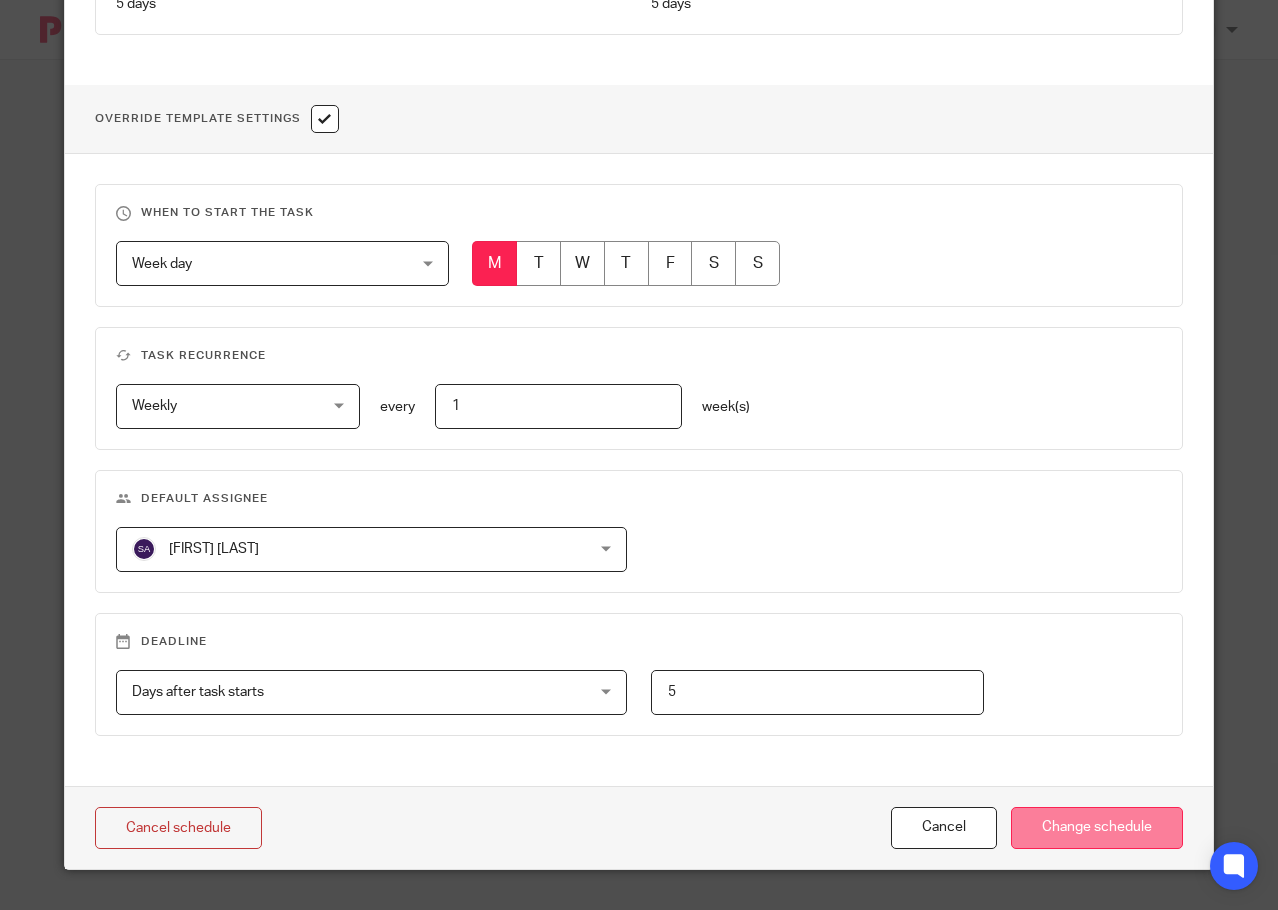 click on "Change schedule" at bounding box center (1097, 828) 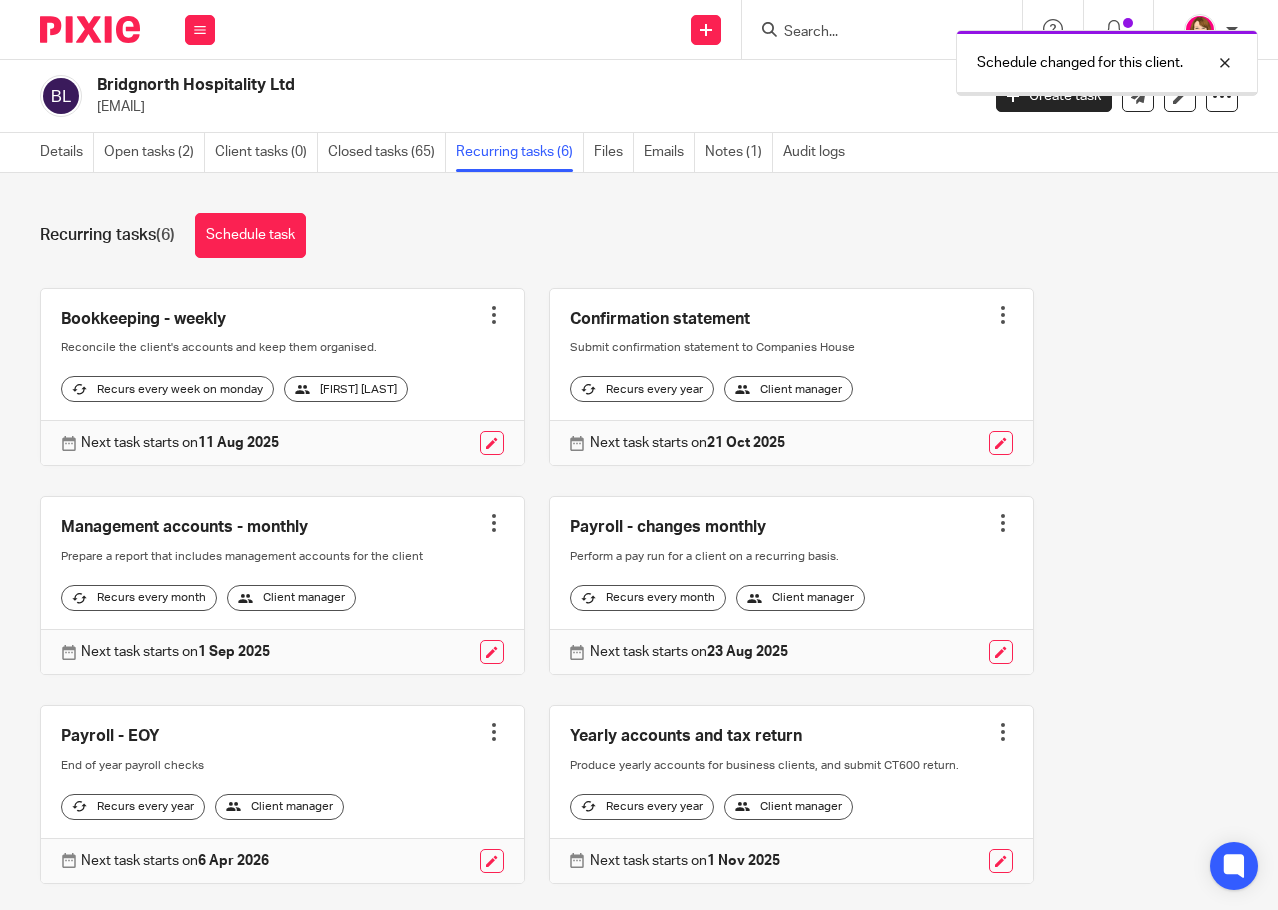 scroll, scrollTop: 0, scrollLeft: 0, axis: both 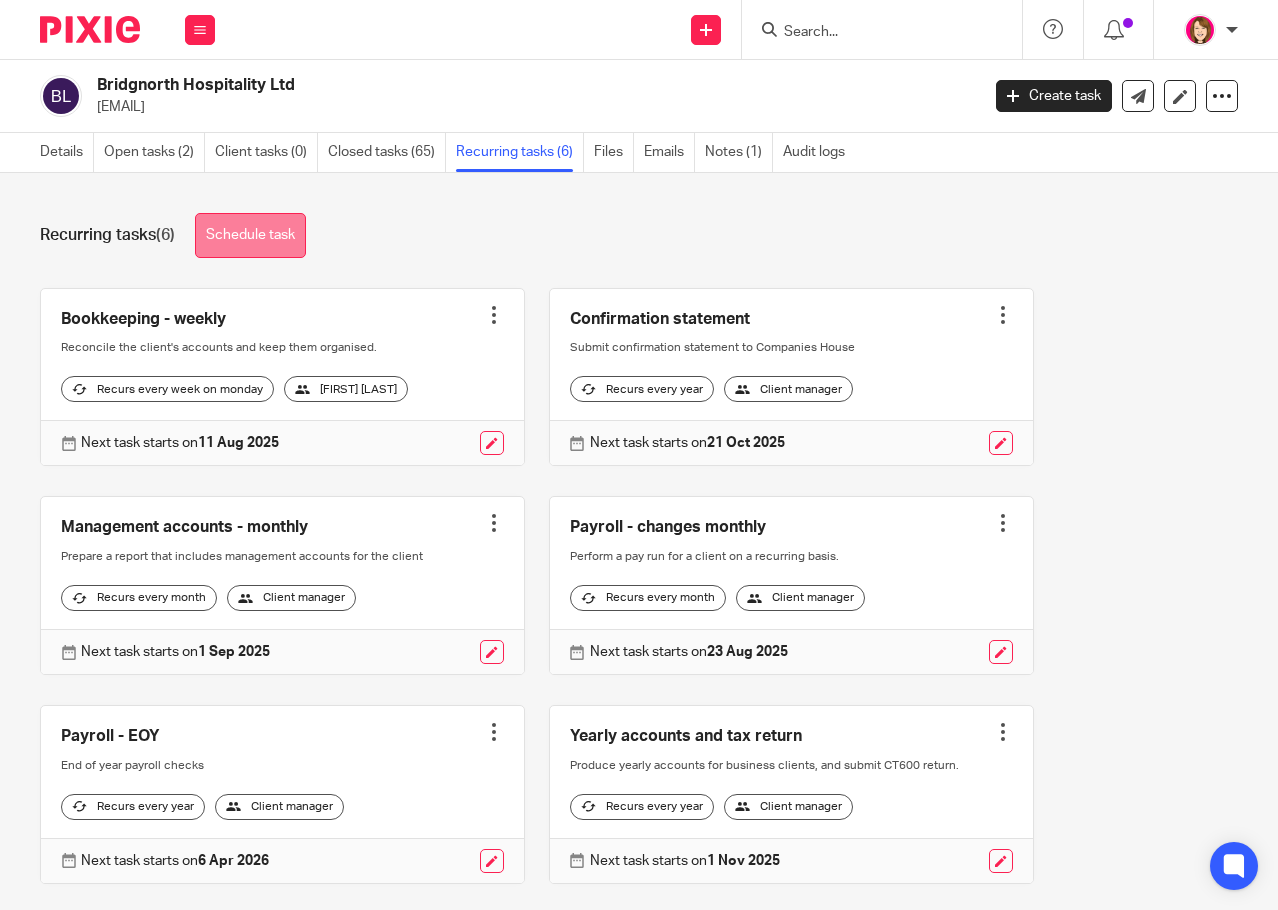 click on "Schedule task" at bounding box center [250, 235] 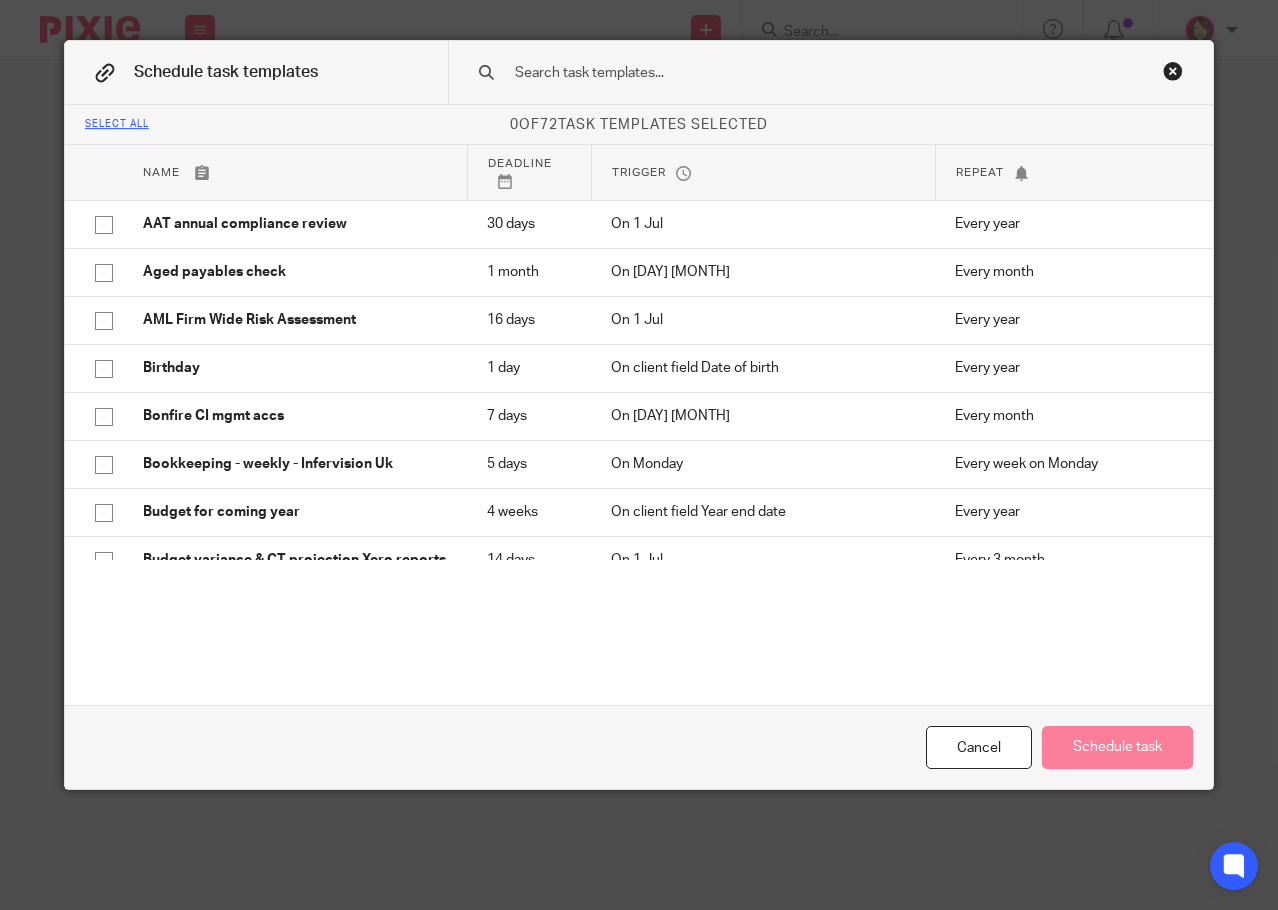 scroll, scrollTop: 0, scrollLeft: 0, axis: both 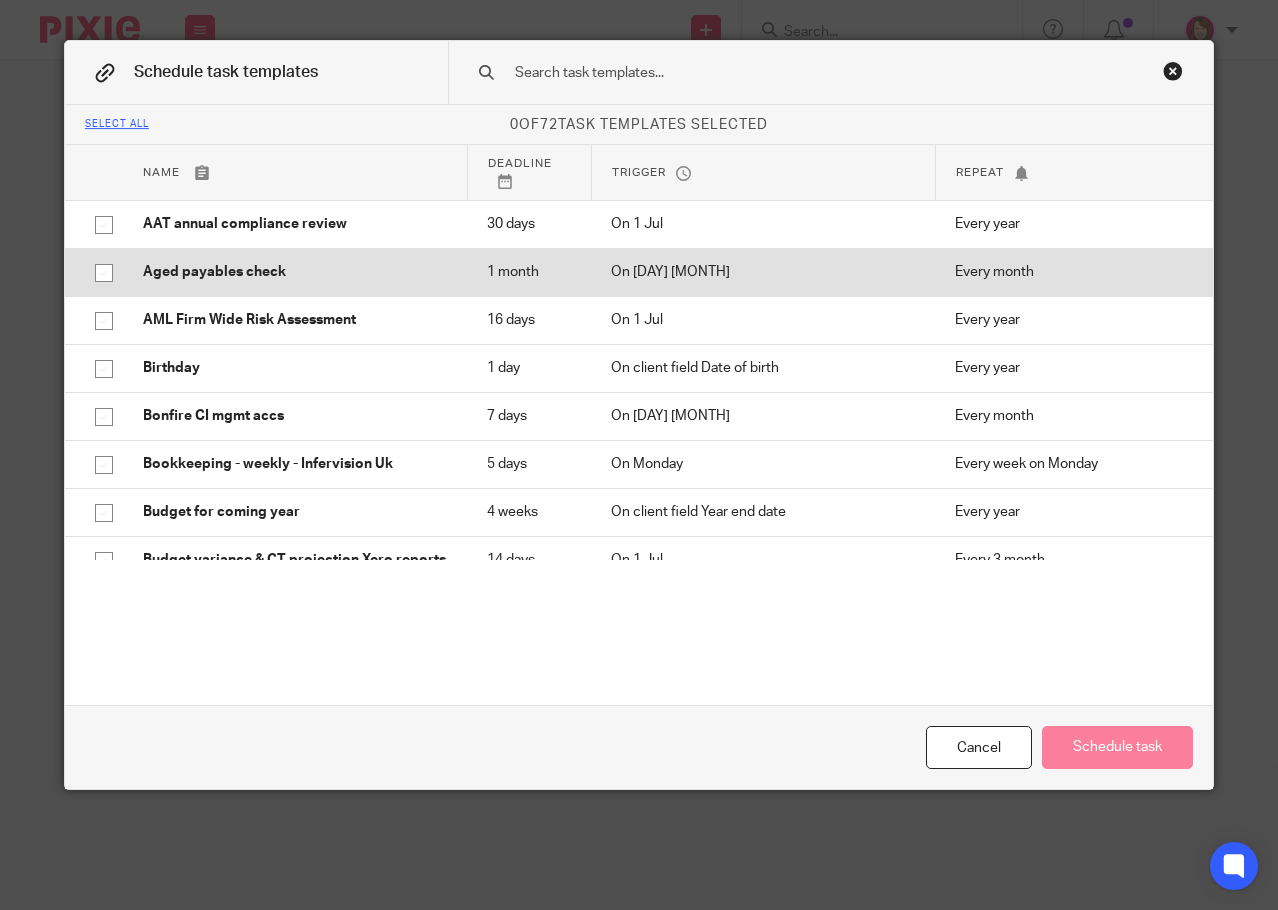 click on "Aged payables check" at bounding box center [295, 272] 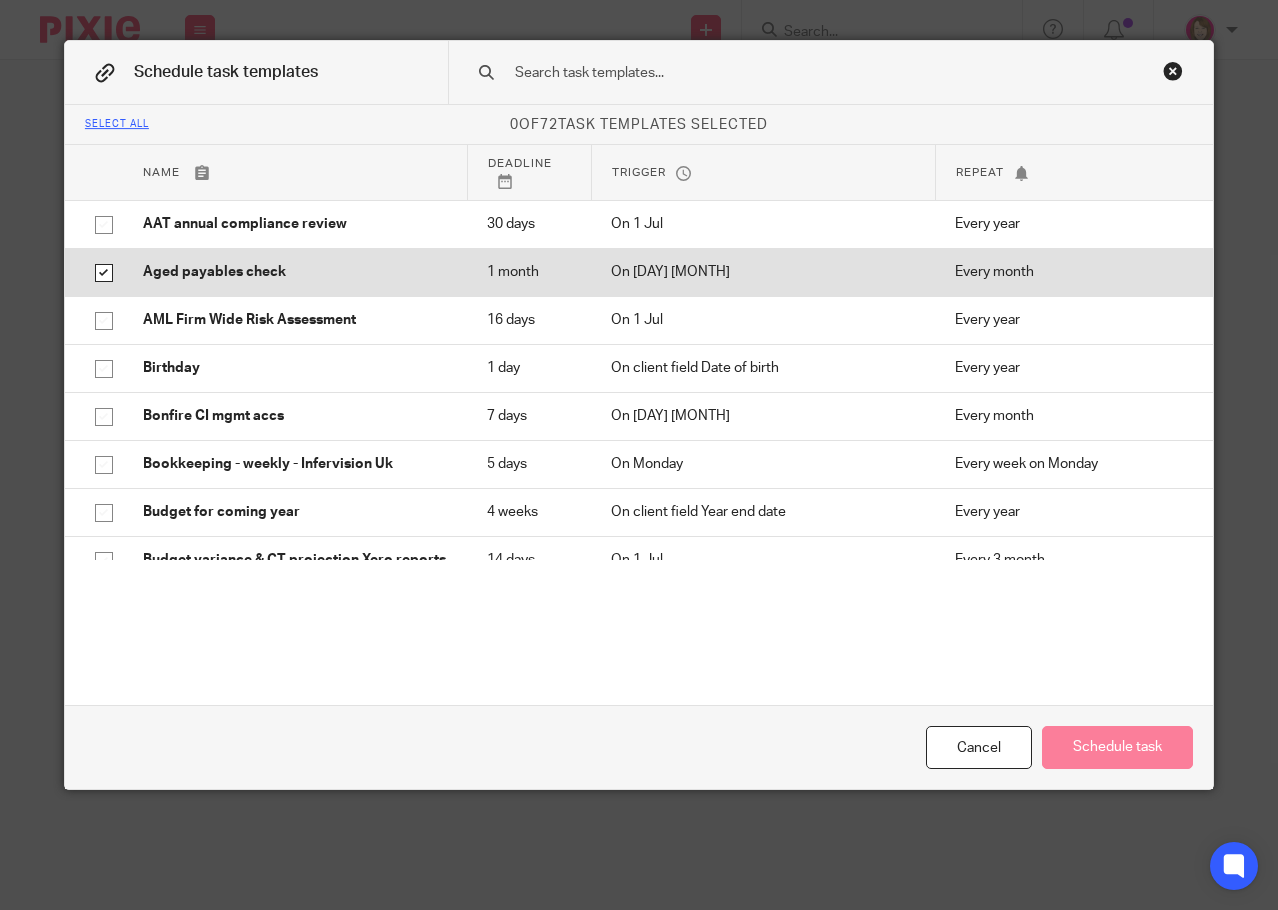 checkbox on "true" 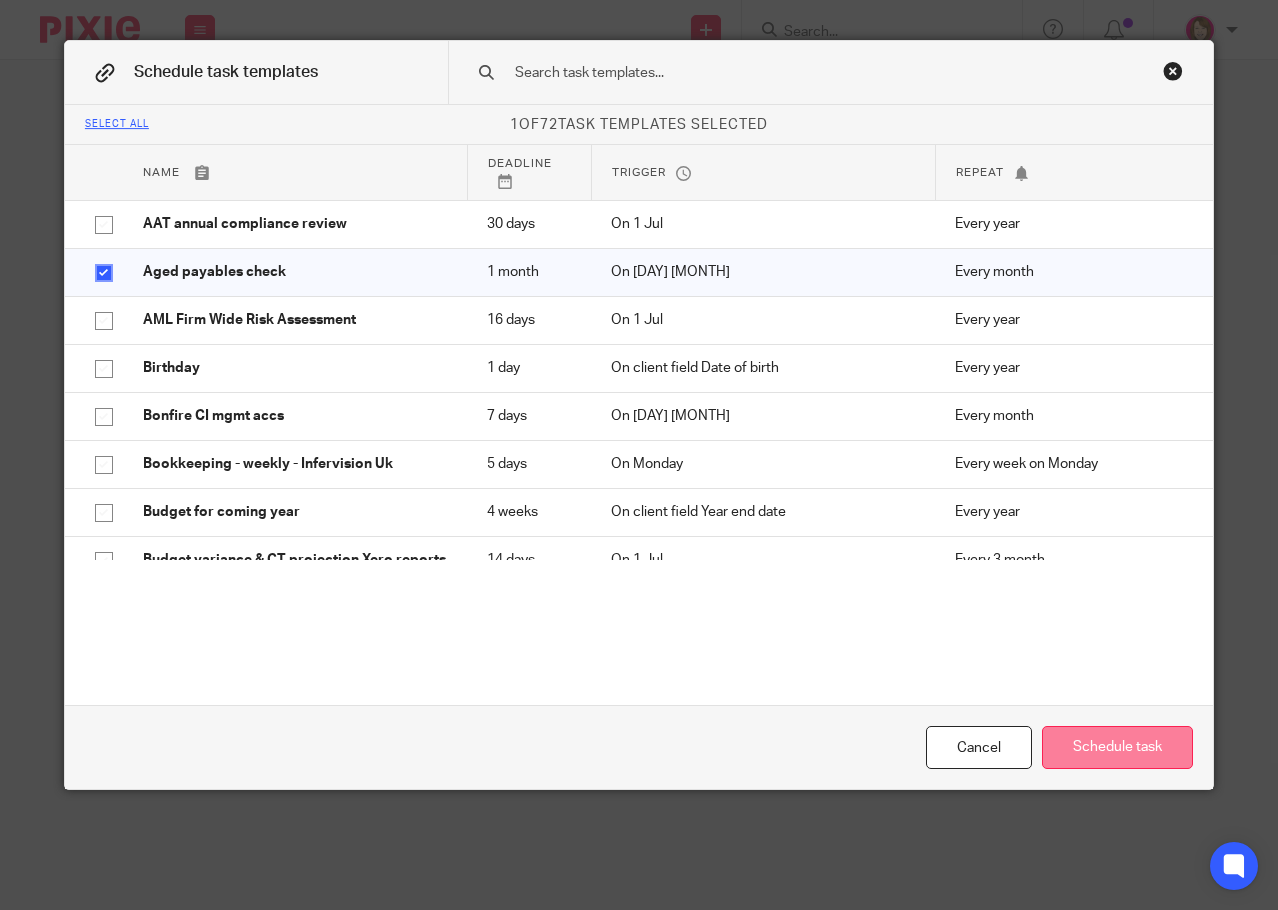click on "Schedule task" at bounding box center (1117, 747) 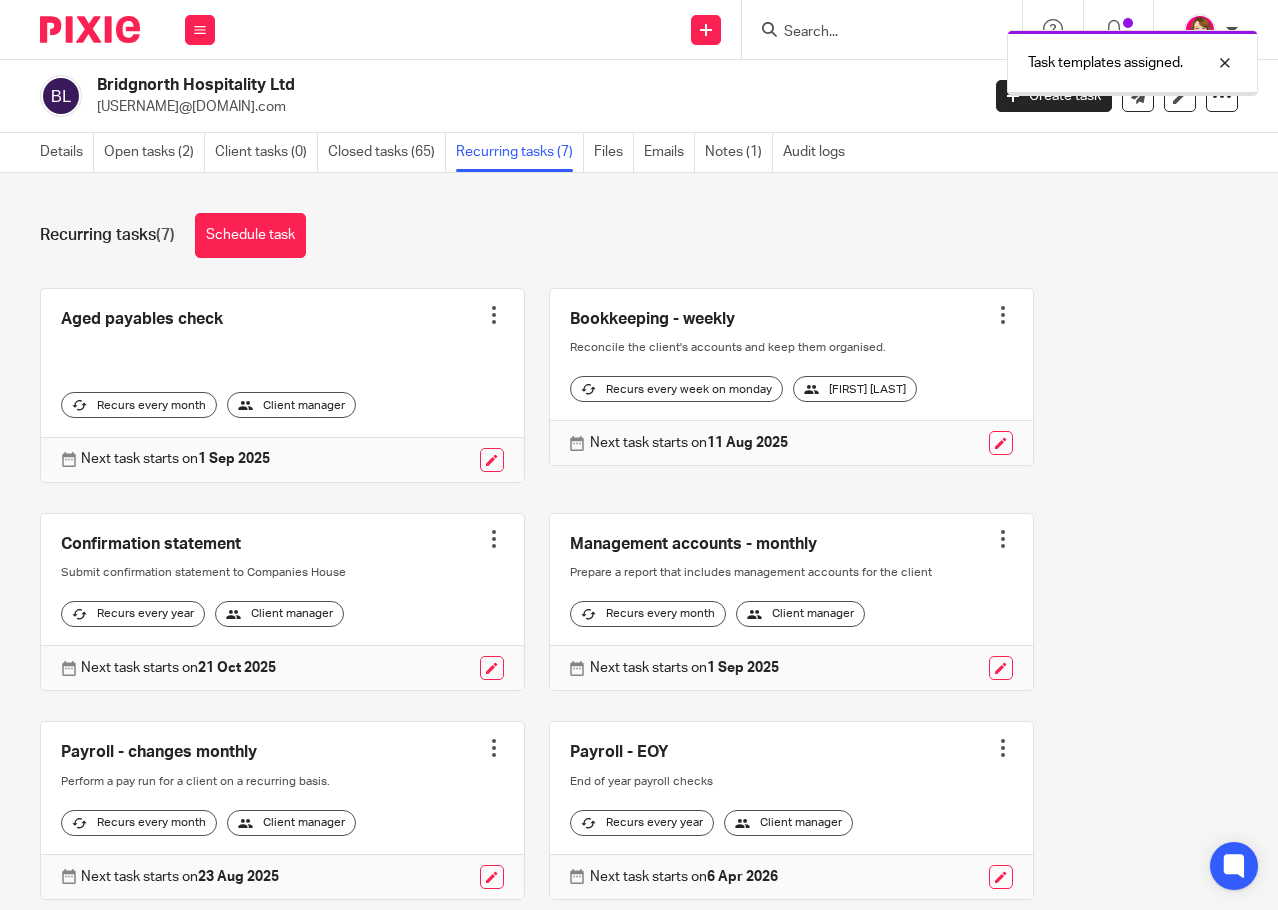 scroll, scrollTop: 0, scrollLeft: 0, axis: both 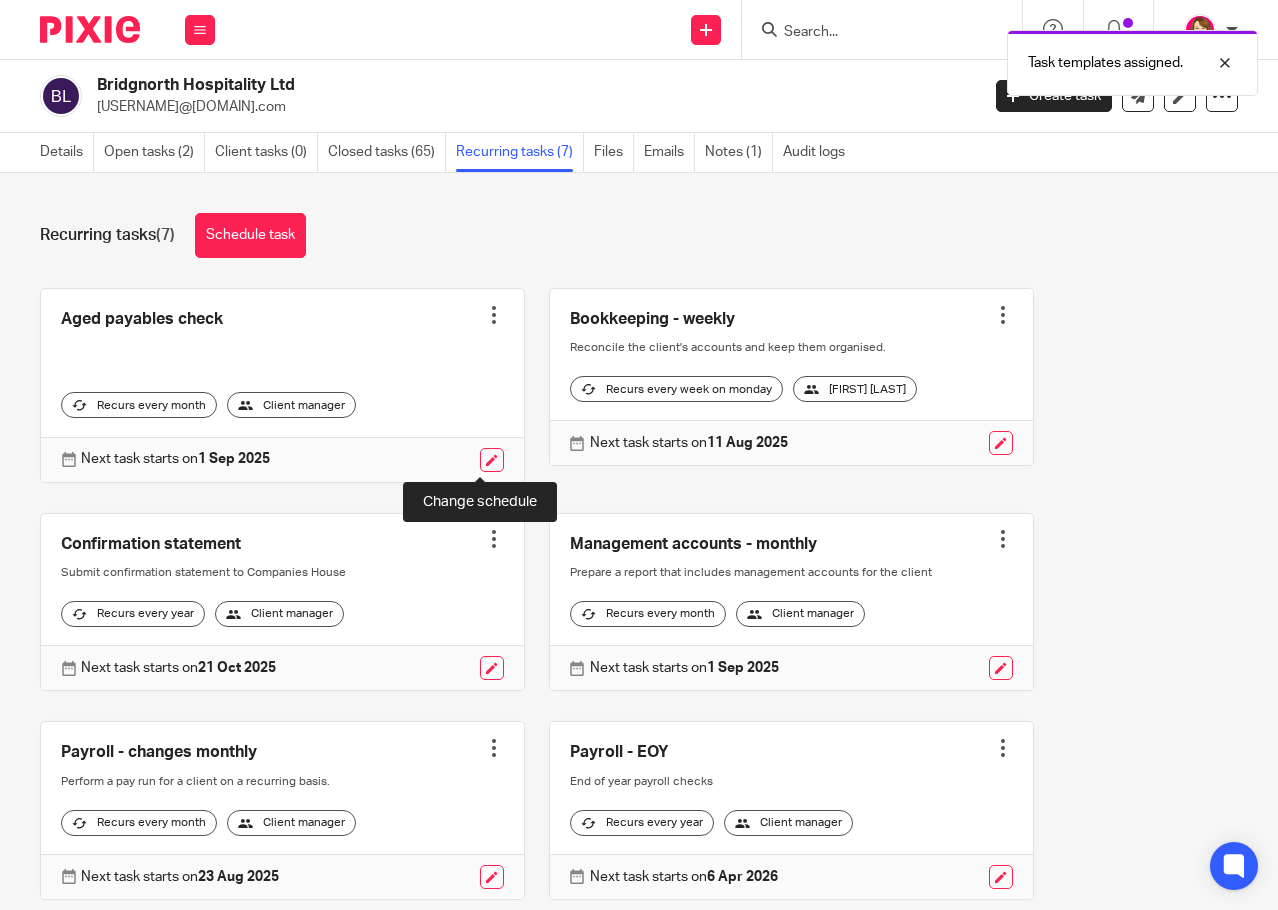 click at bounding box center [492, 460] 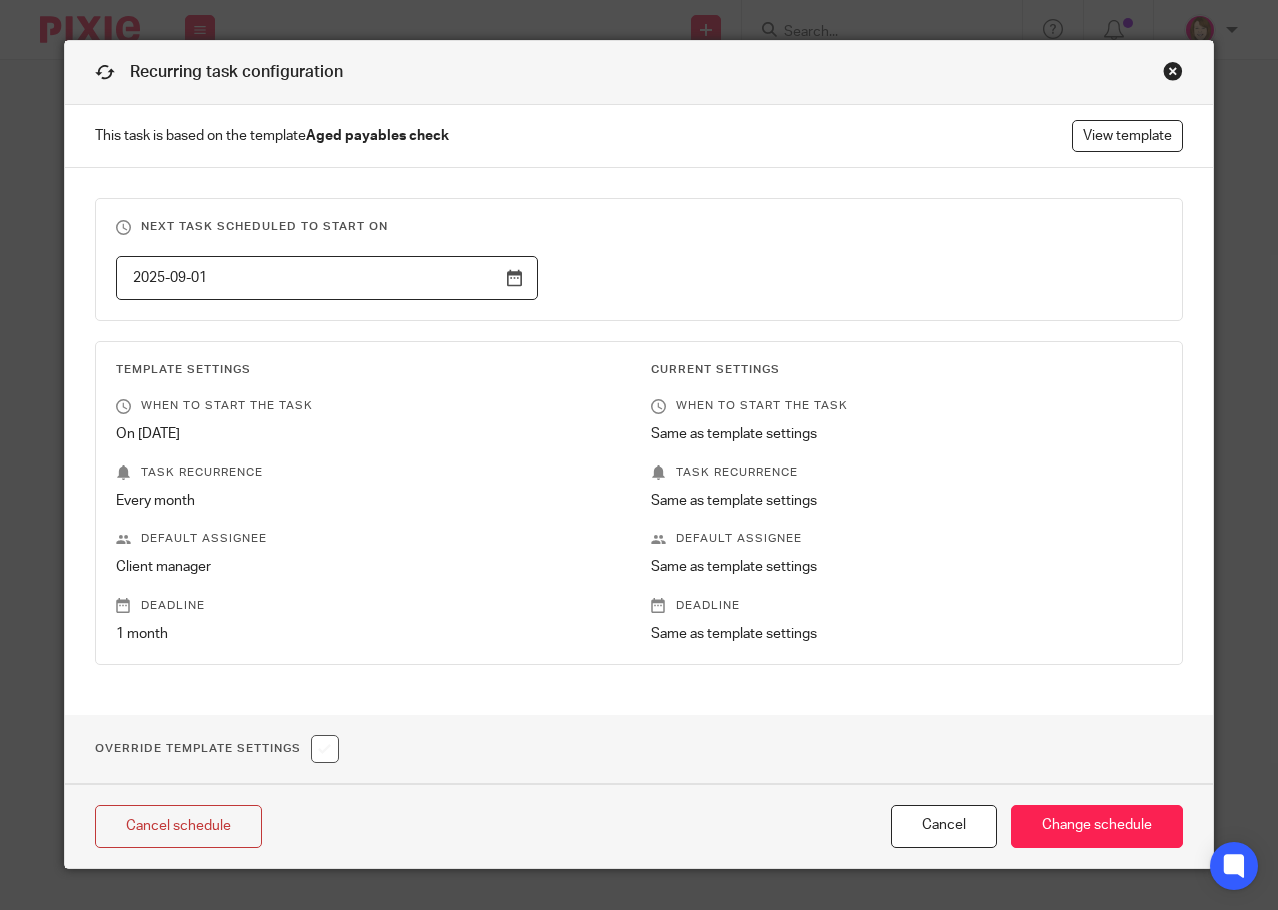scroll, scrollTop: 0, scrollLeft: 0, axis: both 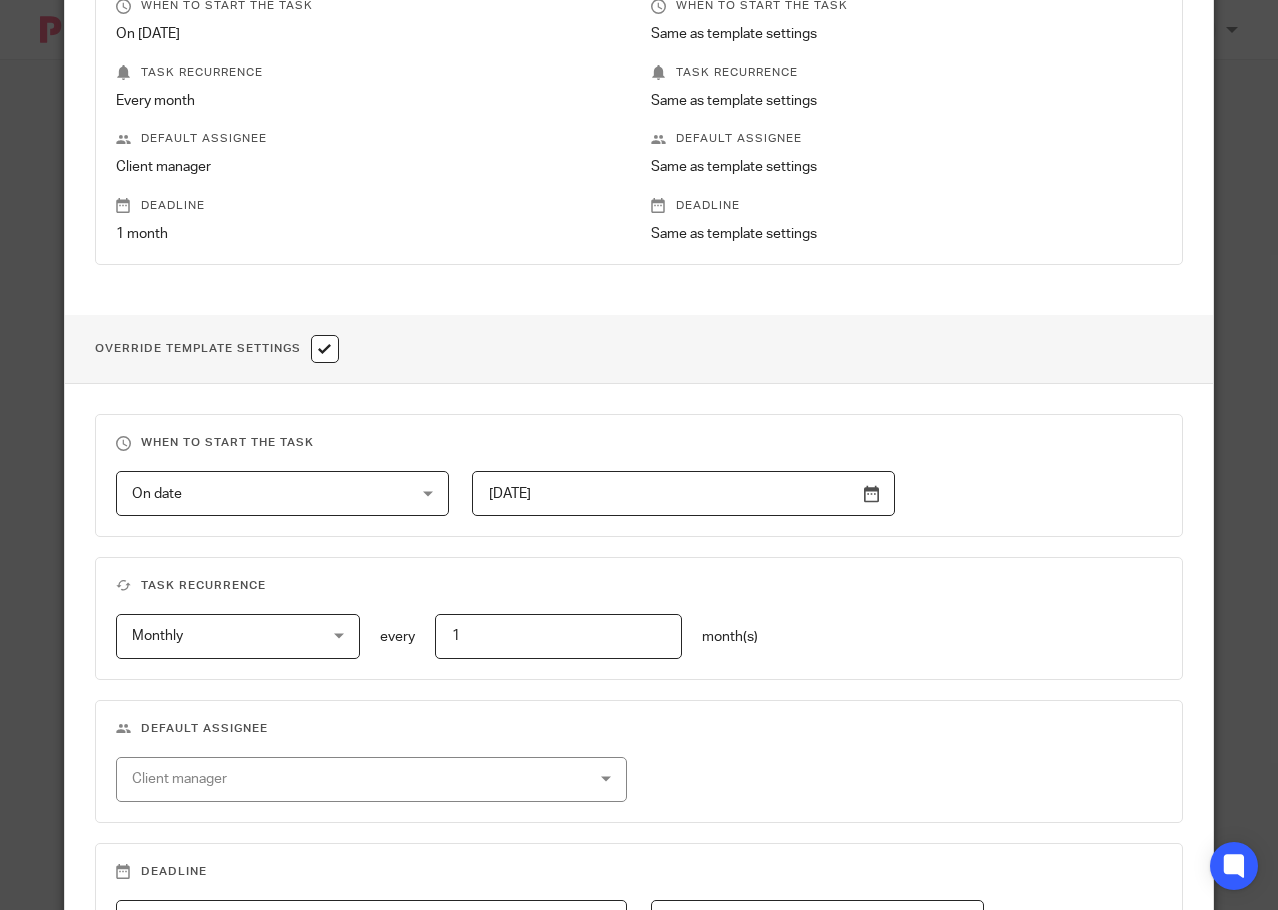 click on "Client manager" at bounding box center (371, 779) 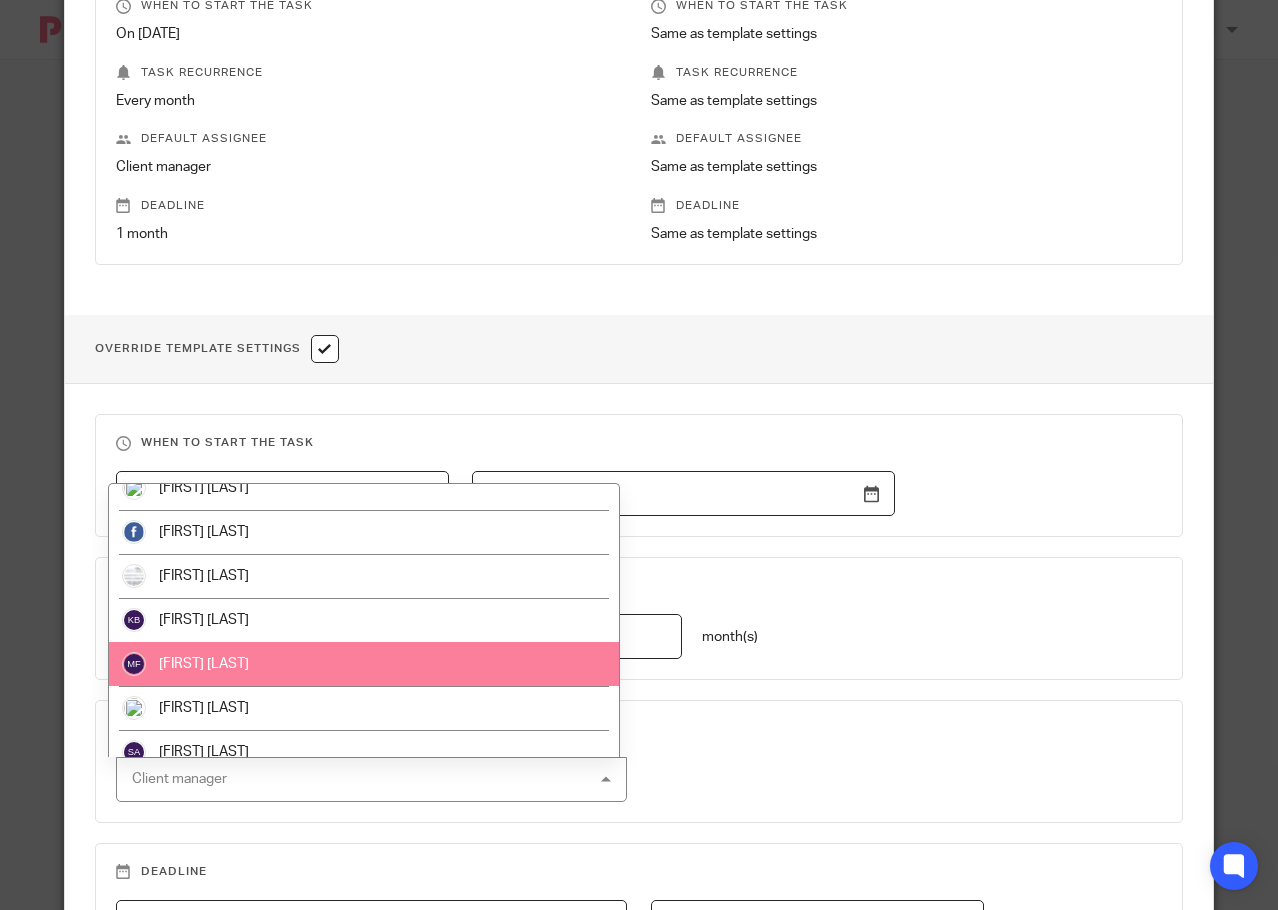 scroll, scrollTop: 35, scrollLeft: 0, axis: vertical 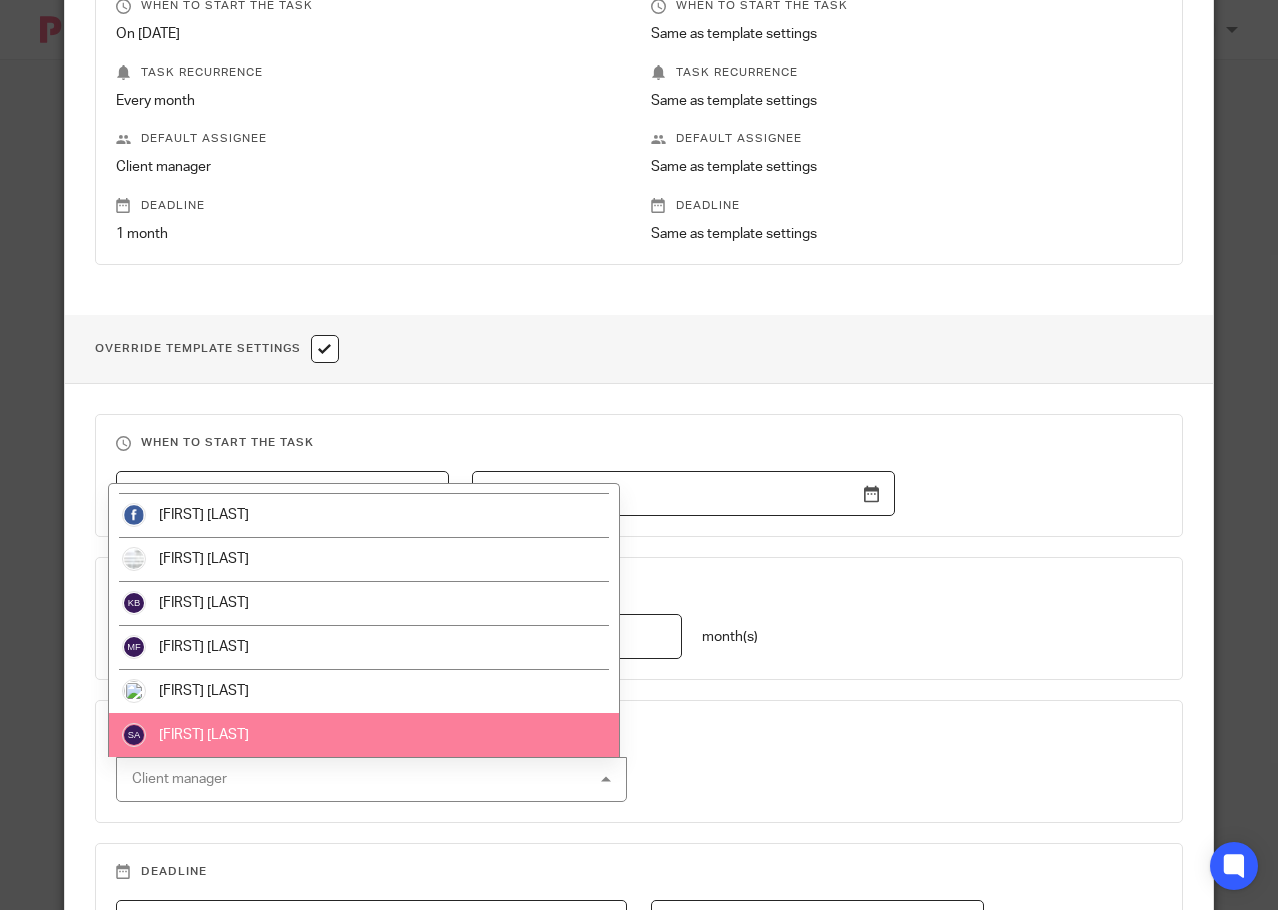 click on "[FIRST] [LAST]" at bounding box center [363, 735] 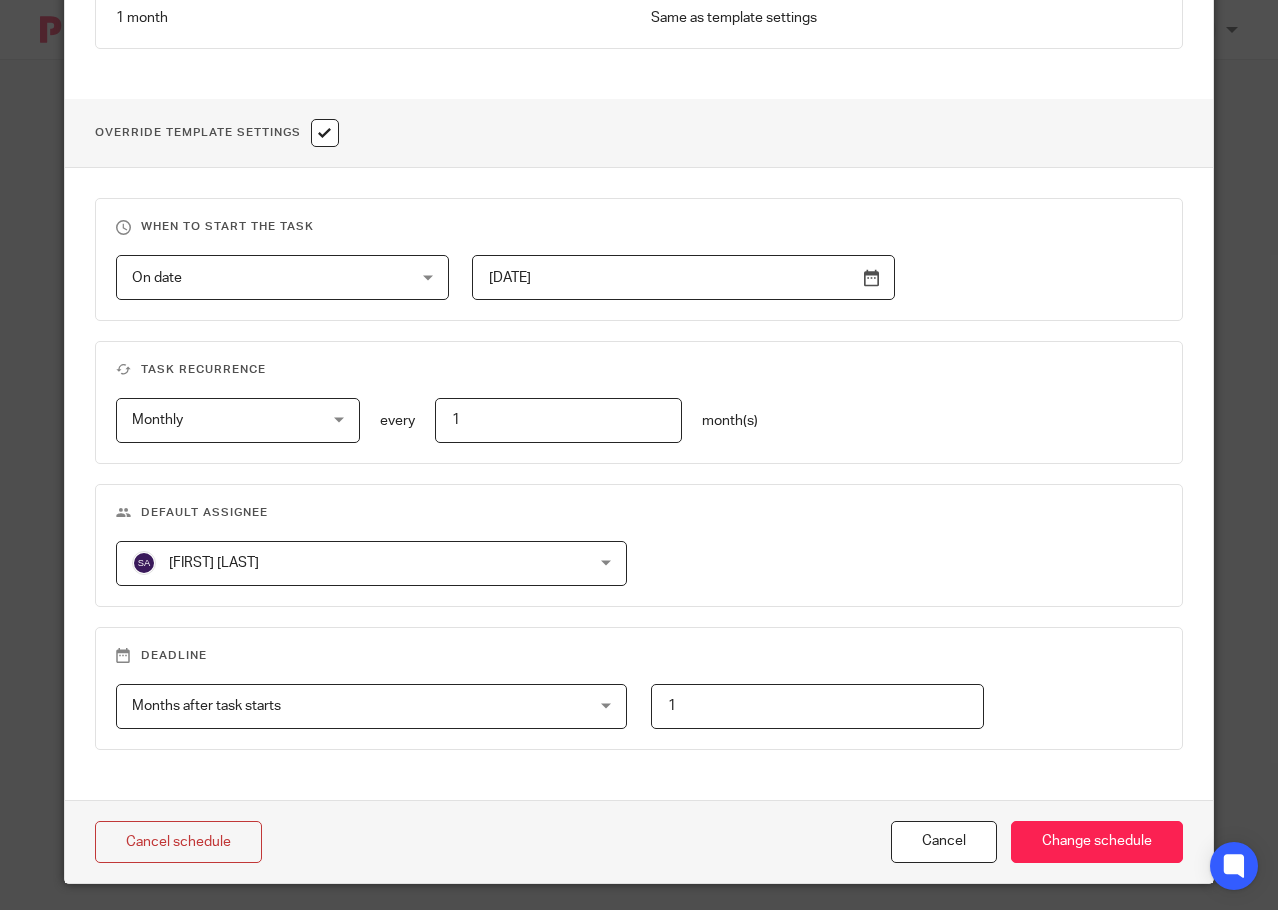 scroll, scrollTop: 630, scrollLeft: 0, axis: vertical 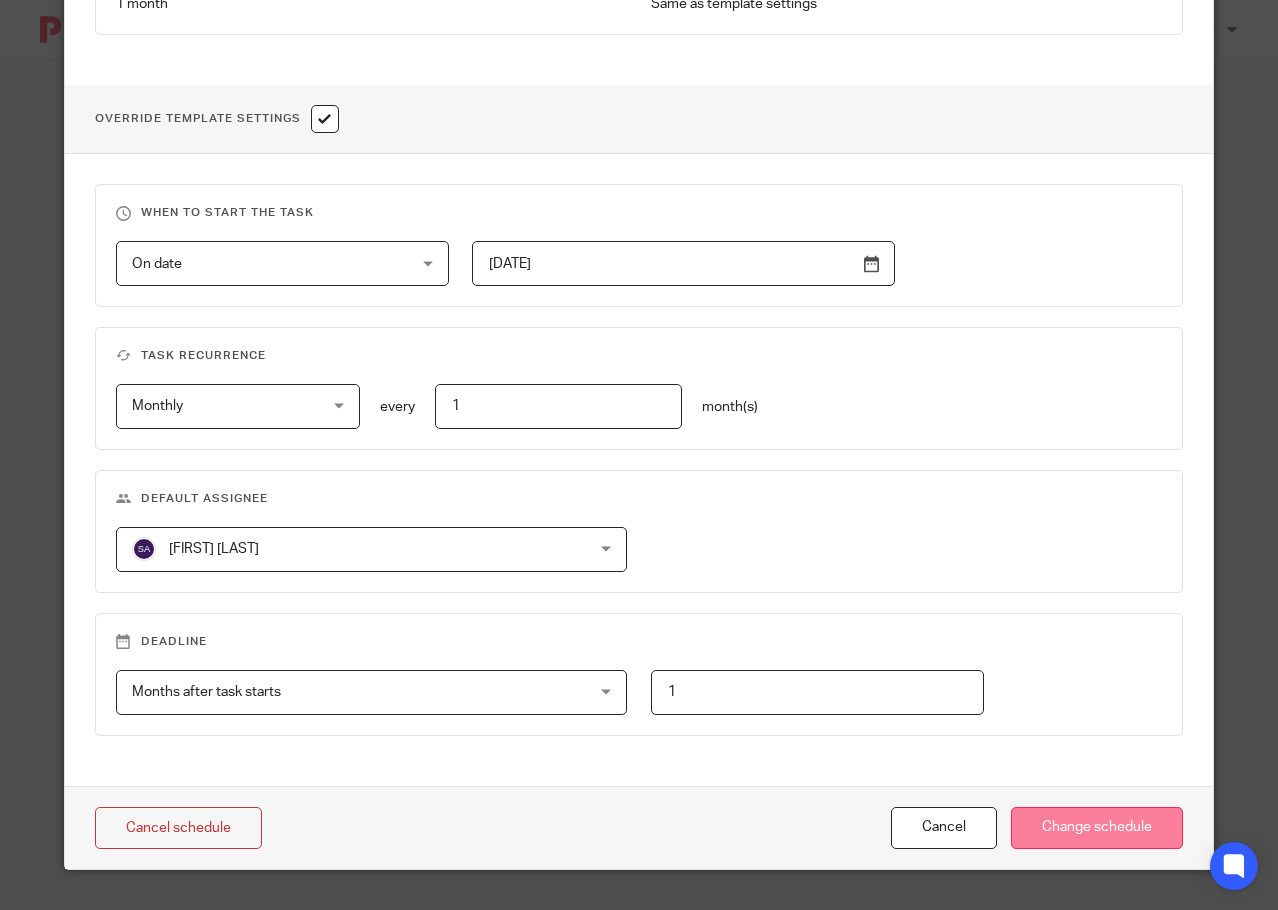 click on "Change schedule" at bounding box center (1097, 828) 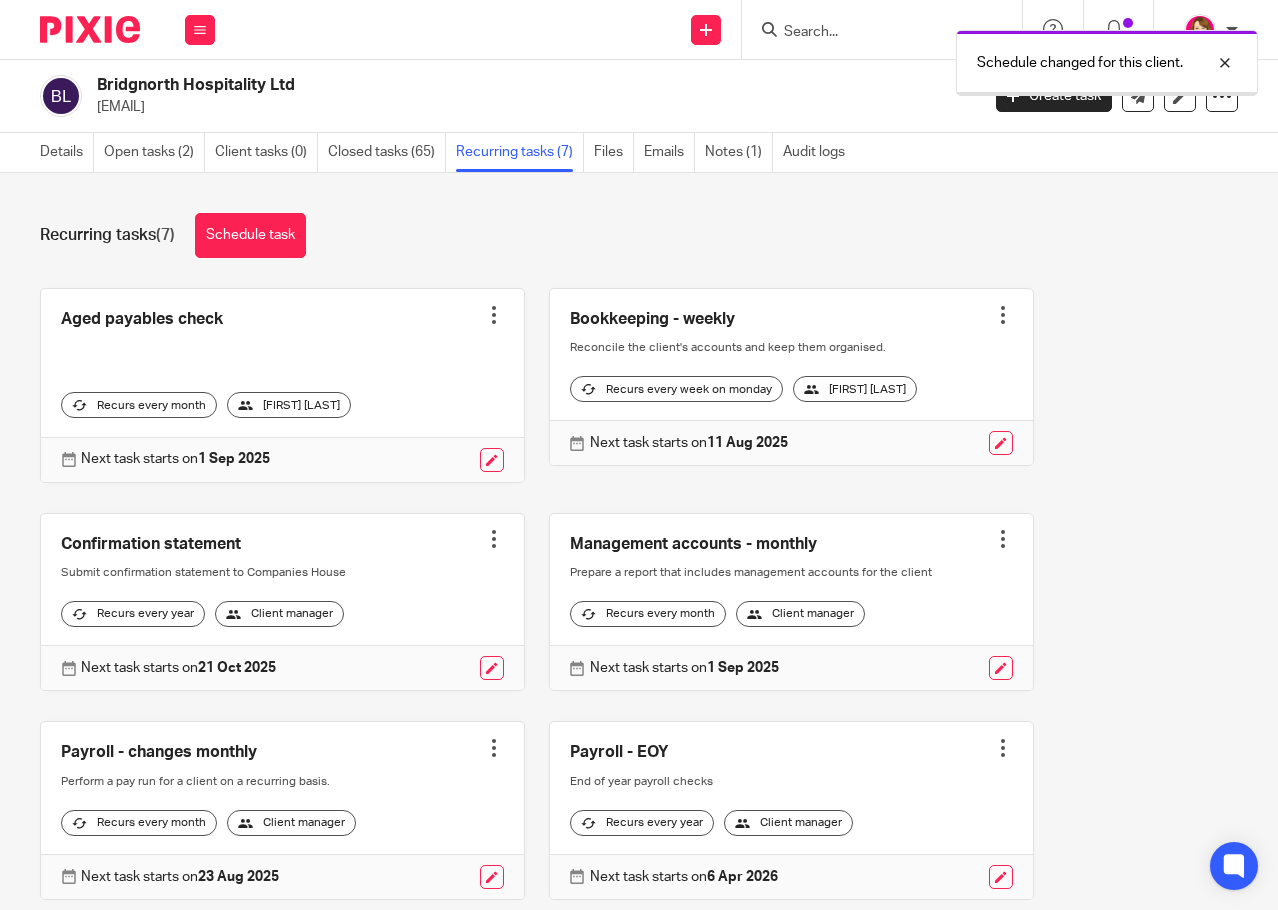 scroll, scrollTop: 0, scrollLeft: 0, axis: both 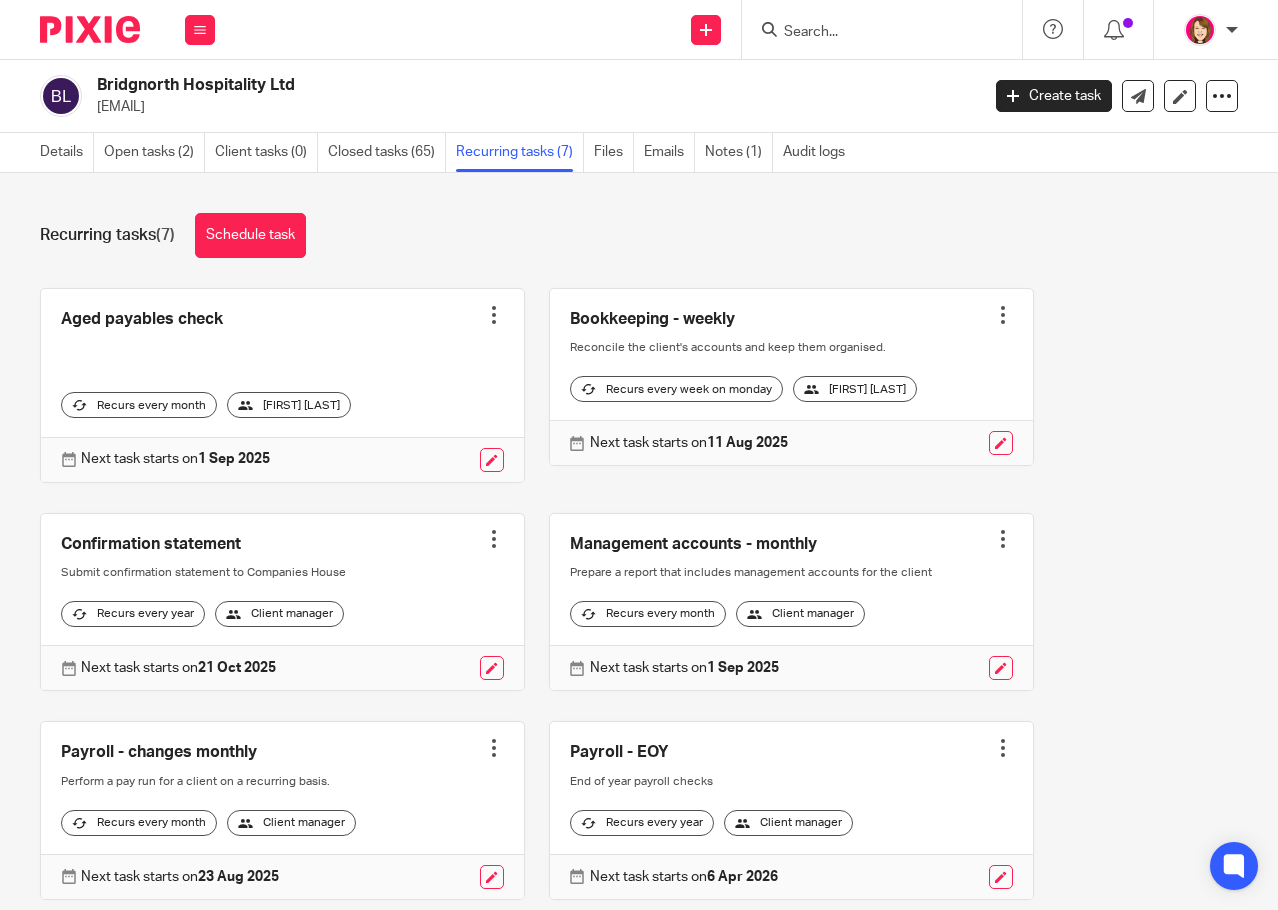 drag, startPoint x: 836, startPoint y: 35, endPoint x: 847, endPoint y: 32, distance: 11.401754 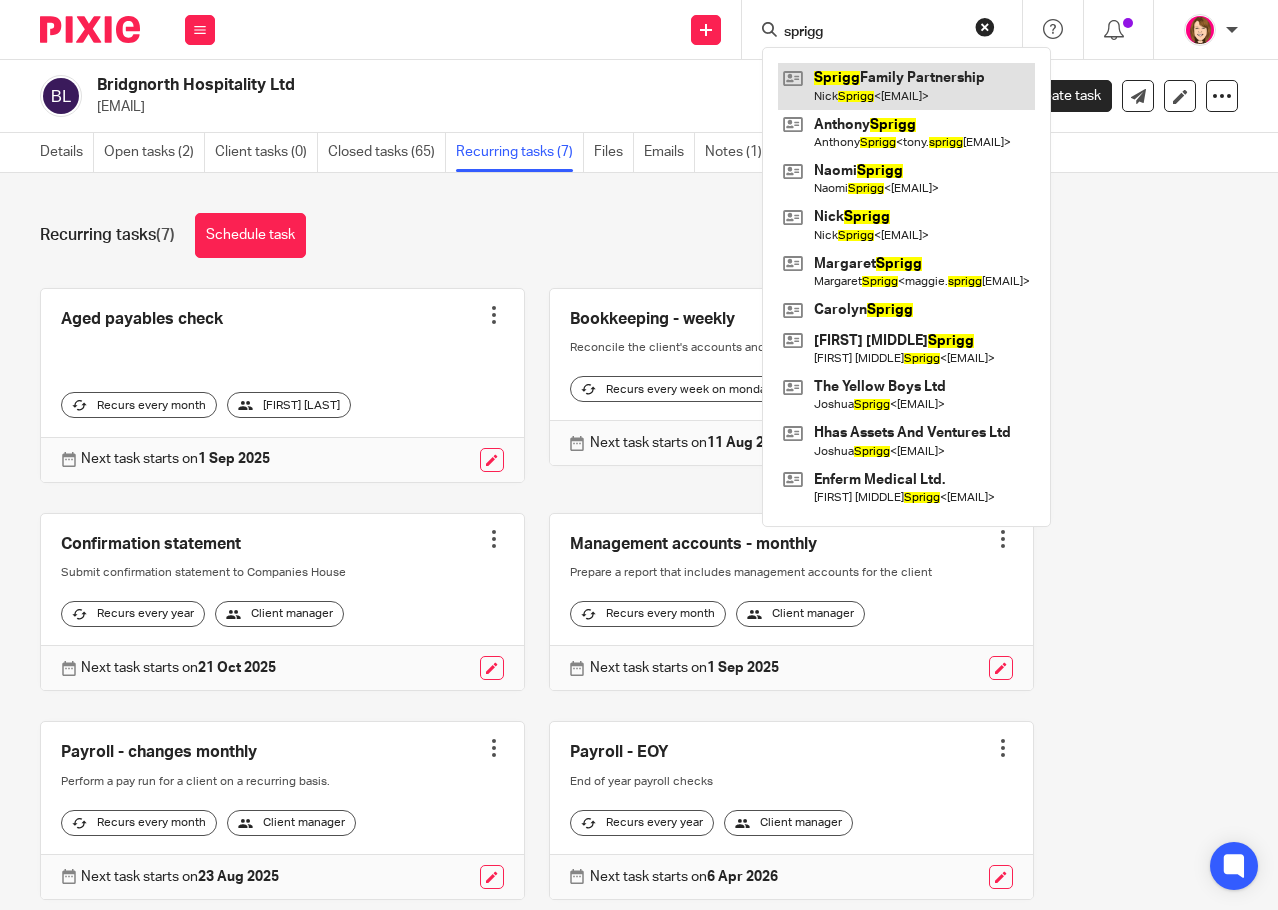 type on "sprigg" 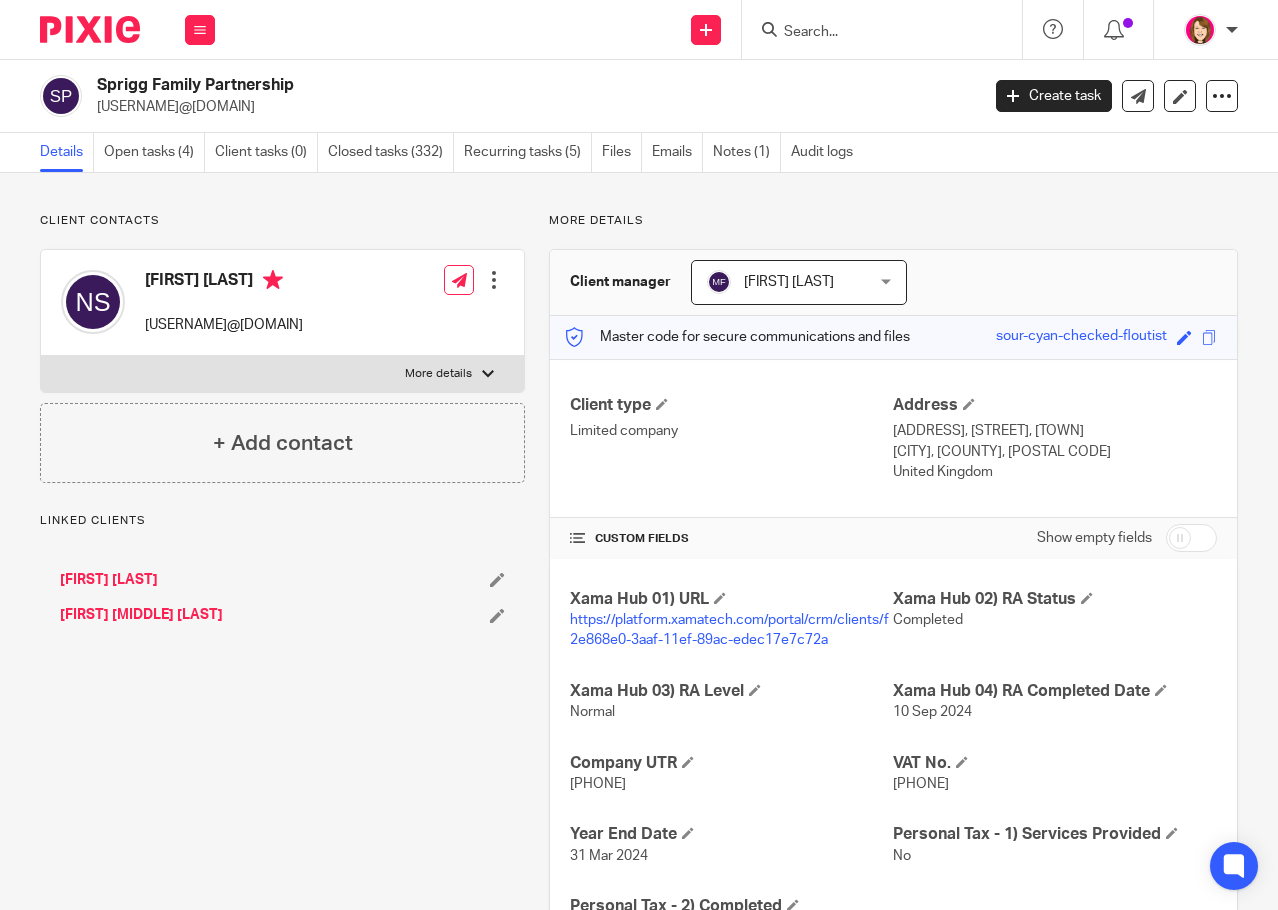 scroll, scrollTop: 0, scrollLeft: 0, axis: both 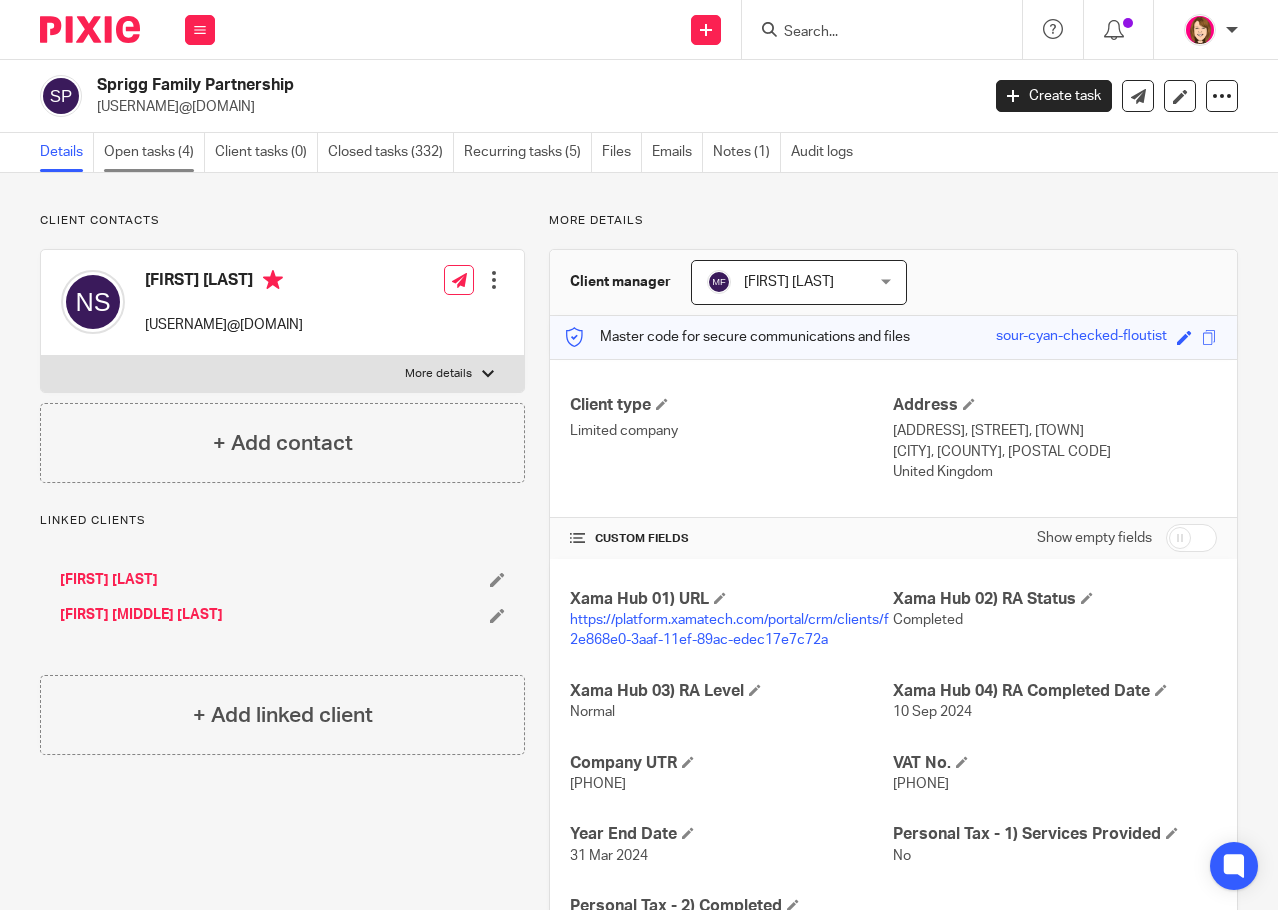 click on "Open tasks (4)" at bounding box center (154, 152) 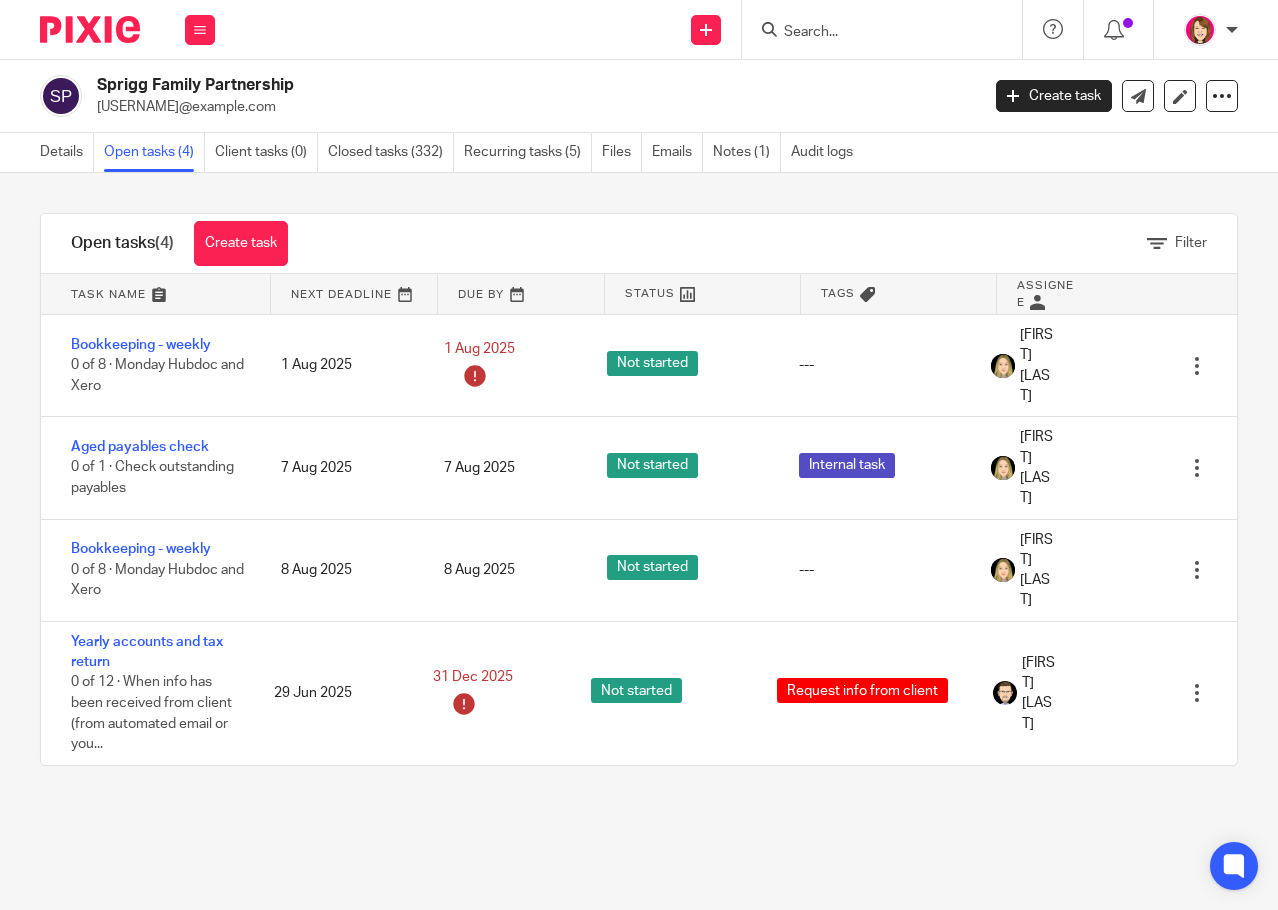 scroll, scrollTop: 0, scrollLeft: 0, axis: both 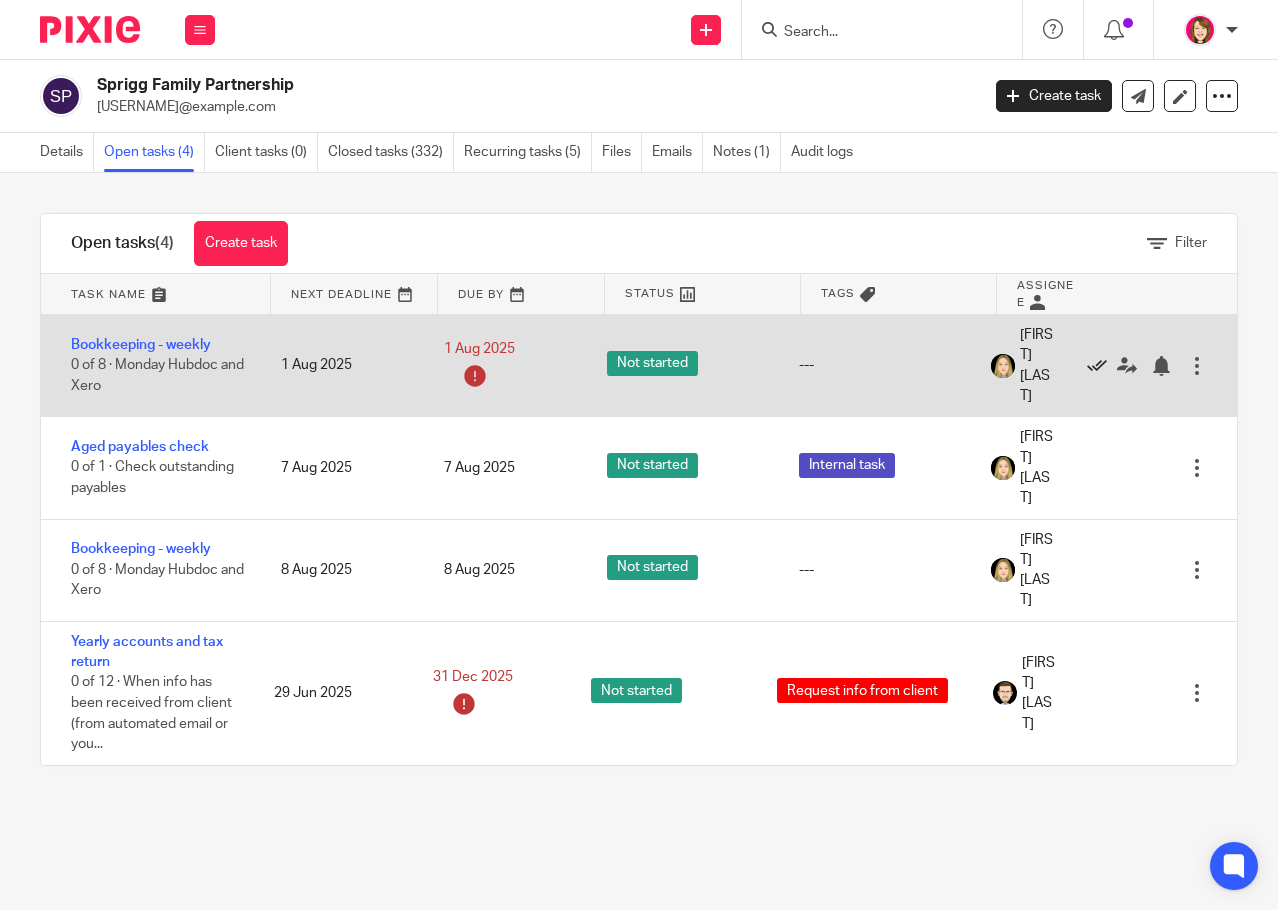 click at bounding box center (1097, 366) 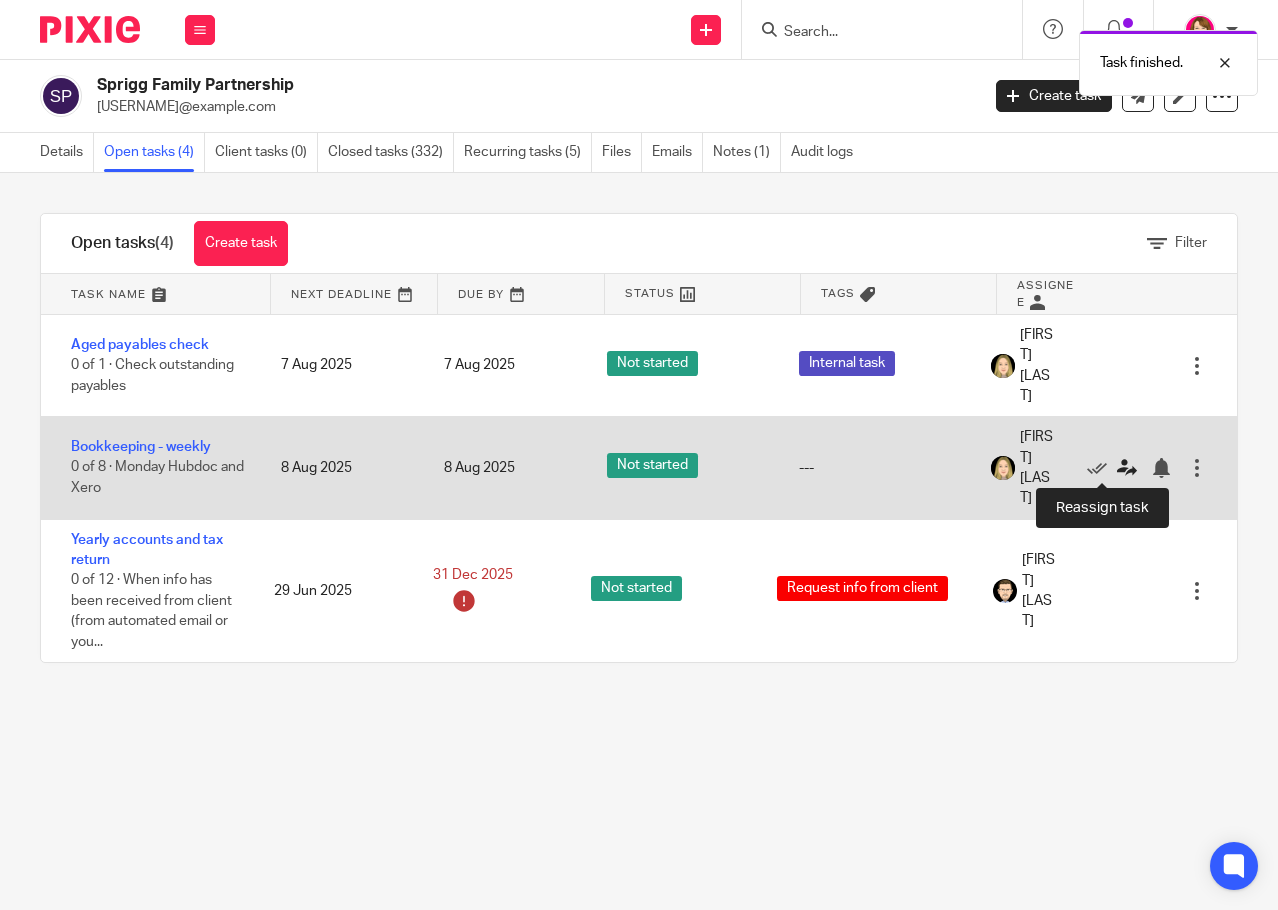 click at bounding box center (1127, 468) 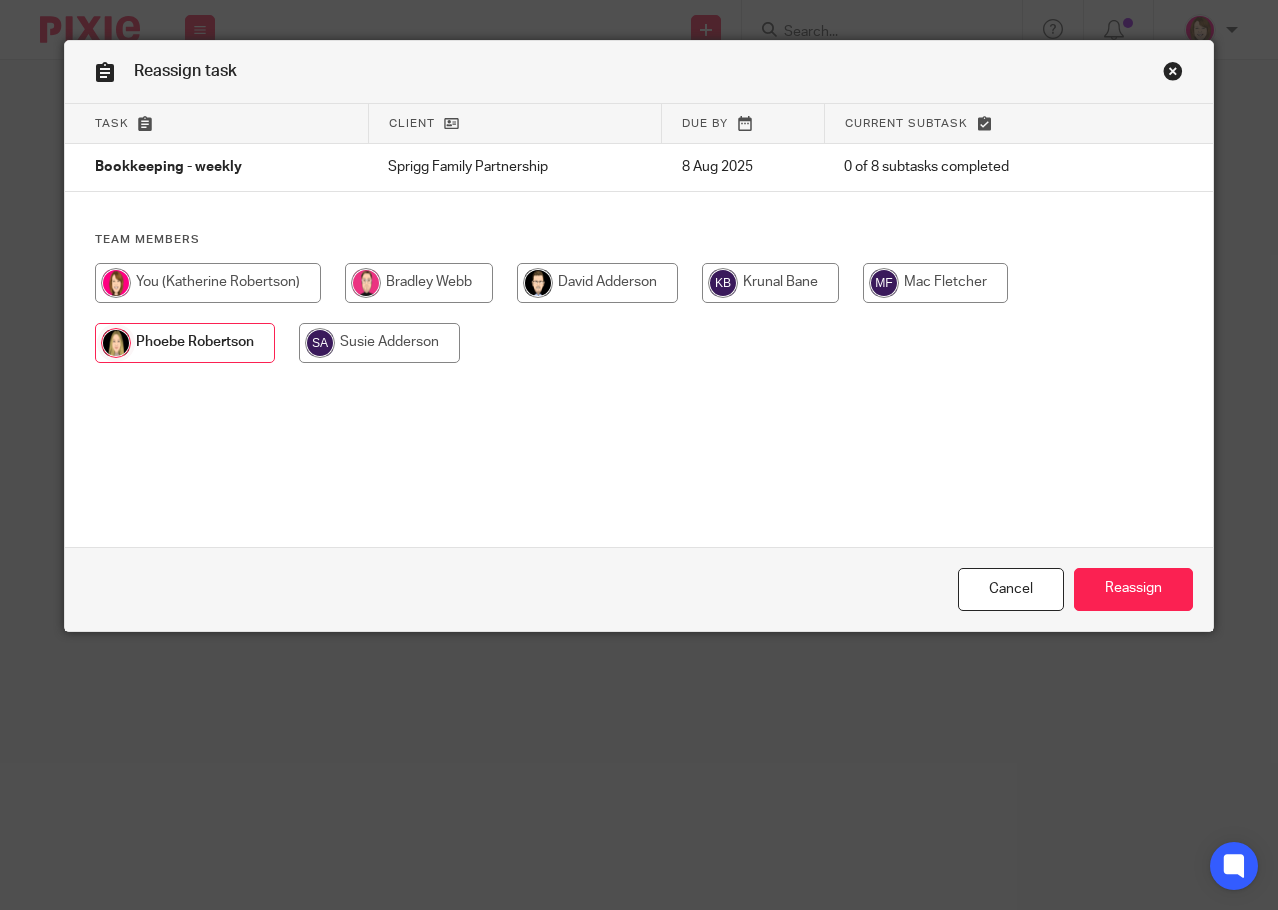 scroll, scrollTop: 0, scrollLeft: 0, axis: both 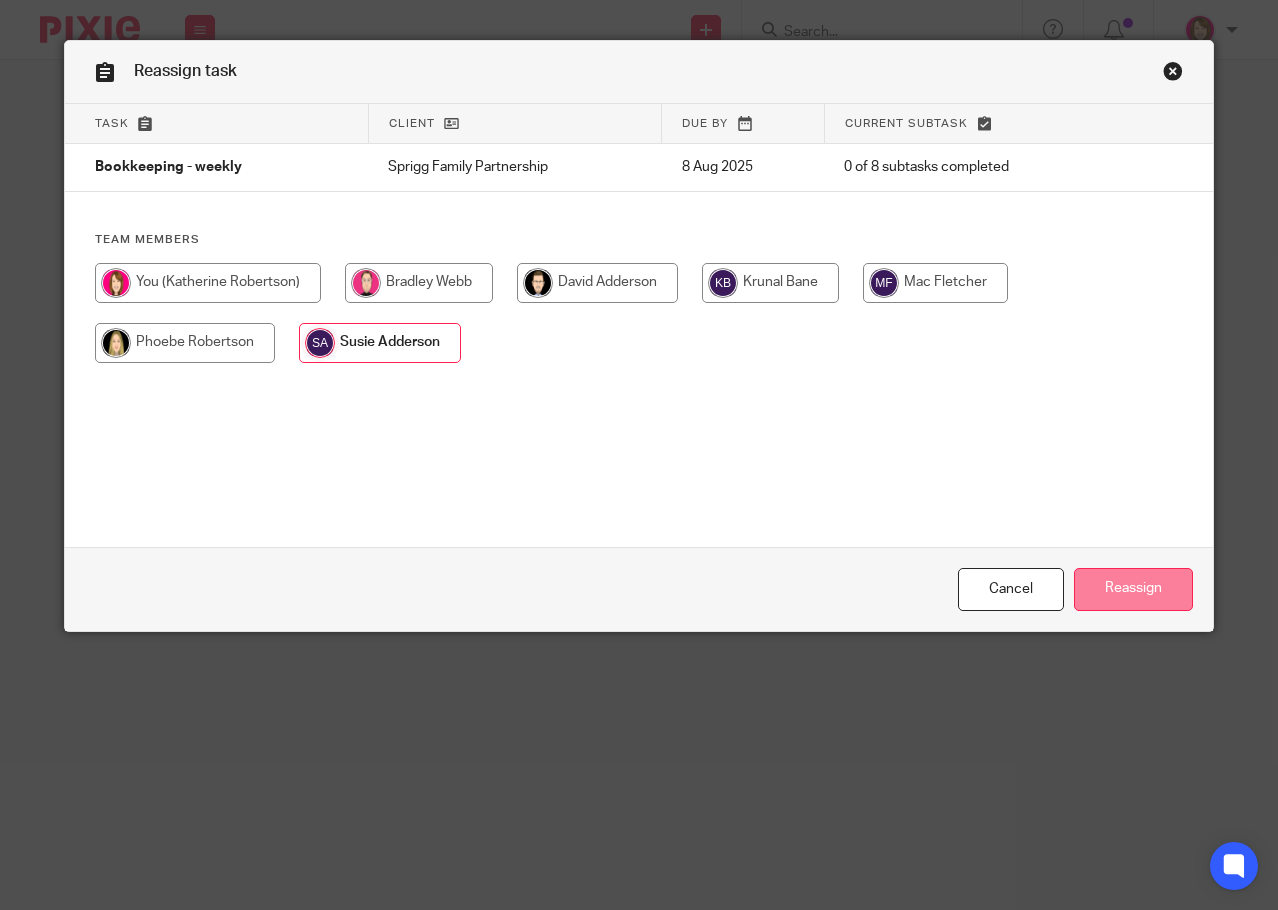 click on "Reassign" at bounding box center [1133, 589] 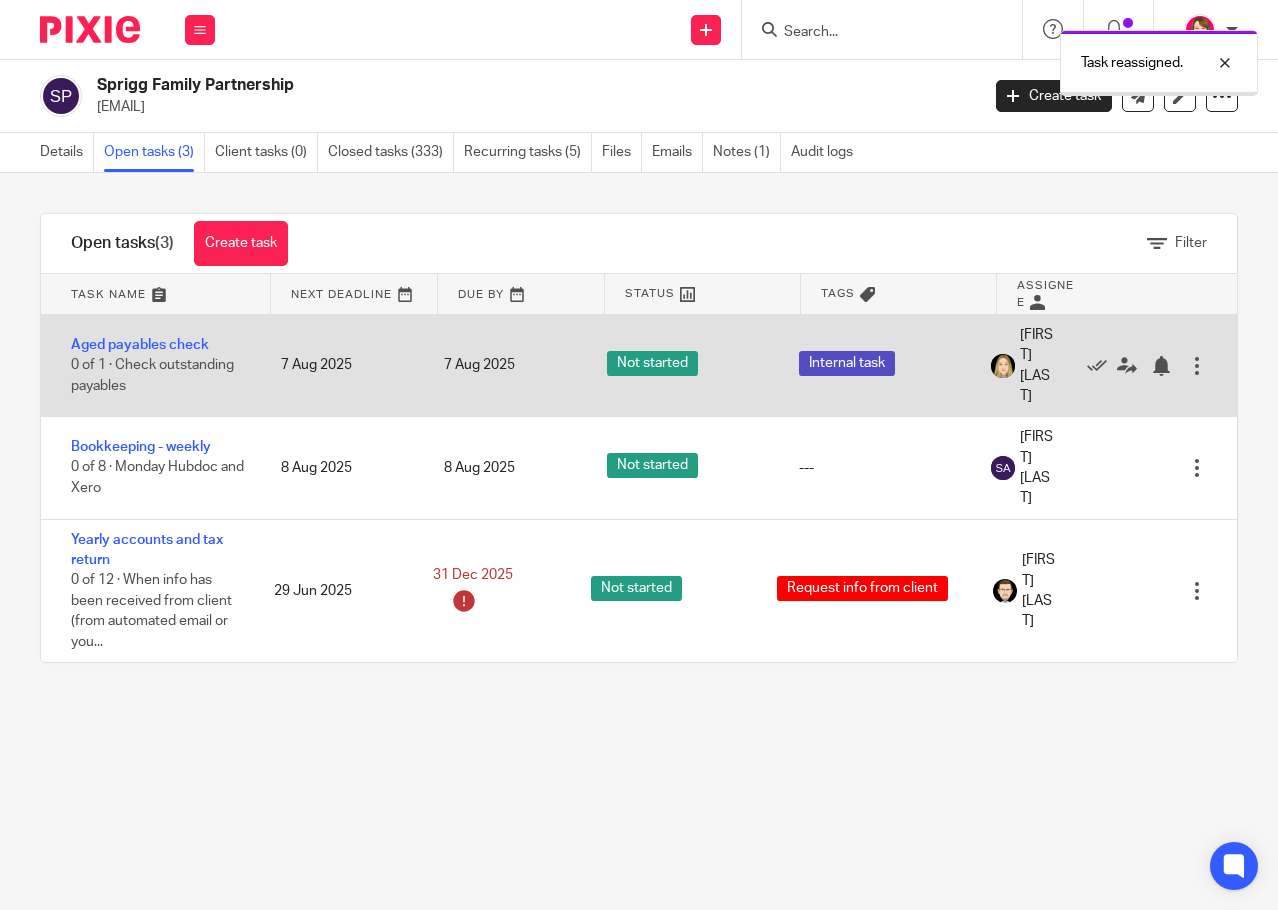 scroll, scrollTop: 0, scrollLeft: 0, axis: both 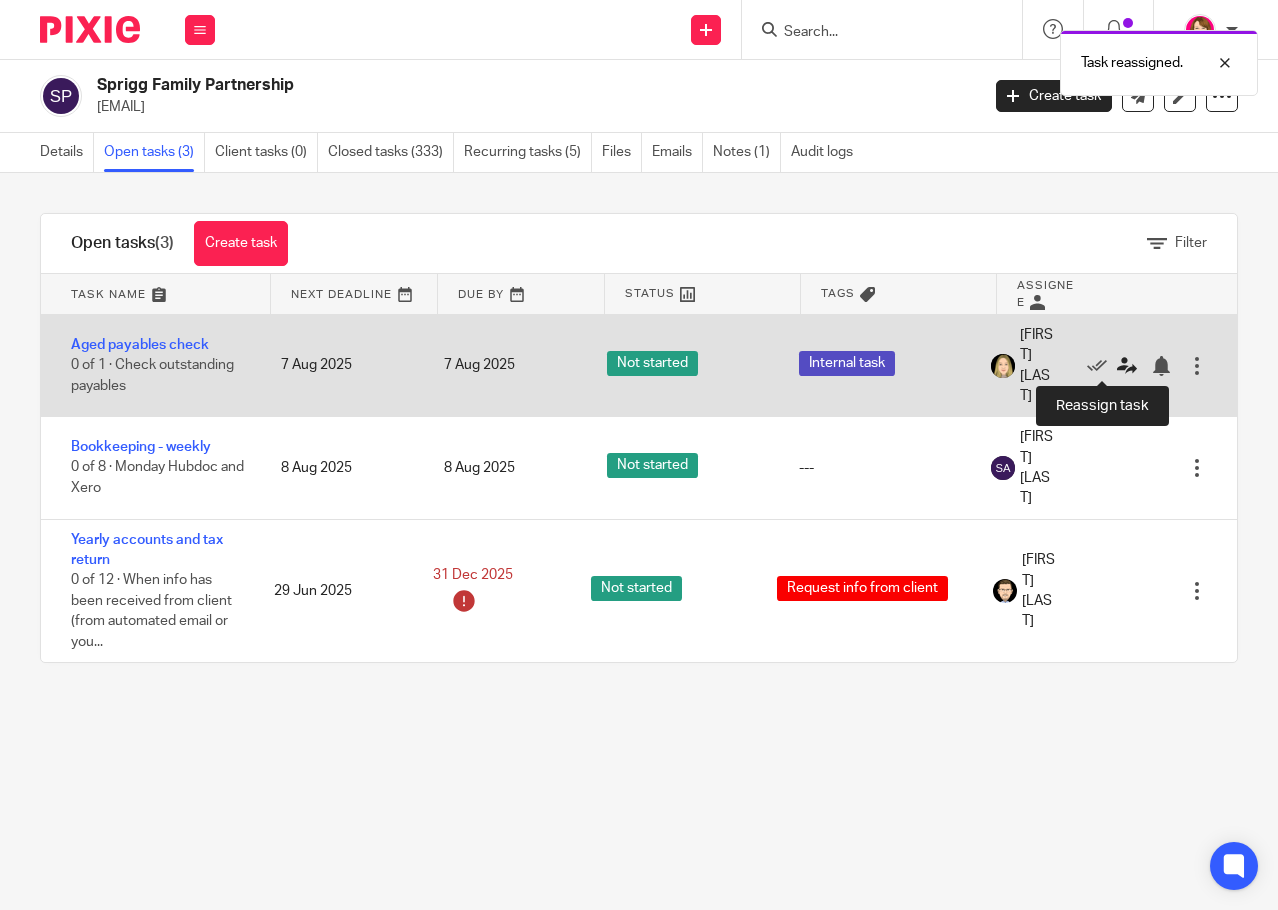 click at bounding box center (1127, 366) 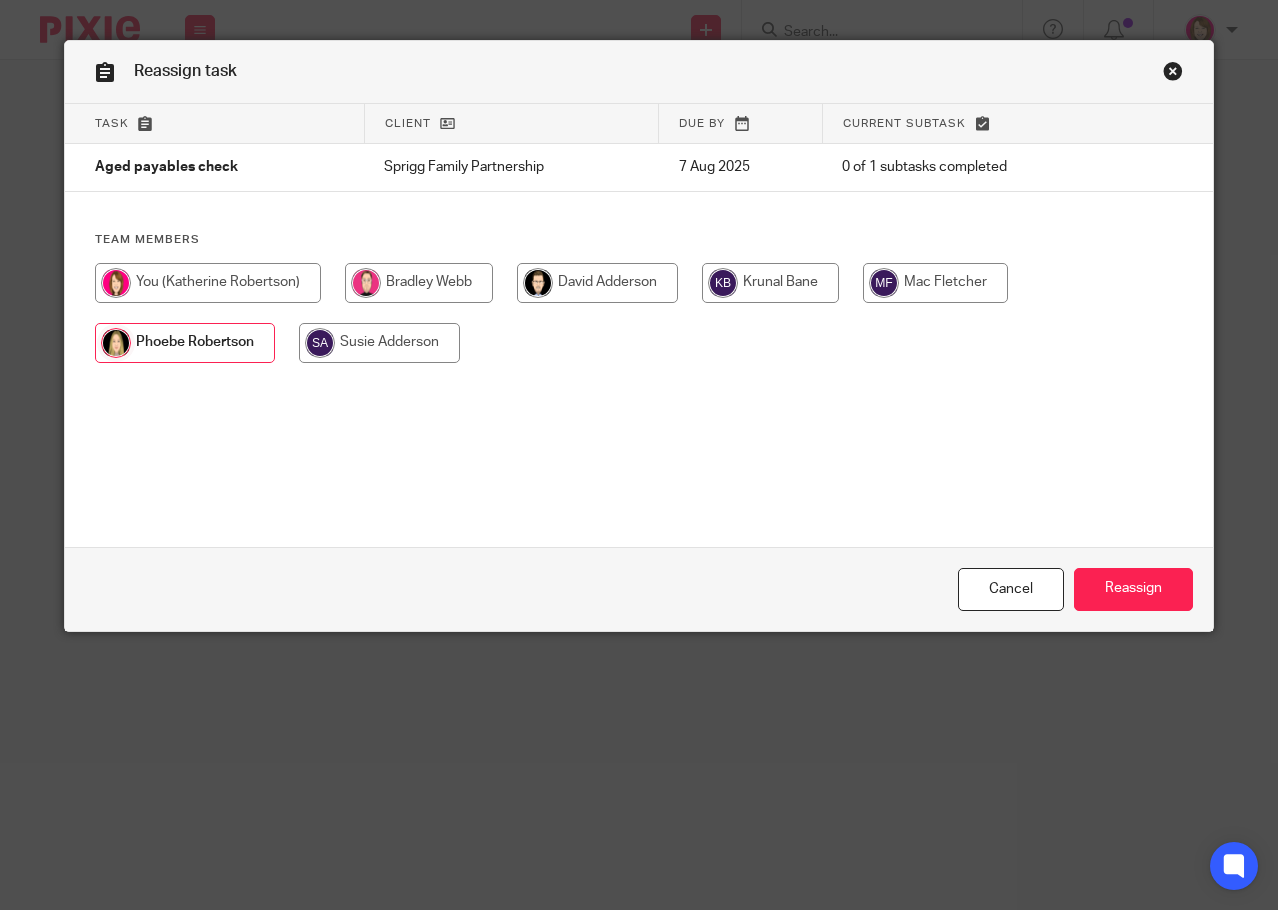 scroll, scrollTop: 0, scrollLeft: 0, axis: both 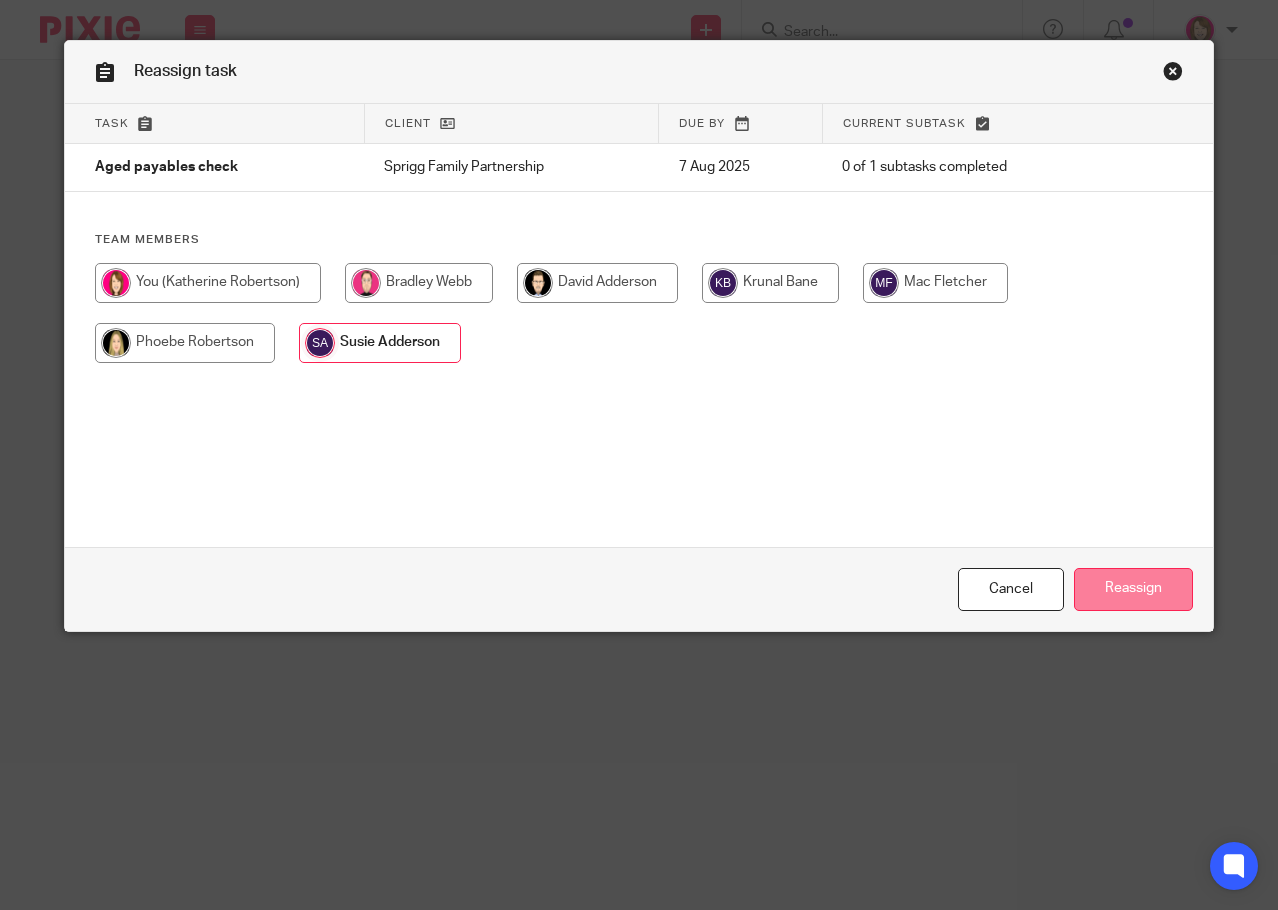 click on "Reassign" at bounding box center [1133, 589] 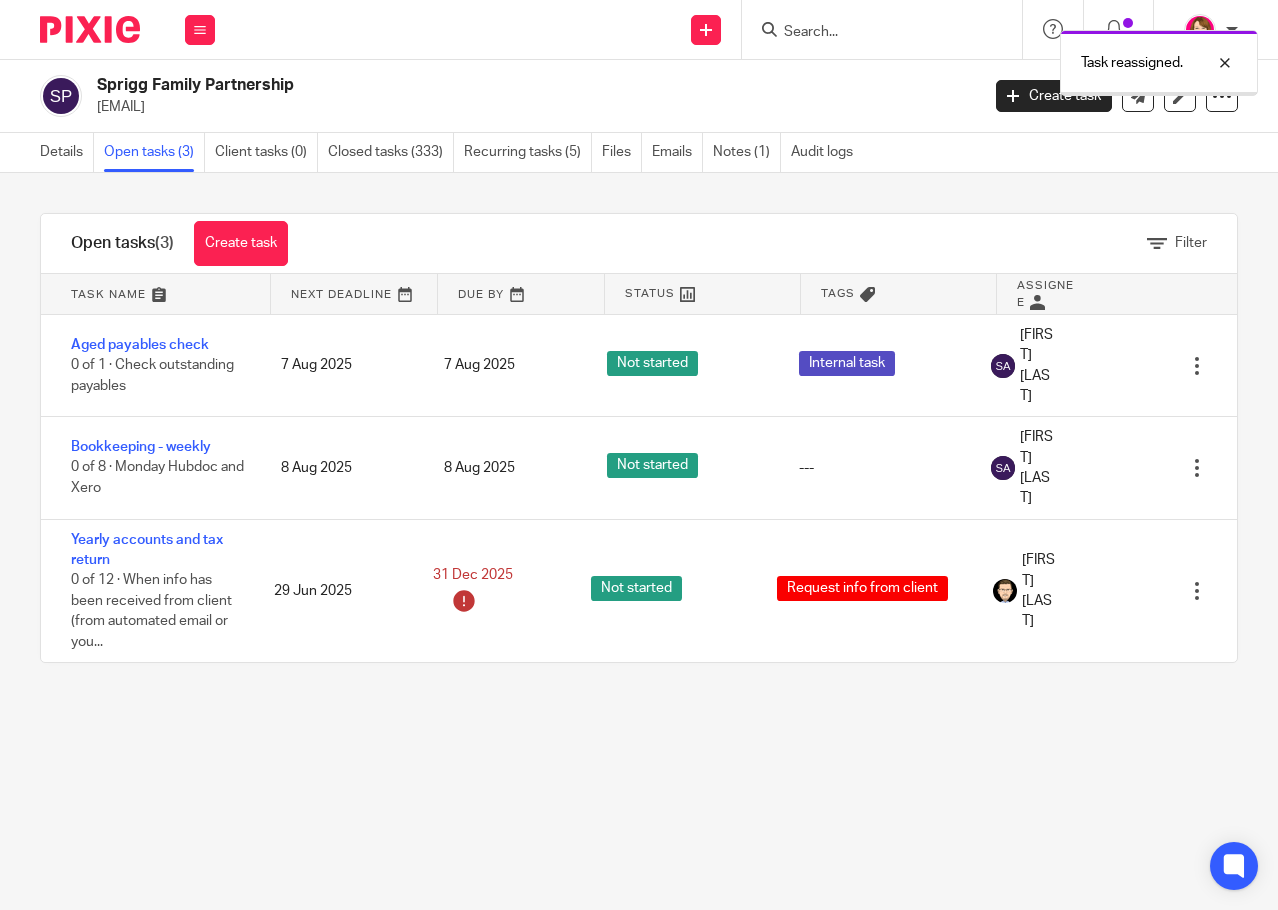 scroll, scrollTop: 0, scrollLeft: 0, axis: both 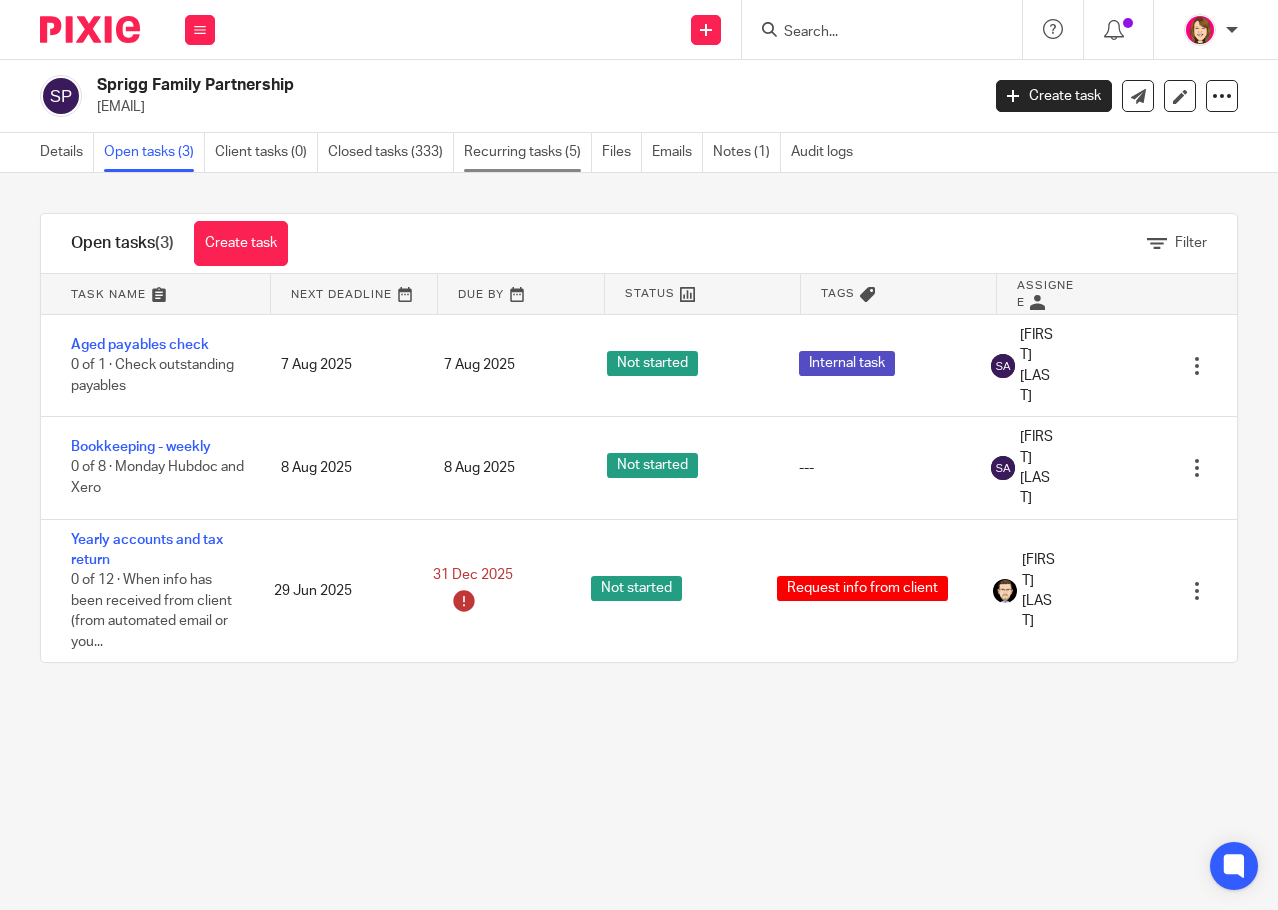 click on "Recurring tasks (5)" at bounding box center (528, 152) 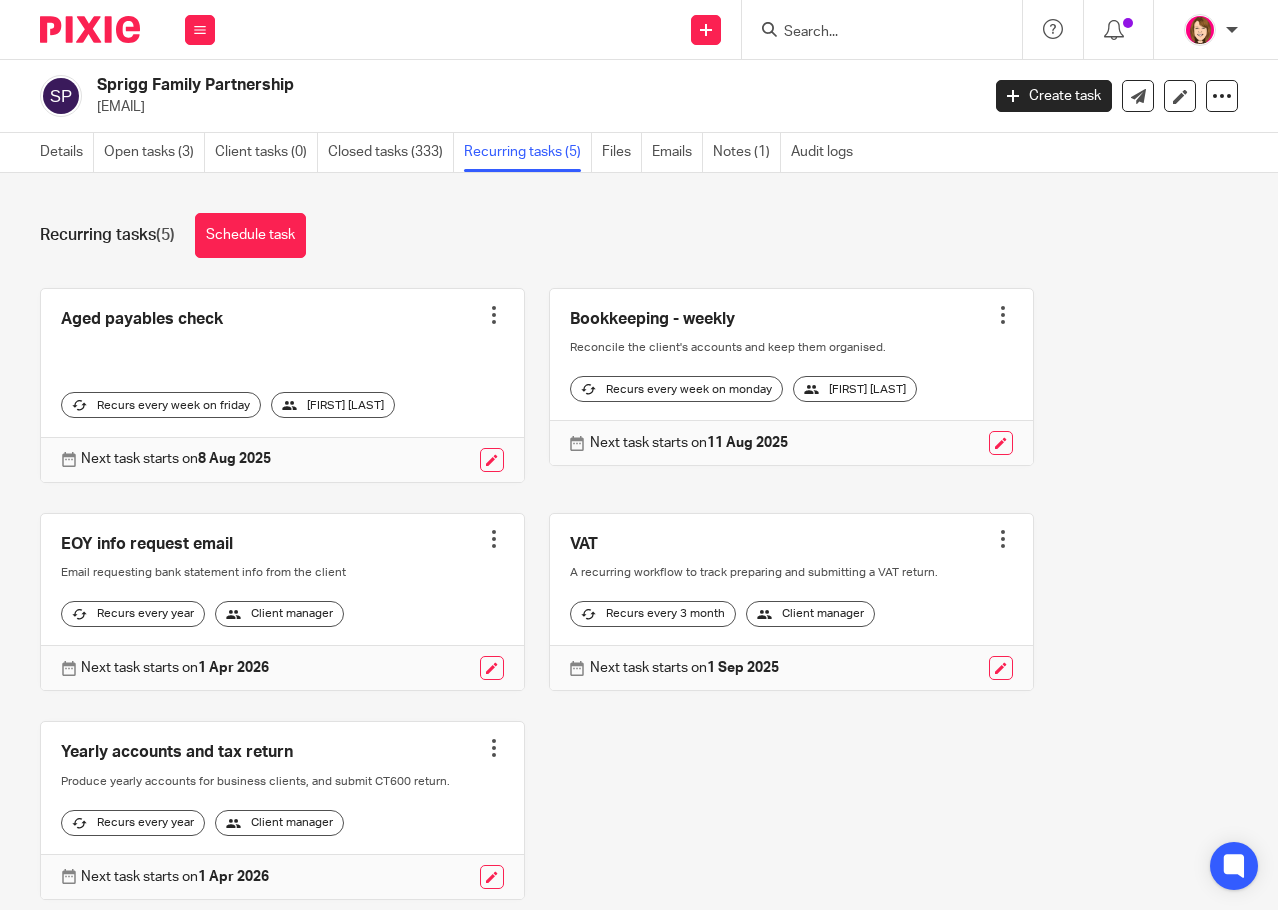 scroll, scrollTop: 0, scrollLeft: 0, axis: both 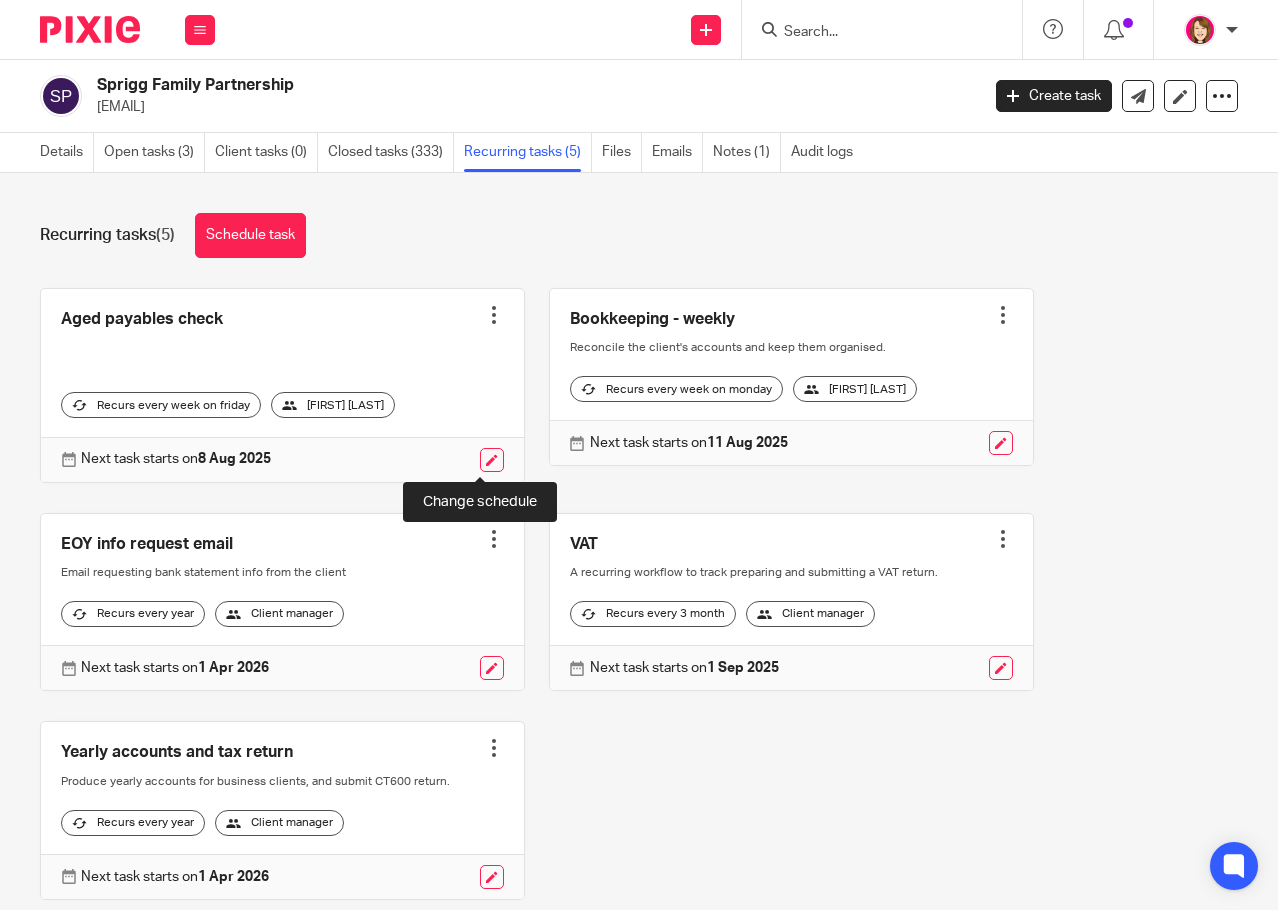 click at bounding box center [492, 460] 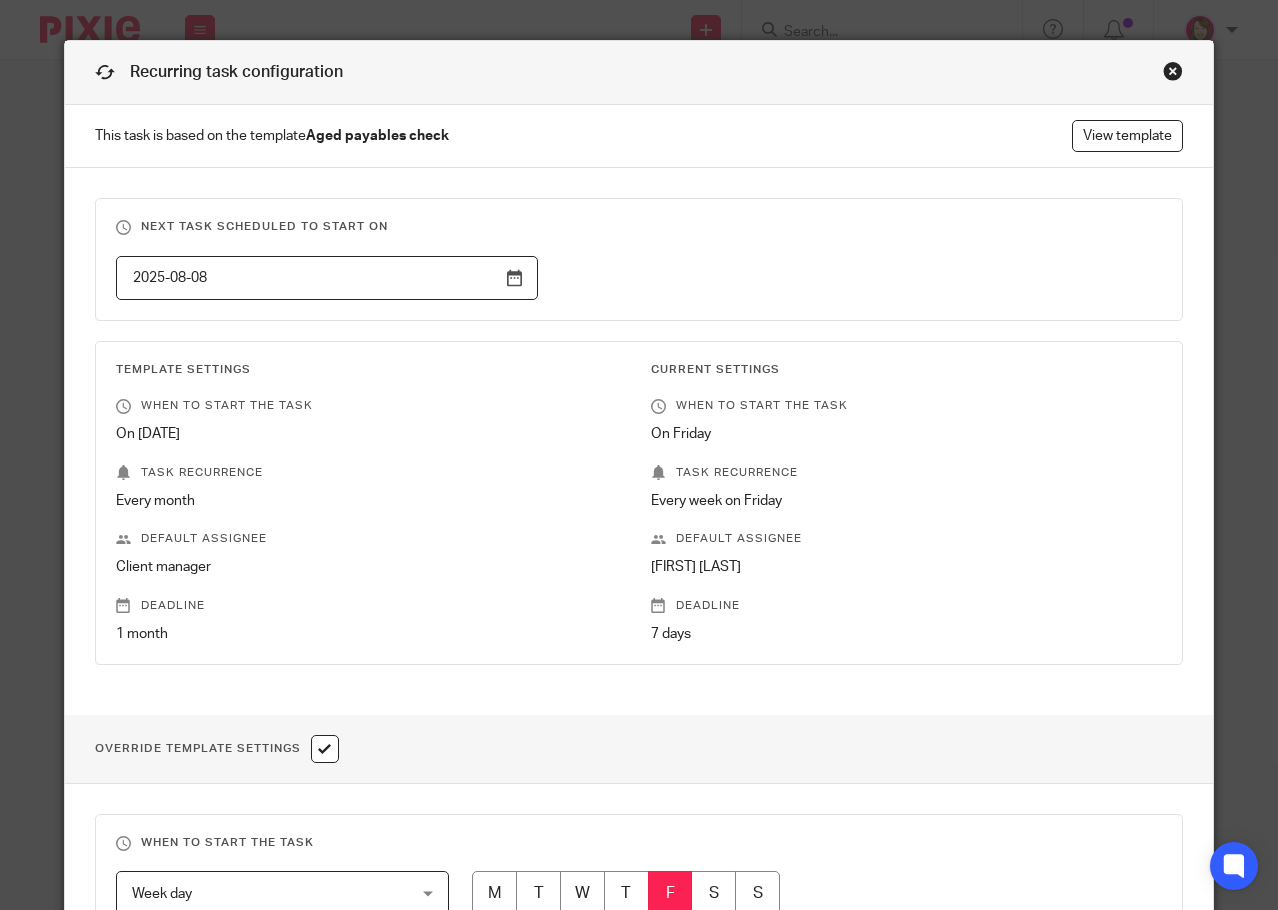 scroll, scrollTop: 0, scrollLeft: 0, axis: both 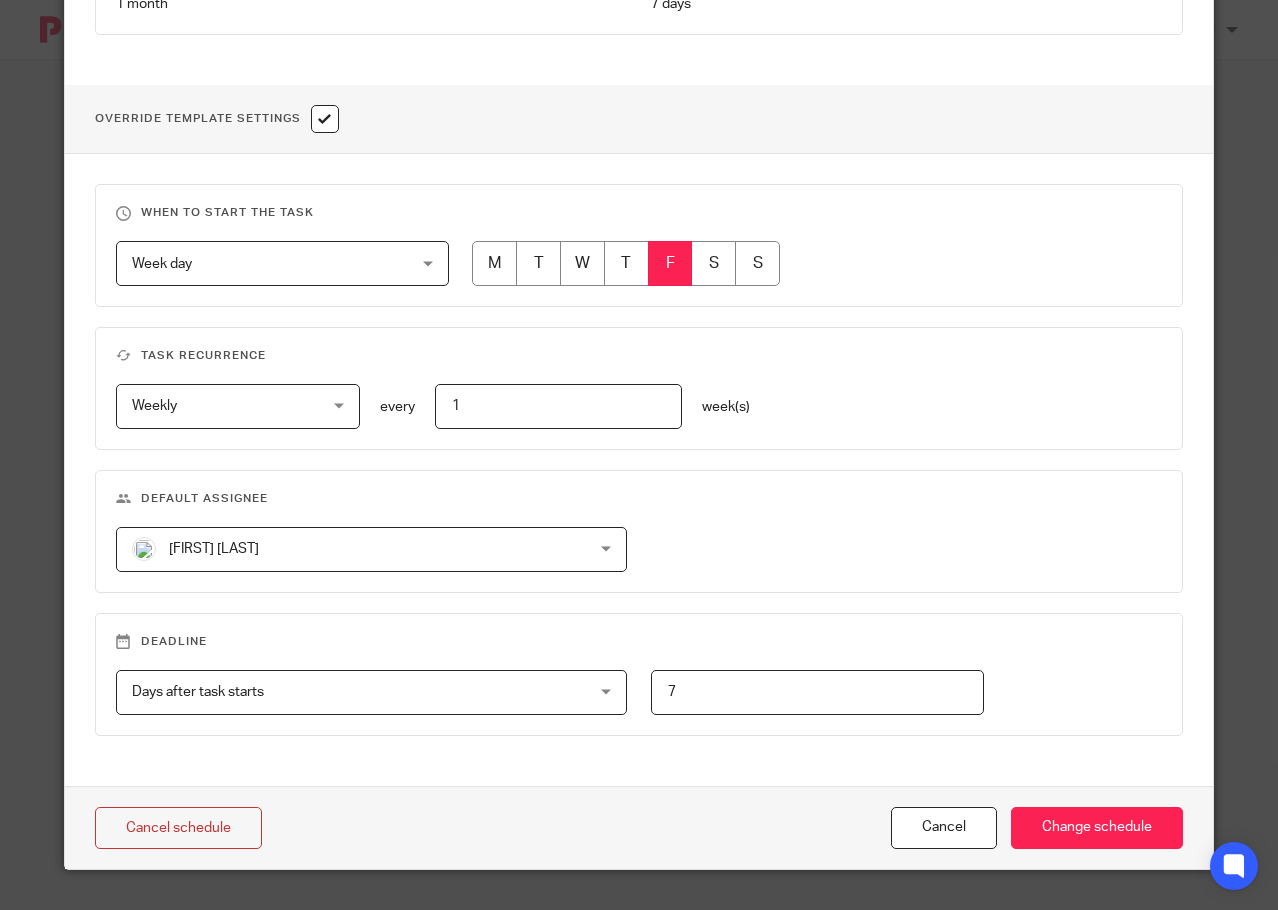 click on "[FIRST] [LAST]
[FIRST] [LAST]" at bounding box center (371, 549) 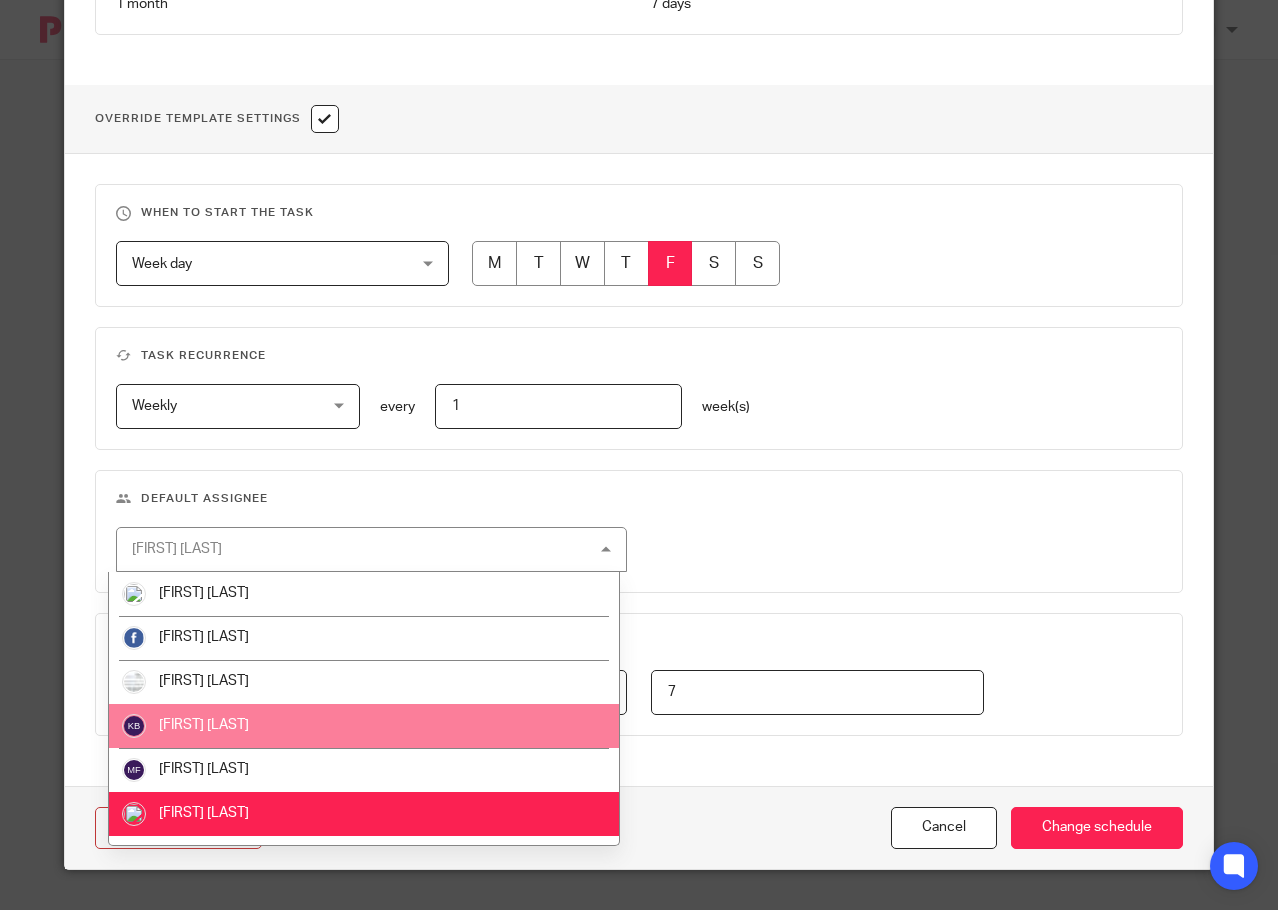 scroll, scrollTop: 35, scrollLeft: 0, axis: vertical 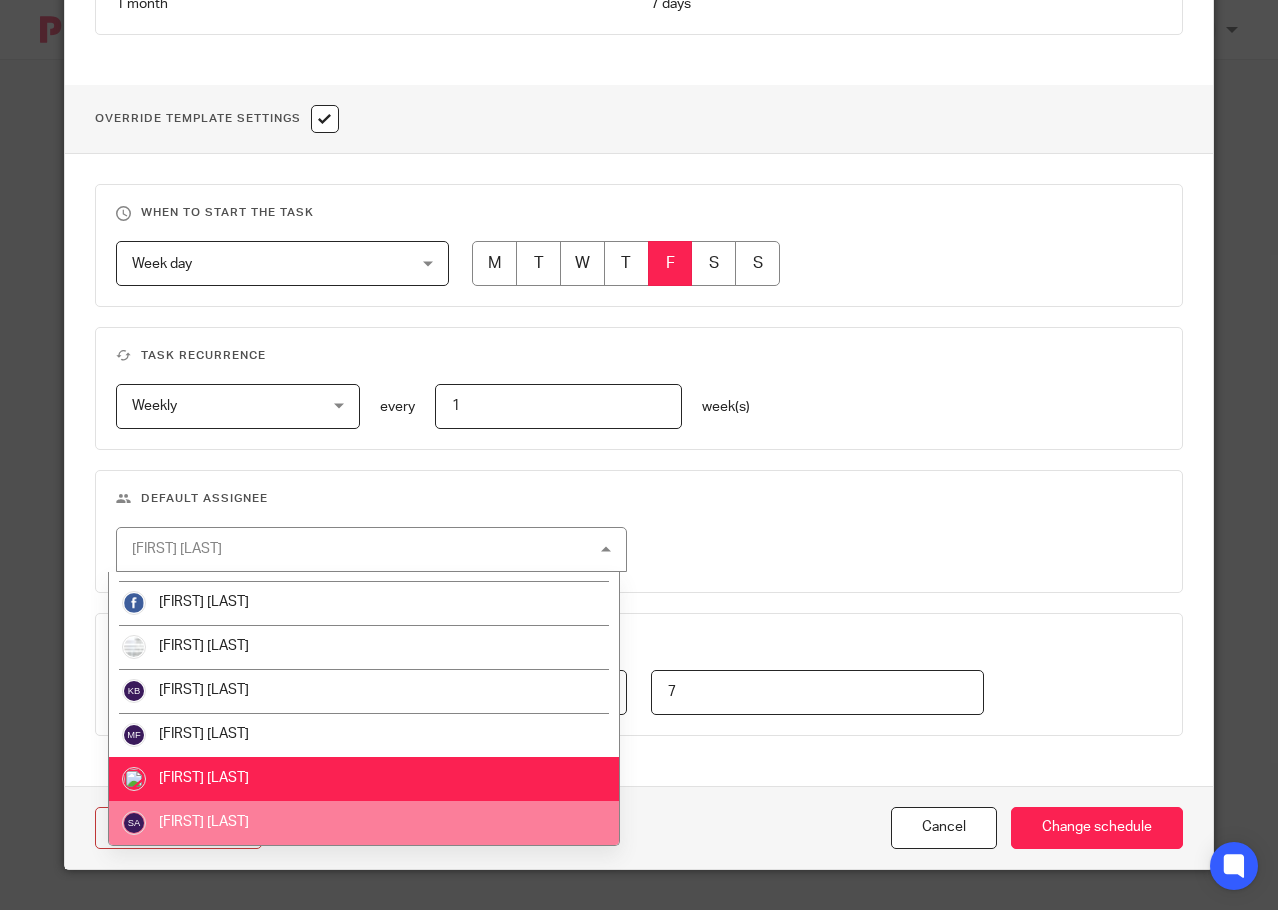 click on "[FIRST] [LAST]" at bounding box center [363, 823] 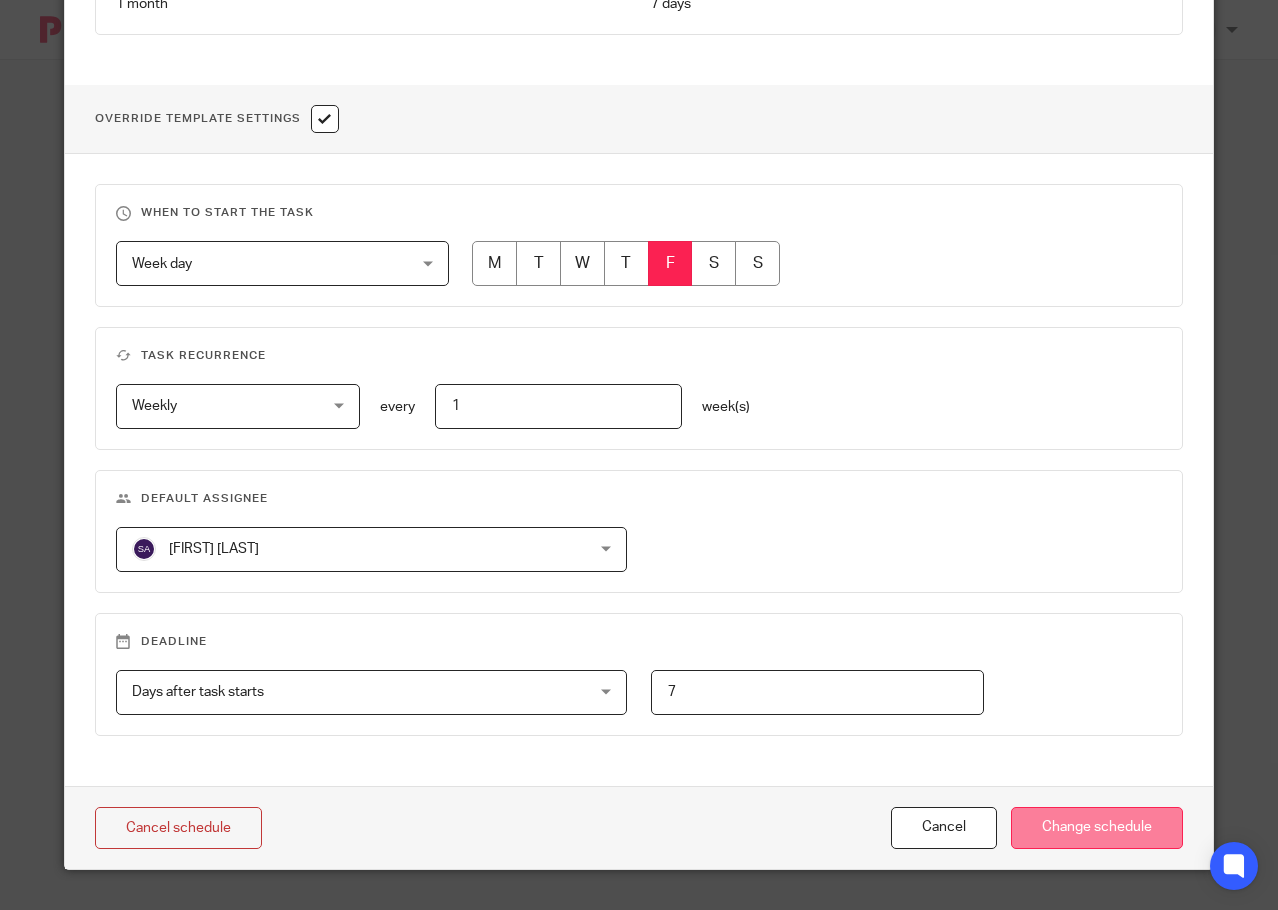 click on "Change schedule" at bounding box center [1097, 828] 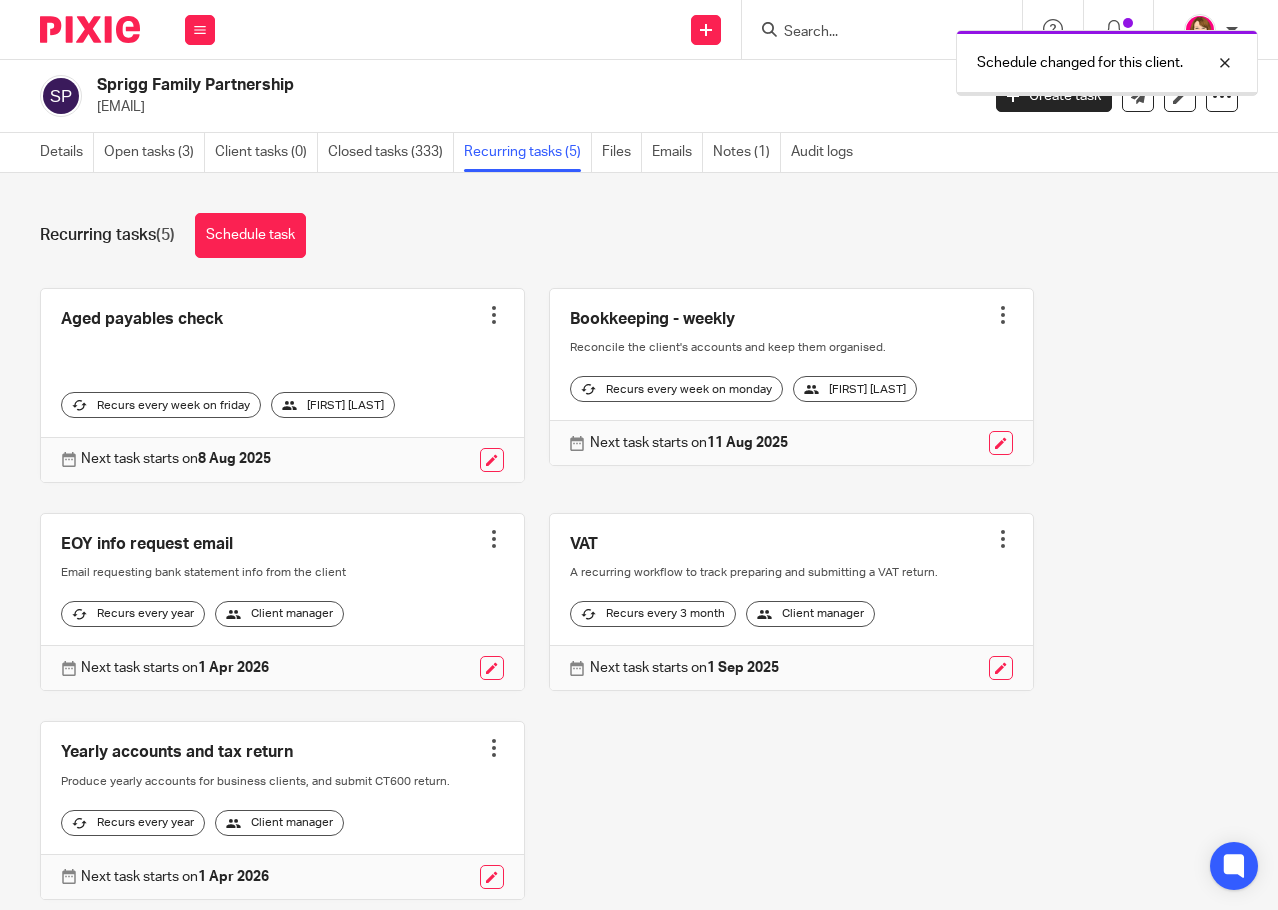scroll, scrollTop: 0, scrollLeft: 0, axis: both 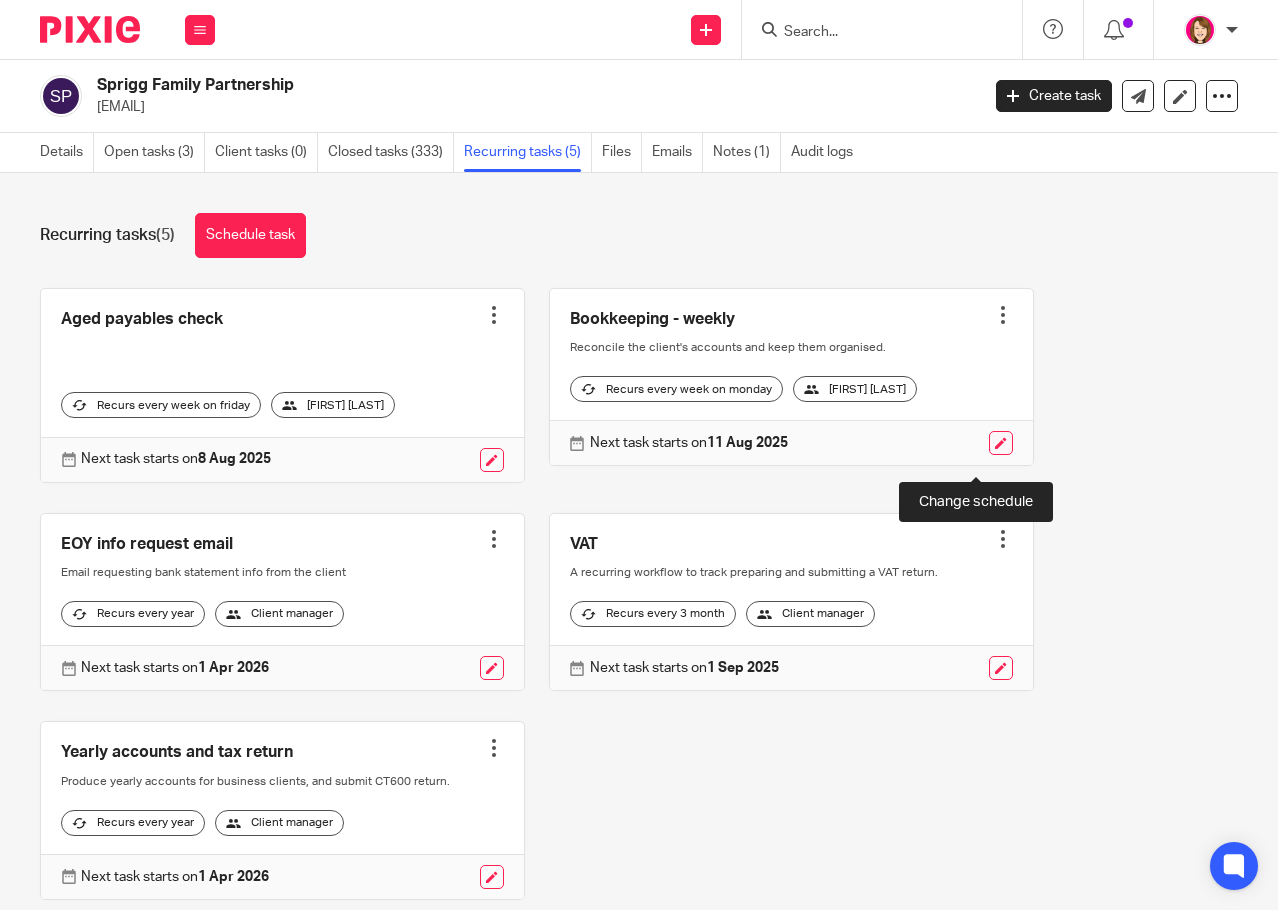 click at bounding box center (1001, 443) 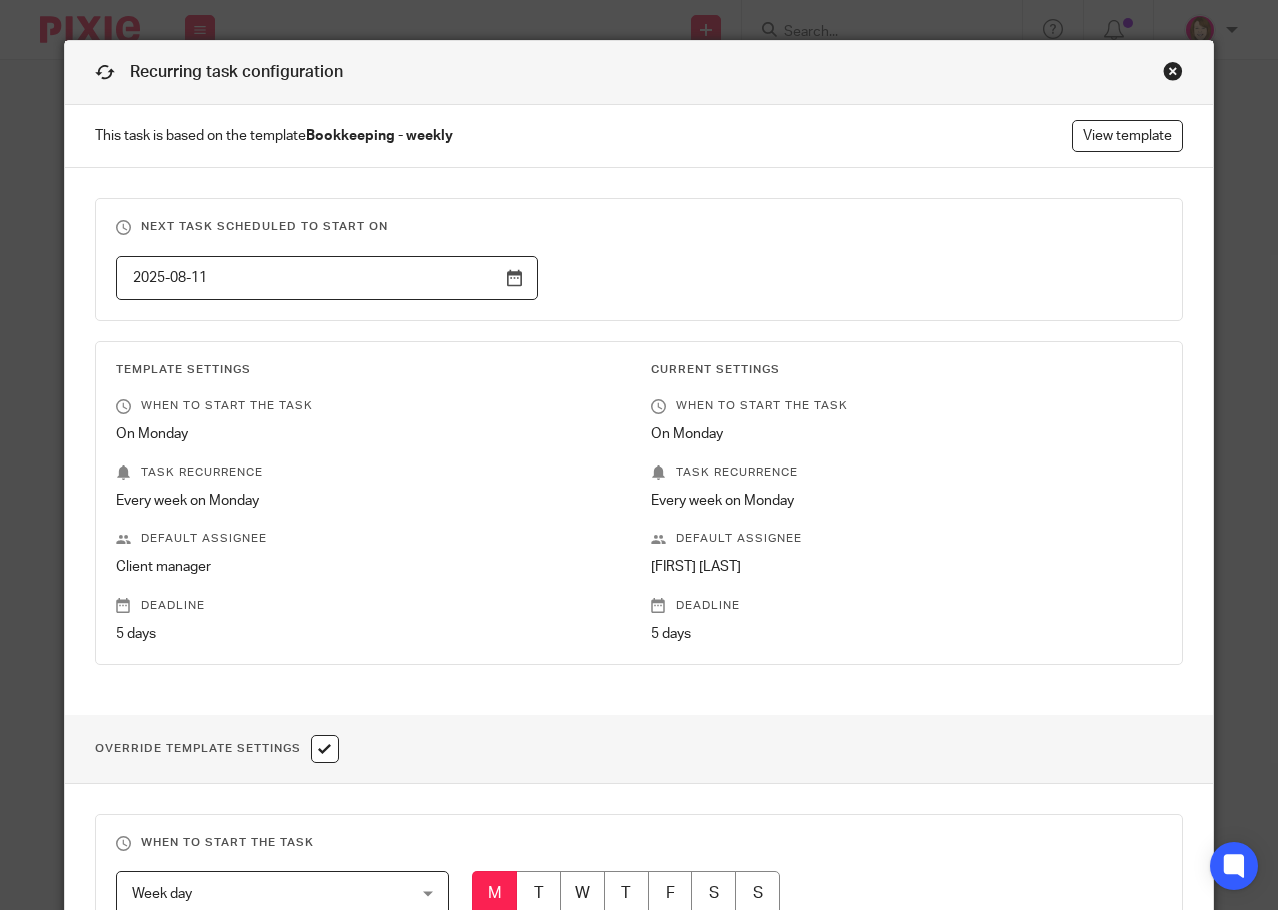 scroll, scrollTop: 0, scrollLeft: 0, axis: both 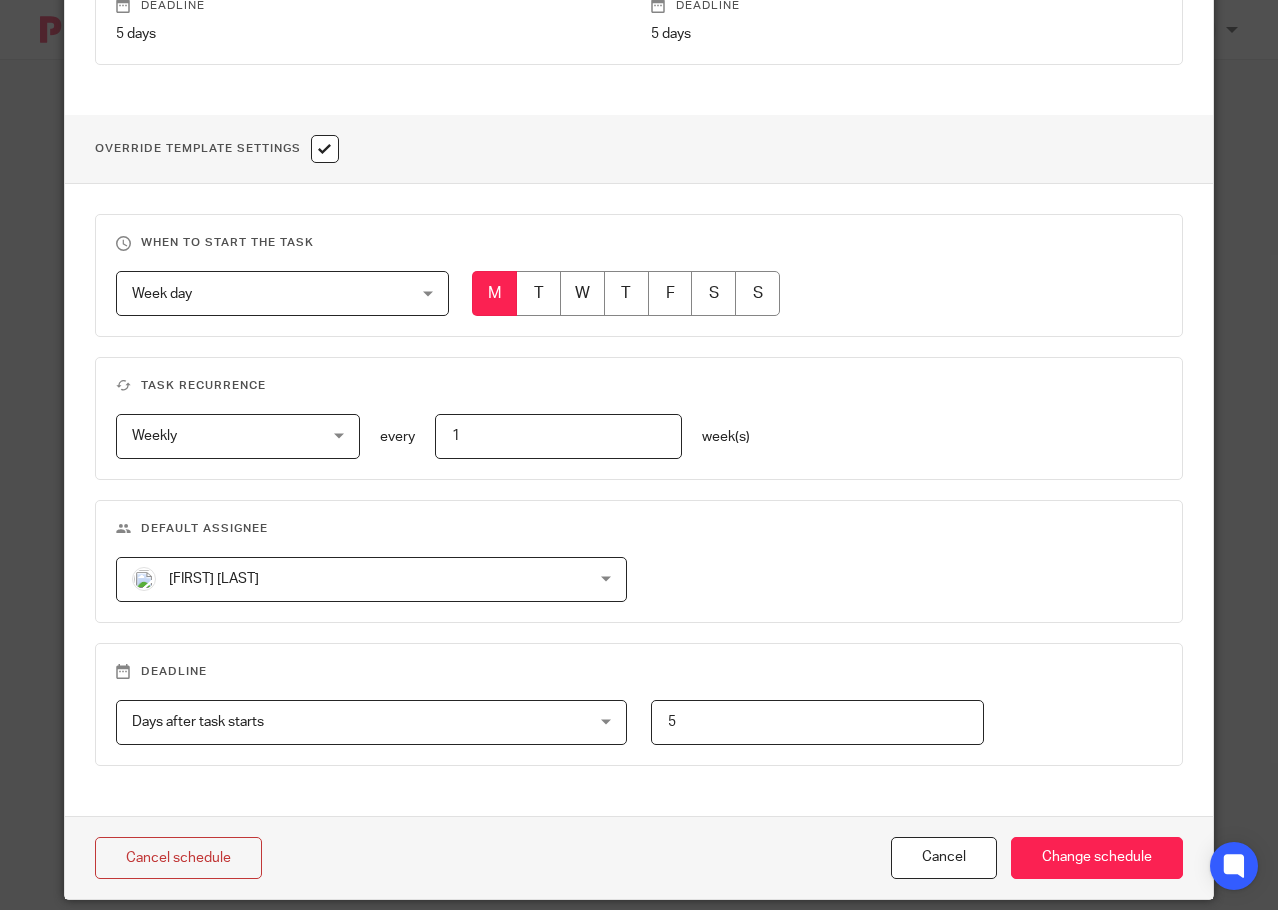 click on "[FIRST] [LAST]
[FIRST] [LAST]" at bounding box center (371, 579) 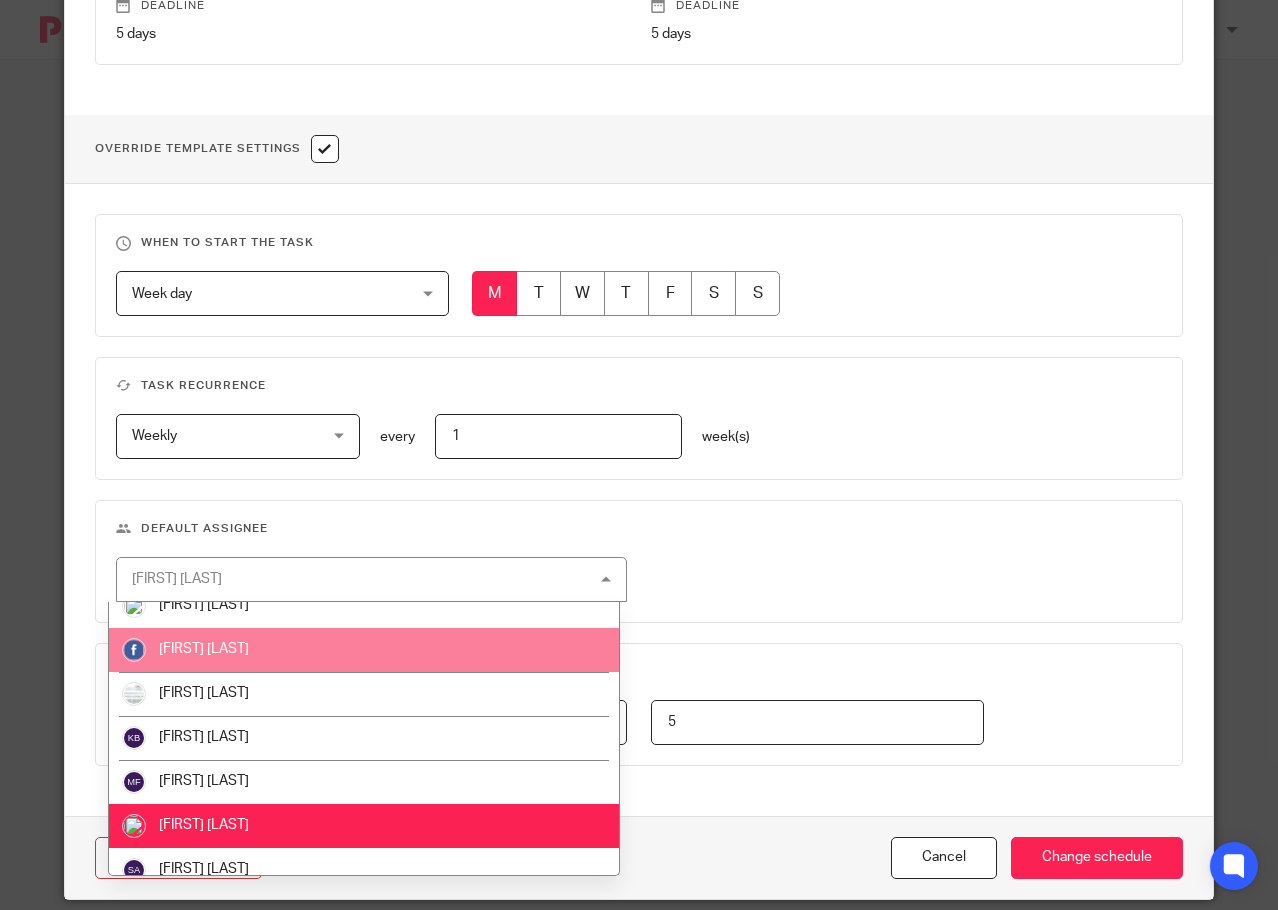 scroll, scrollTop: 35, scrollLeft: 0, axis: vertical 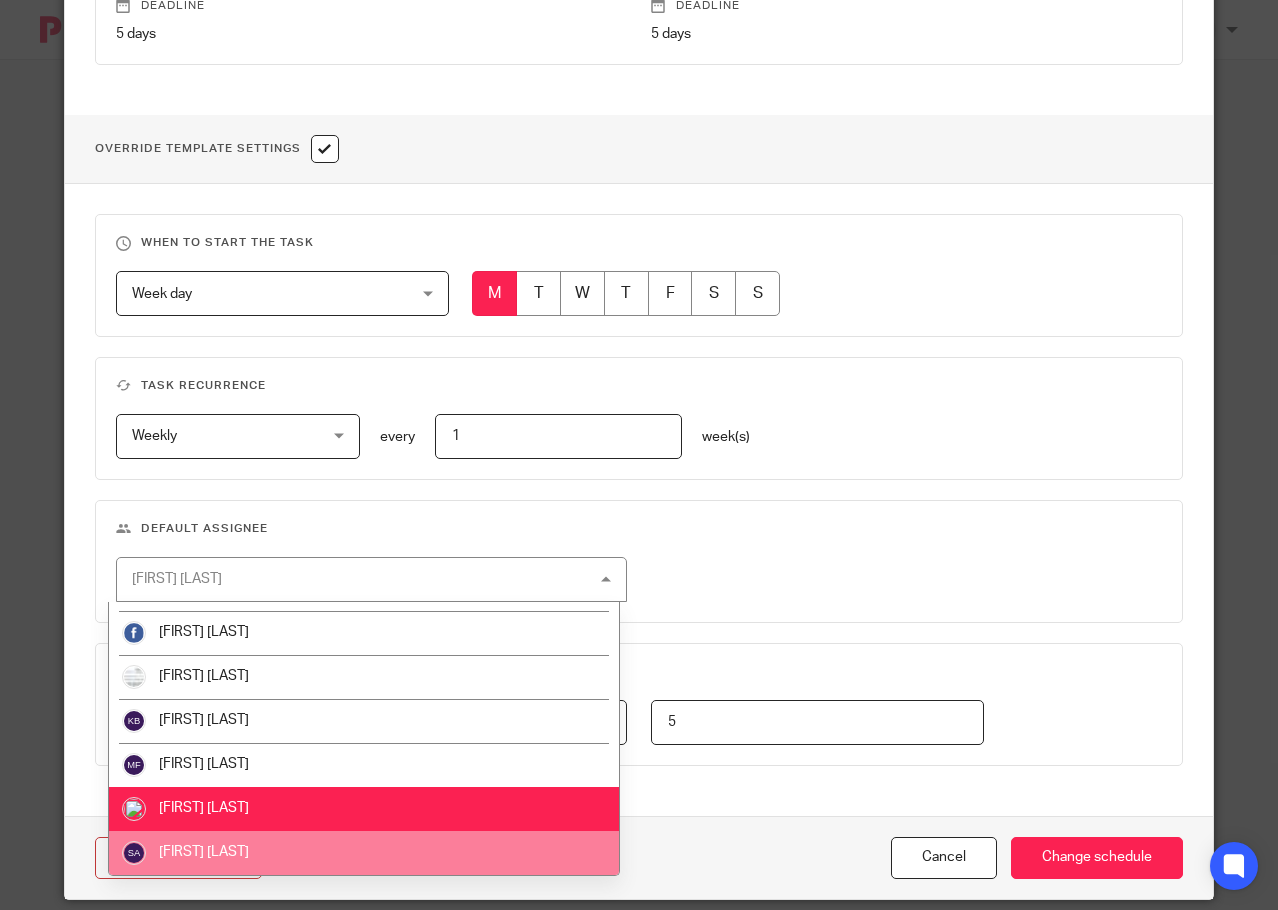 drag, startPoint x: 530, startPoint y: 837, endPoint x: 535, endPoint y: 828, distance: 10.29563 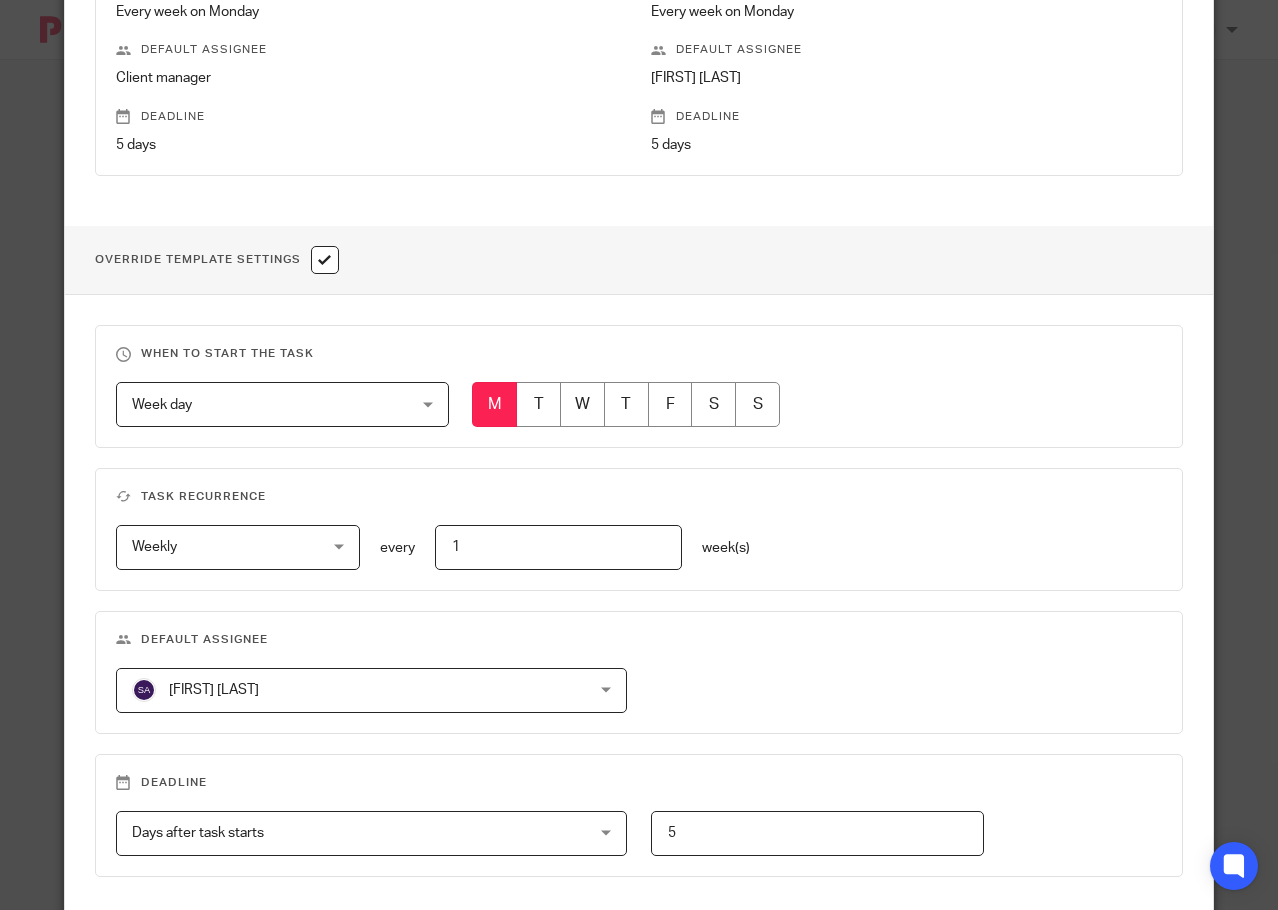 scroll, scrollTop: 600, scrollLeft: 0, axis: vertical 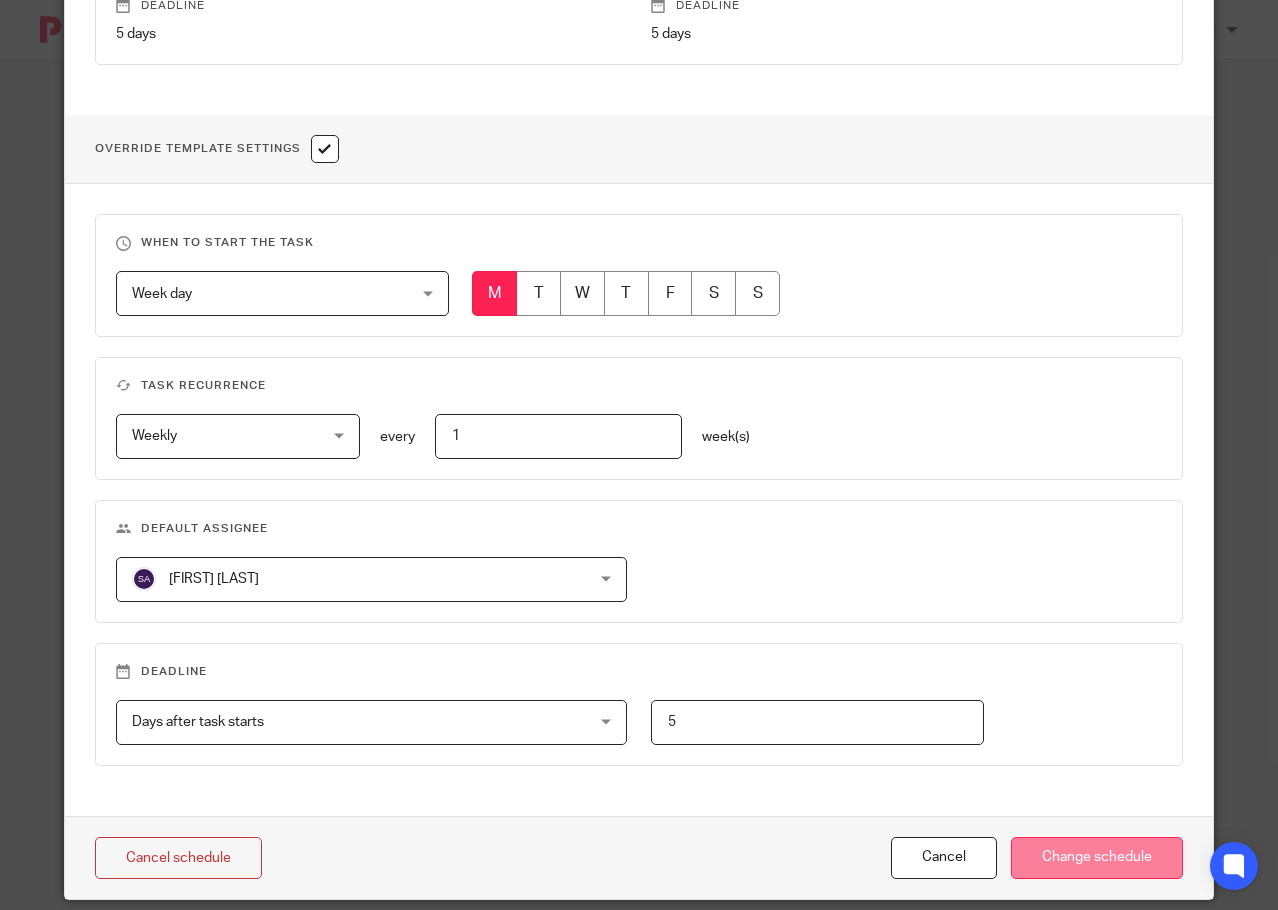 click on "Change schedule" at bounding box center [1097, 858] 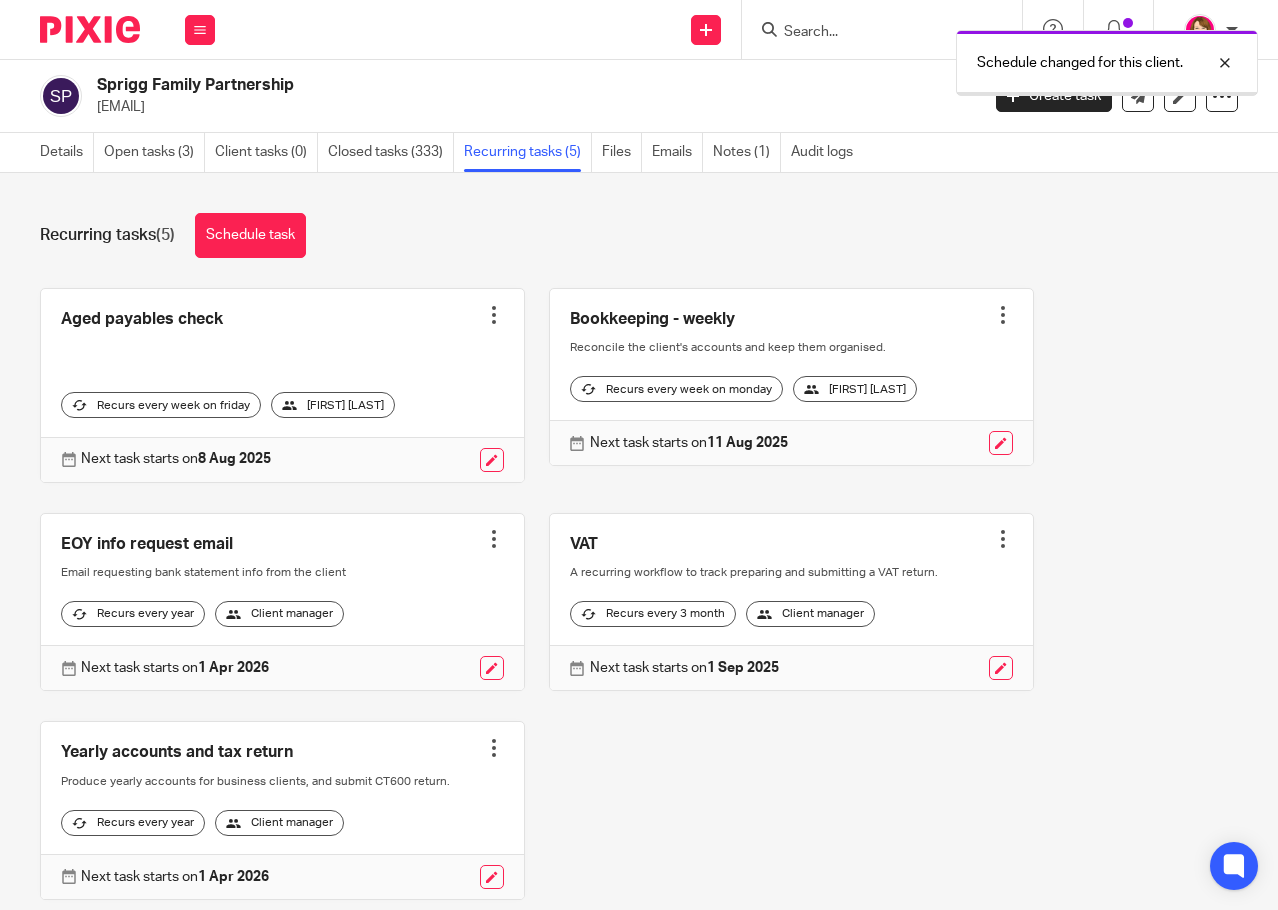 scroll, scrollTop: 0, scrollLeft: 0, axis: both 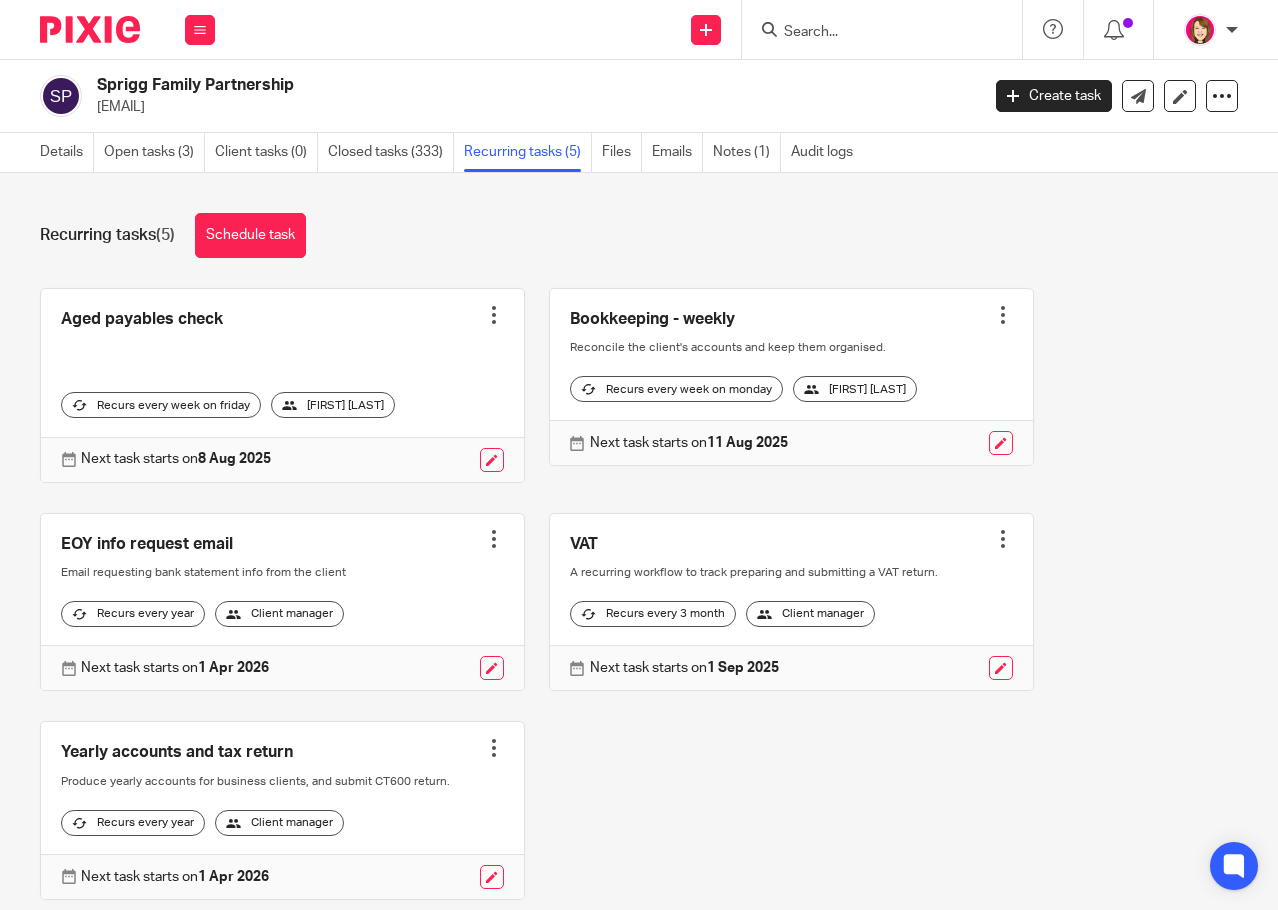 click at bounding box center [872, 33] 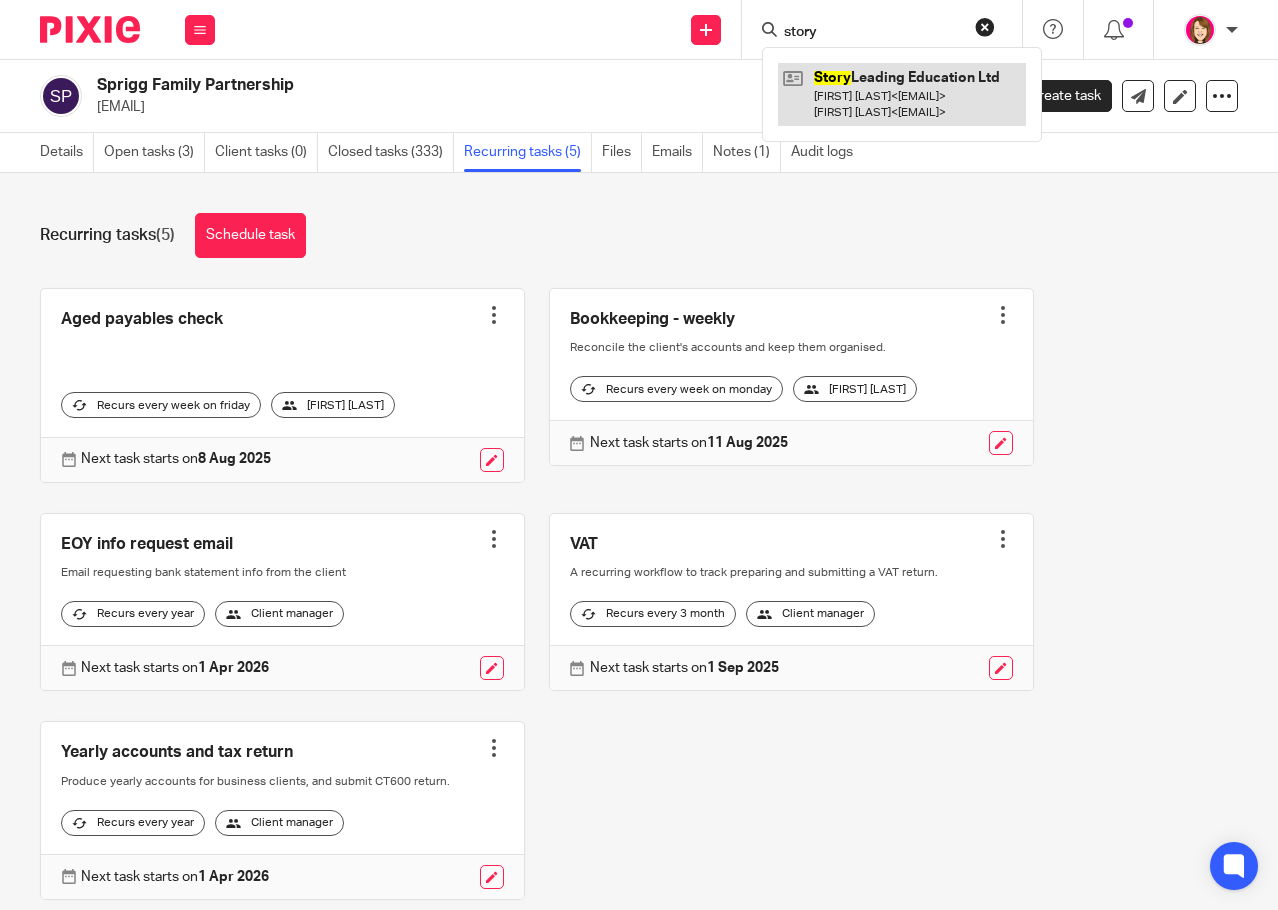 type on "story" 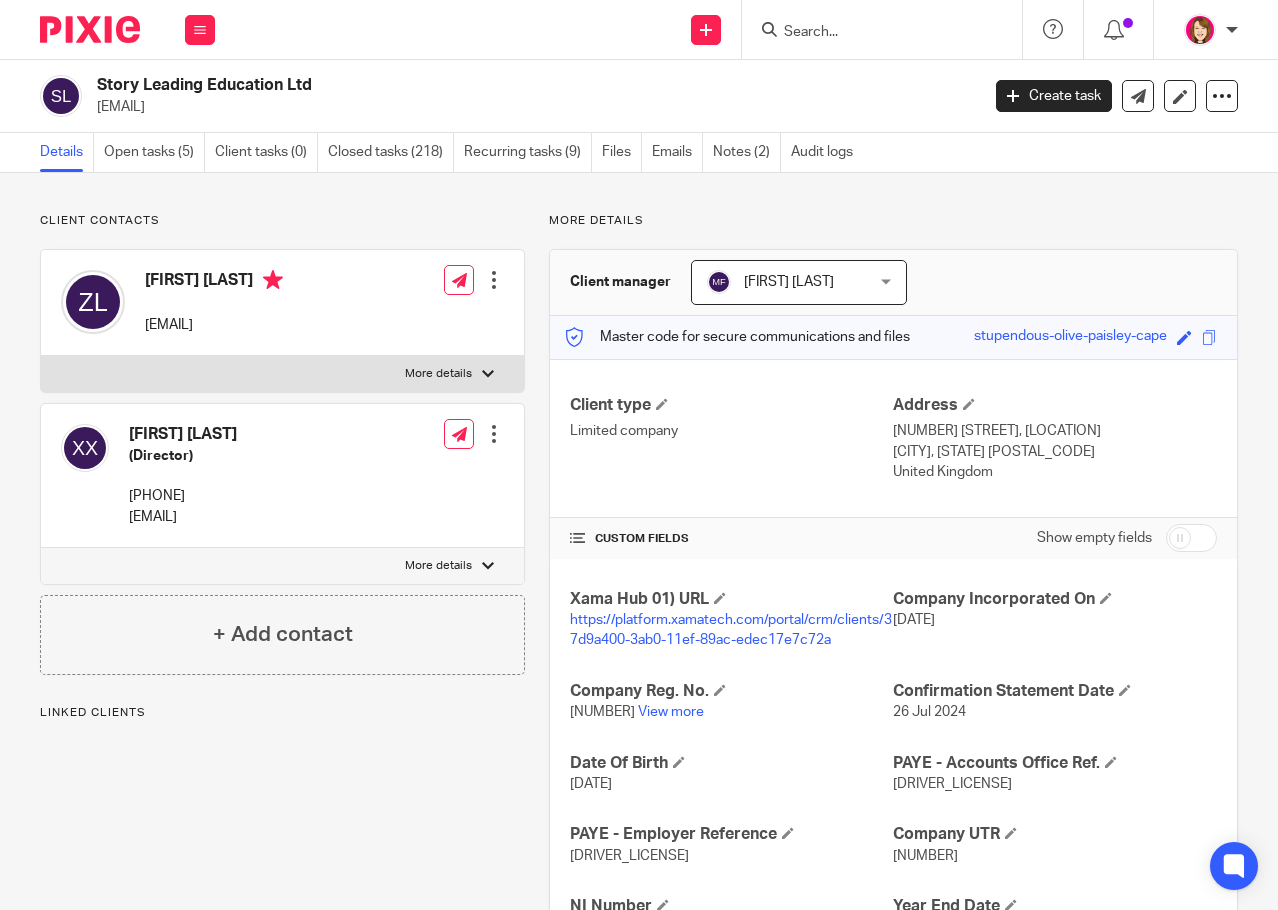 scroll, scrollTop: 0, scrollLeft: 0, axis: both 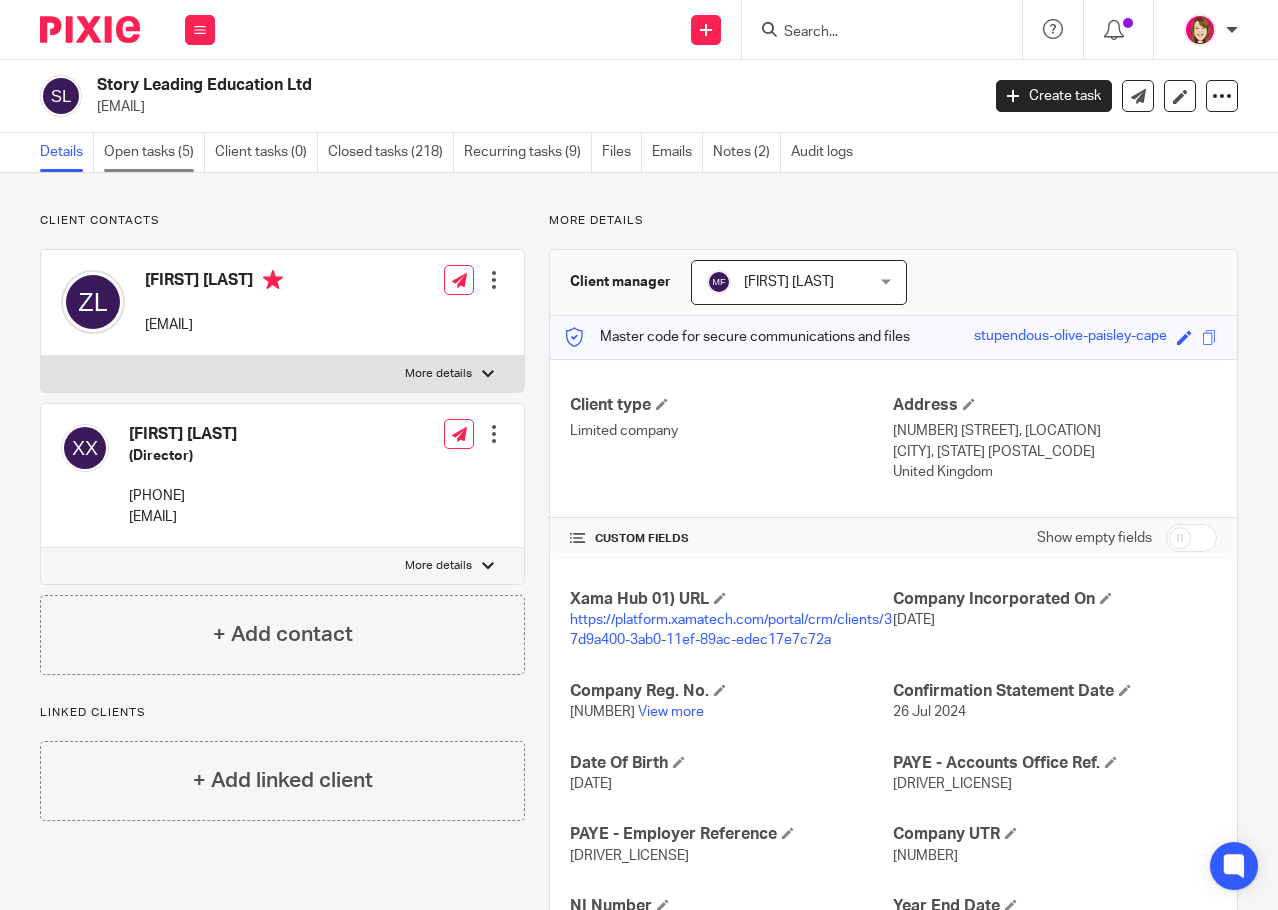 click on "Open tasks (5)" at bounding box center [154, 152] 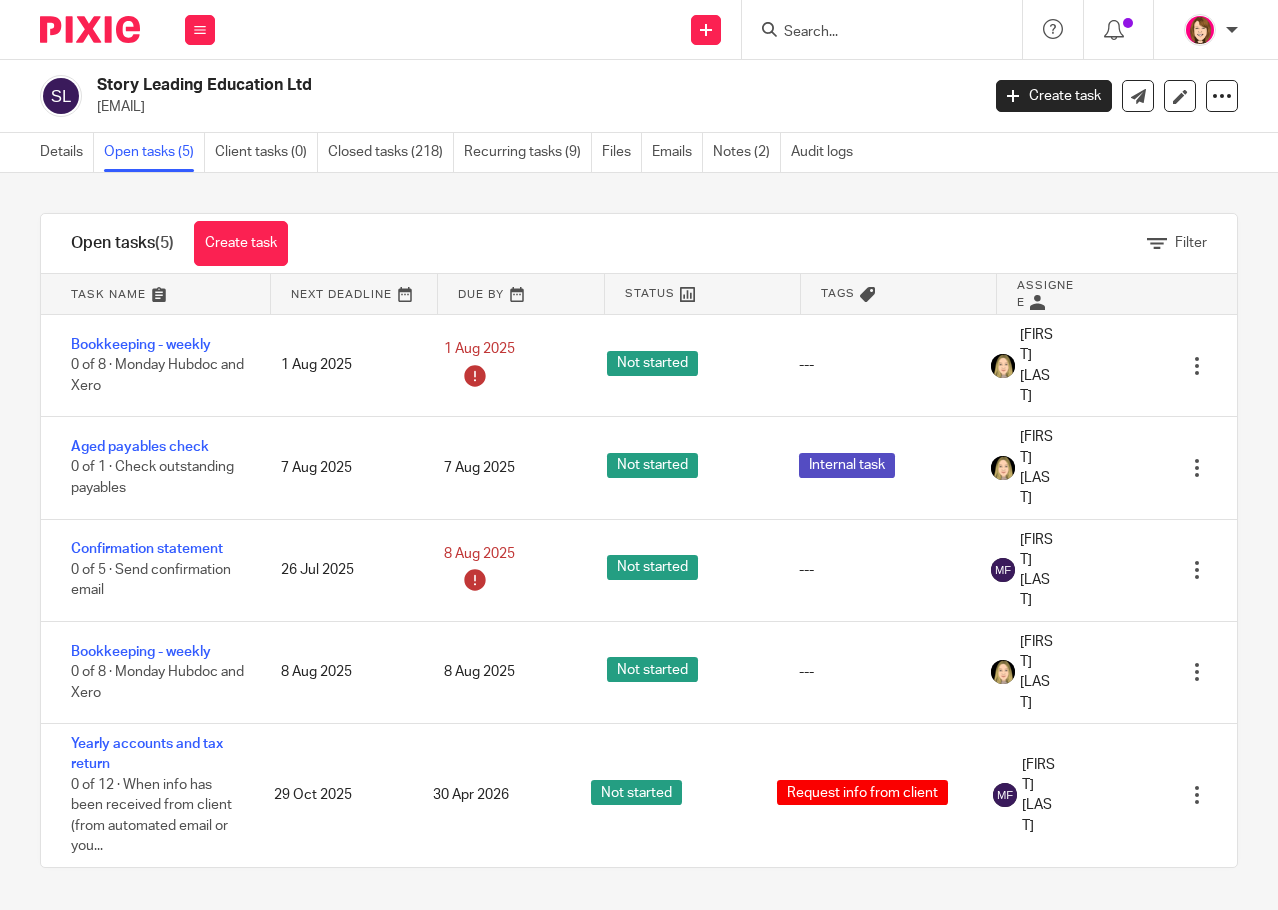scroll, scrollTop: 0, scrollLeft: 0, axis: both 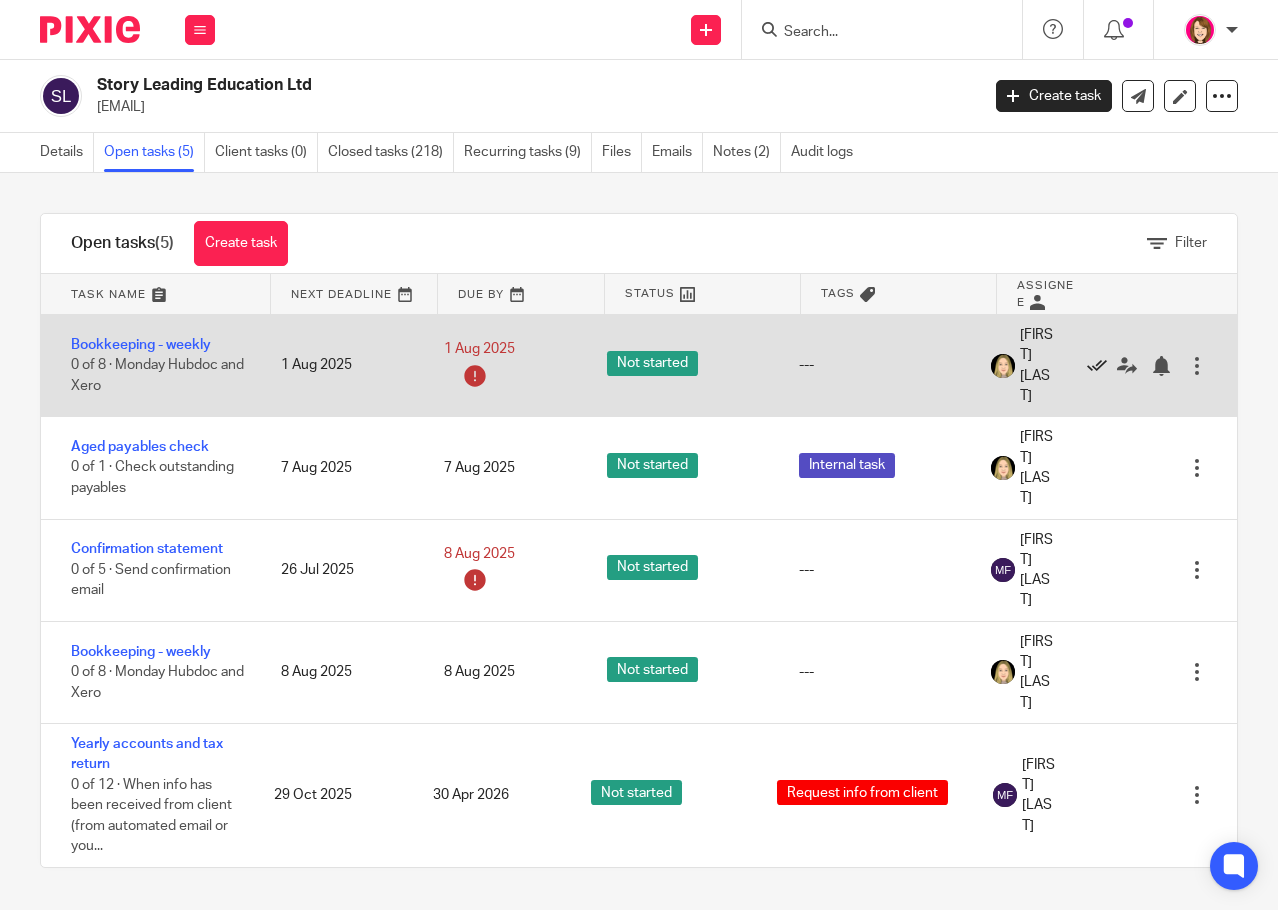 click at bounding box center [1097, 366] 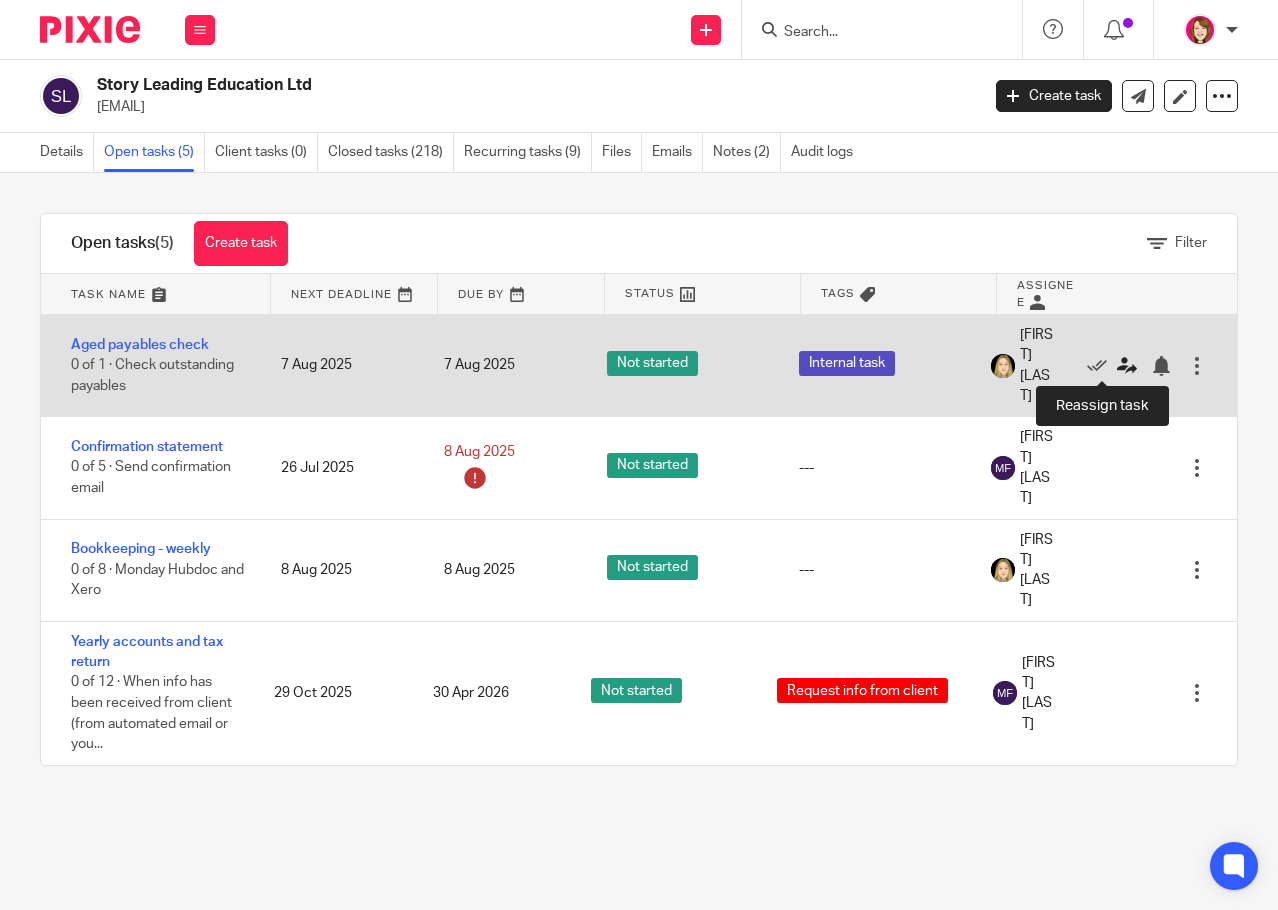 click at bounding box center [1127, 366] 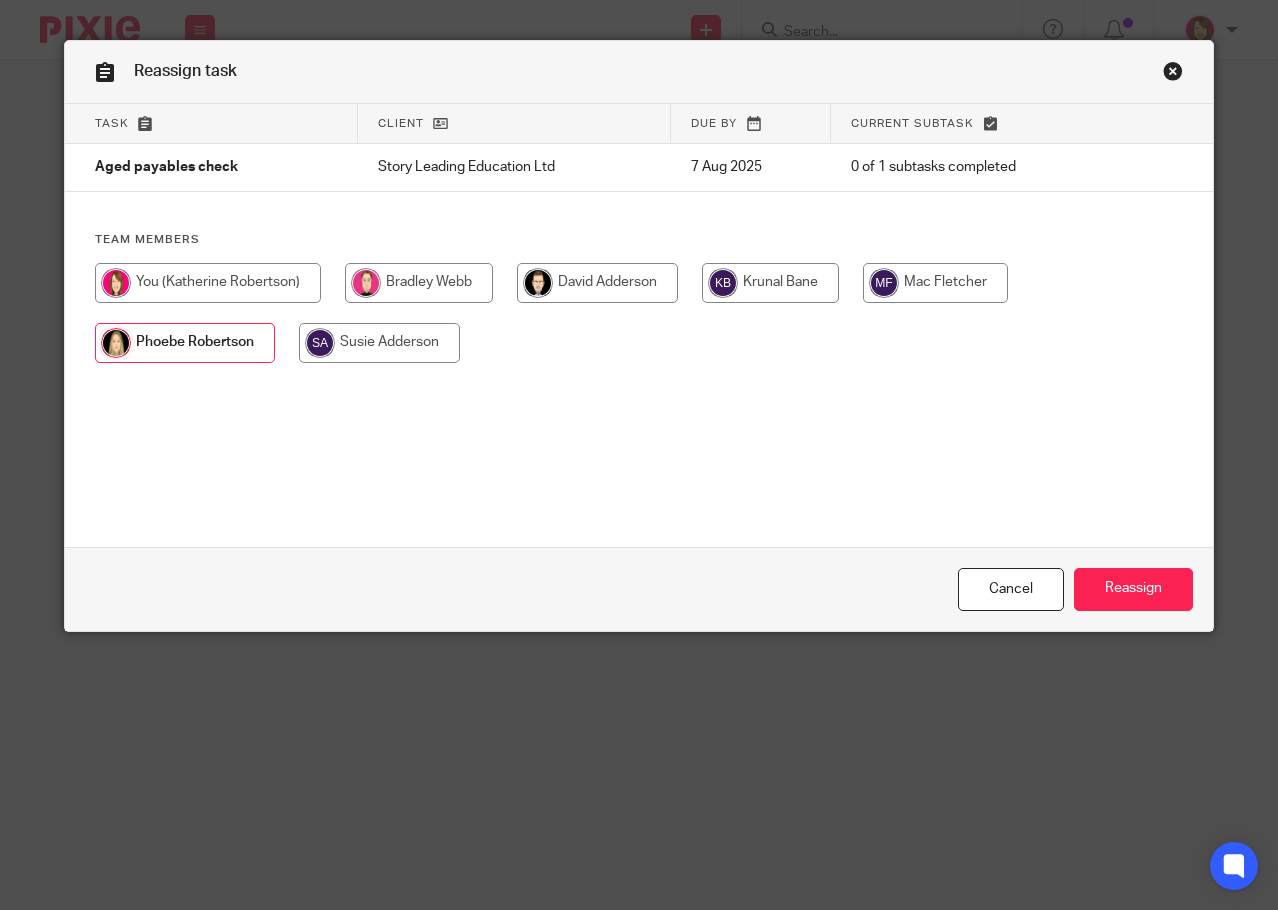 scroll, scrollTop: 0, scrollLeft: 0, axis: both 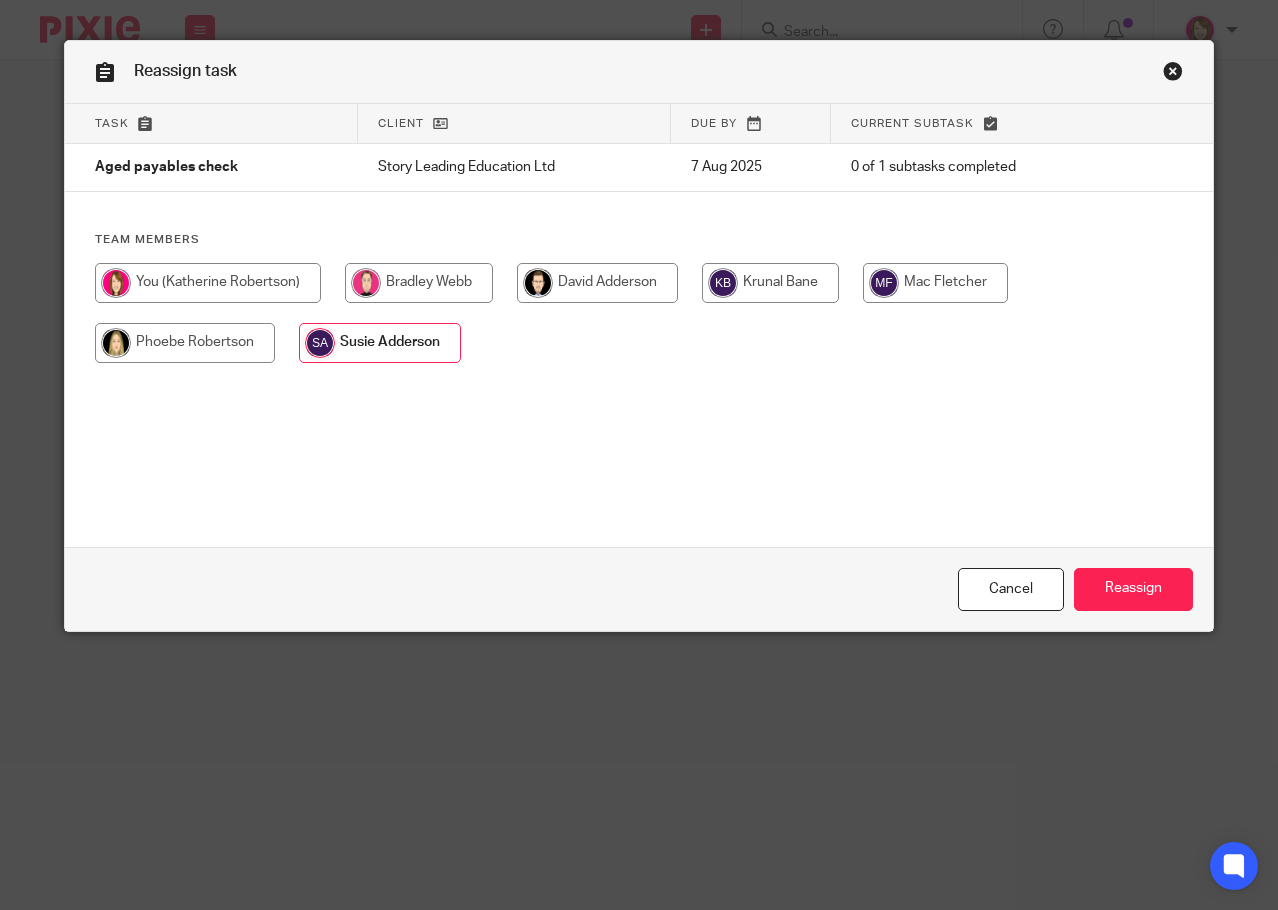 click at bounding box center (380, 343) 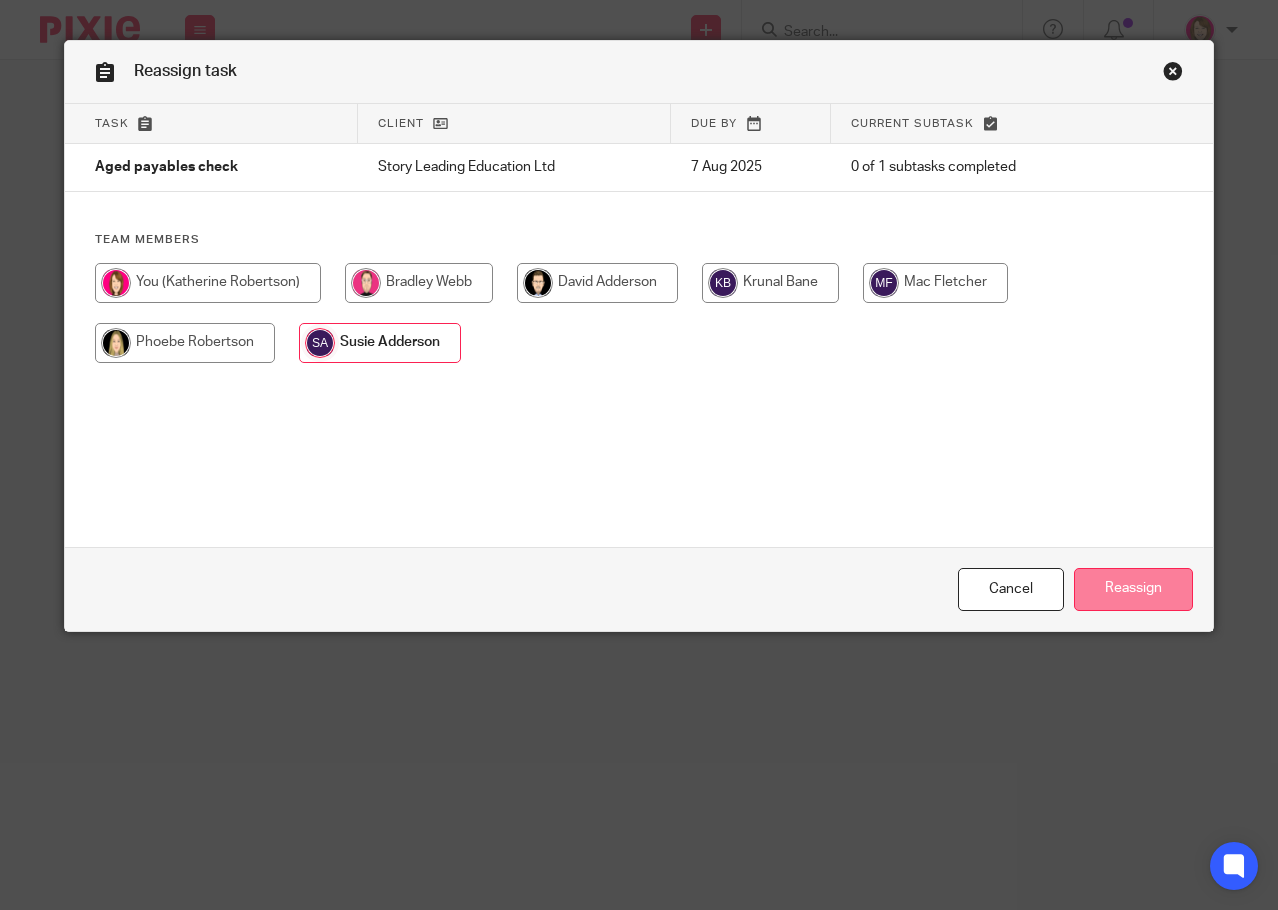 click on "Reassign" at bounding box center (1133, 589) 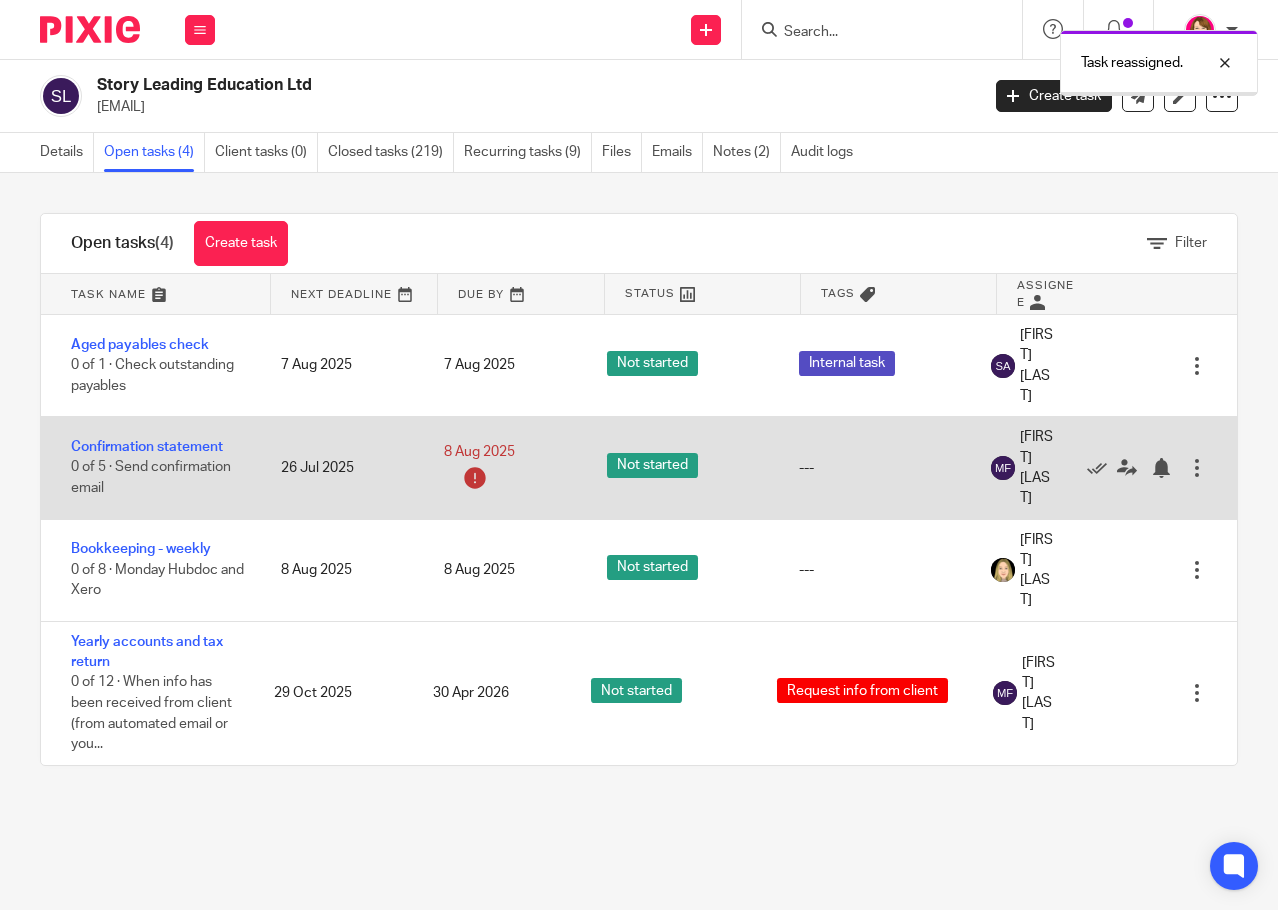 scroll, scrollTop: 0, scrollLeft: 0, axis: both 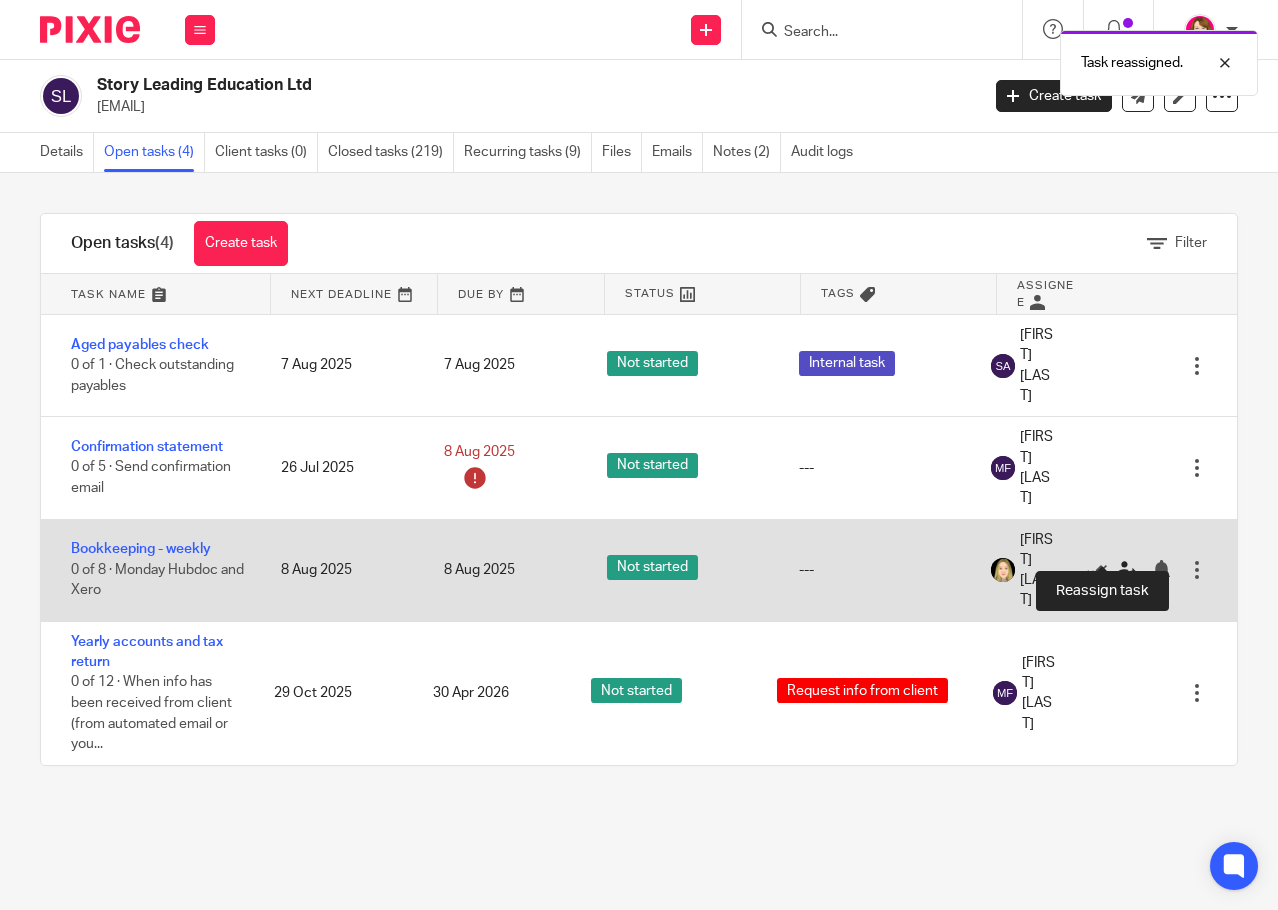 click at bounding box center (1127, 570) 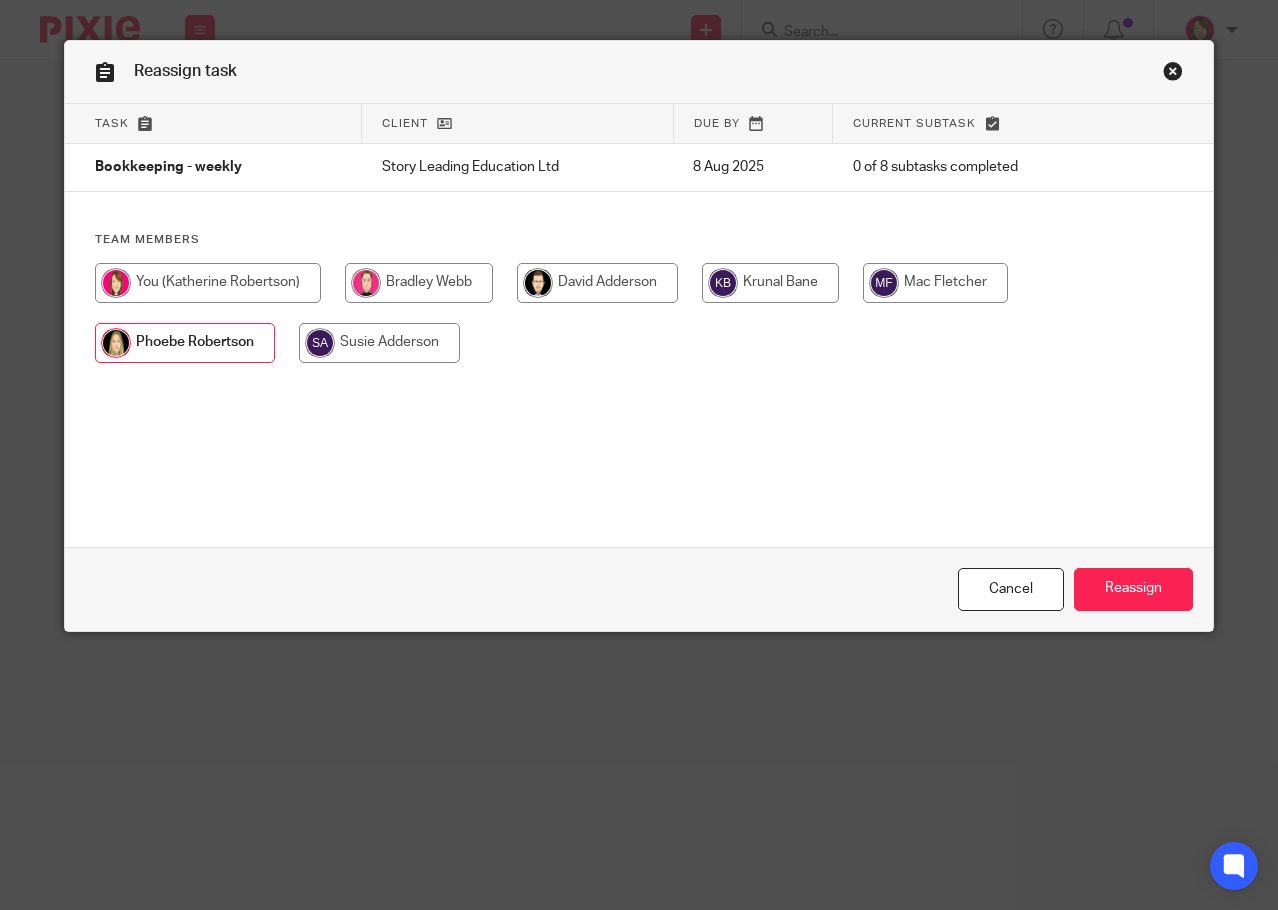 scroll, scrollTop: 0, scrollLeft: 0, axis: both 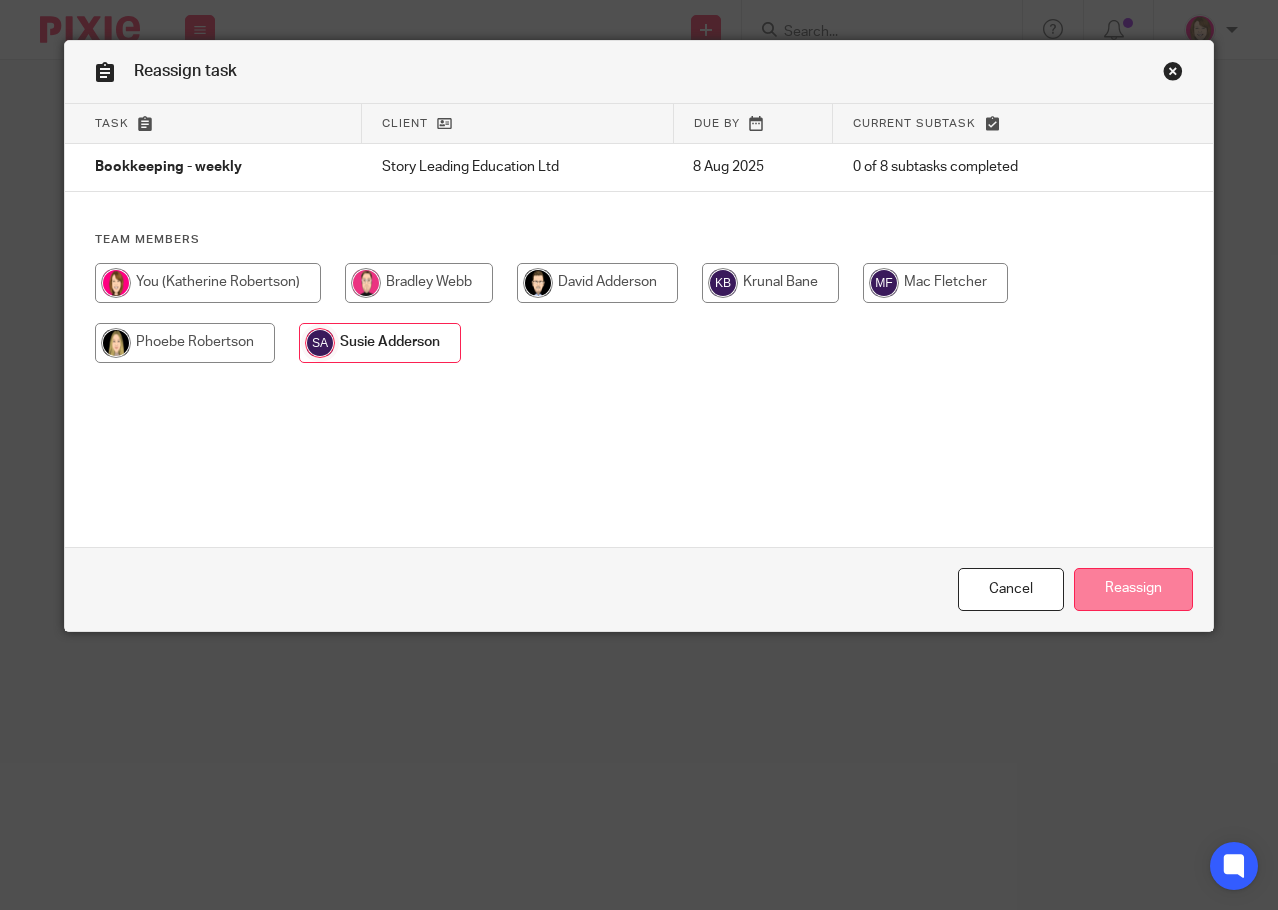 click on "Reassign" at bounding box center [1133, 589] 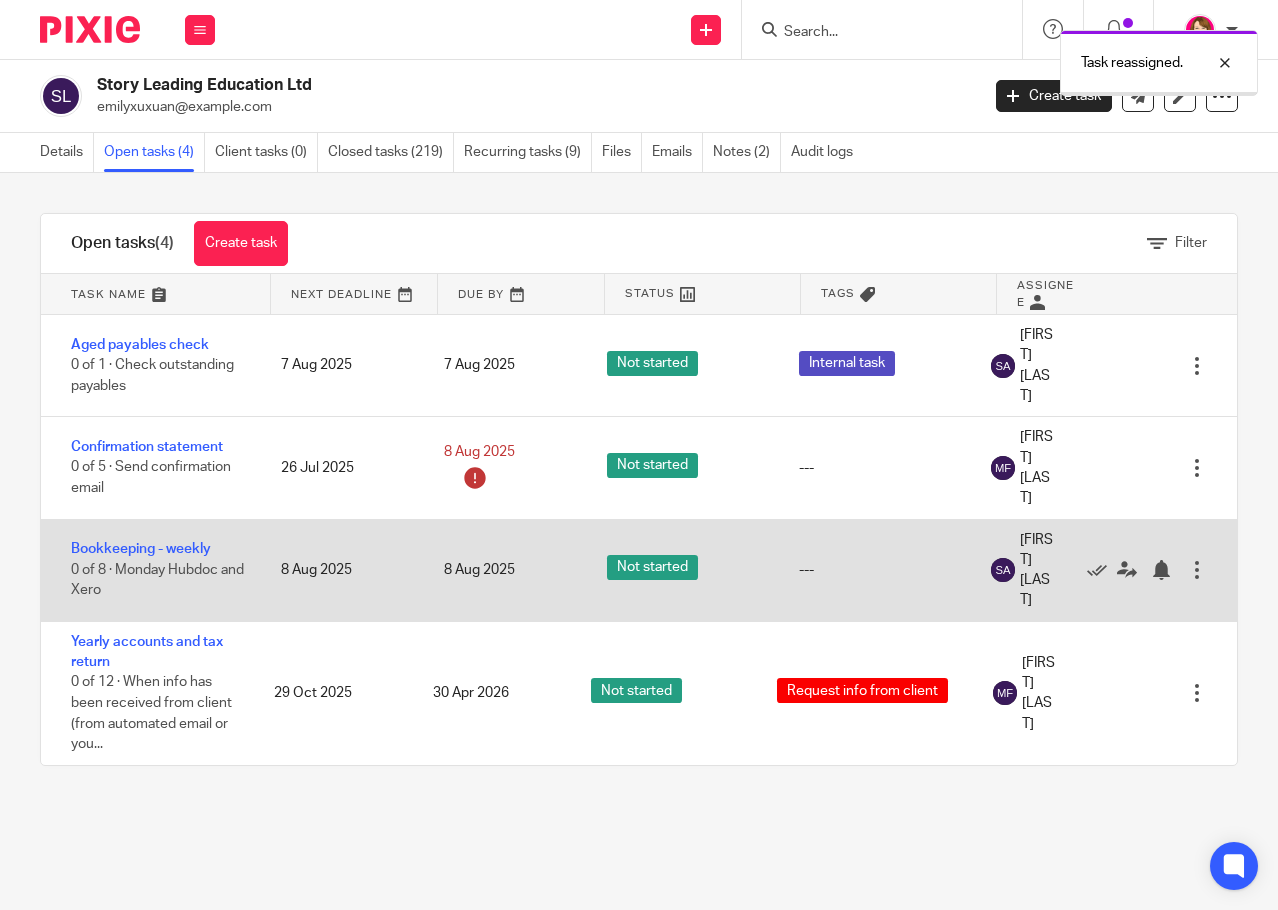 scroll, scrollTop: 0, scrollLeft: 0, axis: both 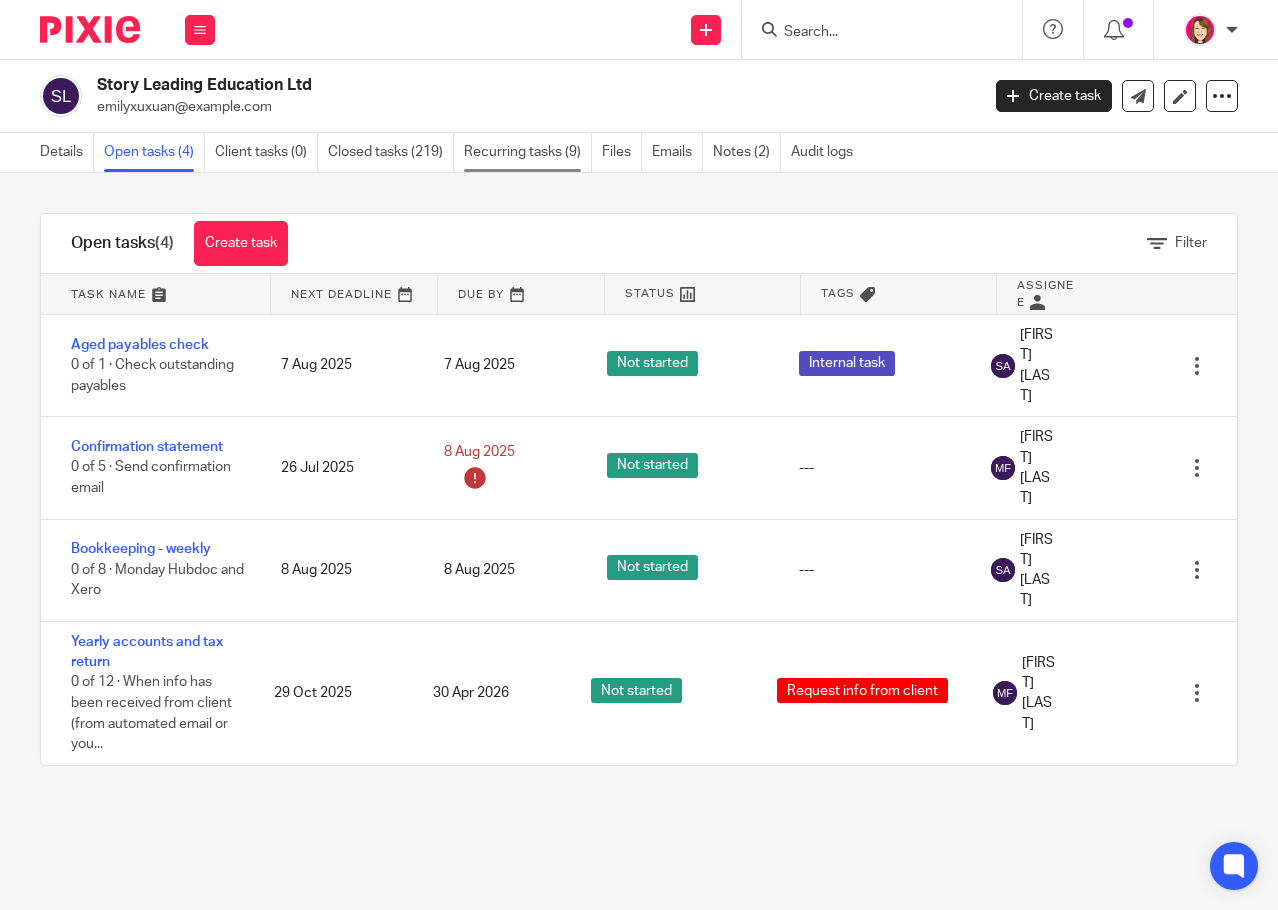 click on "Recurring tasks (9)" at bounding box center [528, 152] 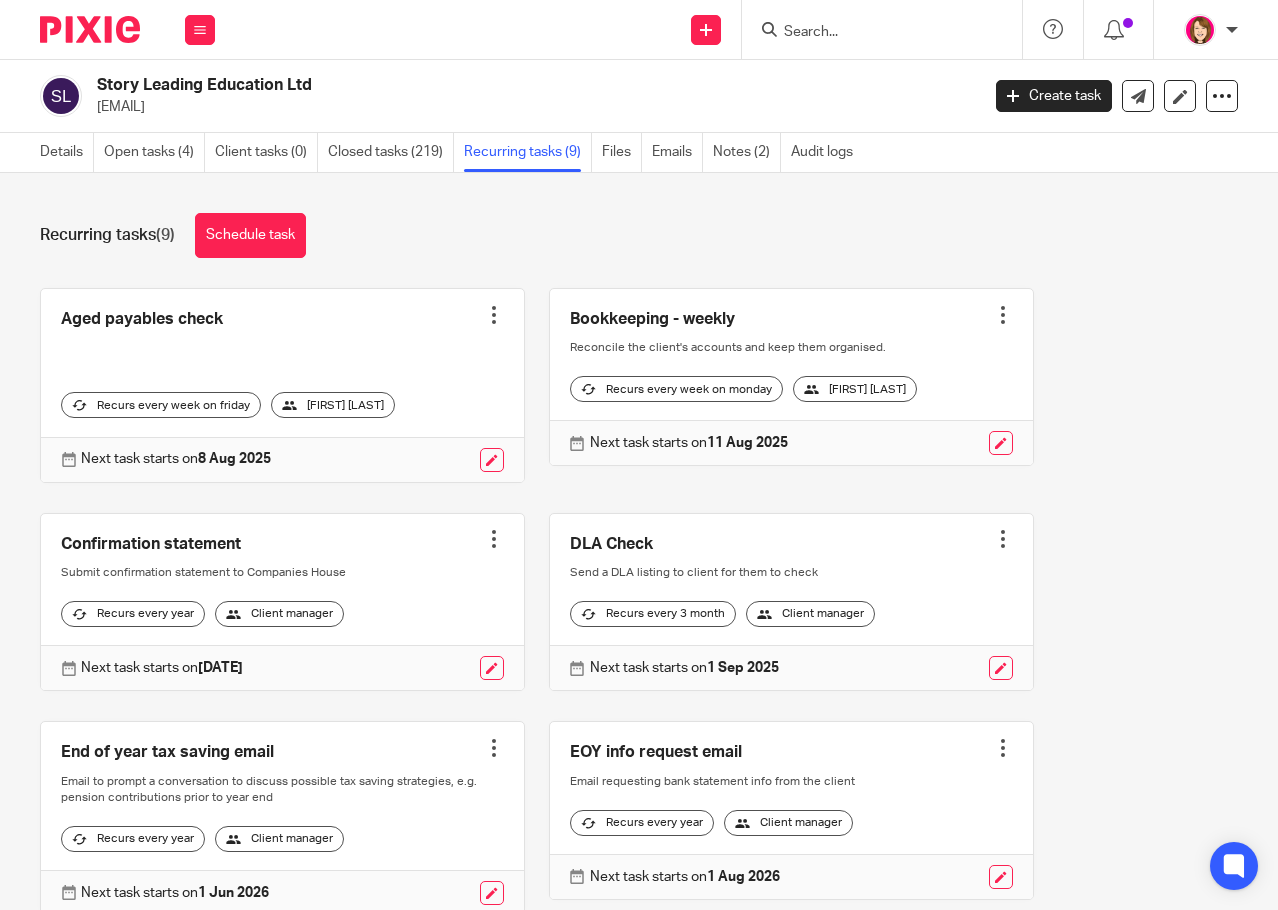 scroll, scrollTop: 0, scrollLeft: 0, axis: both 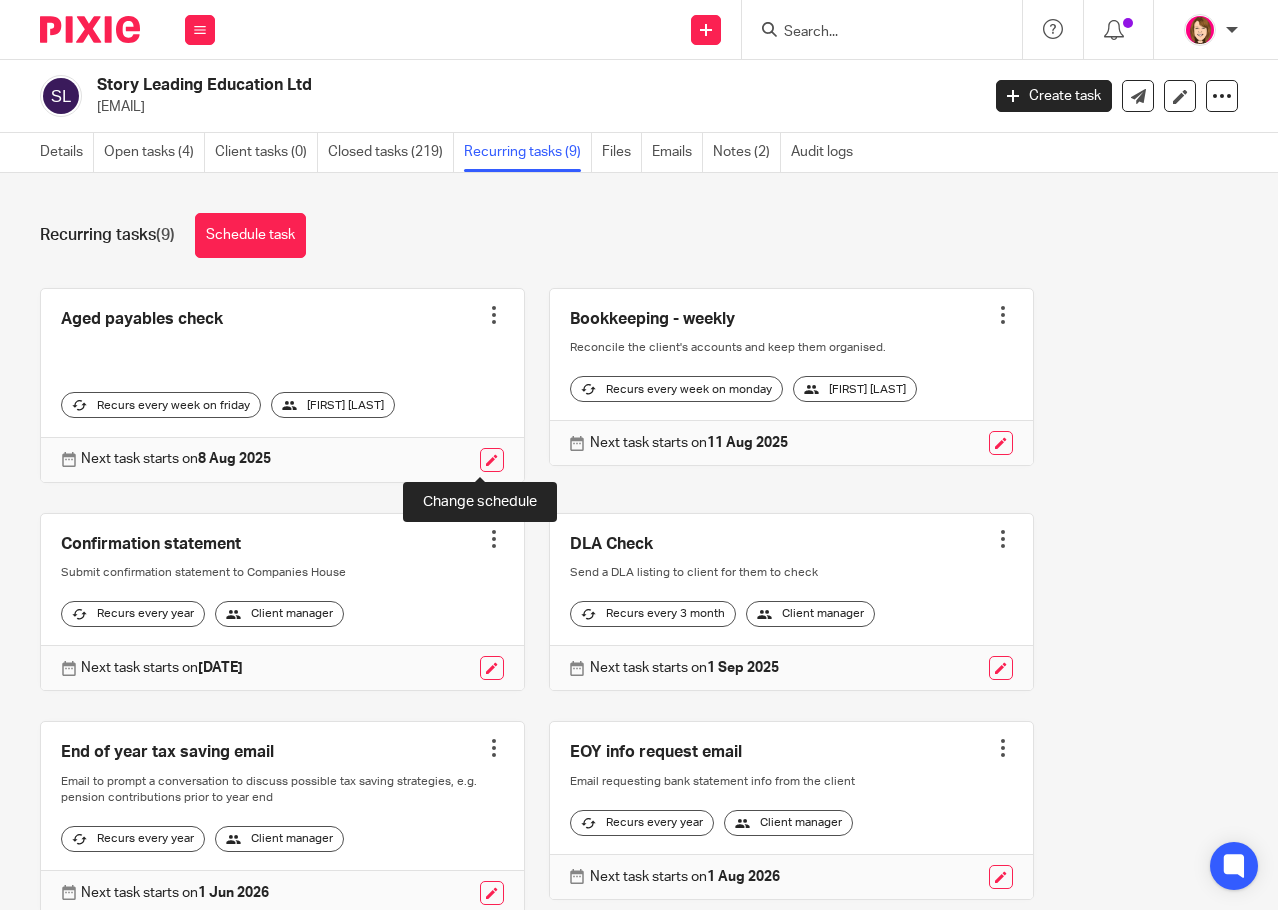 click at bounding box center (492, 460) 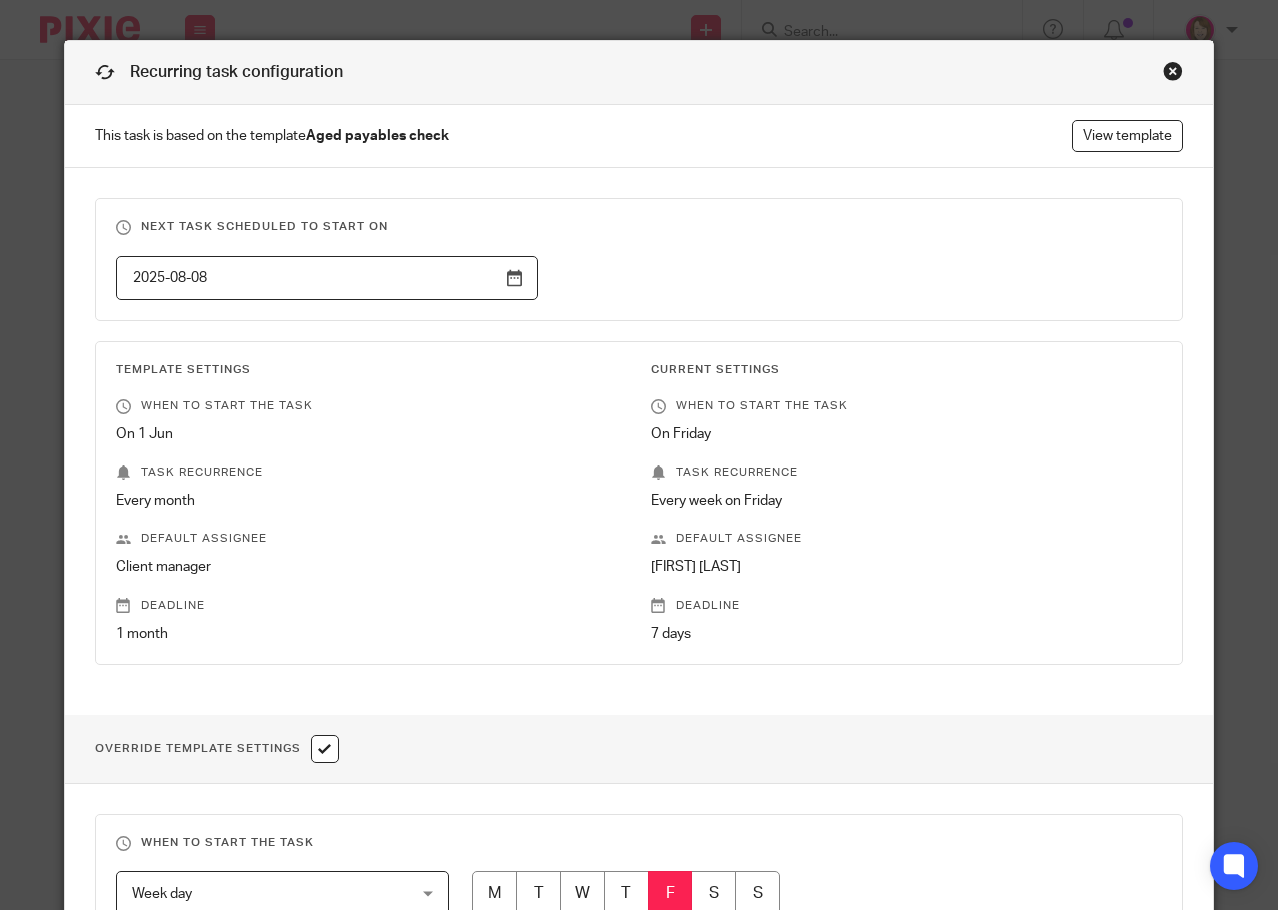 scroll, scrollTop: 0, scrollLeft: 0, axis: both 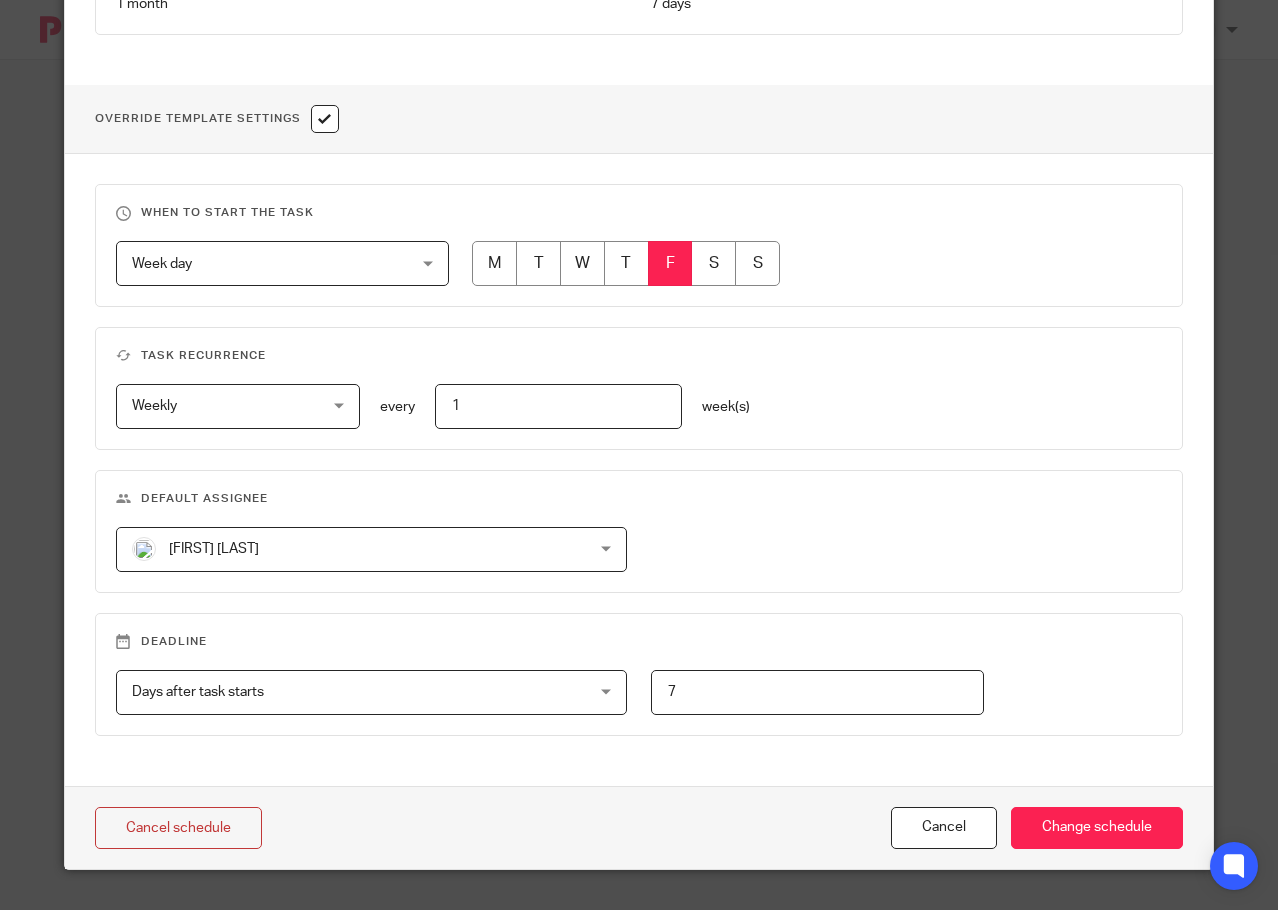 click on "[FIRST] [LAST]
[FIRST] [LAST]" at bounding box center (371, 549) 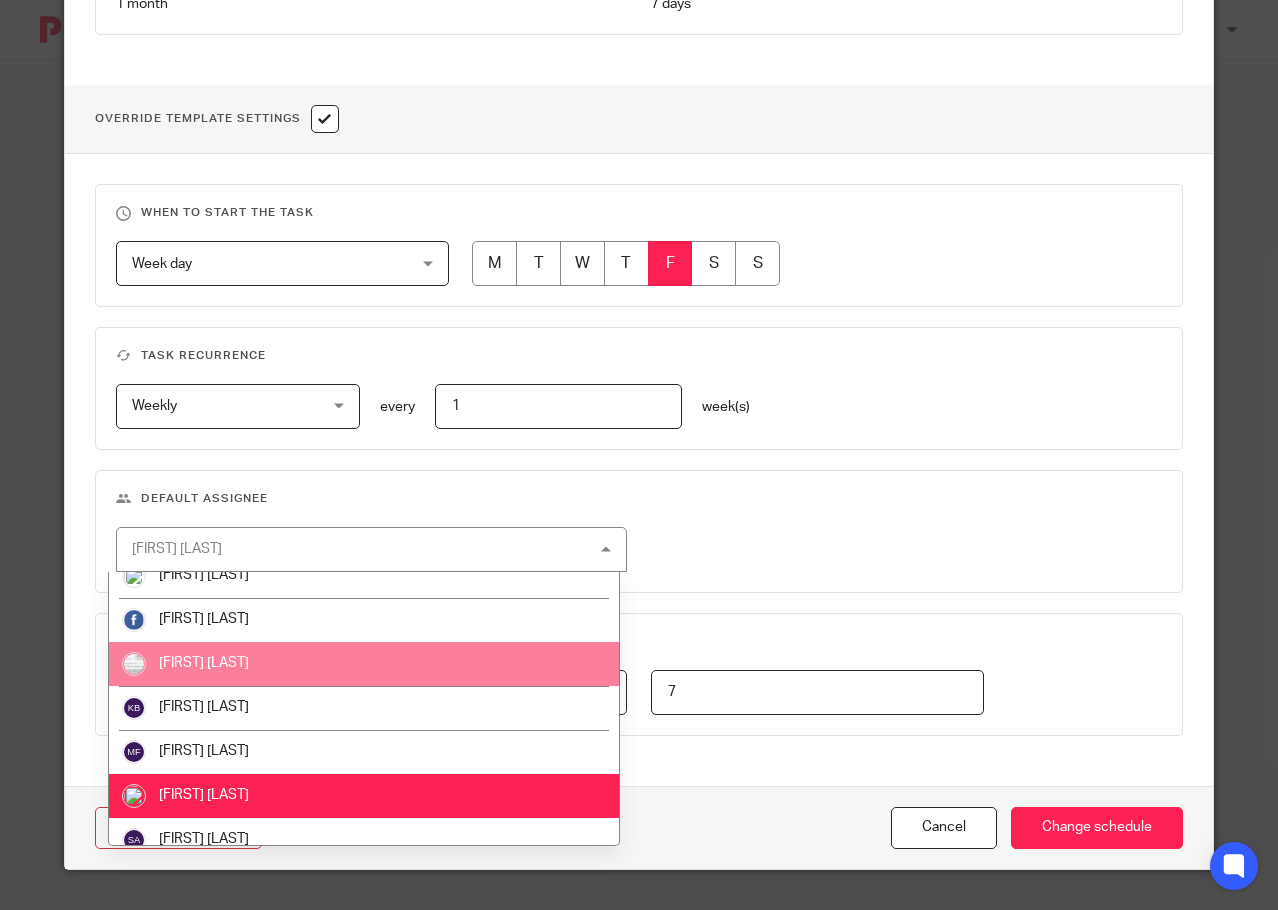 scroll, scrollTop: 35, scrollLeft: 0, axis: vertical 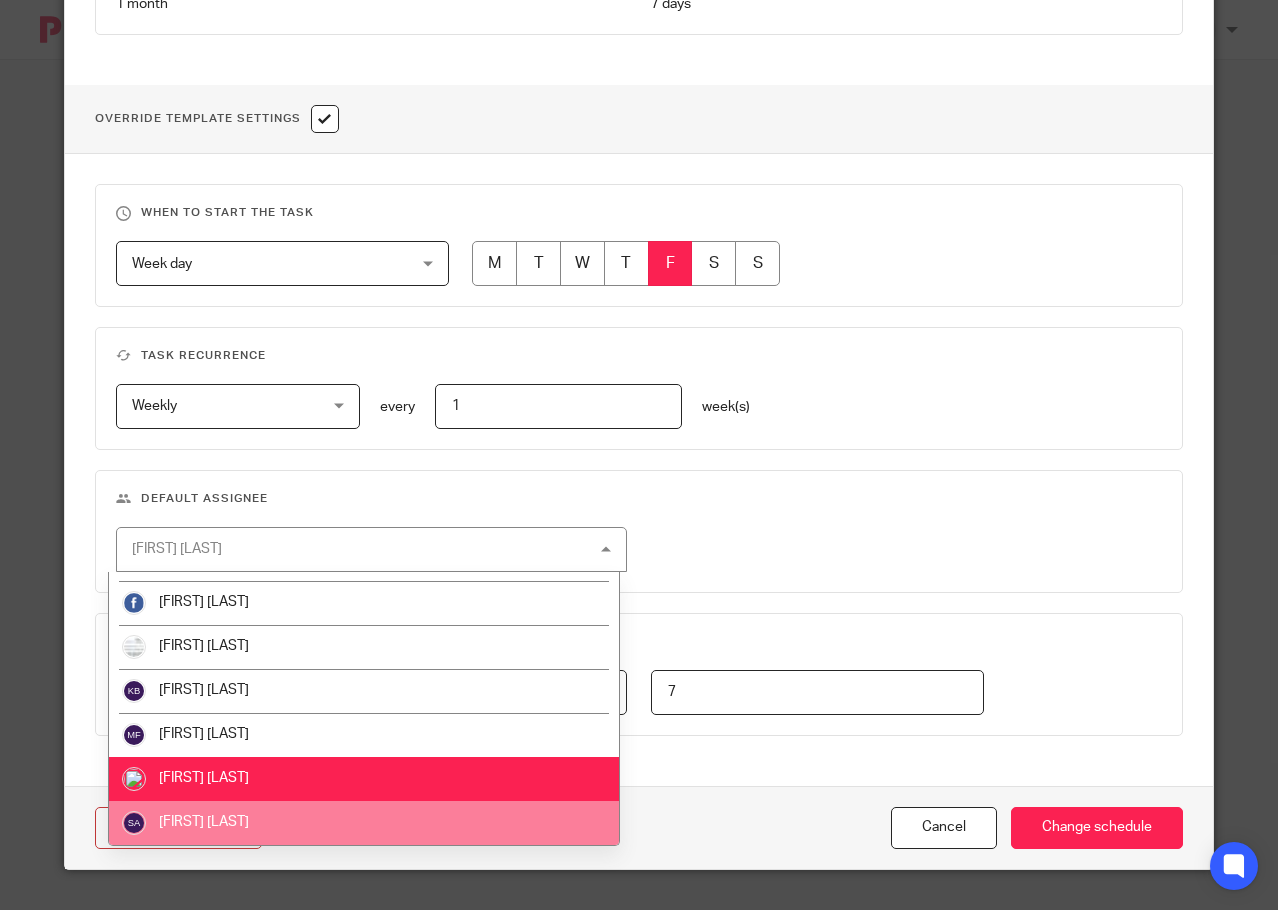 click on "[FIRST] [LAST]" at bounding box center [363, 823] 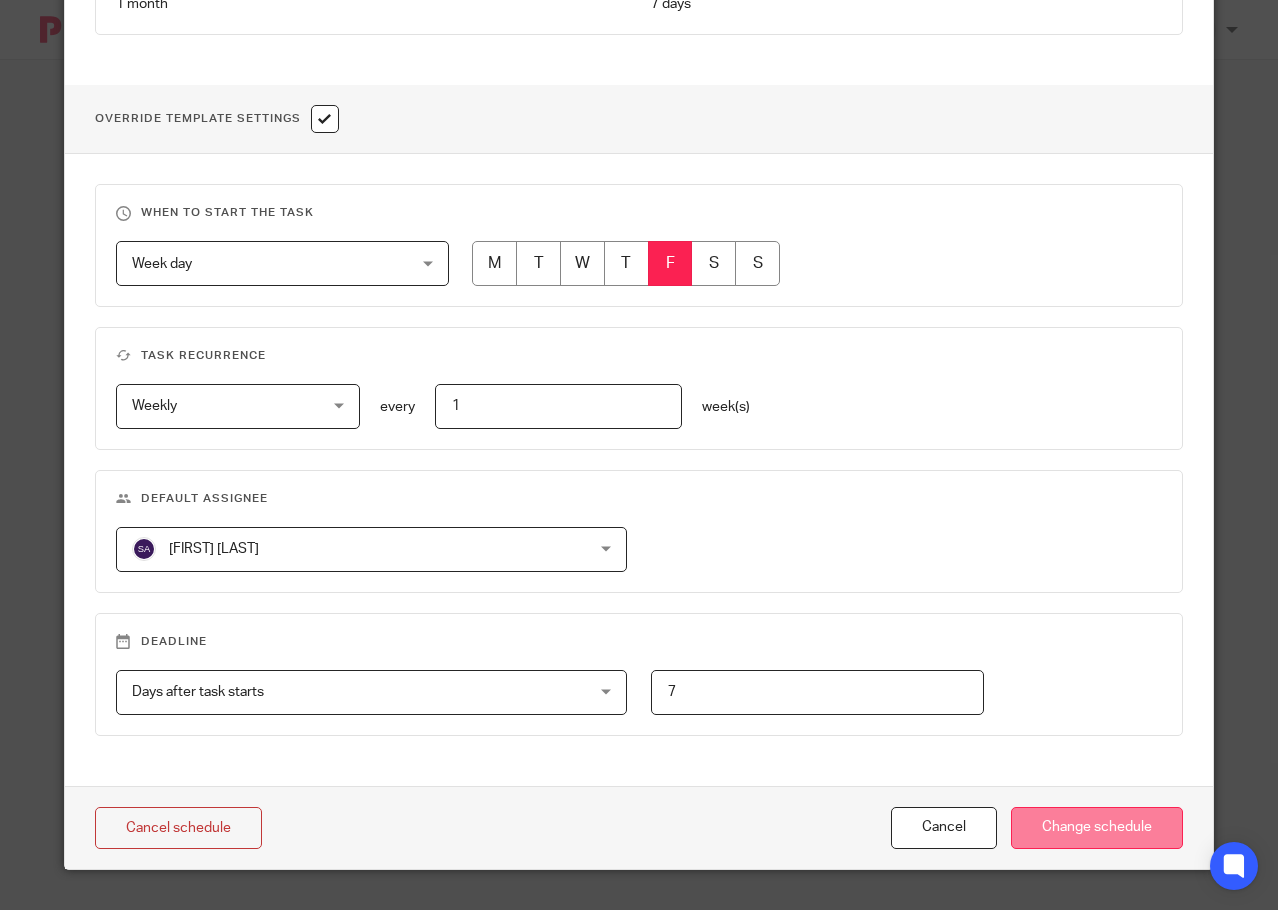 click on "Change schedule" at bounding box center (1097, 828) 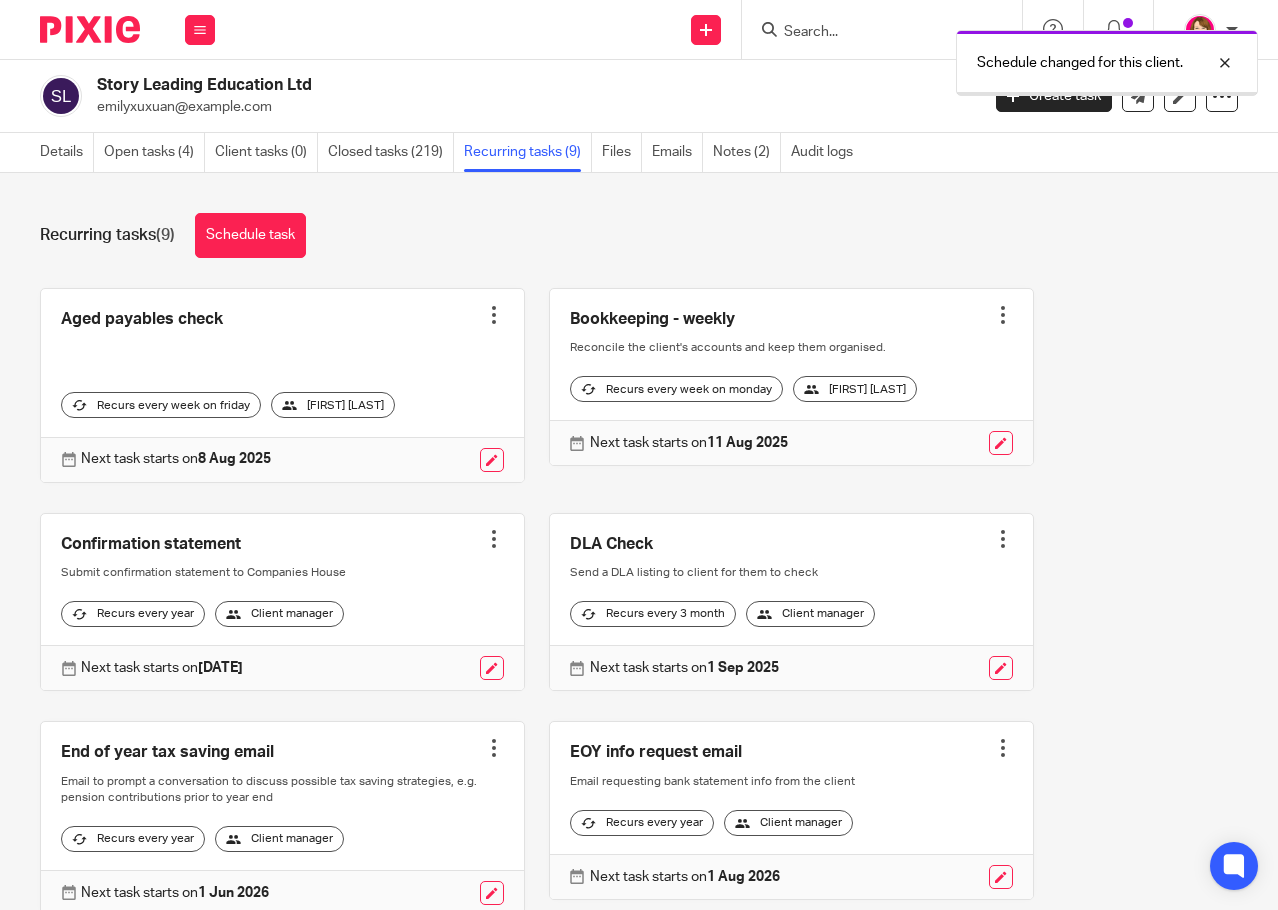 scroll, scrollTop: 0, scrollLeft: 0, axis: both 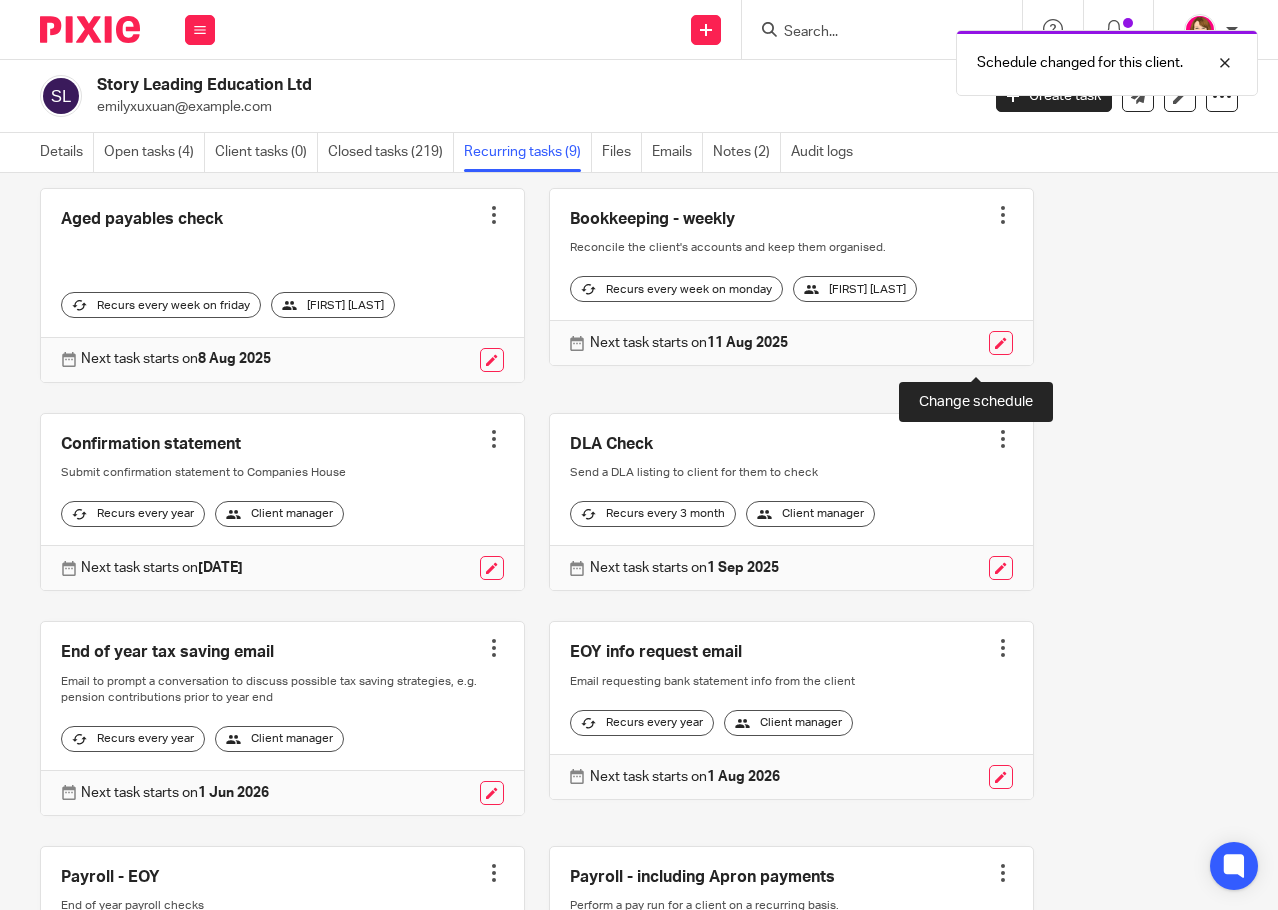 click at bounding box center [1001, 343] 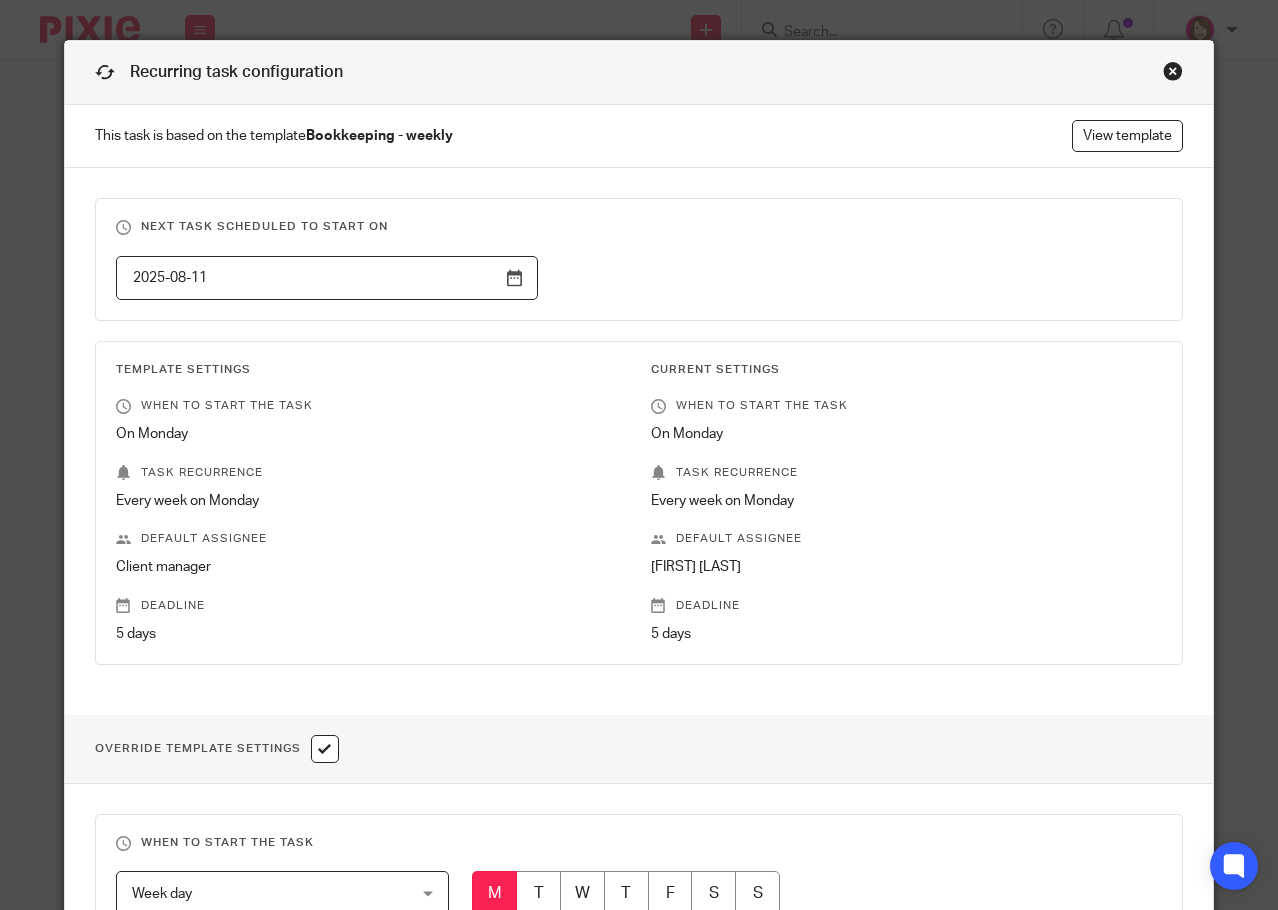scroll, scrollTop: 0, scrollLeft: 0, axis: both 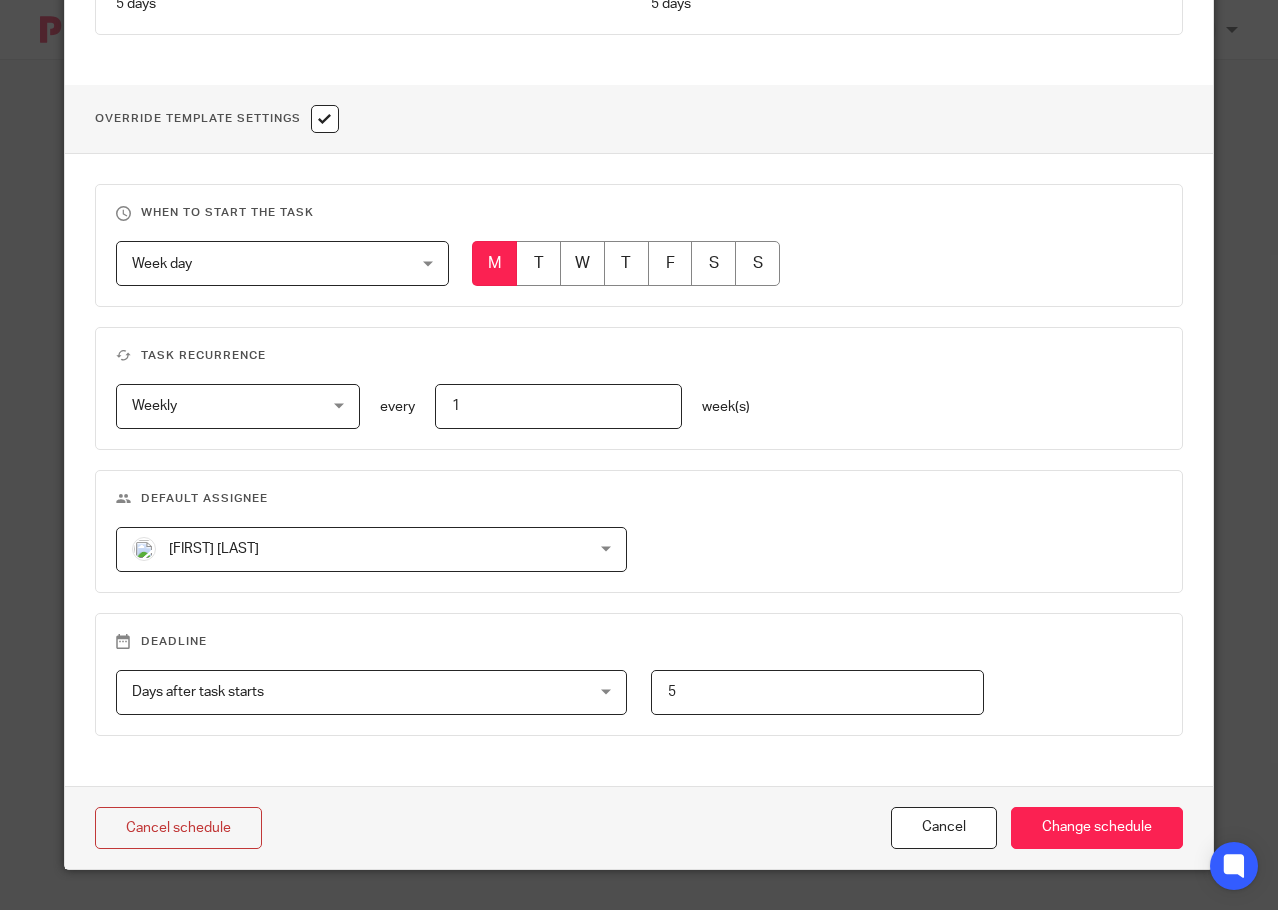 click on "Phoebe Robertson
Phoebe Robertson" at bounding box center (371, 549) 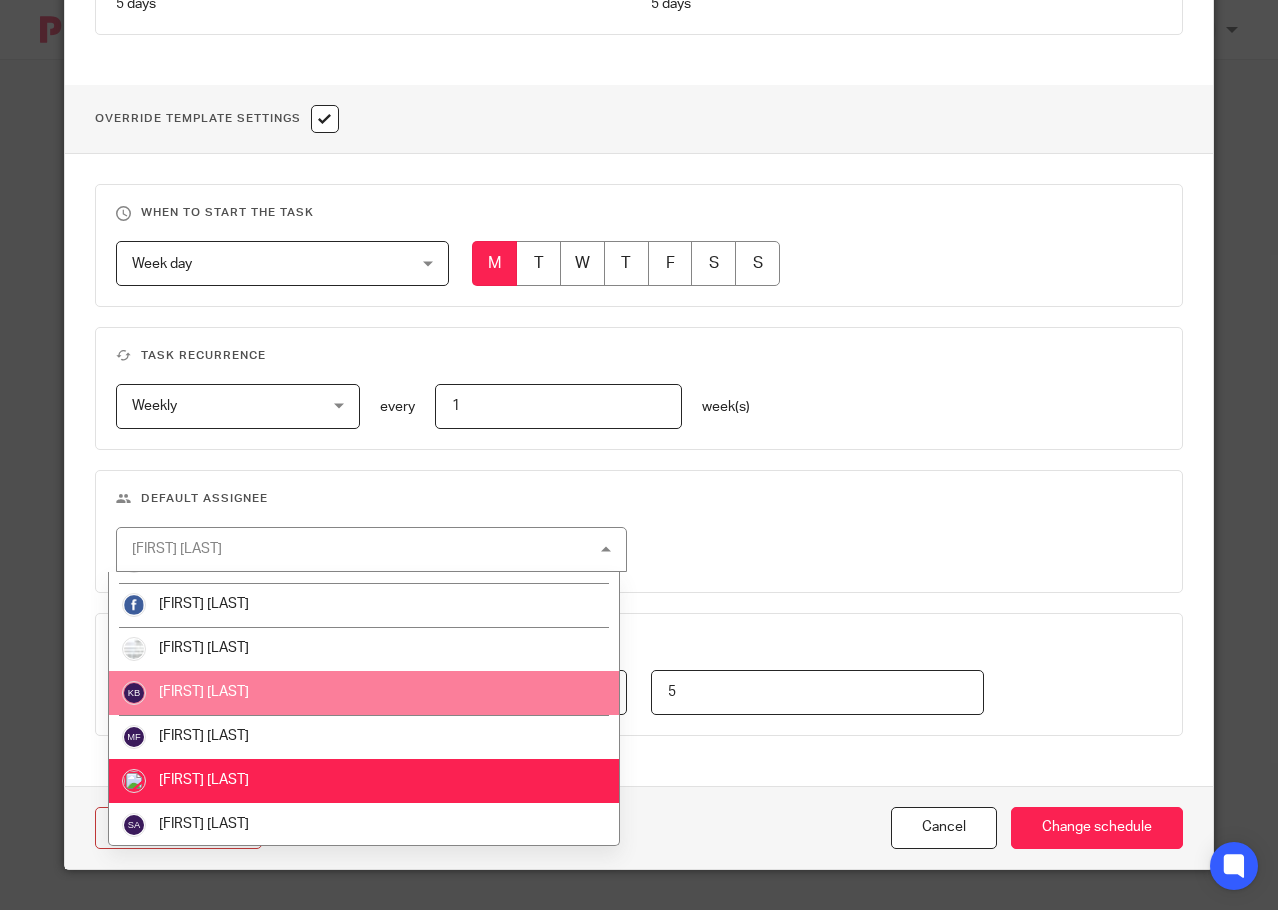 scroll, scrollTop: 35, scrollLeft: 0, axis: vertical 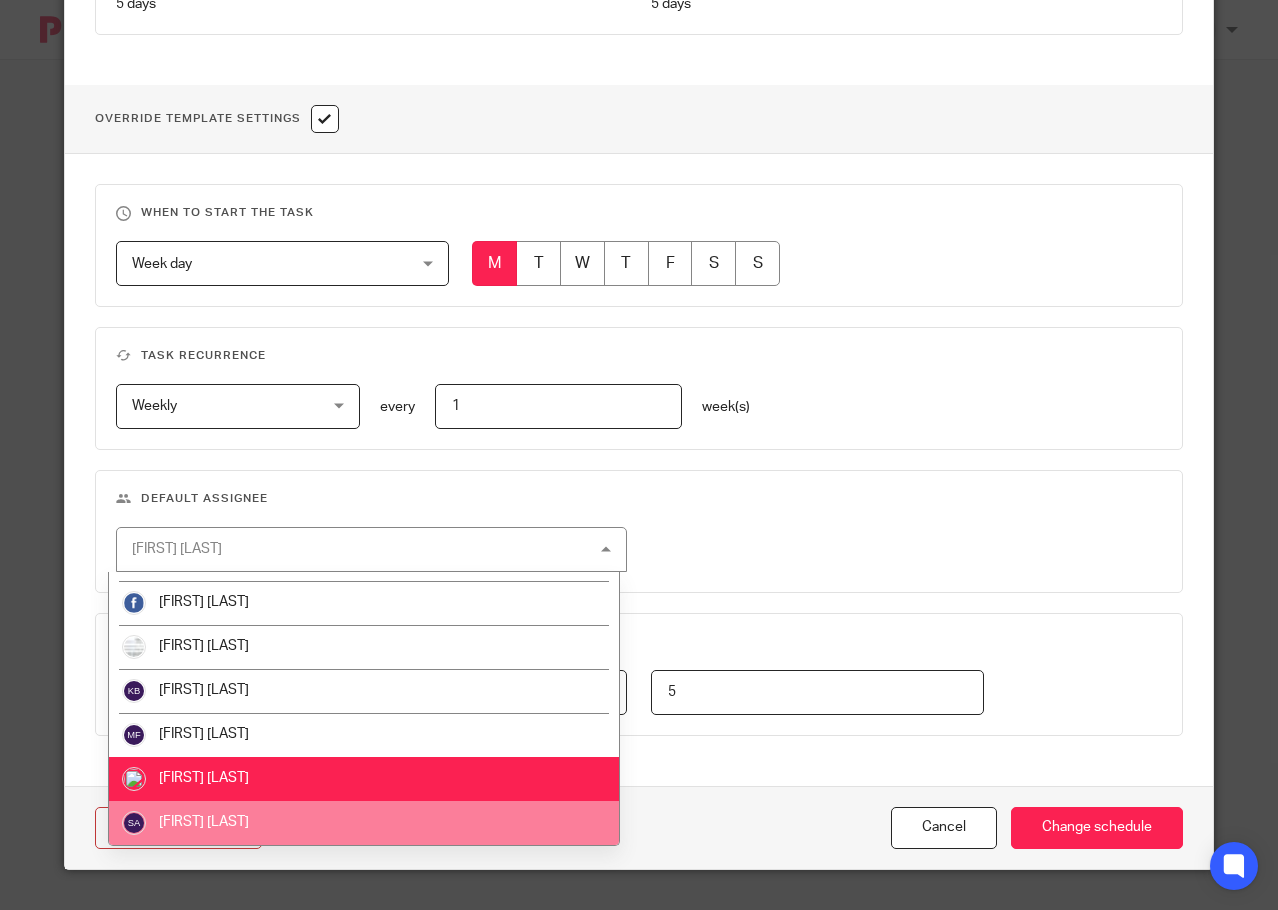 click on "[FIRST] [LAST]" at bounding box center [363, 823] 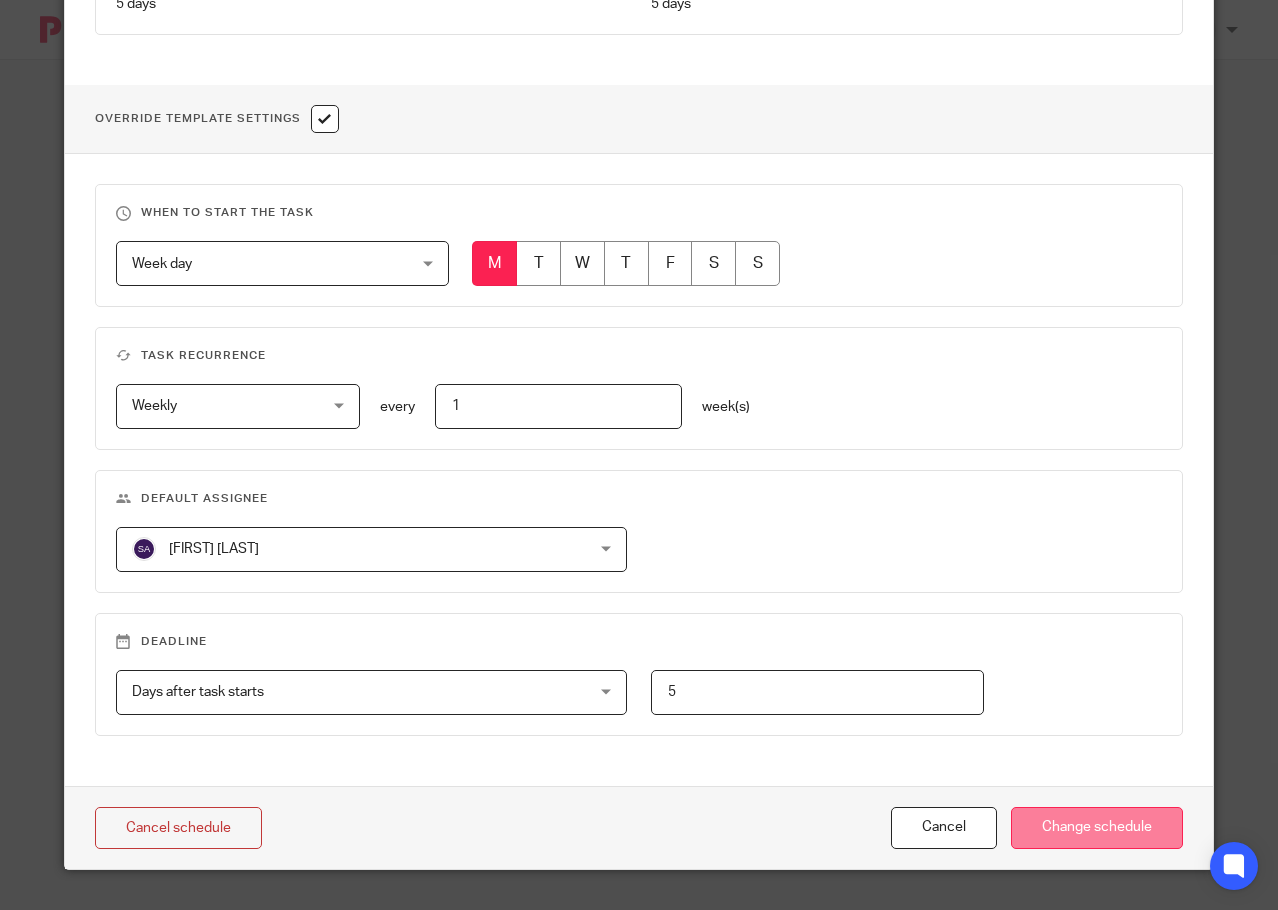 click on "Change schedule" at bounding box center (1097, 828) 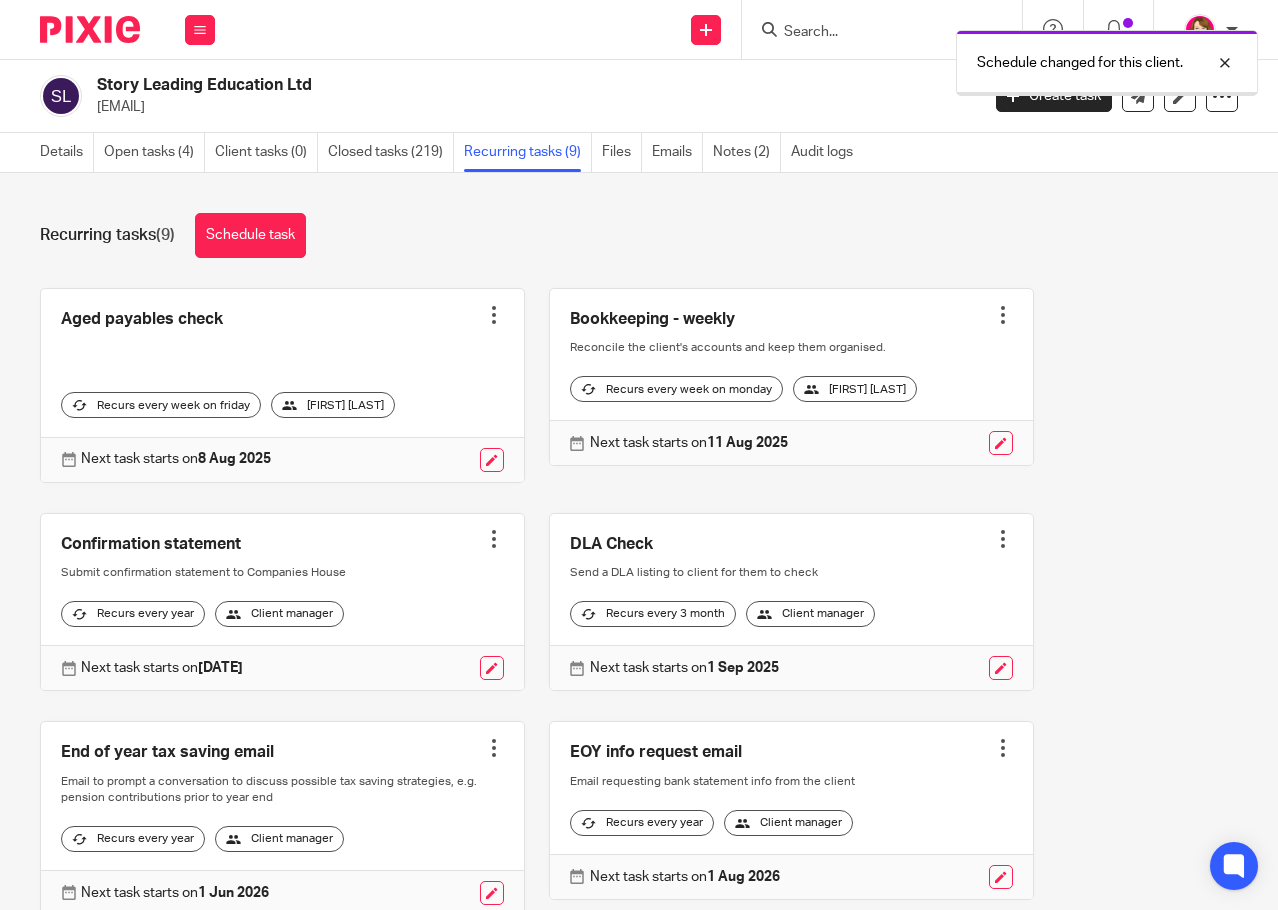 scroll, scrollTop: 0, scrollLeft: 0, axis: both 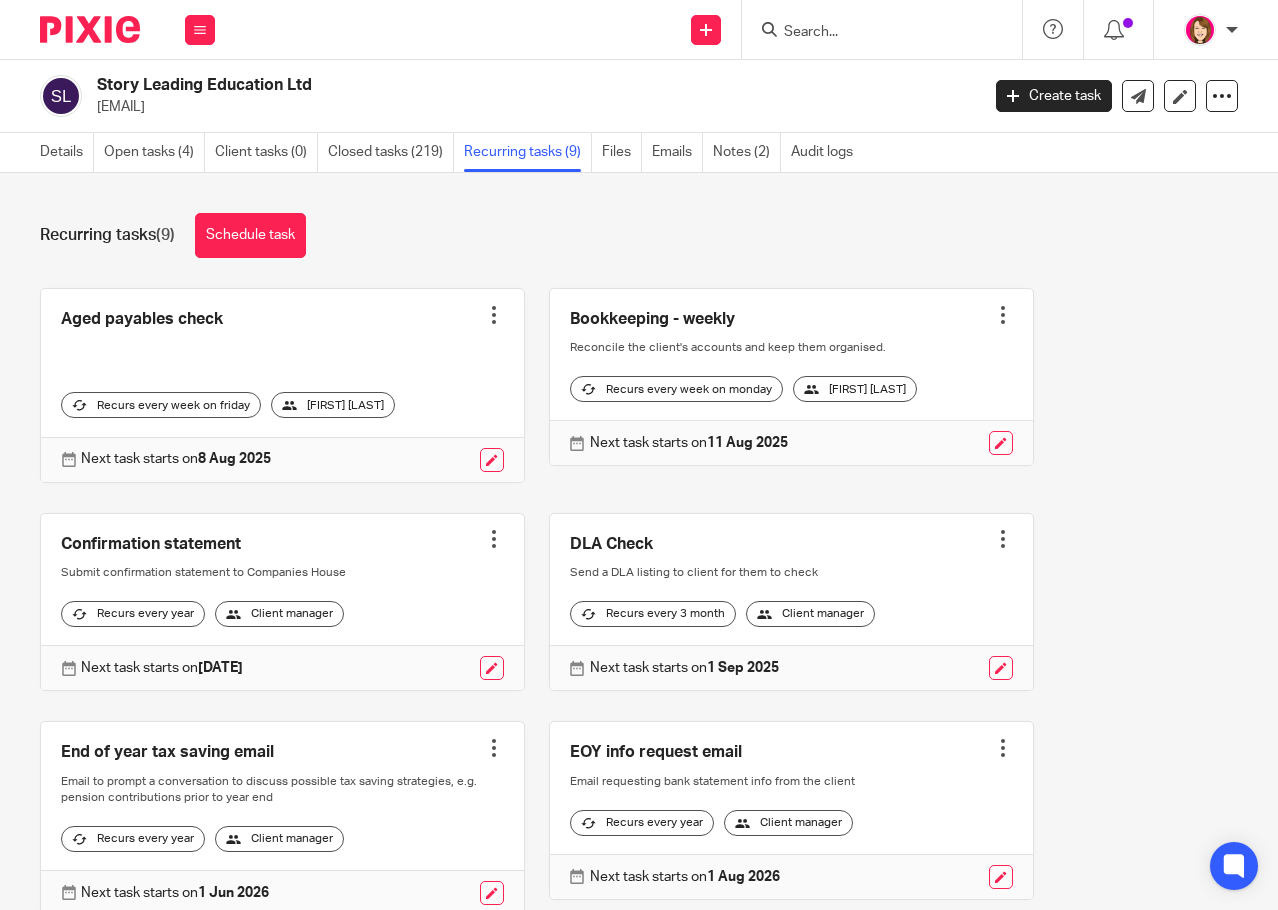 click at bounding box center (872, 33) 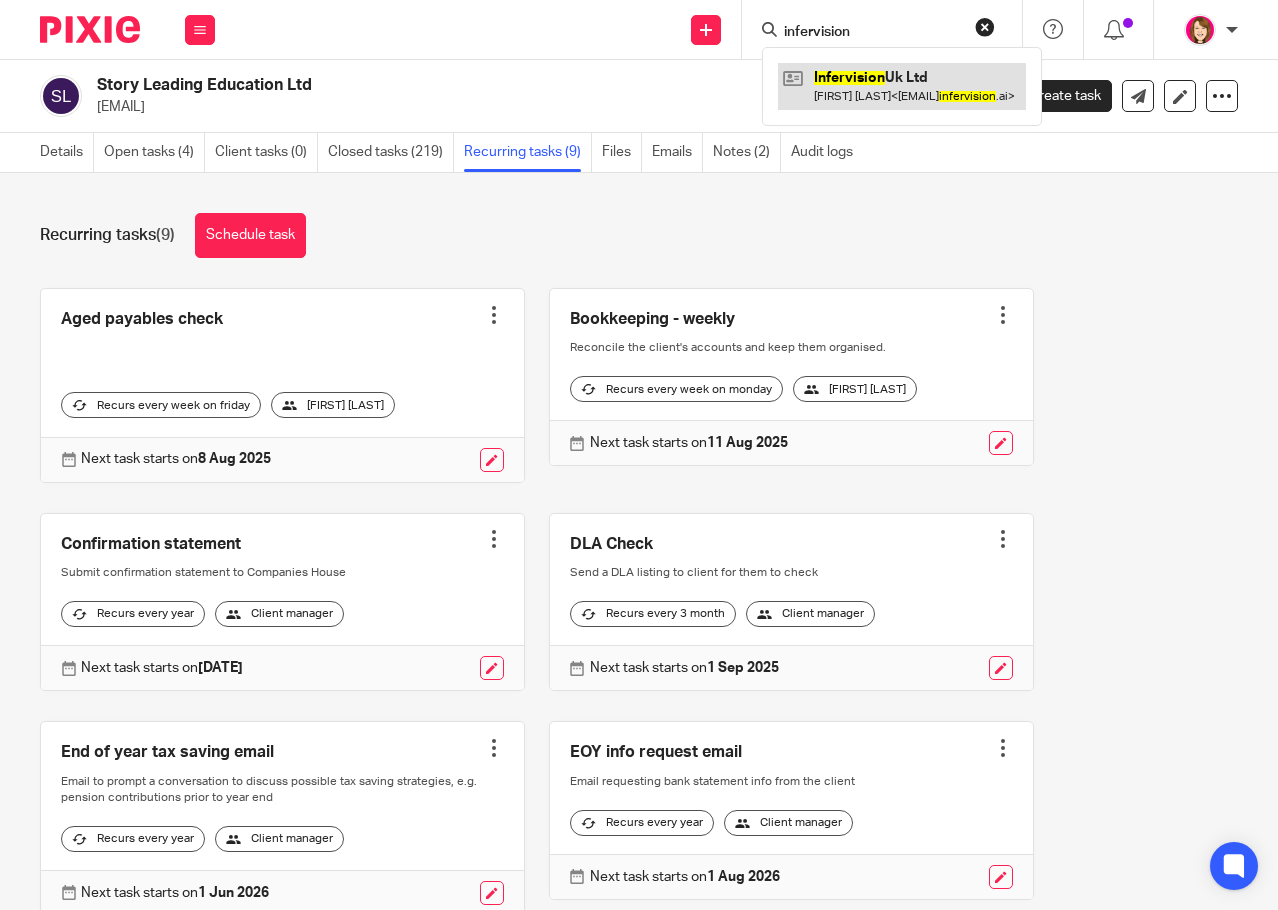 type on "infervision" 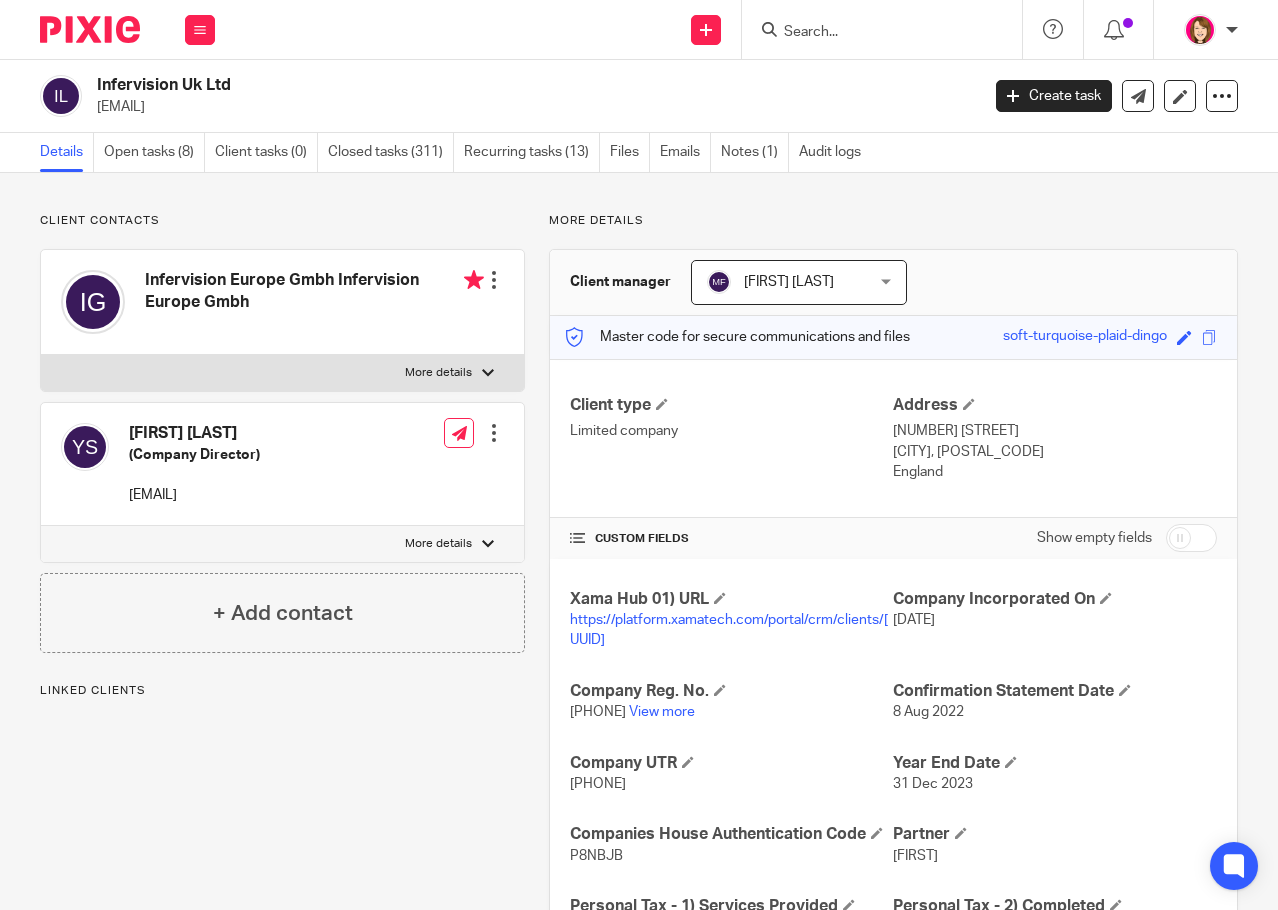 scroll, scrollTop: 0, scrollLeft: 0, axis: both 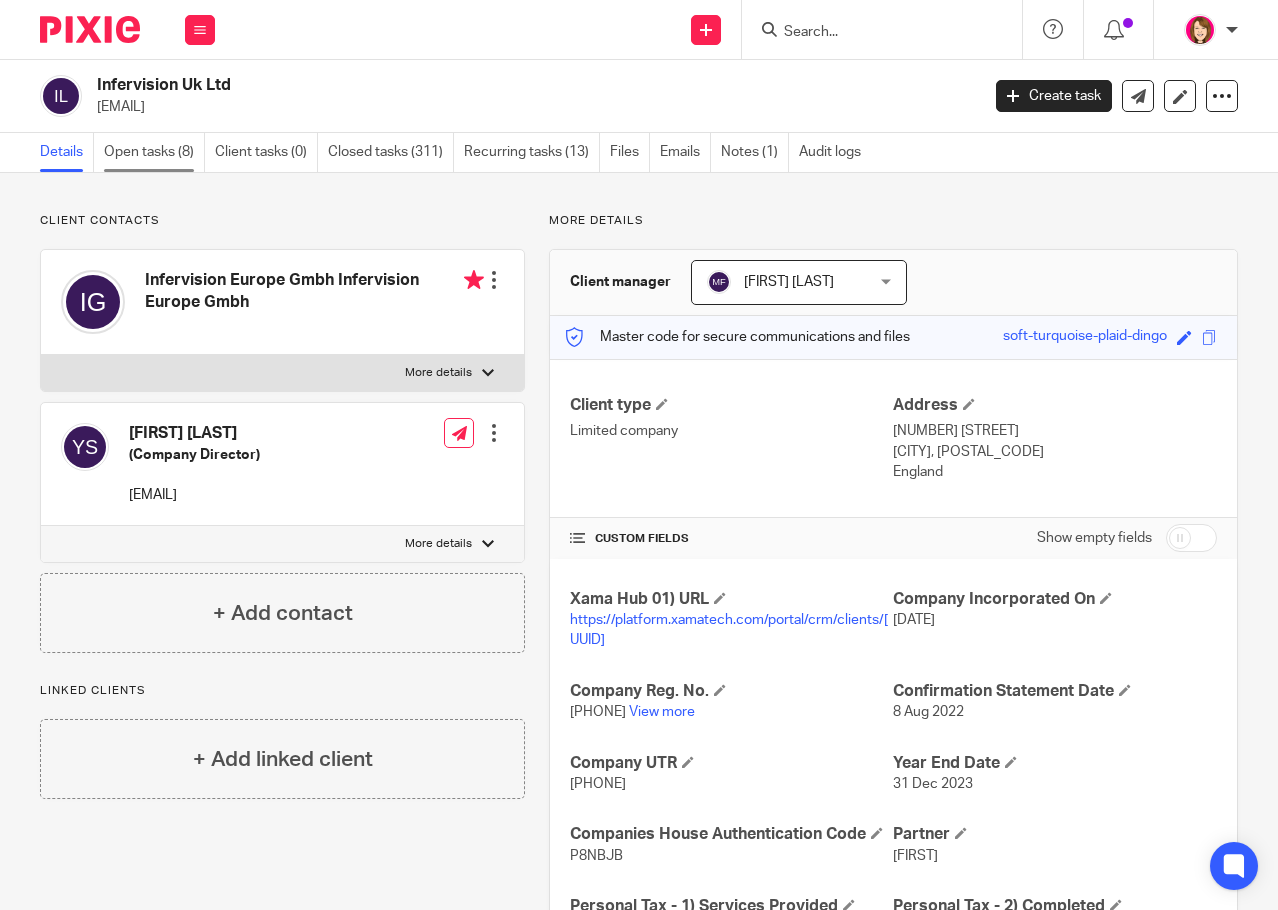 click on "Open tasks (8)" at bounding box center [154, 152] 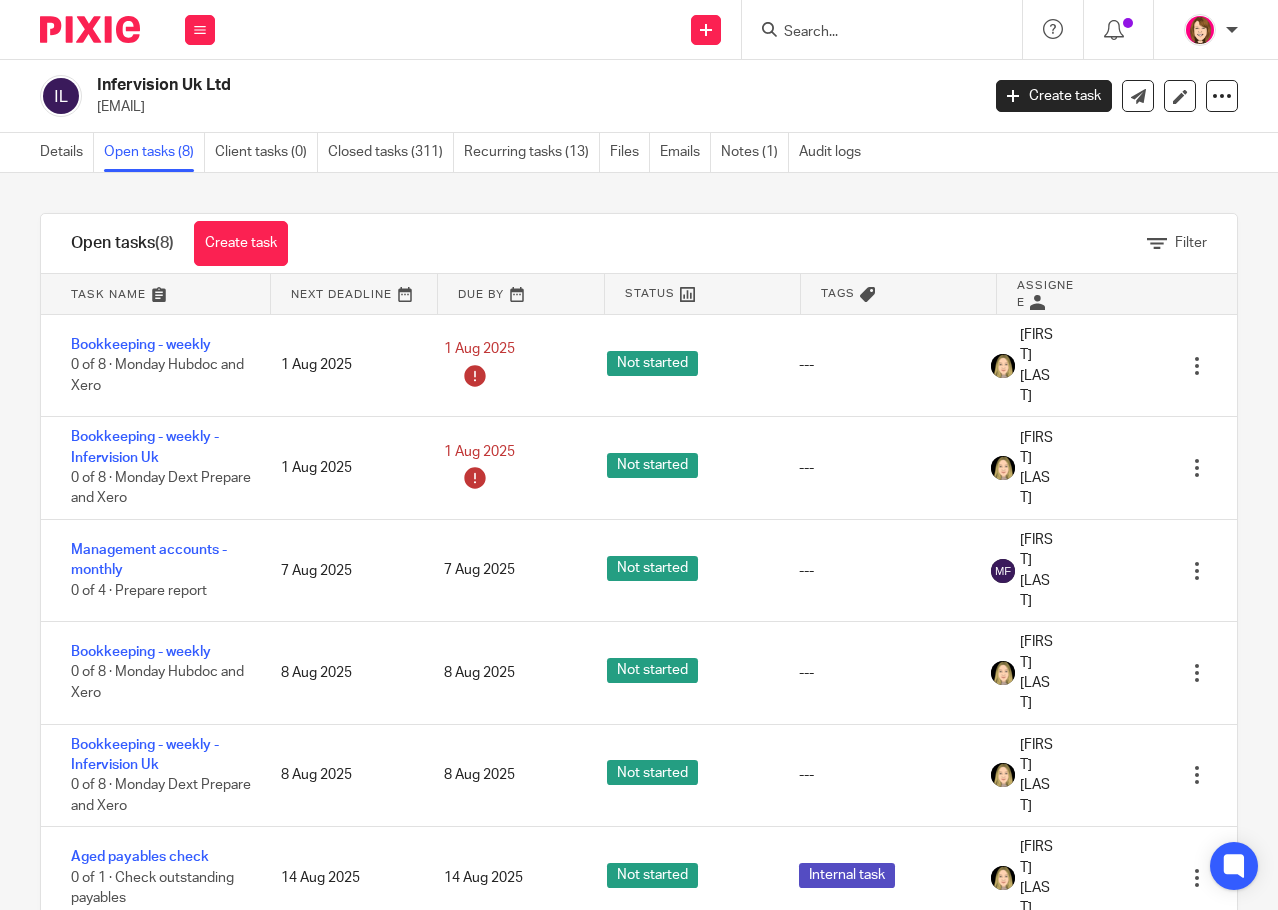 scroll, scrollTop: 0, scrollLeft: 0, axis: both 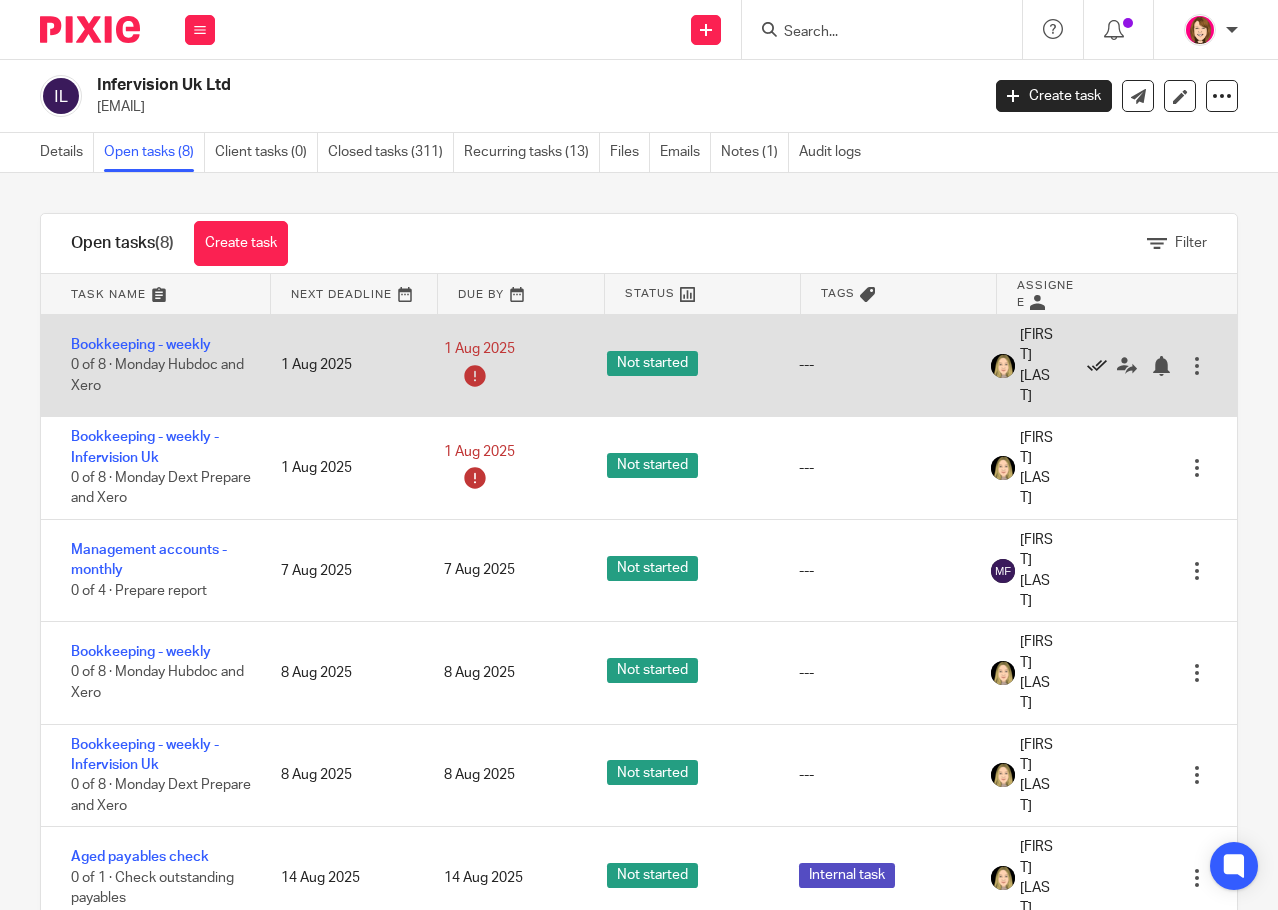 click at bounding box center (1097, 366) 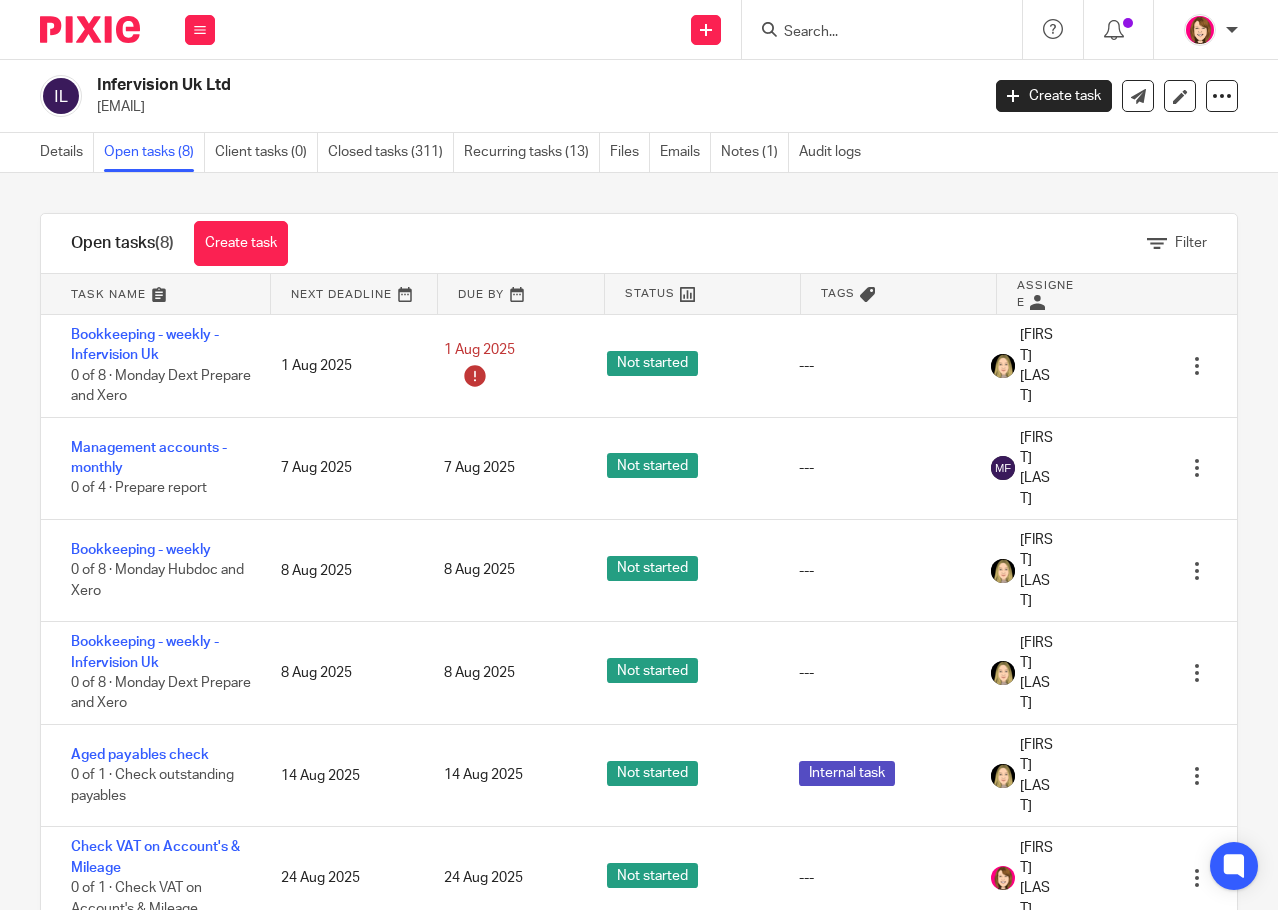 click at bounding box center (1097, 366) 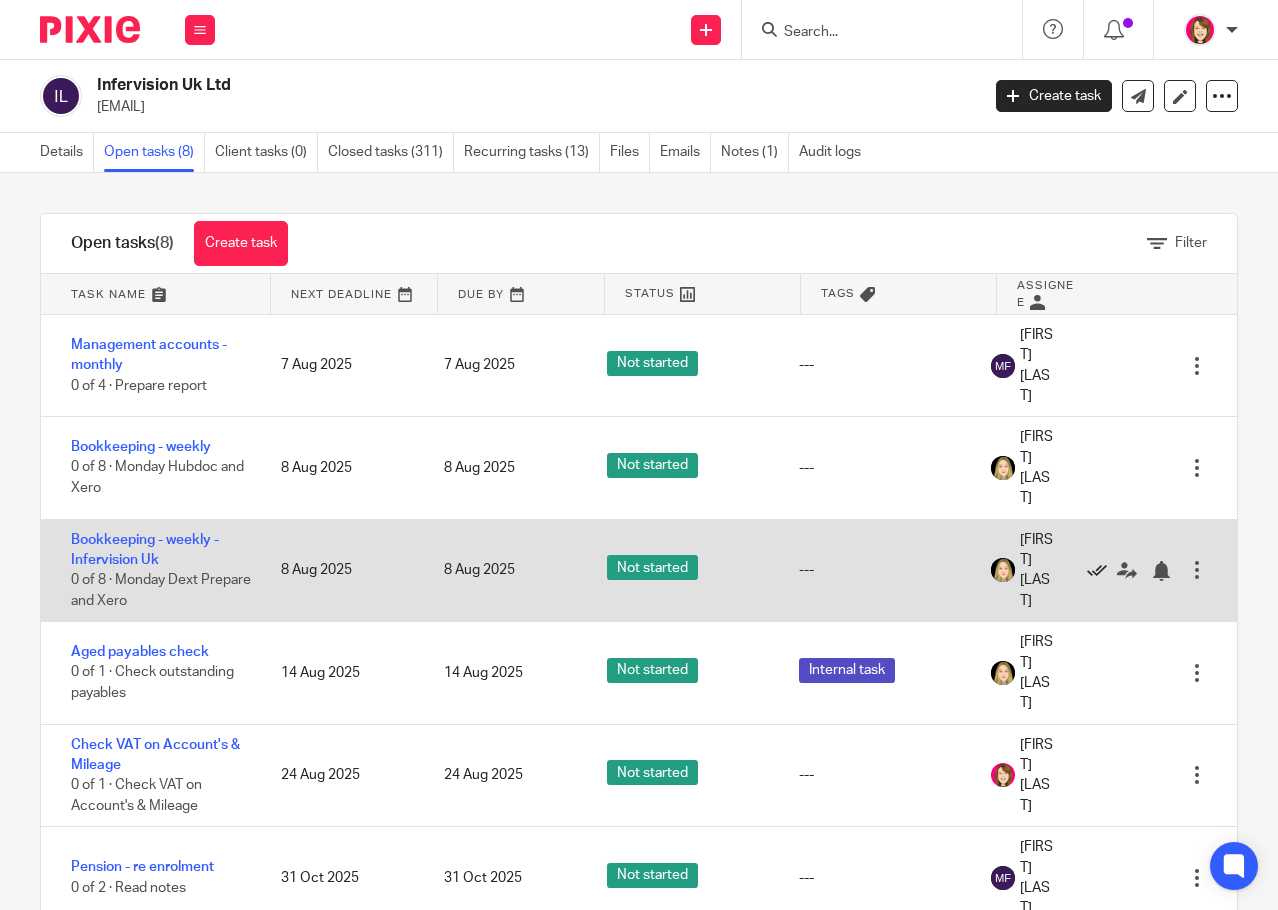 click at bounding box center [1097, 571] 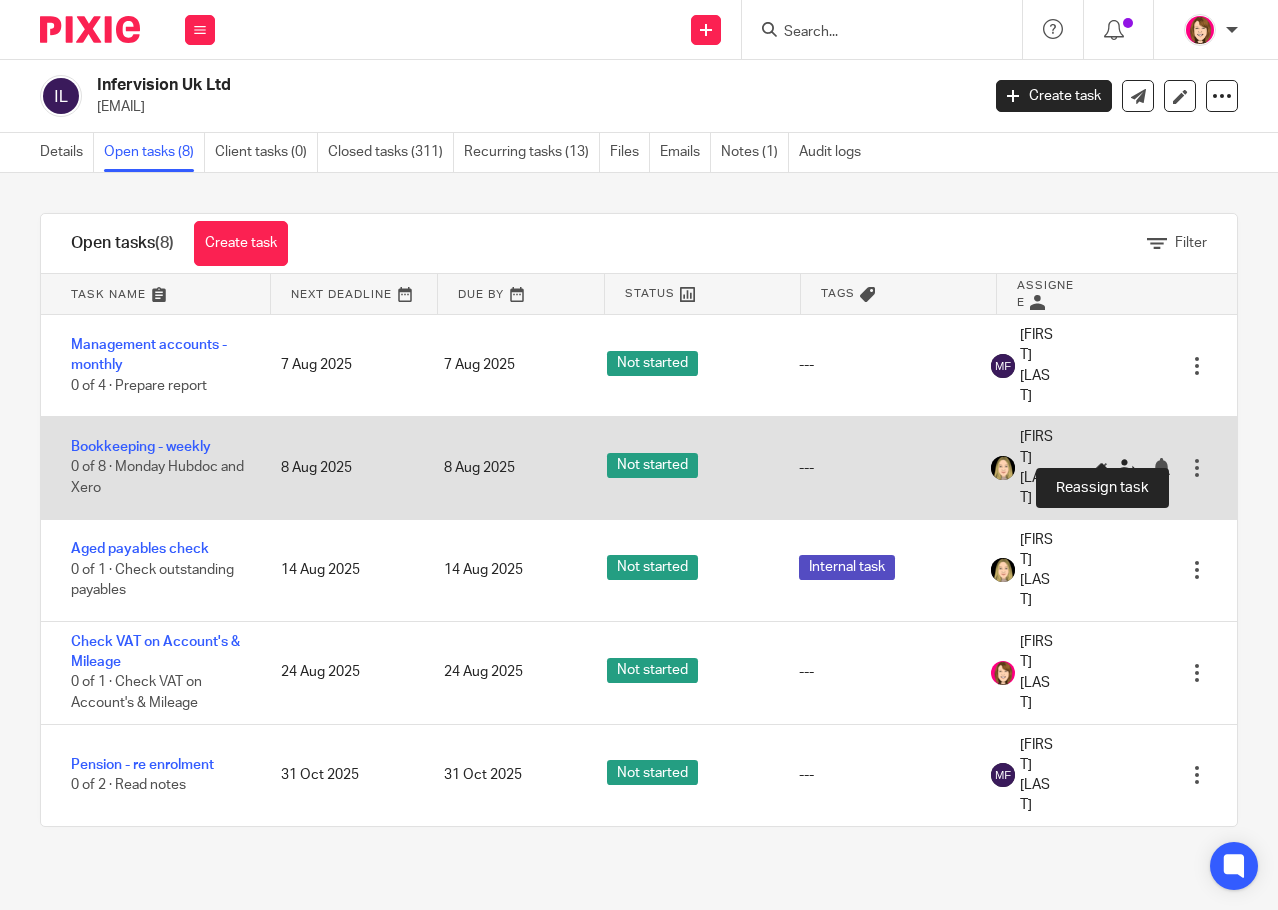 click at bounding box center (1127, 468) 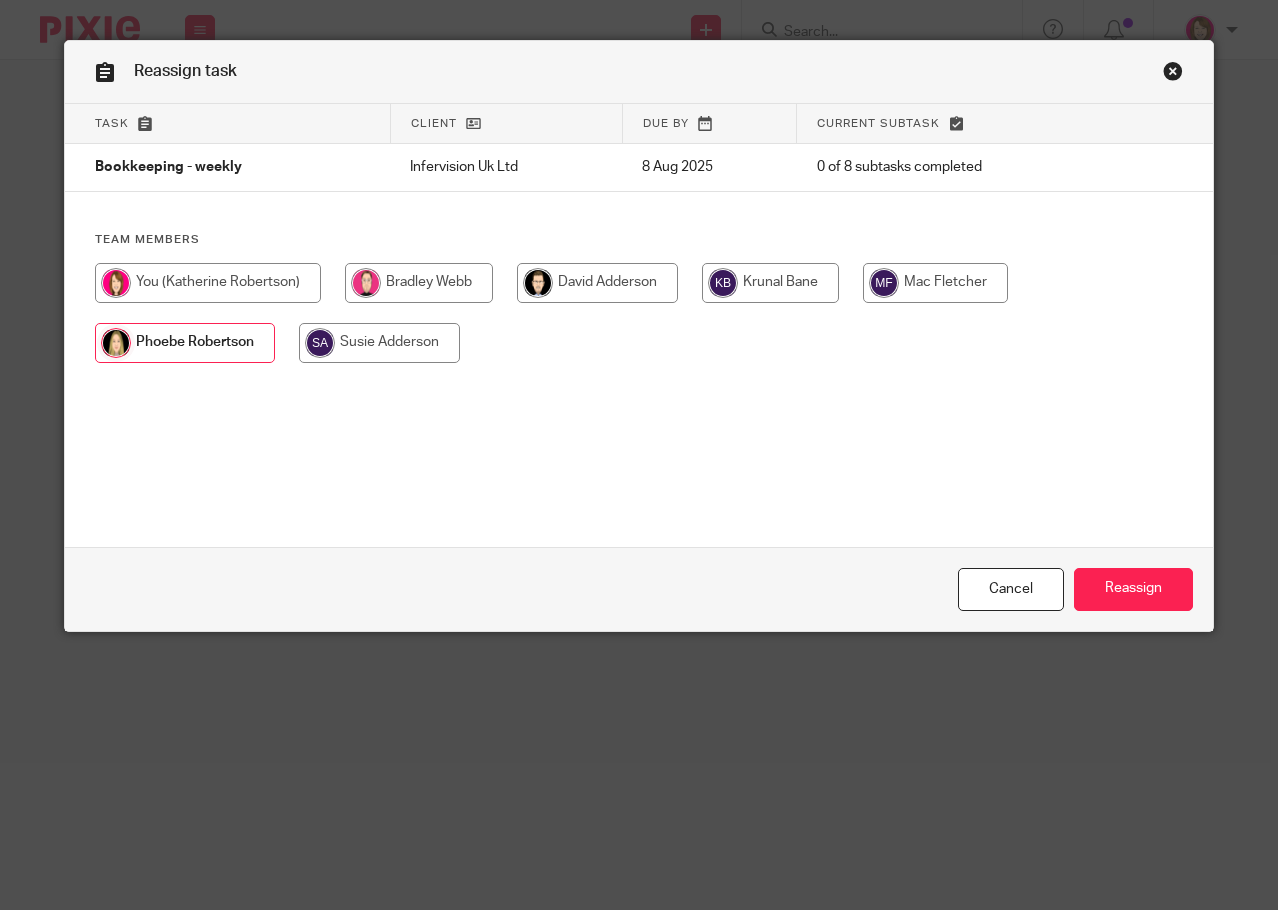 scroll, scrollTop: 0, scrollLeft: 0, axis: both 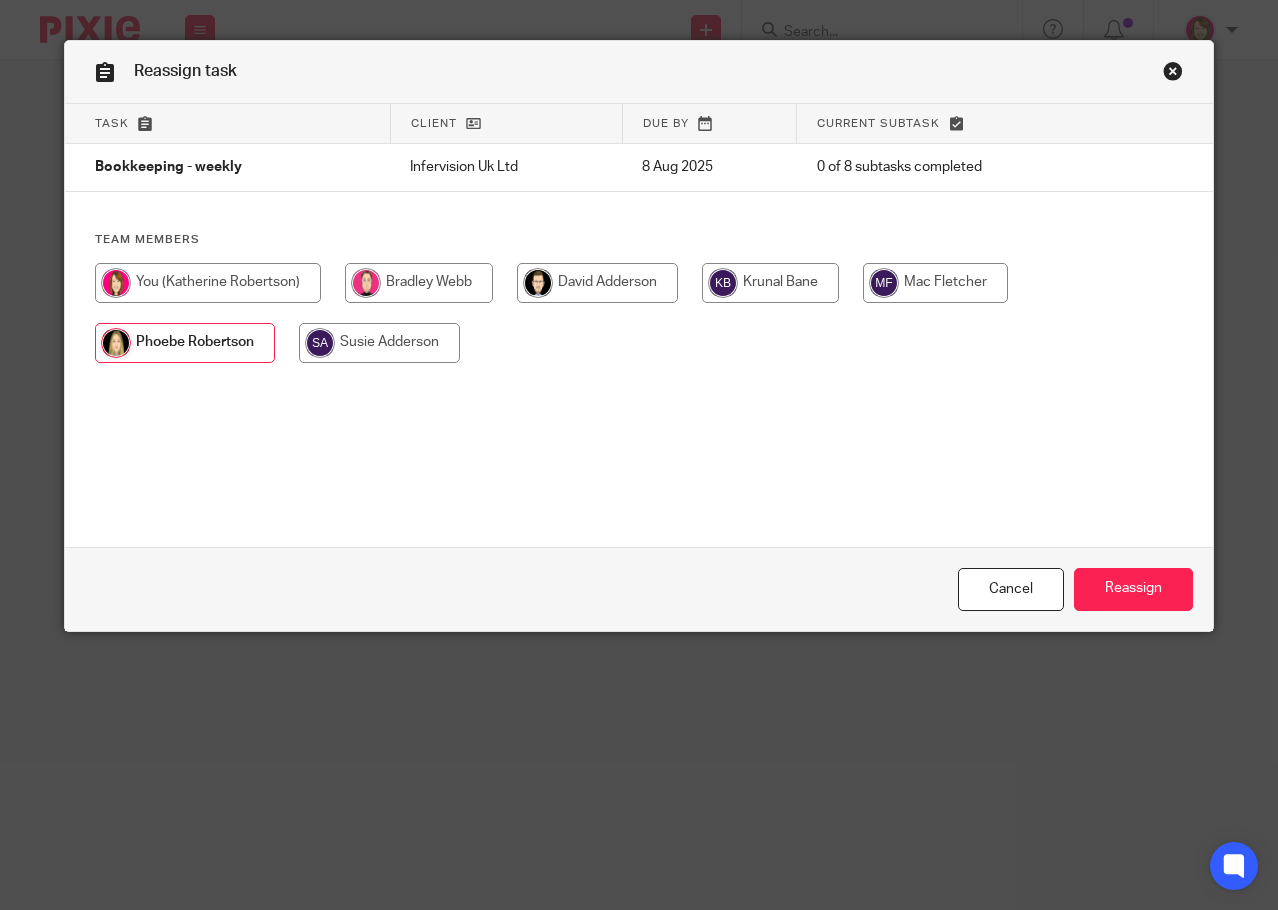 click at bounding box center (379, 343) 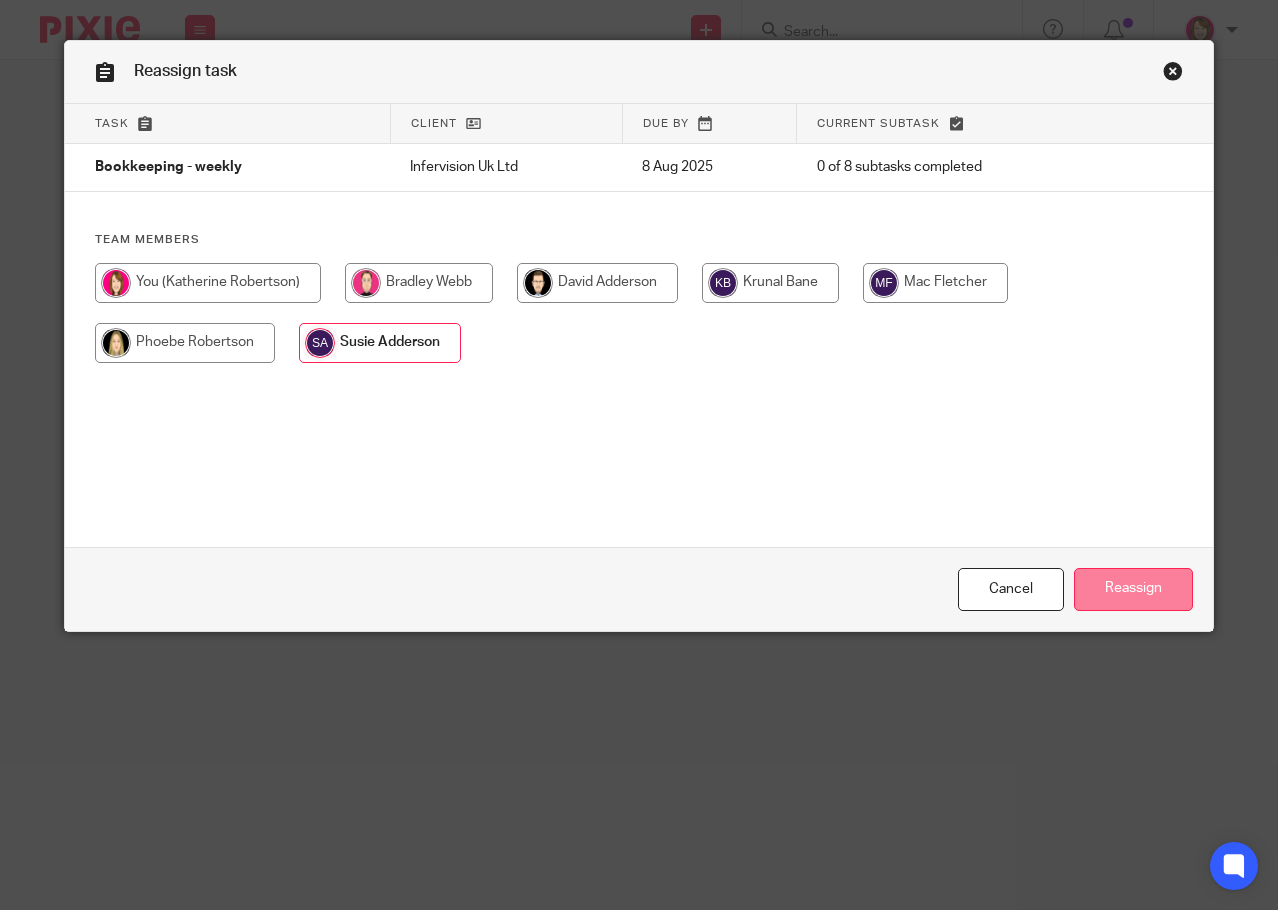 click on "Reassign" at bounding box center (1133, 589) 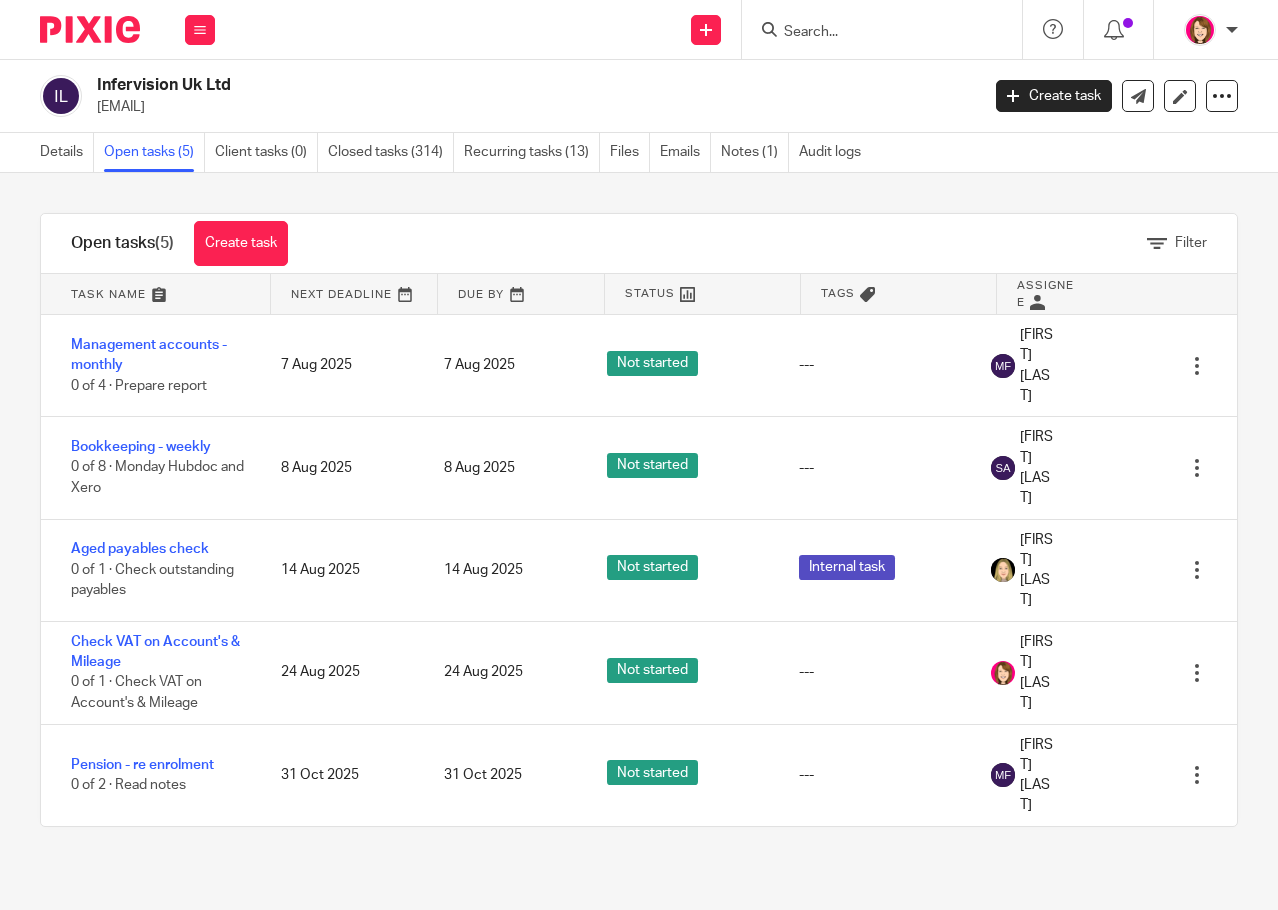 scroll, scrollTop: 0, scrollLeft: 0, axis: both 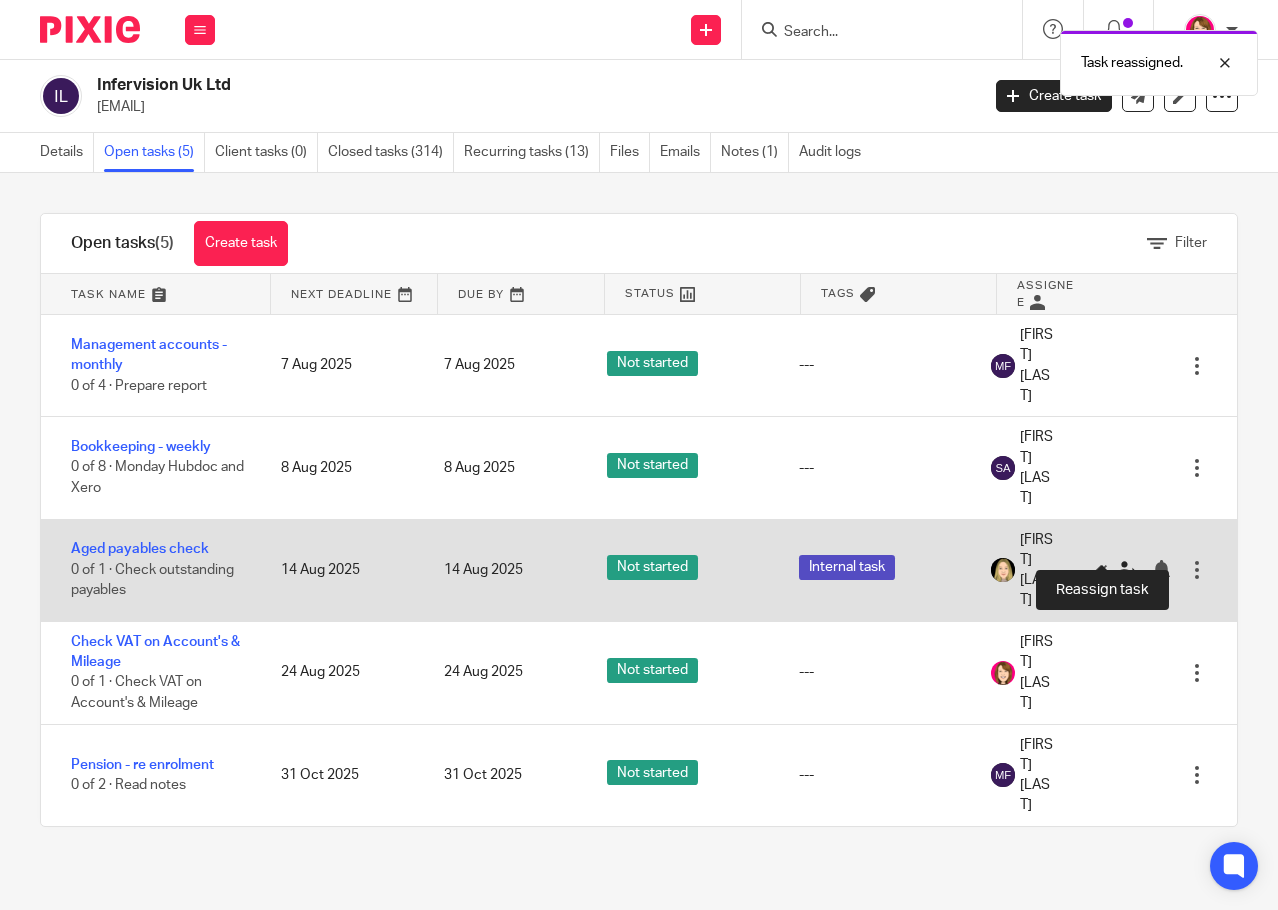 click at bounding box center [1127, 570] 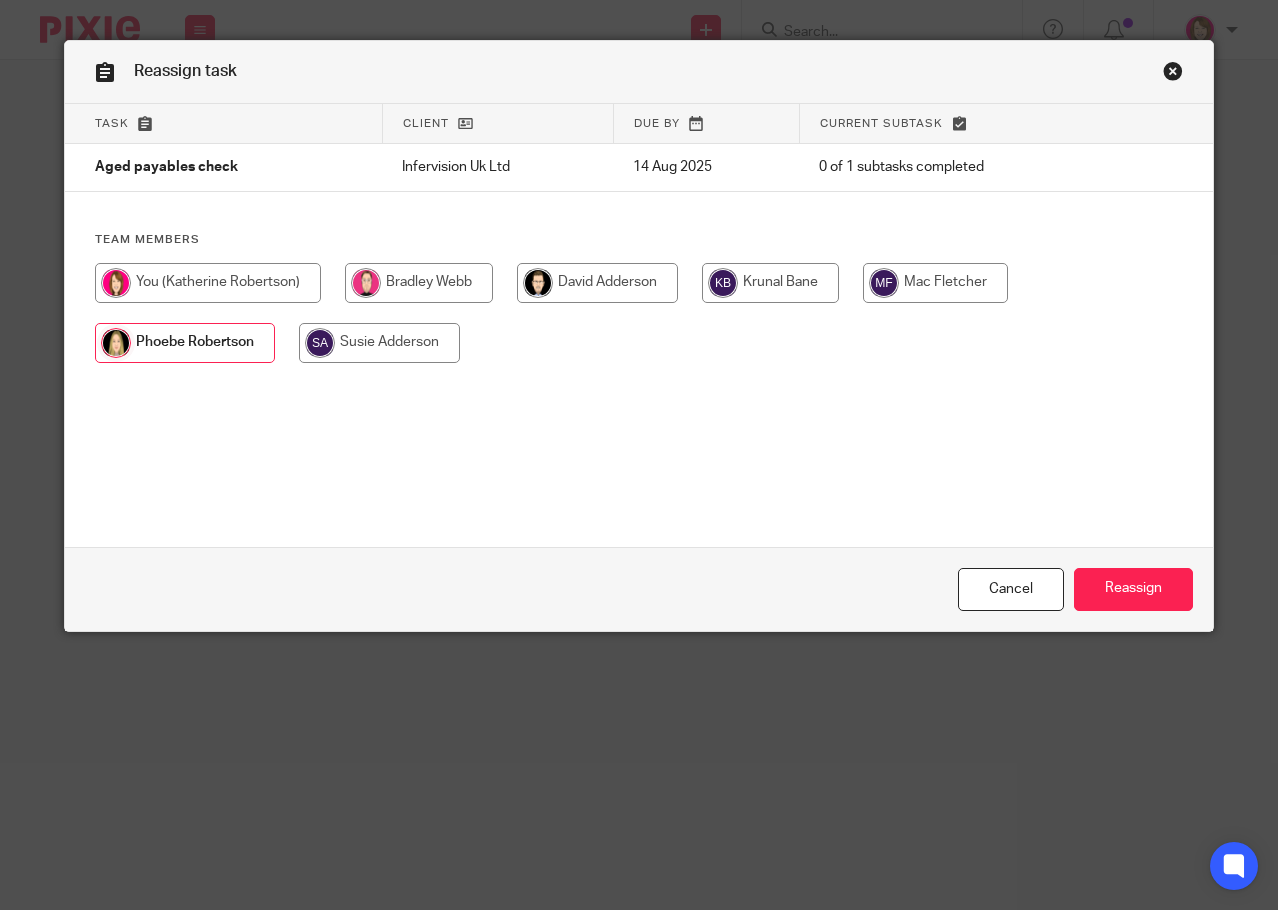scroll, scrollTop: 0, scrollLeft: 0, axis: both 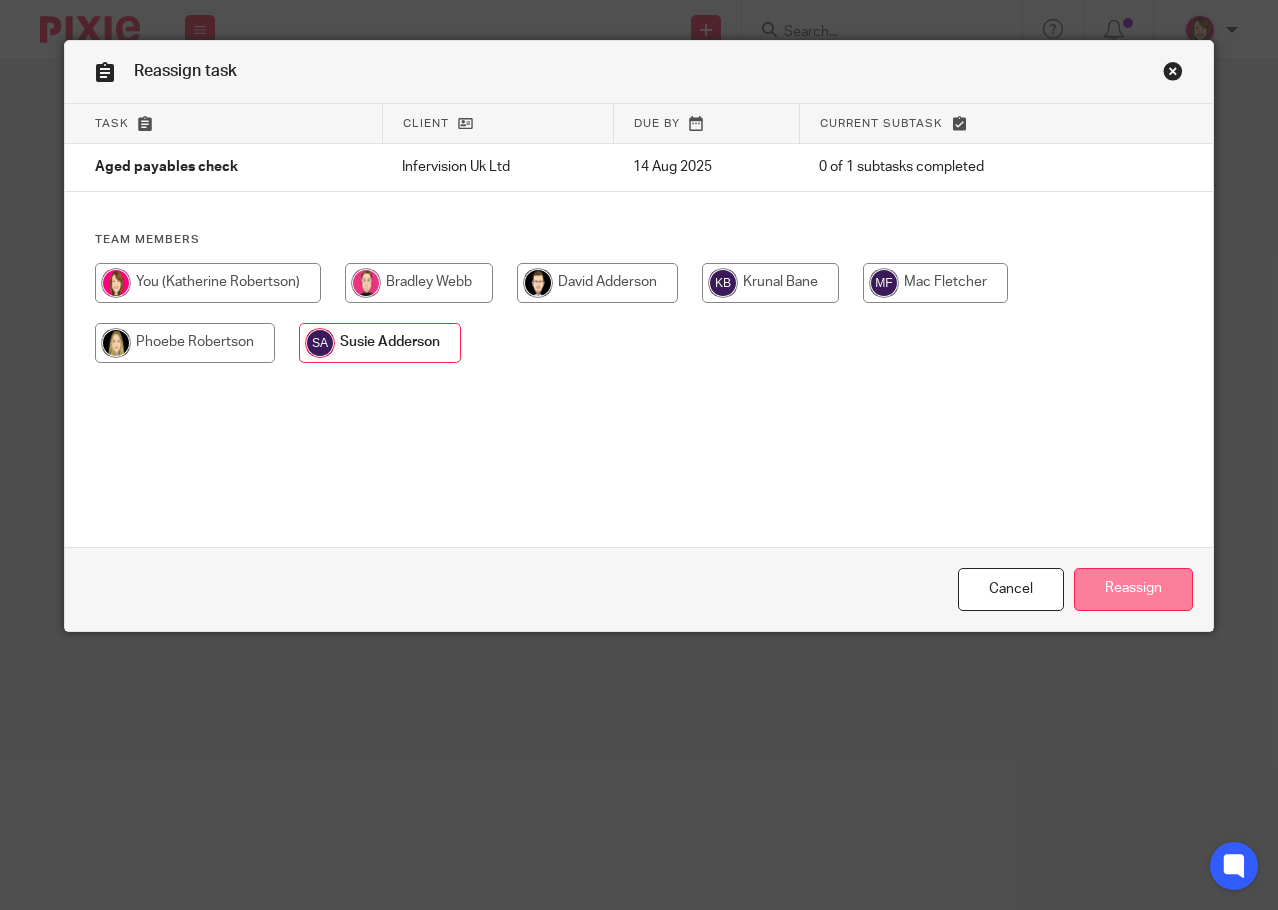 click on "Reassign" at bounding box center [1133, 589] 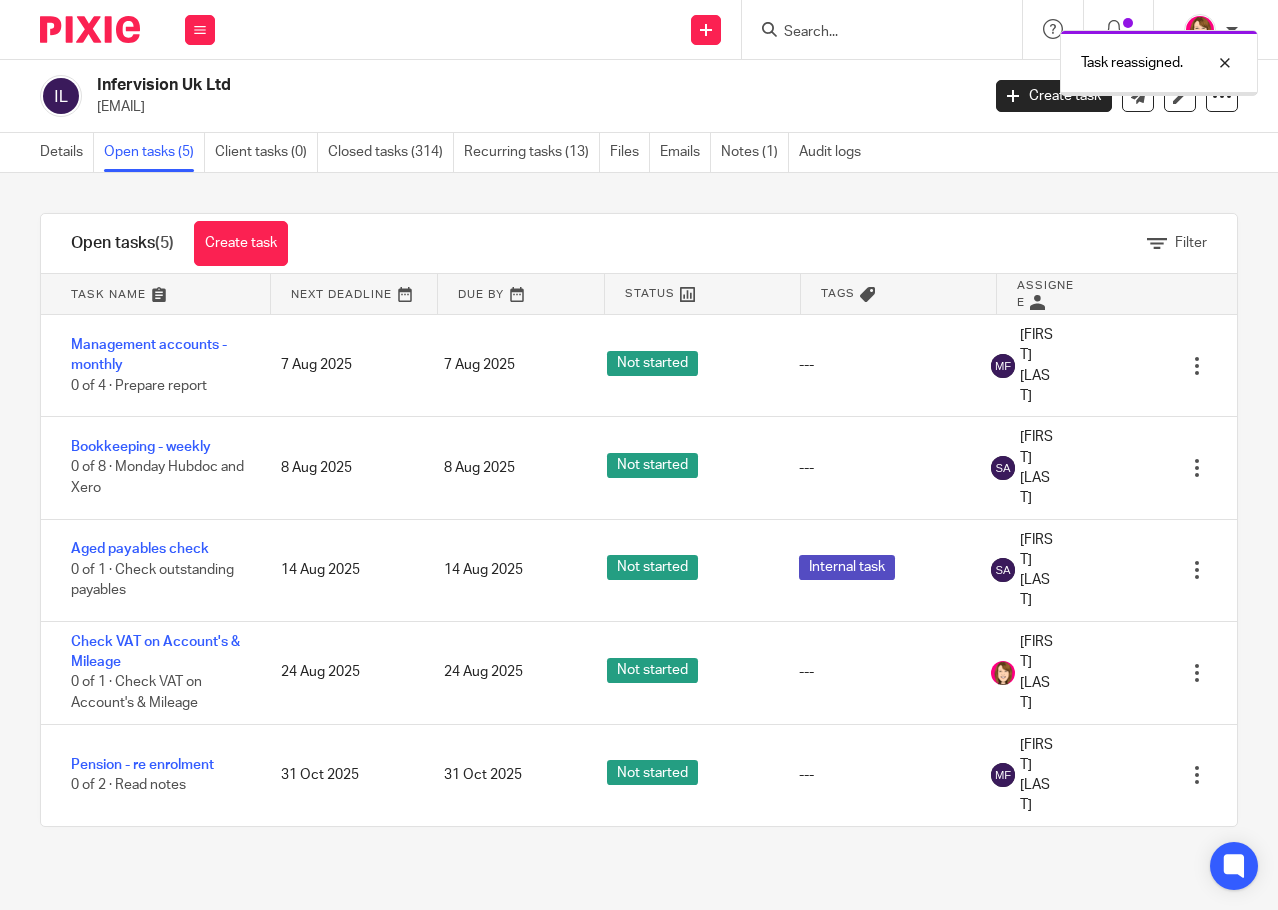scroll, scrollTop: 0, scrollLeft: 0, axis: both 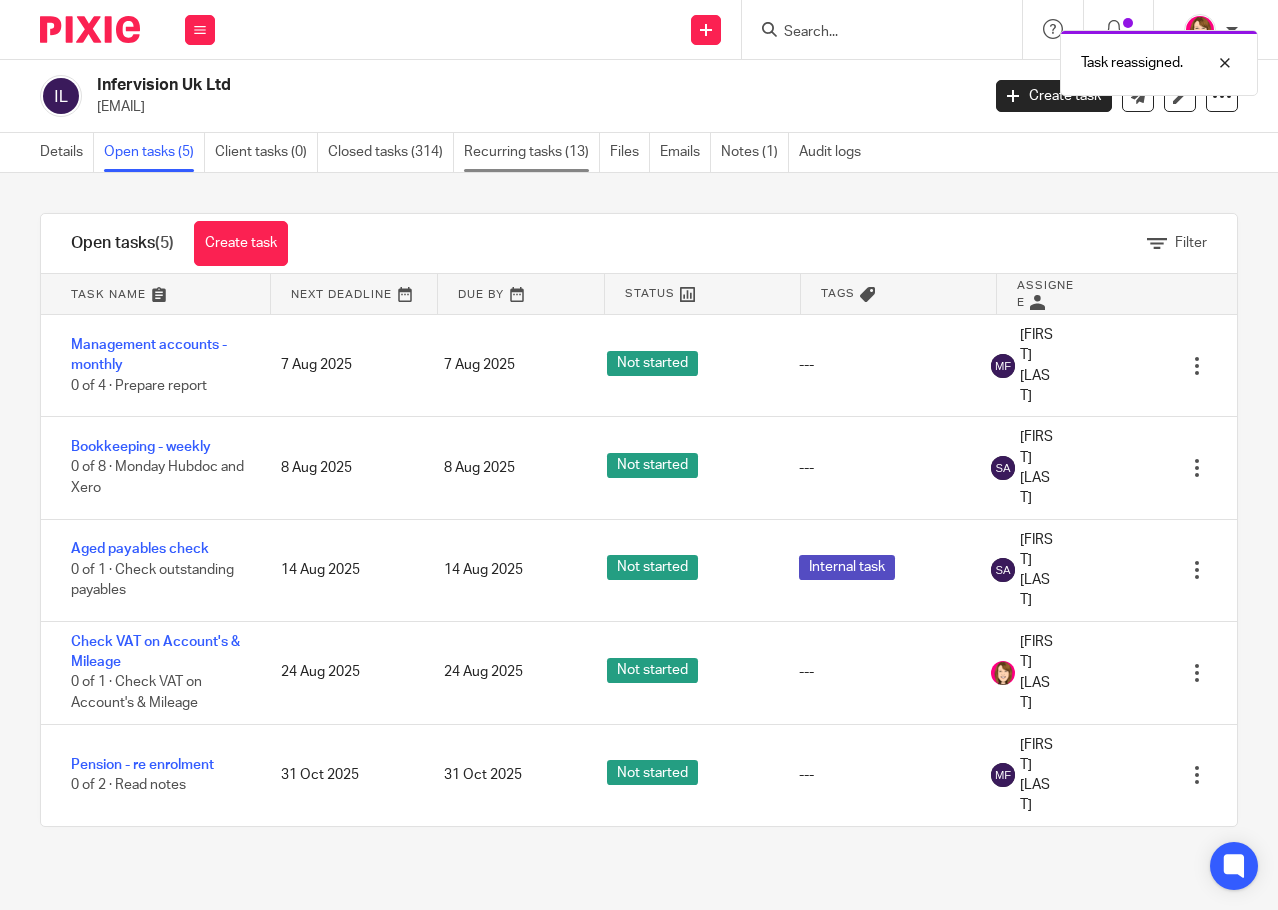 click on "Recurring tasks (13)" at bounding box center (532, 152) 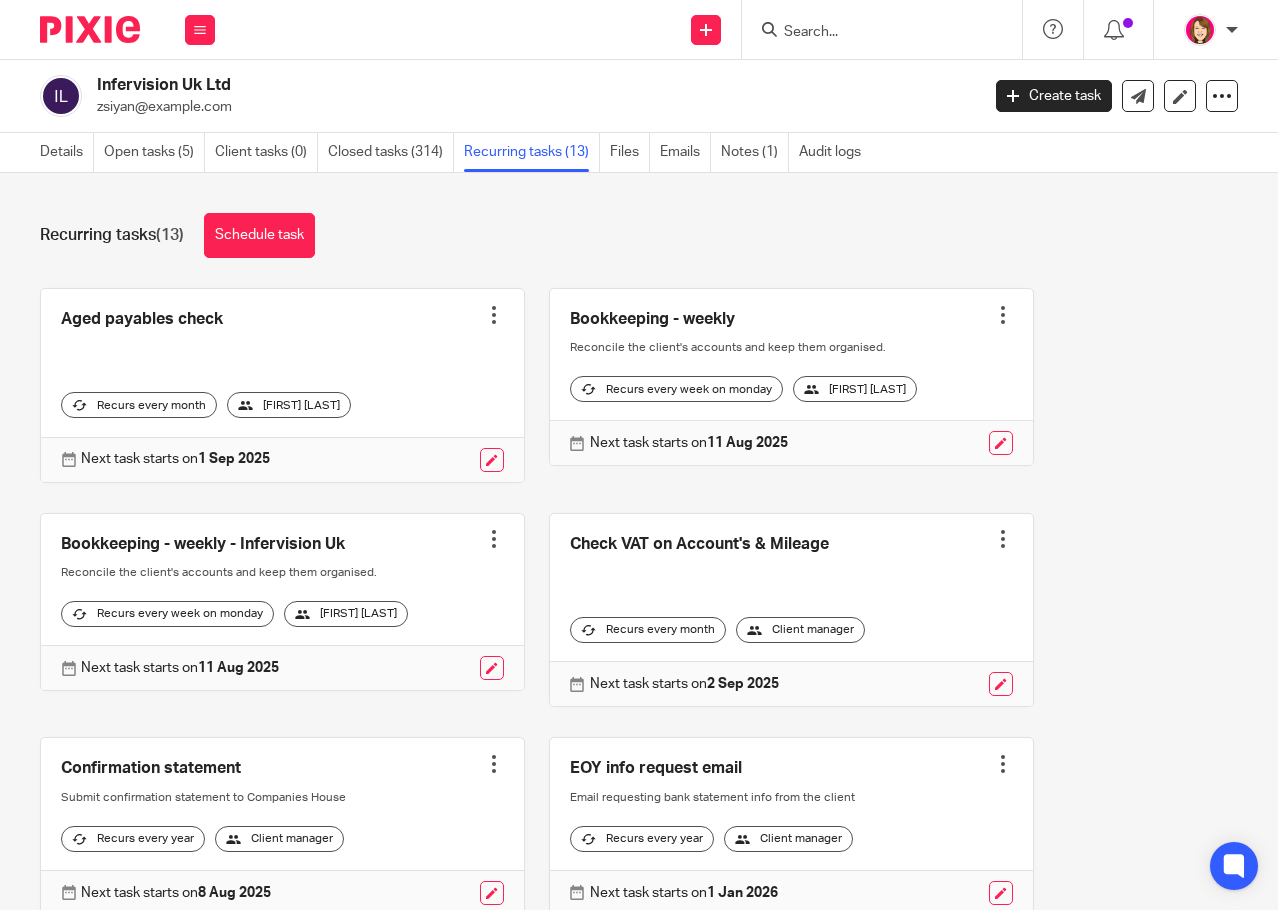 scroll, scrollTop: 0, scrollLeft: 0, axis: both 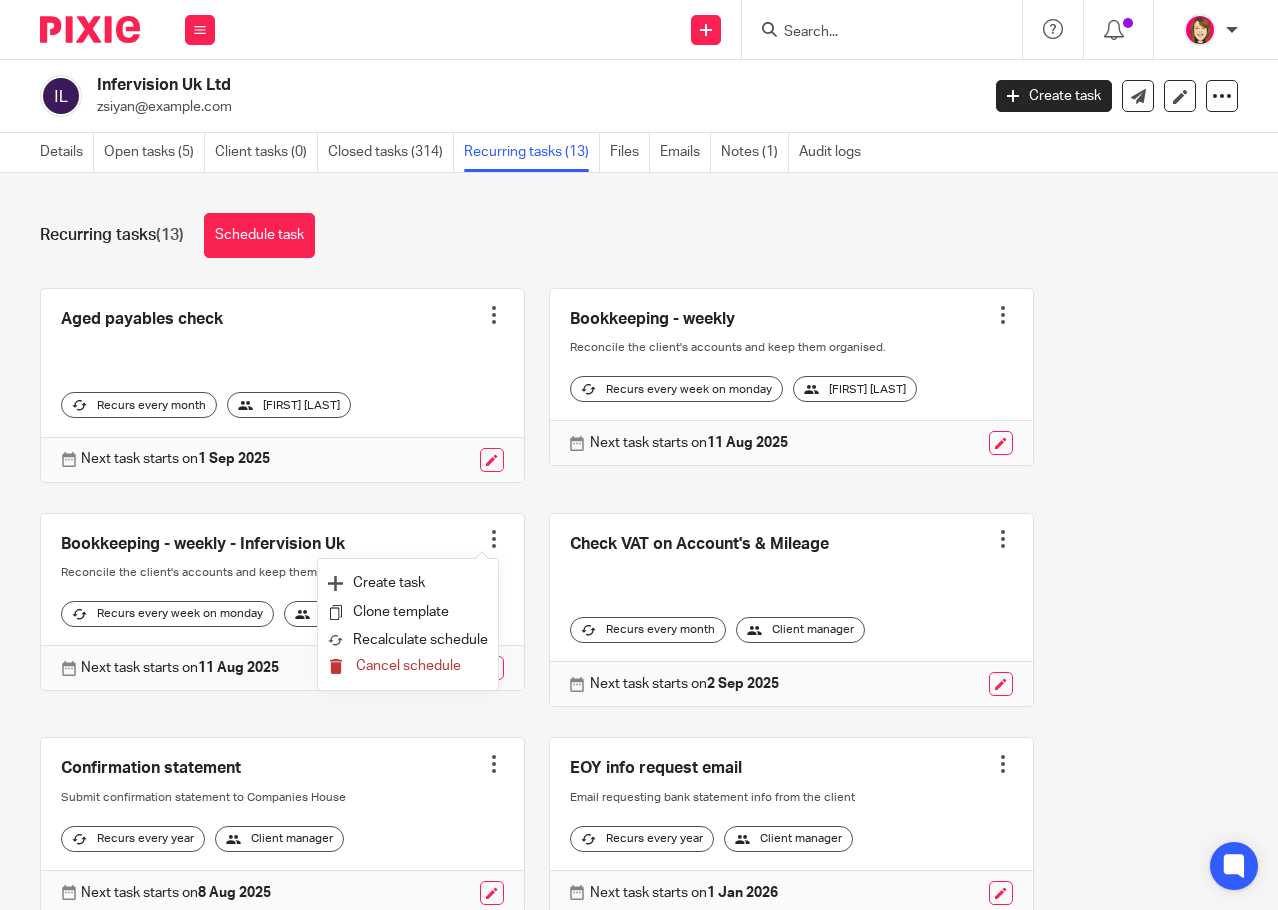 click on "Cancel schedule" at bounding box center [408, 666] 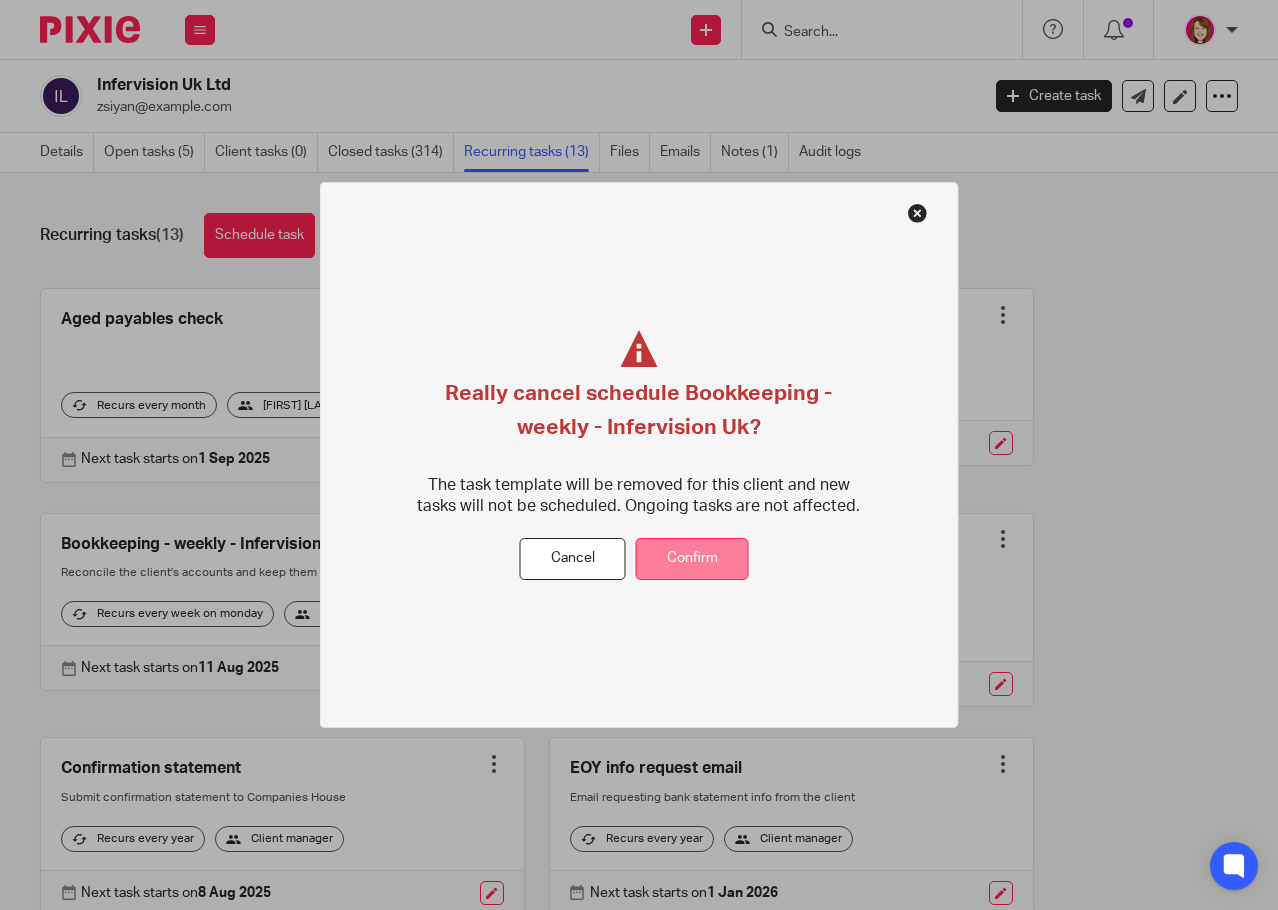 click on "Confirm" at bounding box center (692, 559) 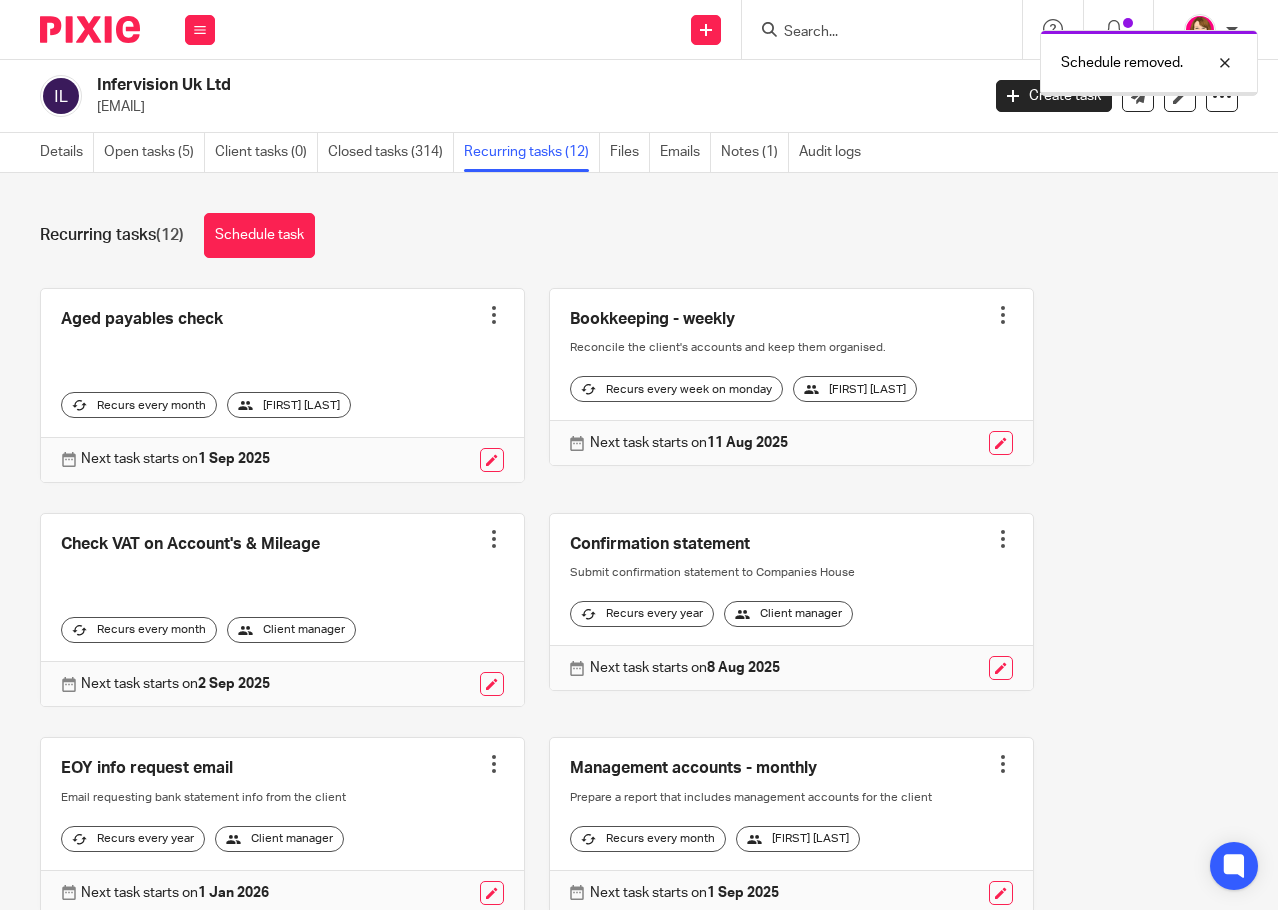 scroll, scrollTop: 0, scrollLeft: 0, axis: both 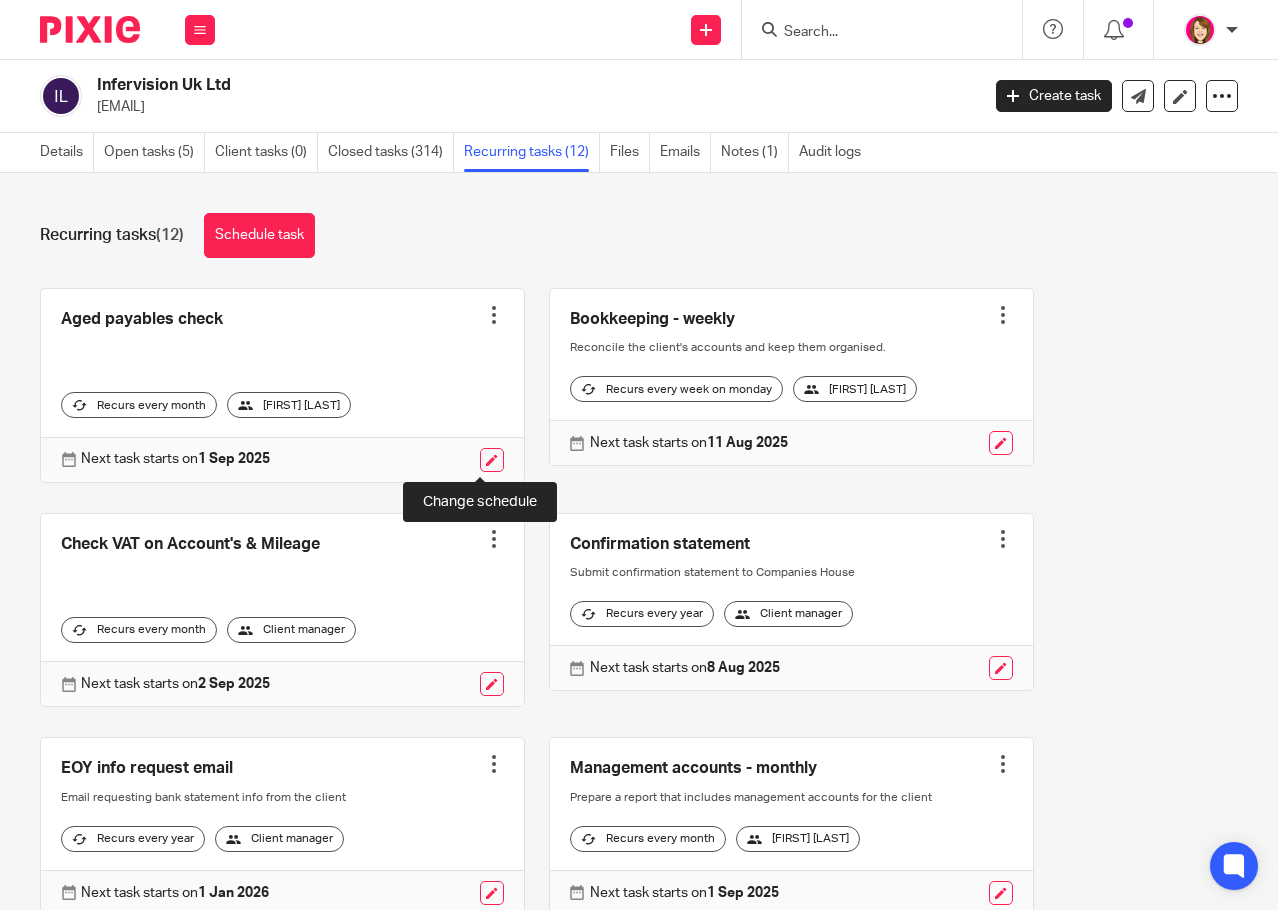 click at bounding box center (492, 460) 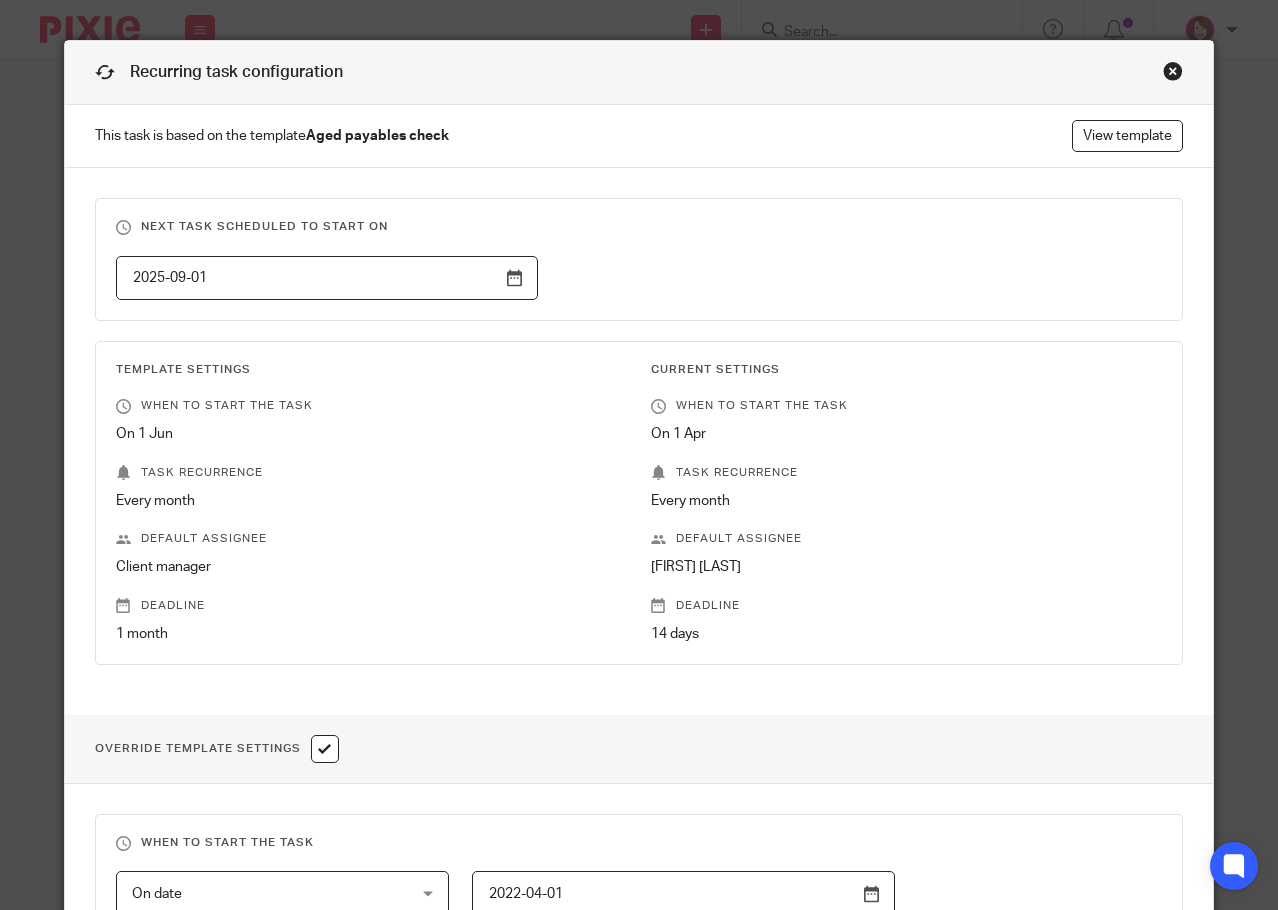 scroll, scrollTop: 0, scrollLeft: 0, axis: both 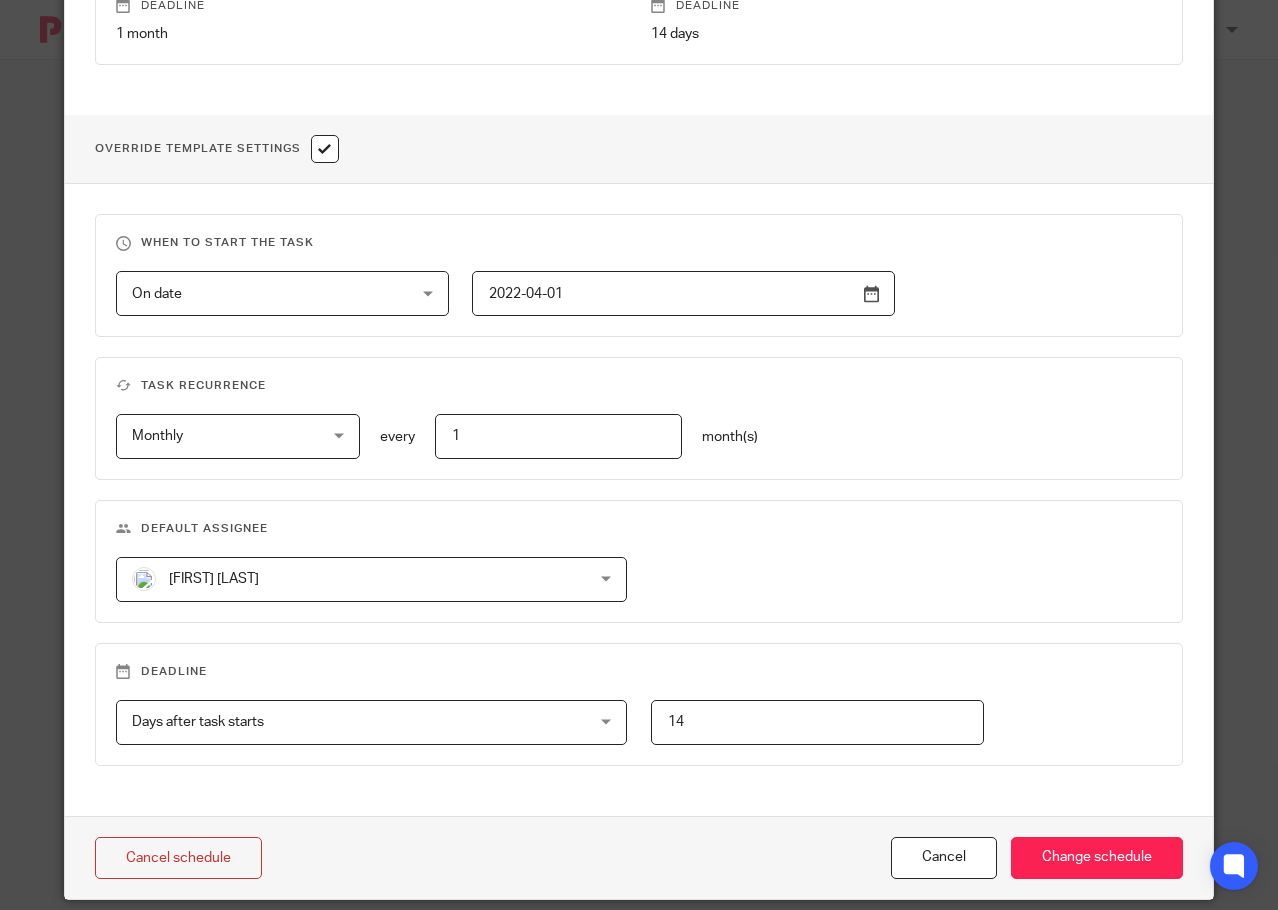click on "[FIRST] [LAST]" at bounding box center [329, 579] 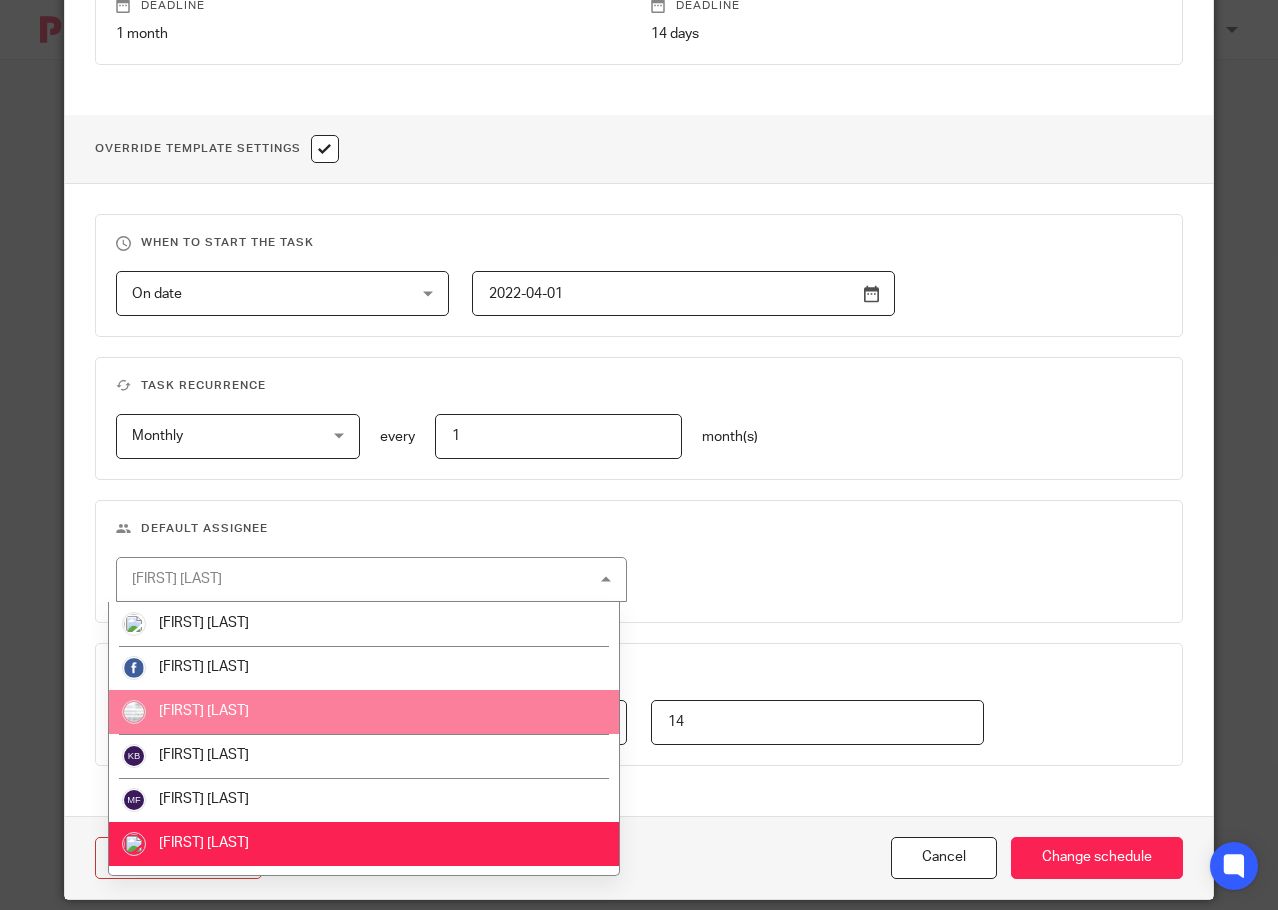 scroll, scrollTop: 35, scrollLeft: 0, axis: vertical 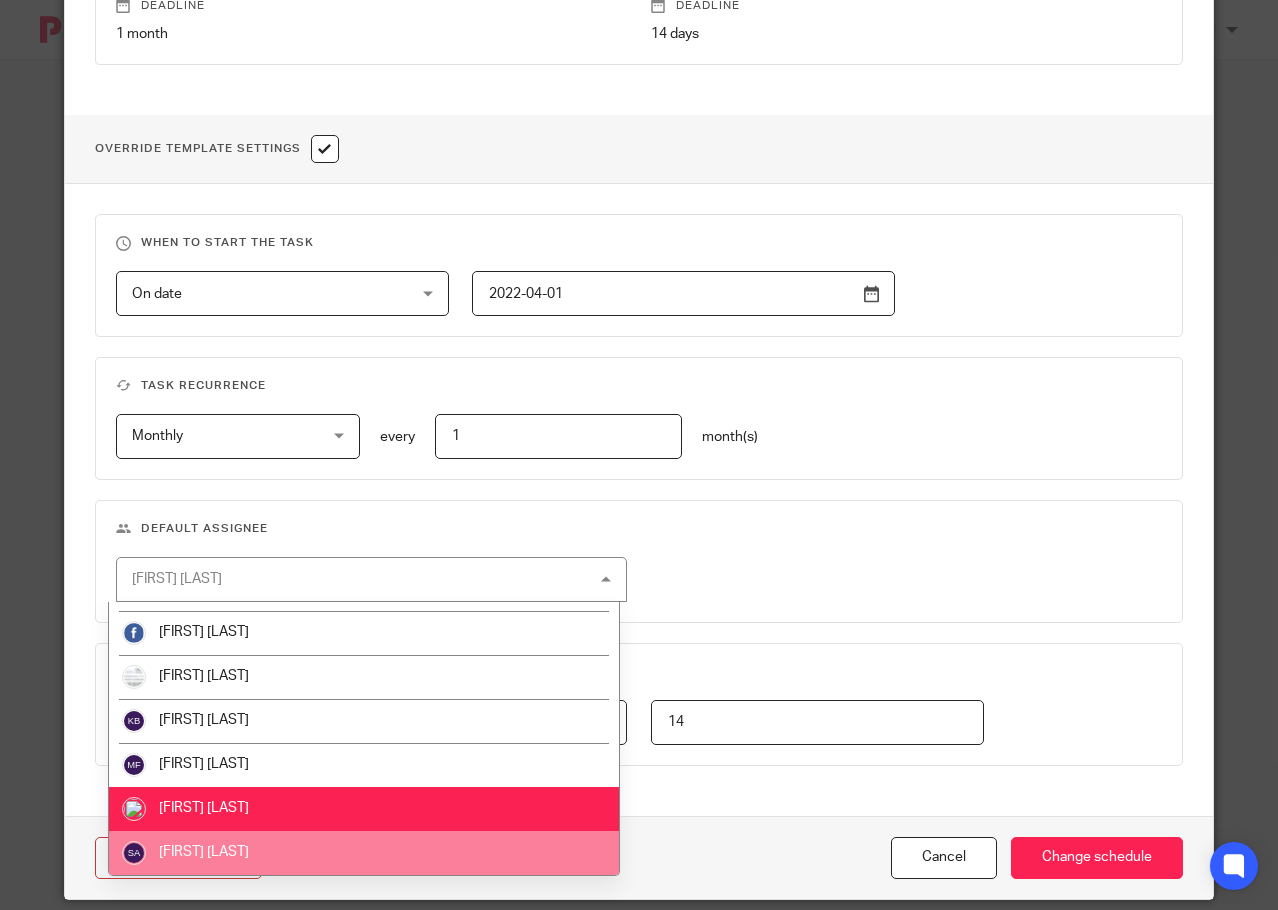 click on "[FIRST] [LAST]" at bounding box center (363, 853) 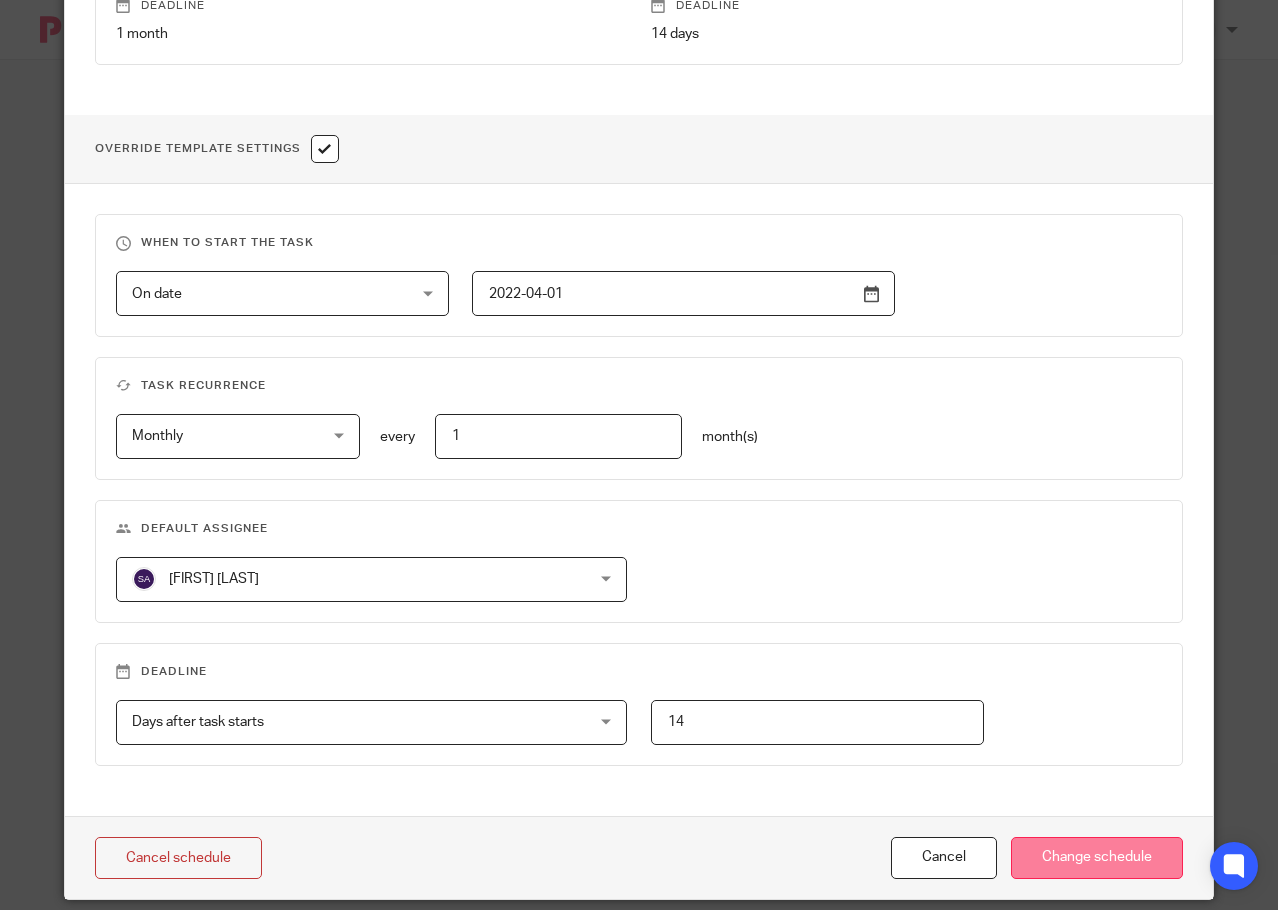 click on "Change schedule" at bounding box center (1097, 858) 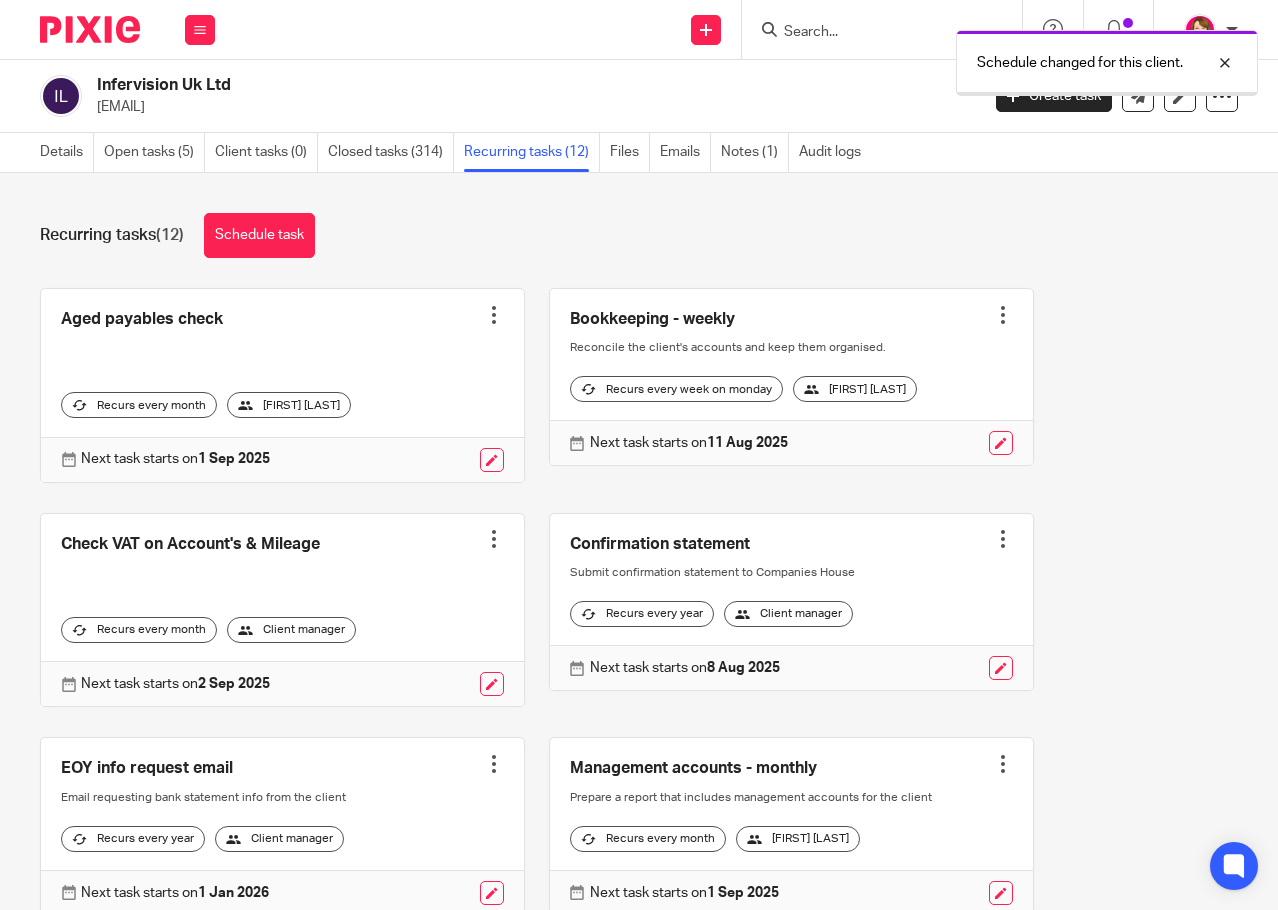 scroll, scrollTop: 0, scrollLeft: 0, axis: both 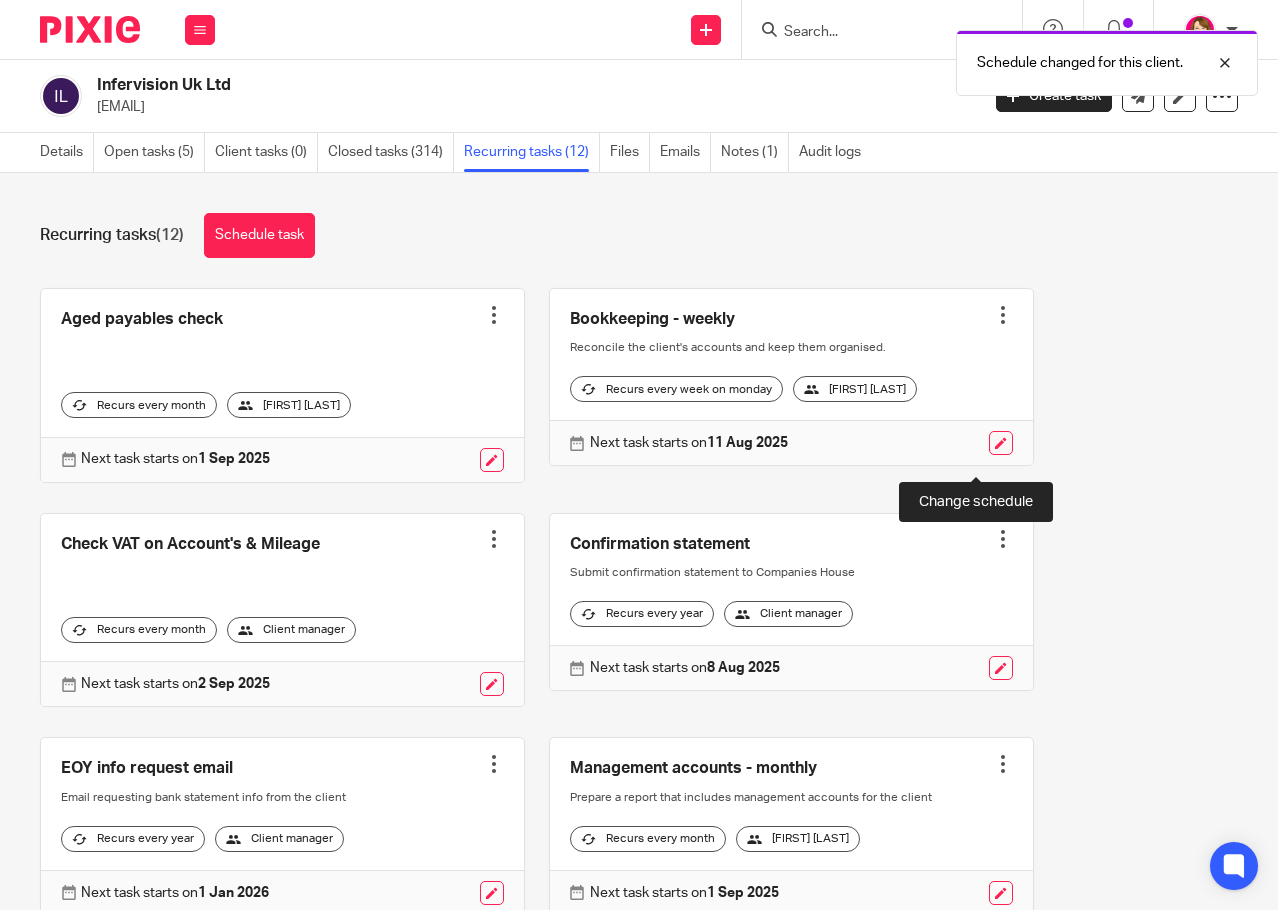 click at bounding box center (1001, 443) 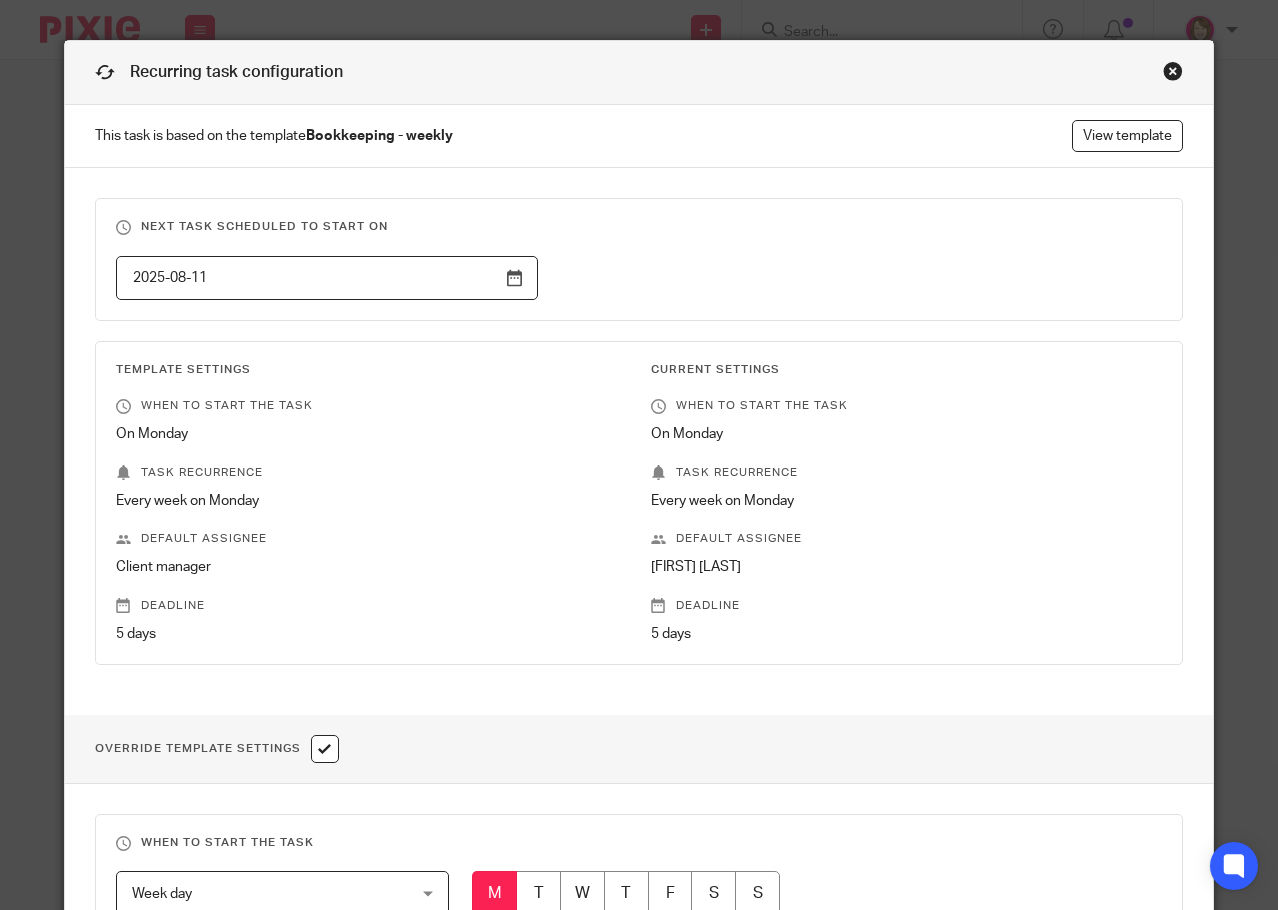 scroll, scrollTop: 0, scrollLeft: 0, axis: both 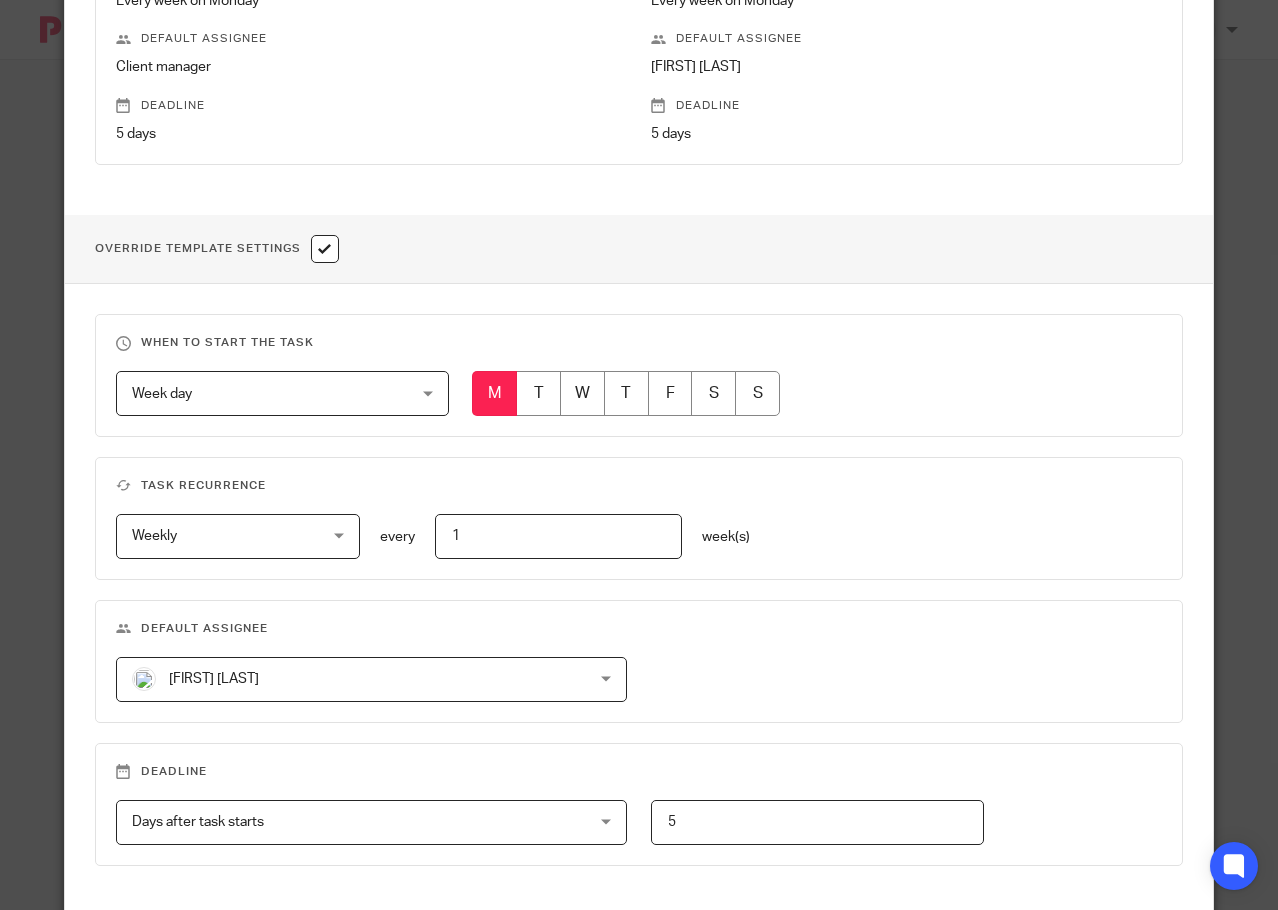 click on "Phoebe Robertson
Phoebe Robertson" at bounding box center [371, 679] 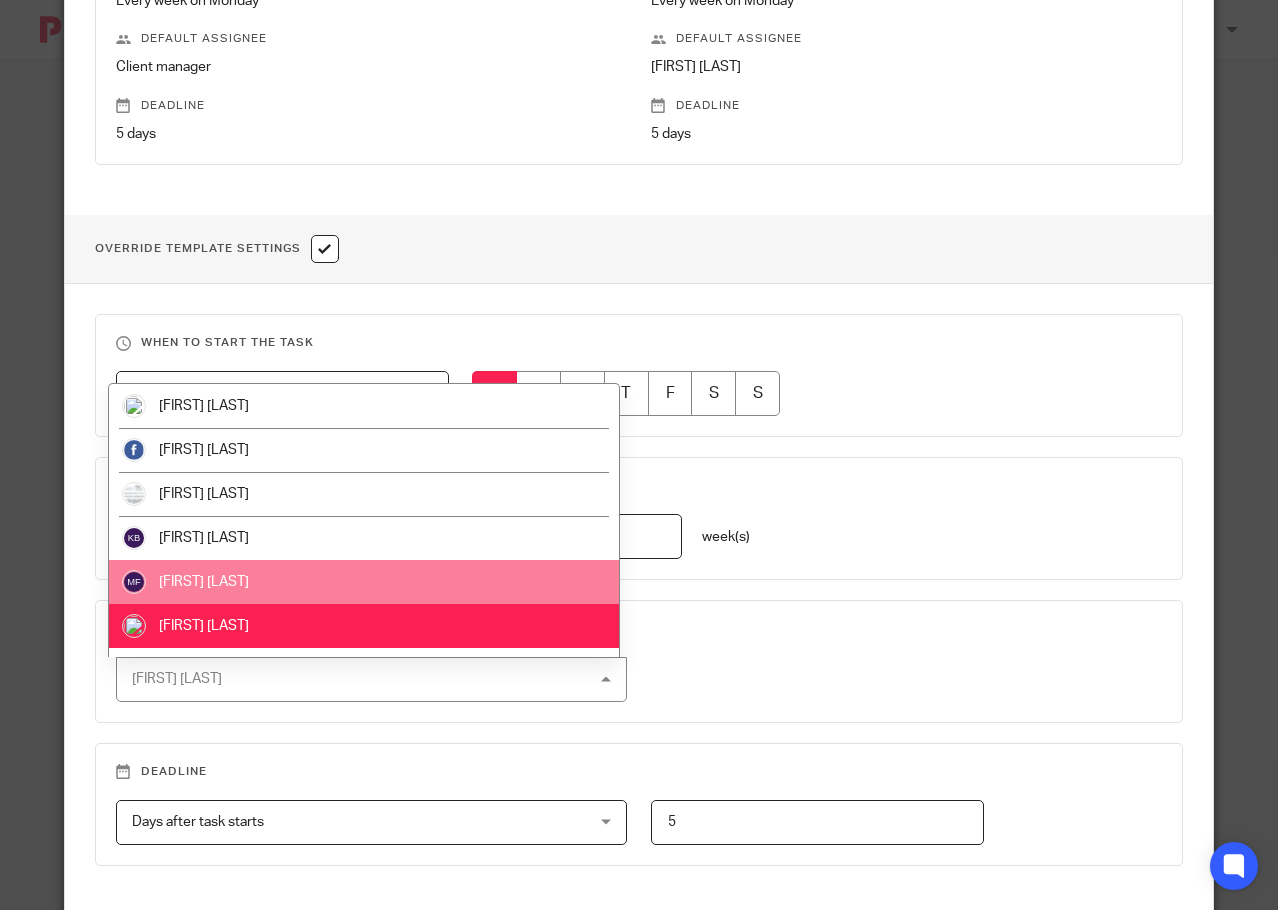 scroll, scrollTop: 35, scrollLeft: 0, axis: vertical 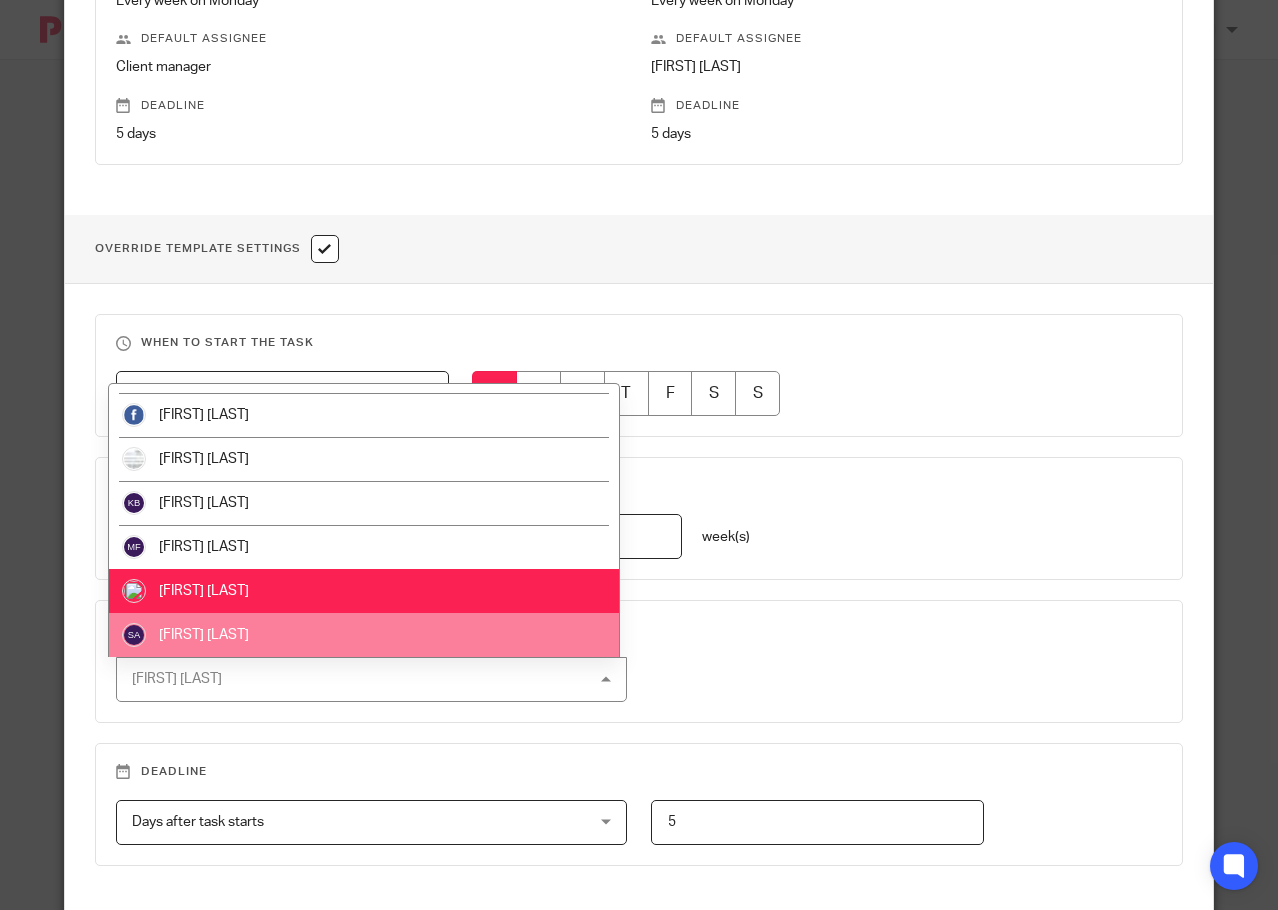 click on "[FIRST] [LAST]" at bounding box center [363, 635] 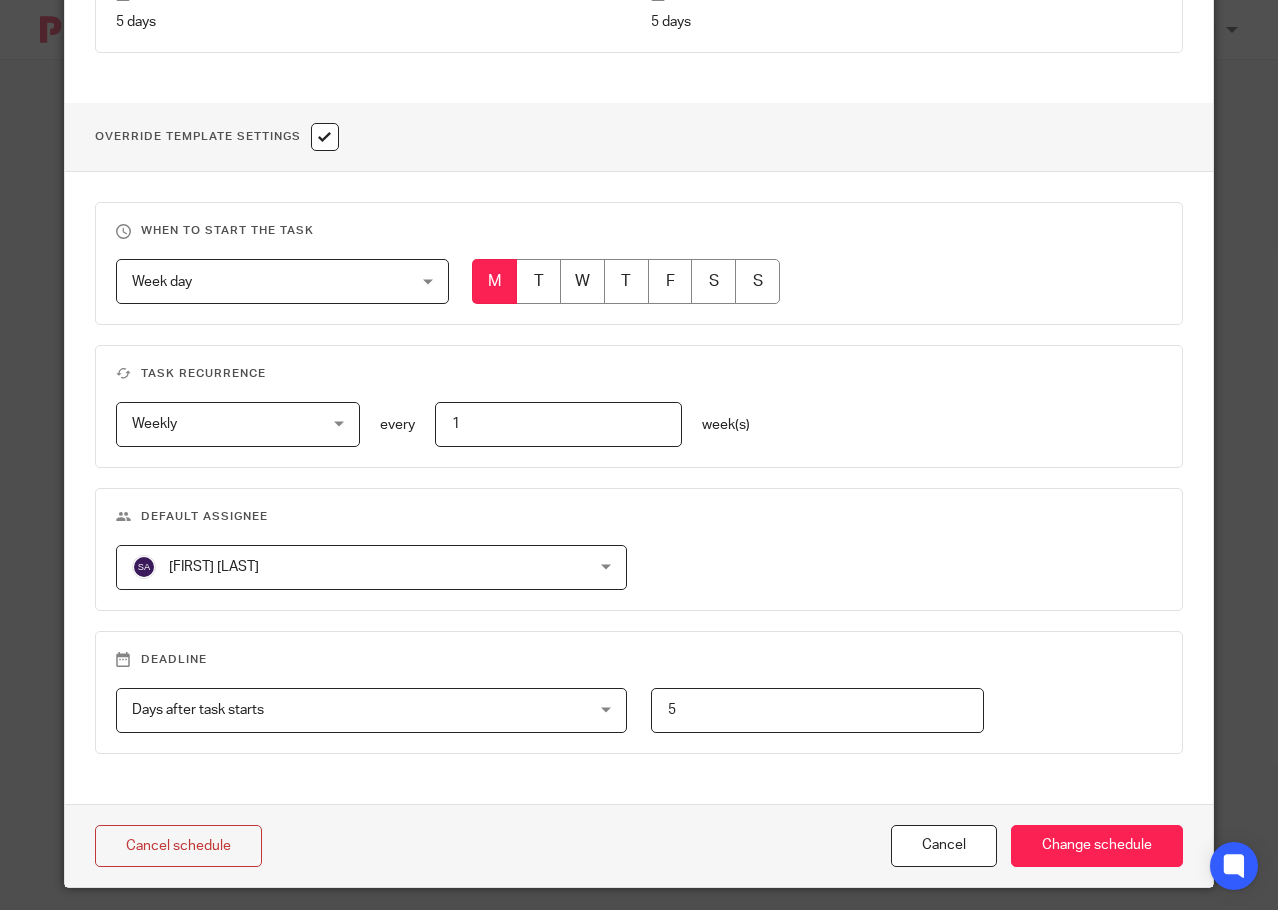 scroll, scrollTop: 630, scrollLeft: 0, axis: vertical 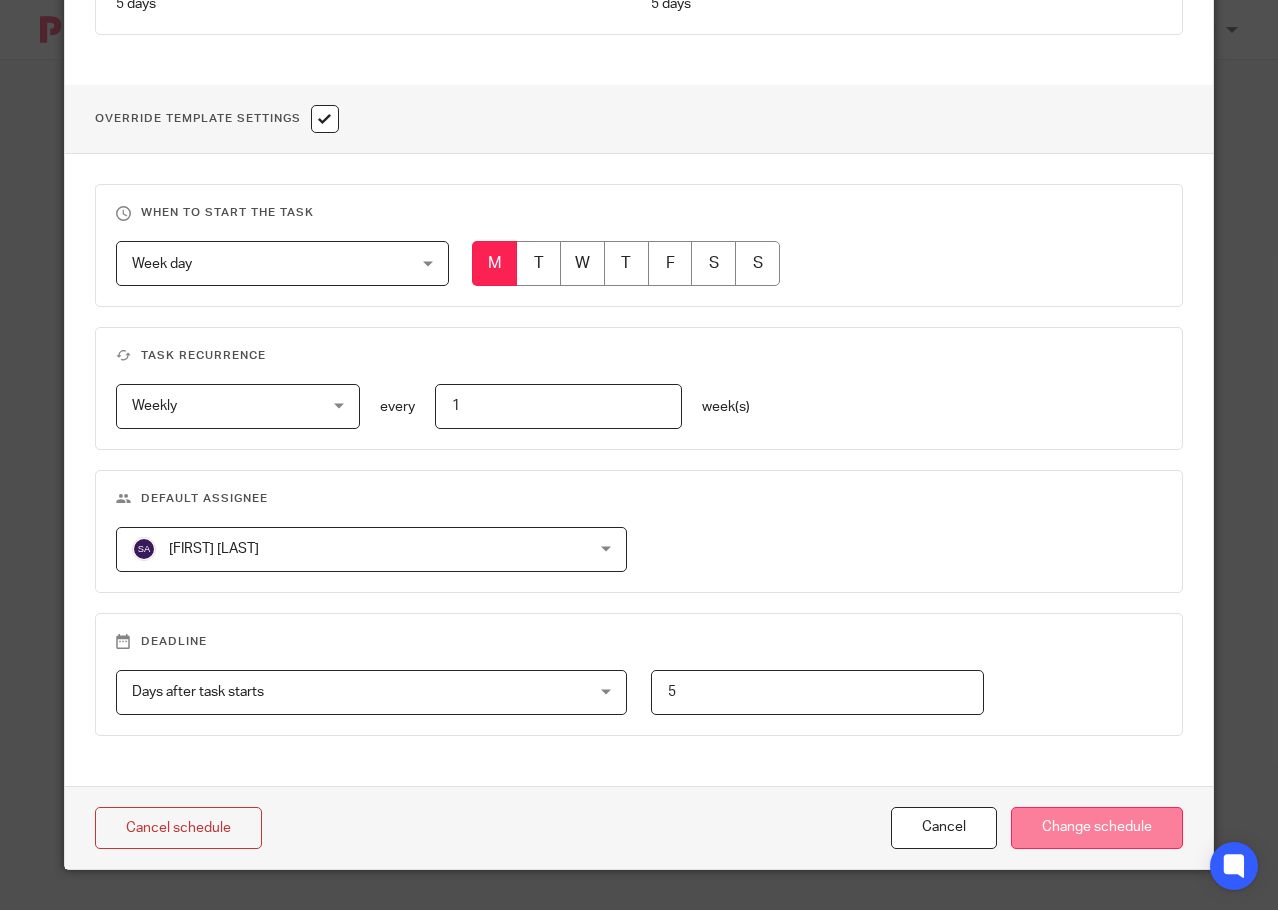 click on "Change schedule" at bounding box center [1097, 828] 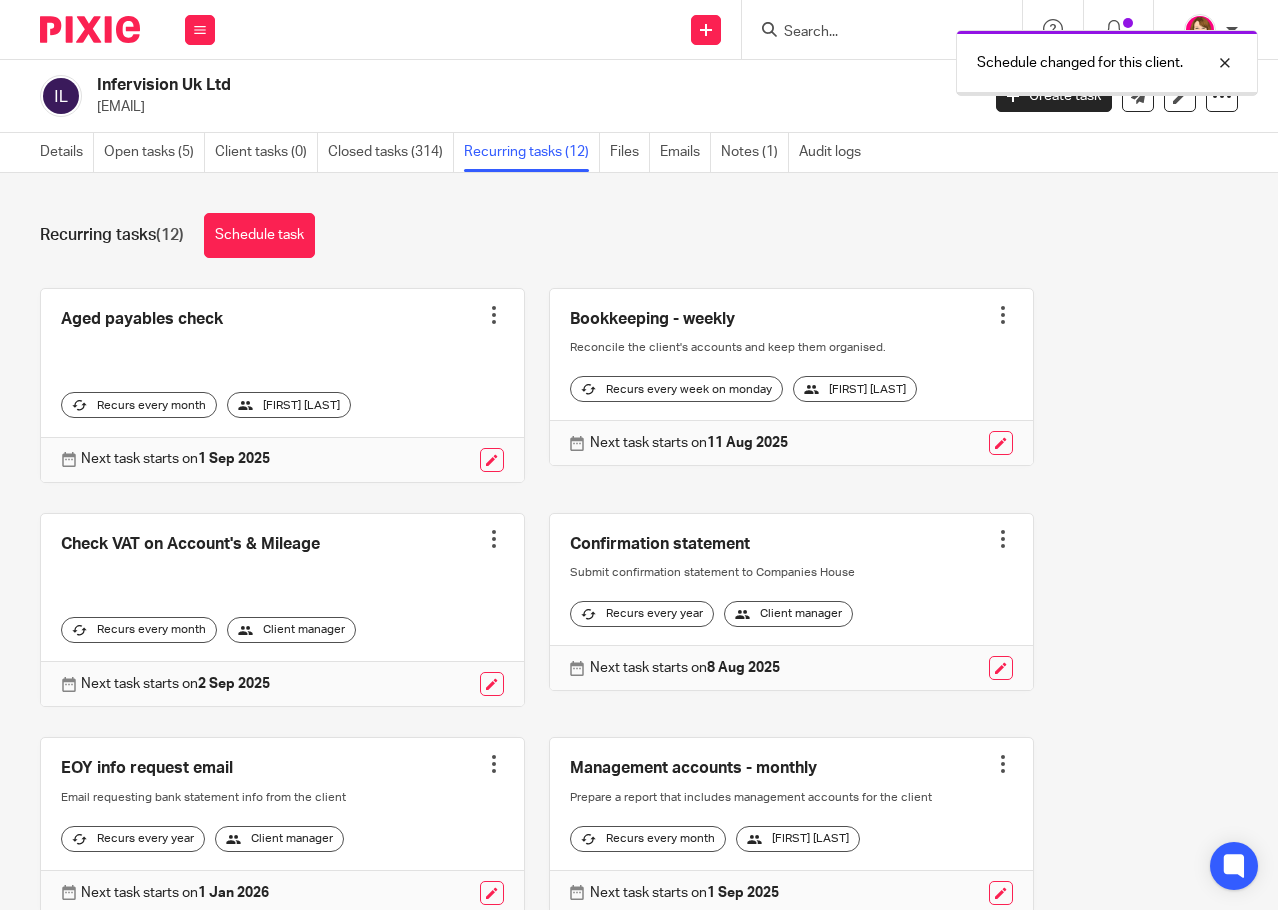 scroll, scrollTop: 0, scrollLeft: 0, axis: both 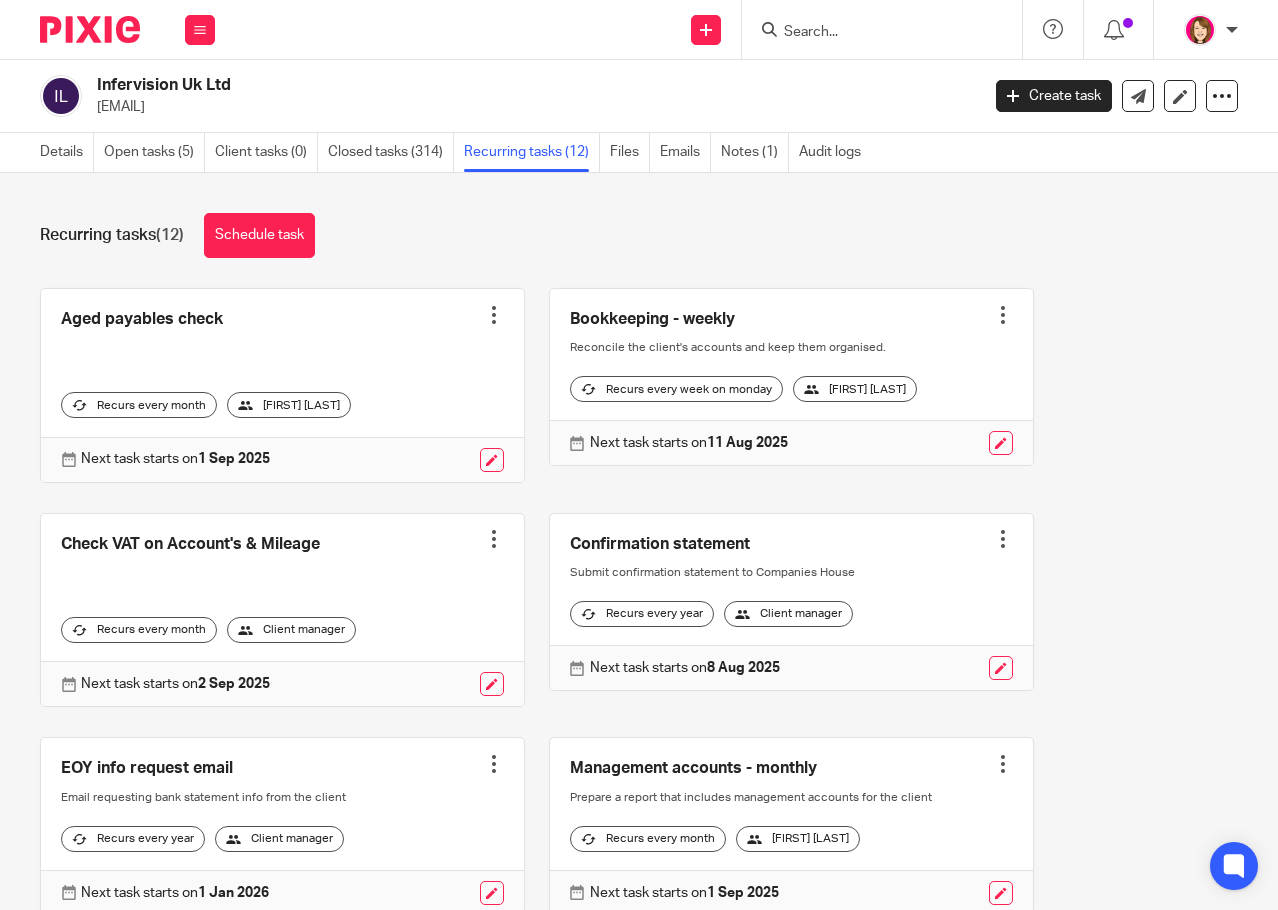 click at bounding box center (872, 33) 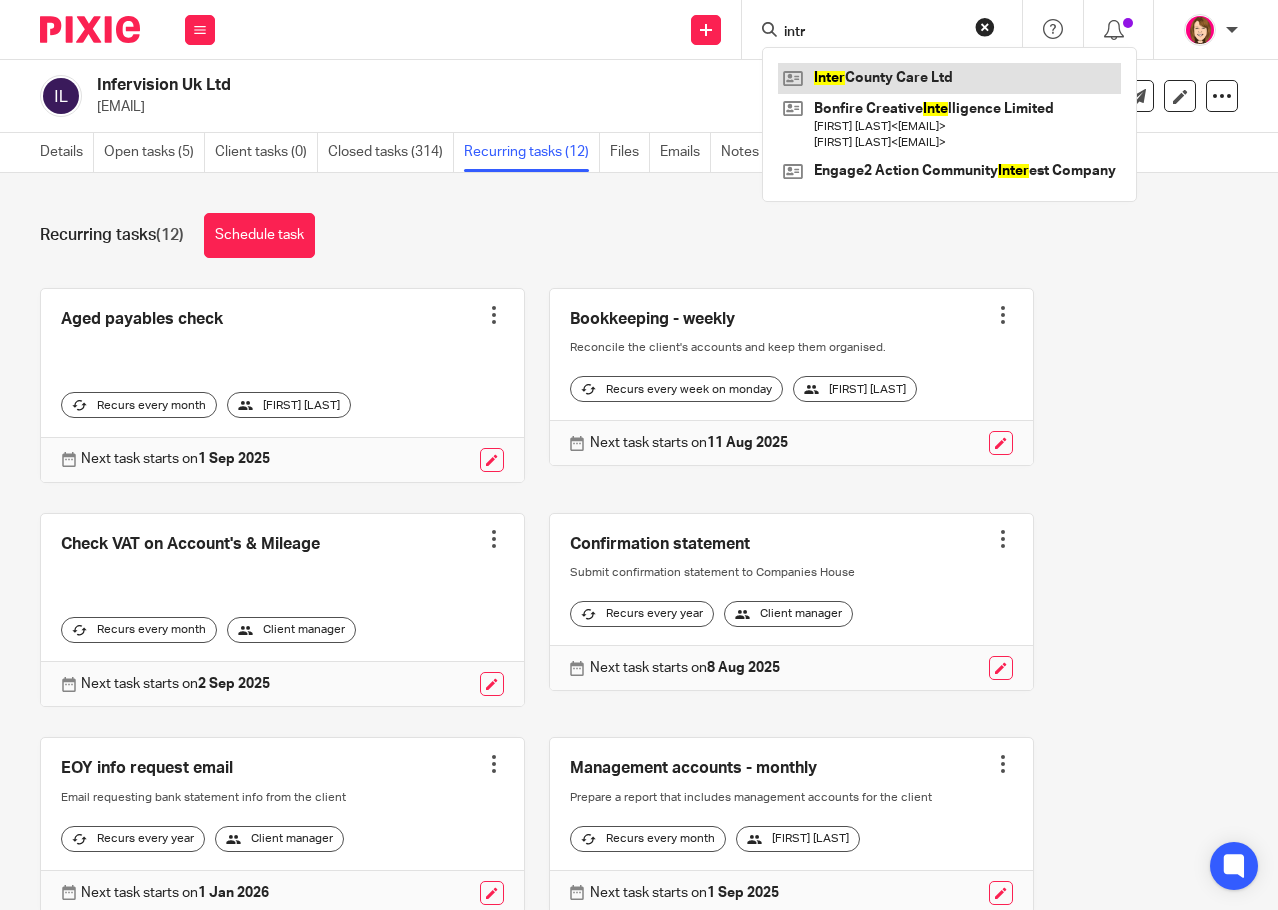 type on "intr" 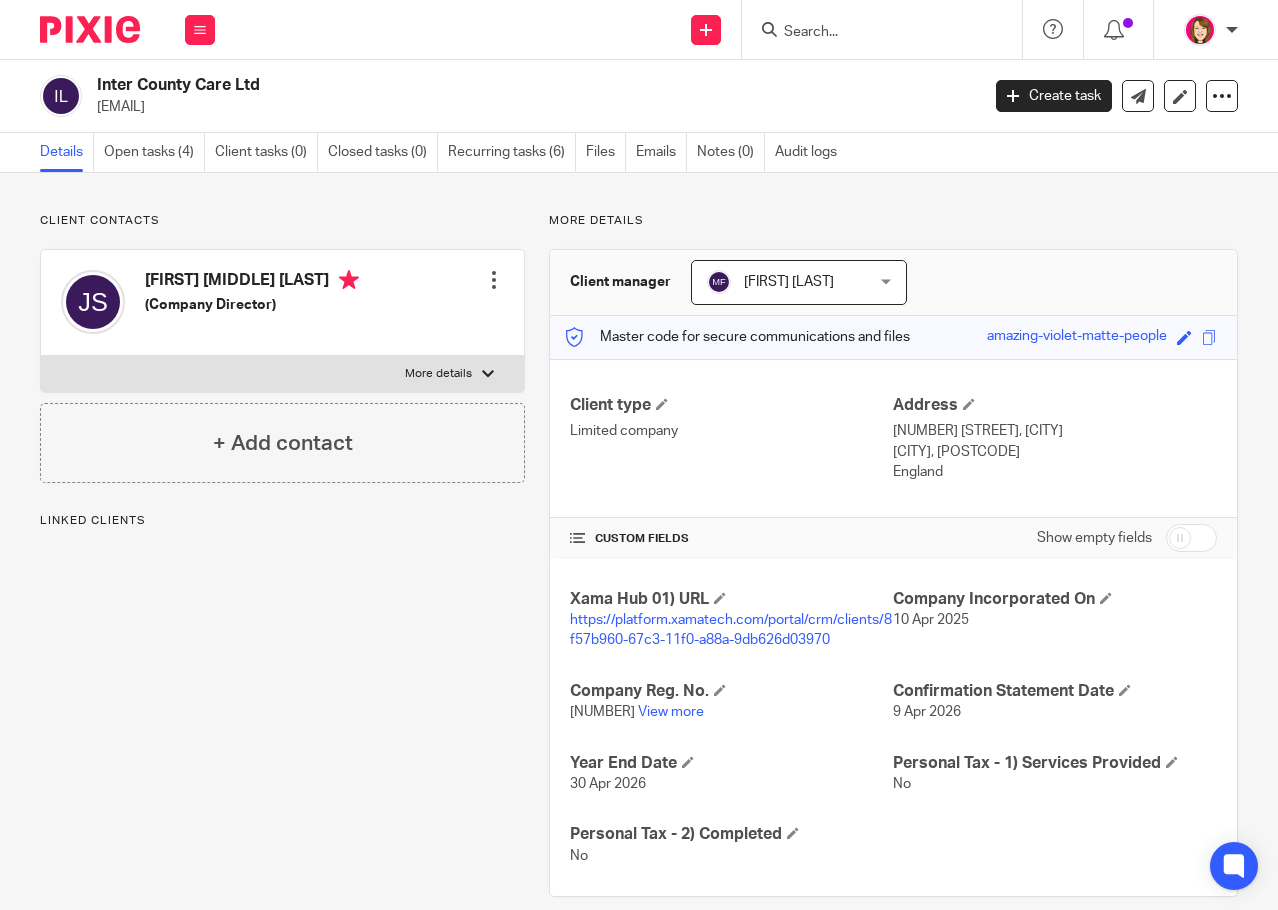 scroll, scrollTop: 0, scrollLeft: 0, axis: both 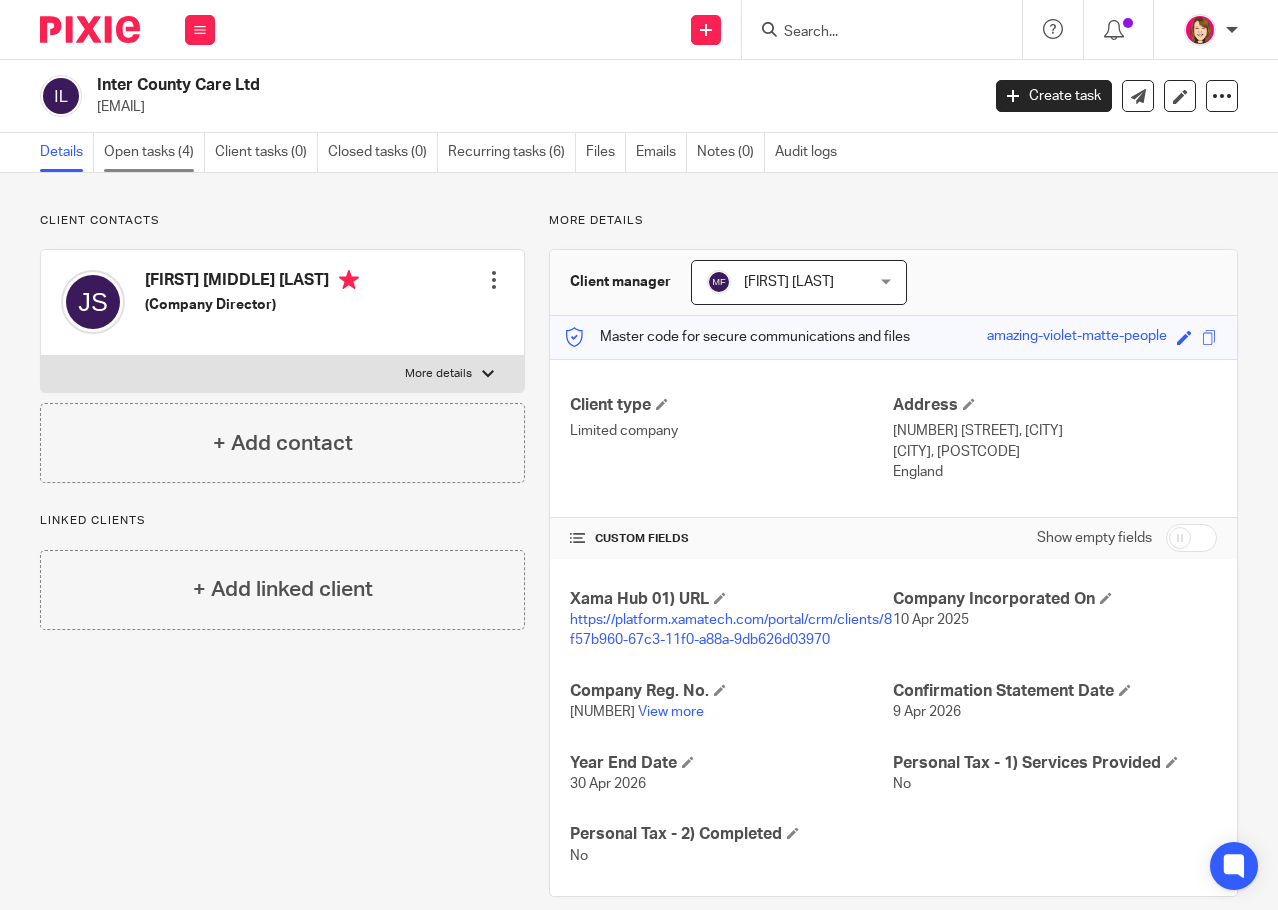 click on "Open tasks (4)" at bounding box center (154, 152) 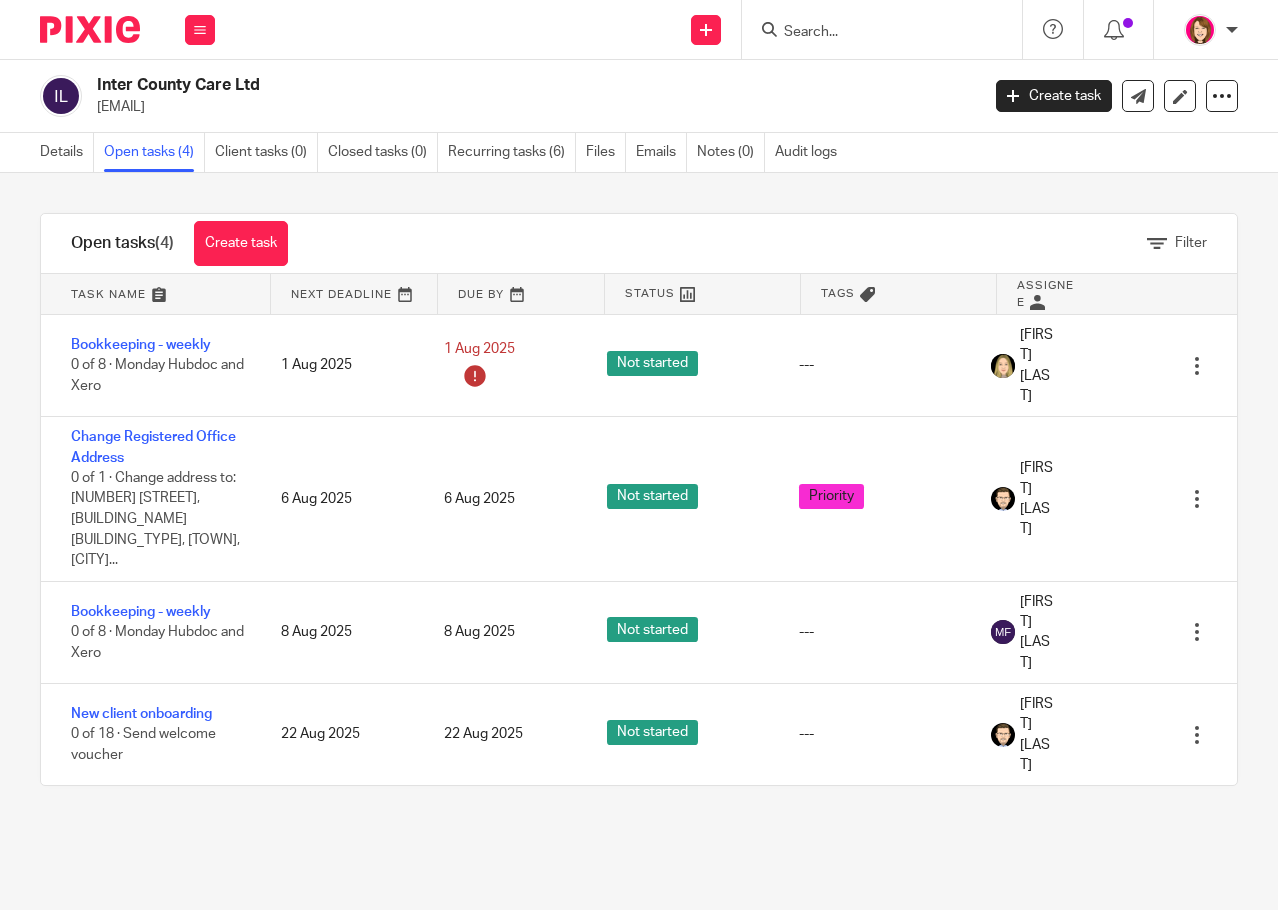 scroll, scrollTop: 0, scrollLeft: 0, axis: both 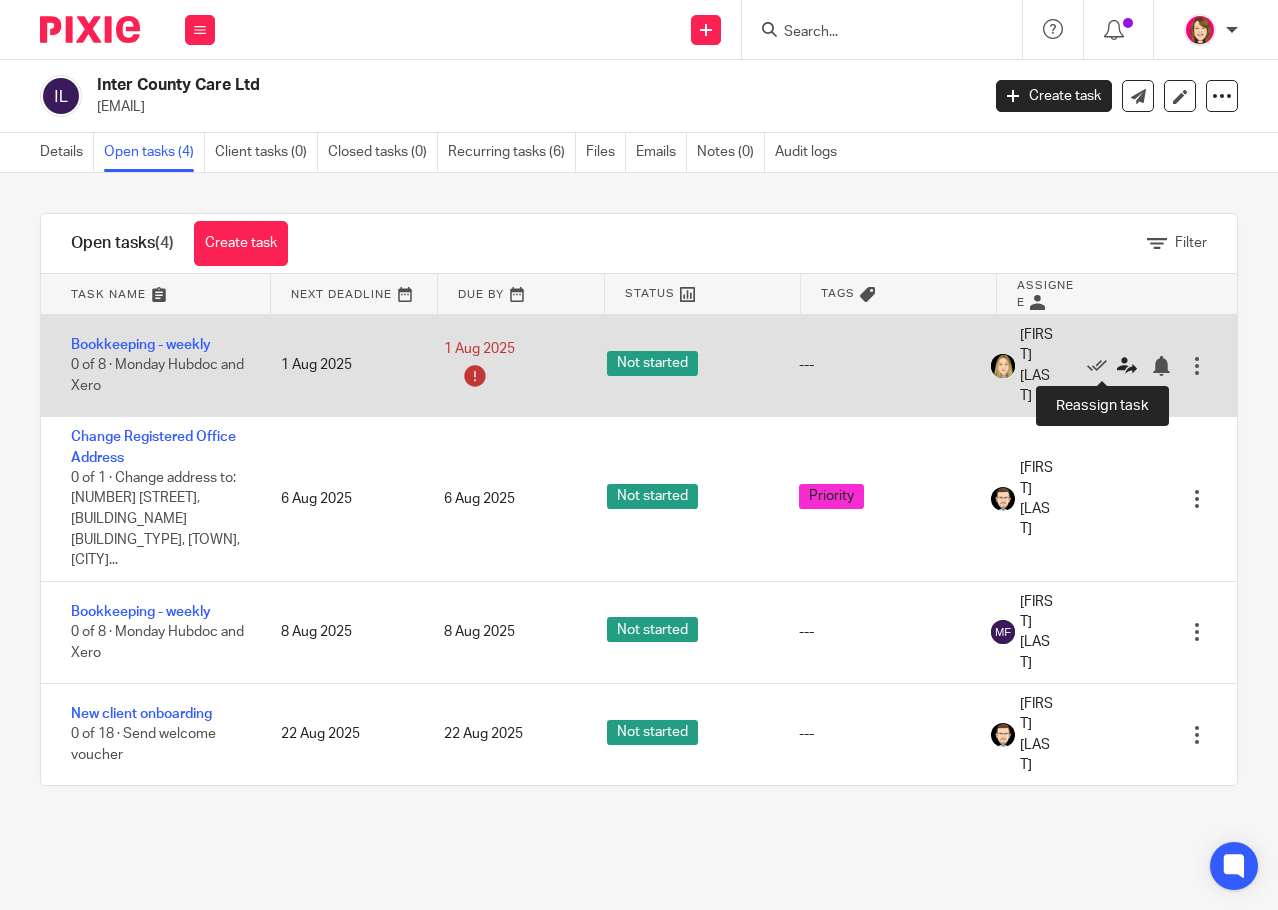click at bounding box center (1127, 366) 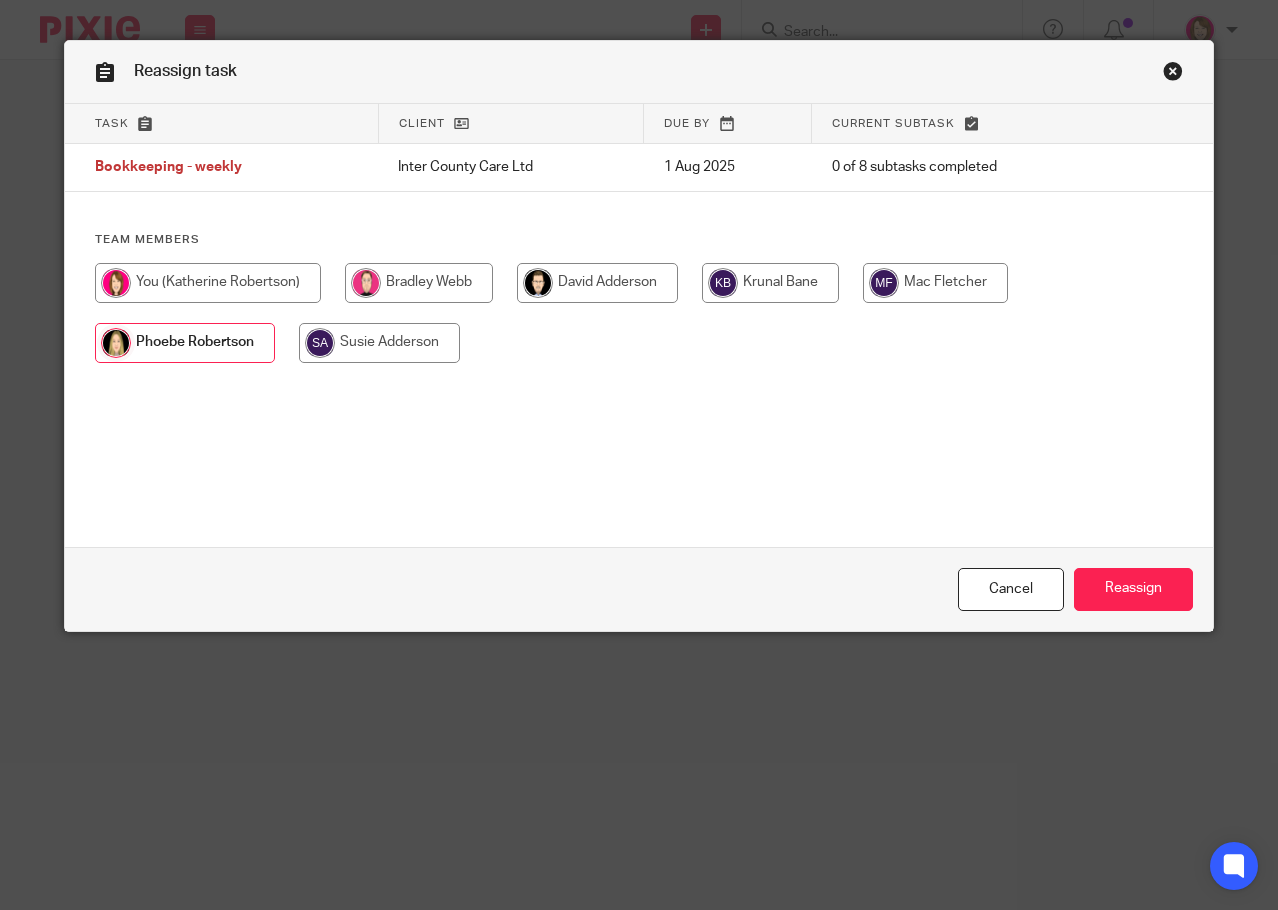 scroll, scrollTop: 0, scrollLeft: 0, axis: both 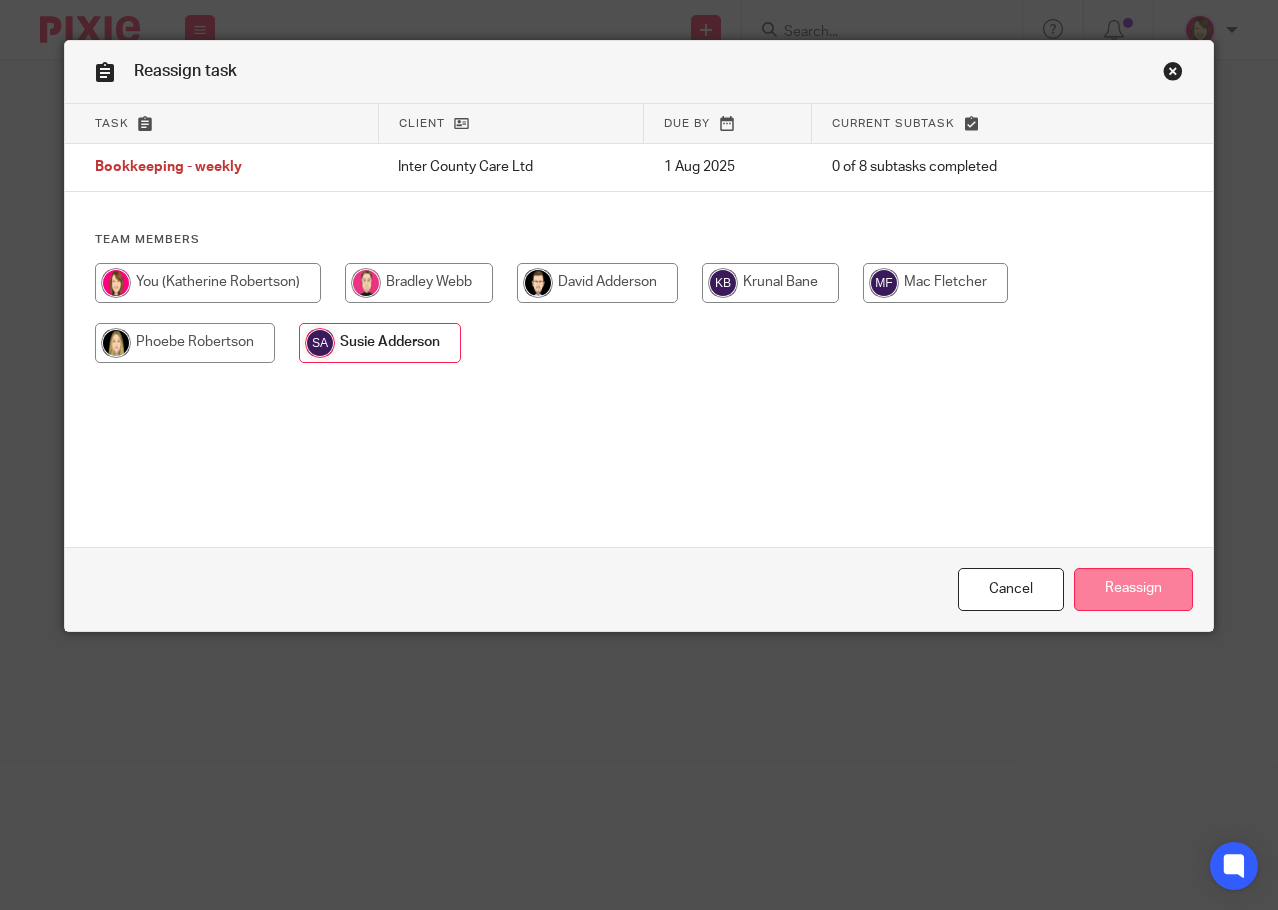 click on "Reassign" at bounding box center [1133, 589] 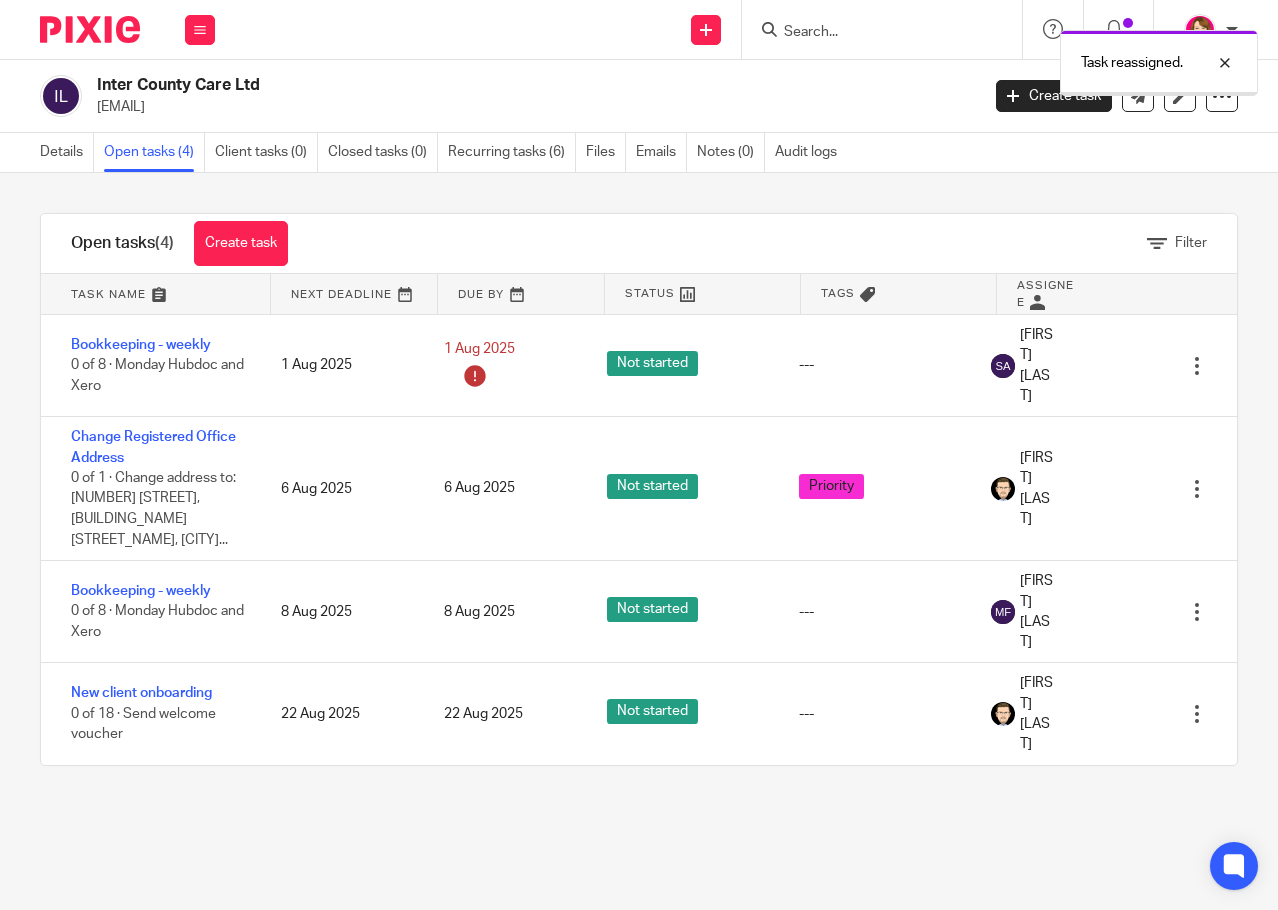 scroll, scrollTop: 0, scrollLeft: 0, axis: both 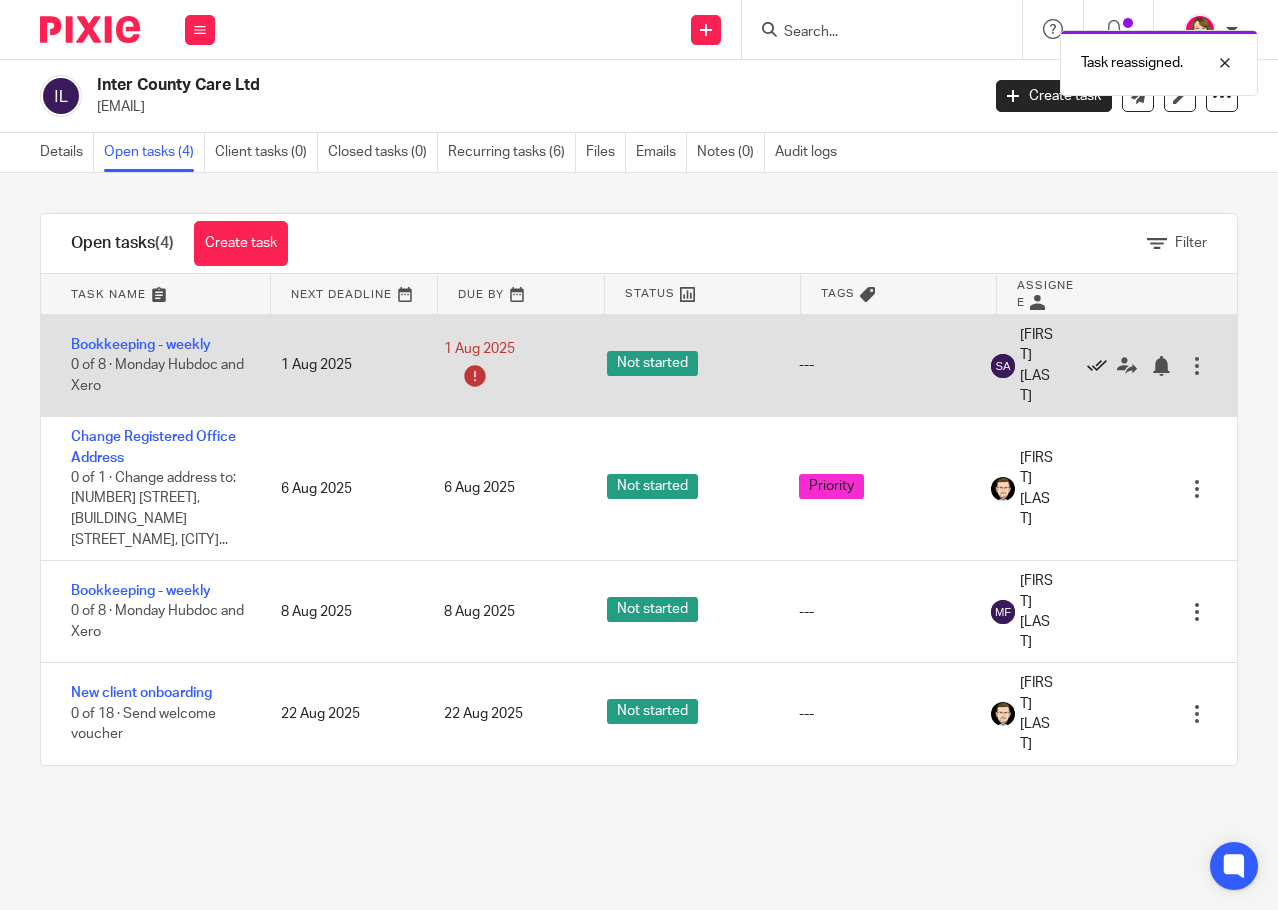 click at bounding box center [1097, 366] 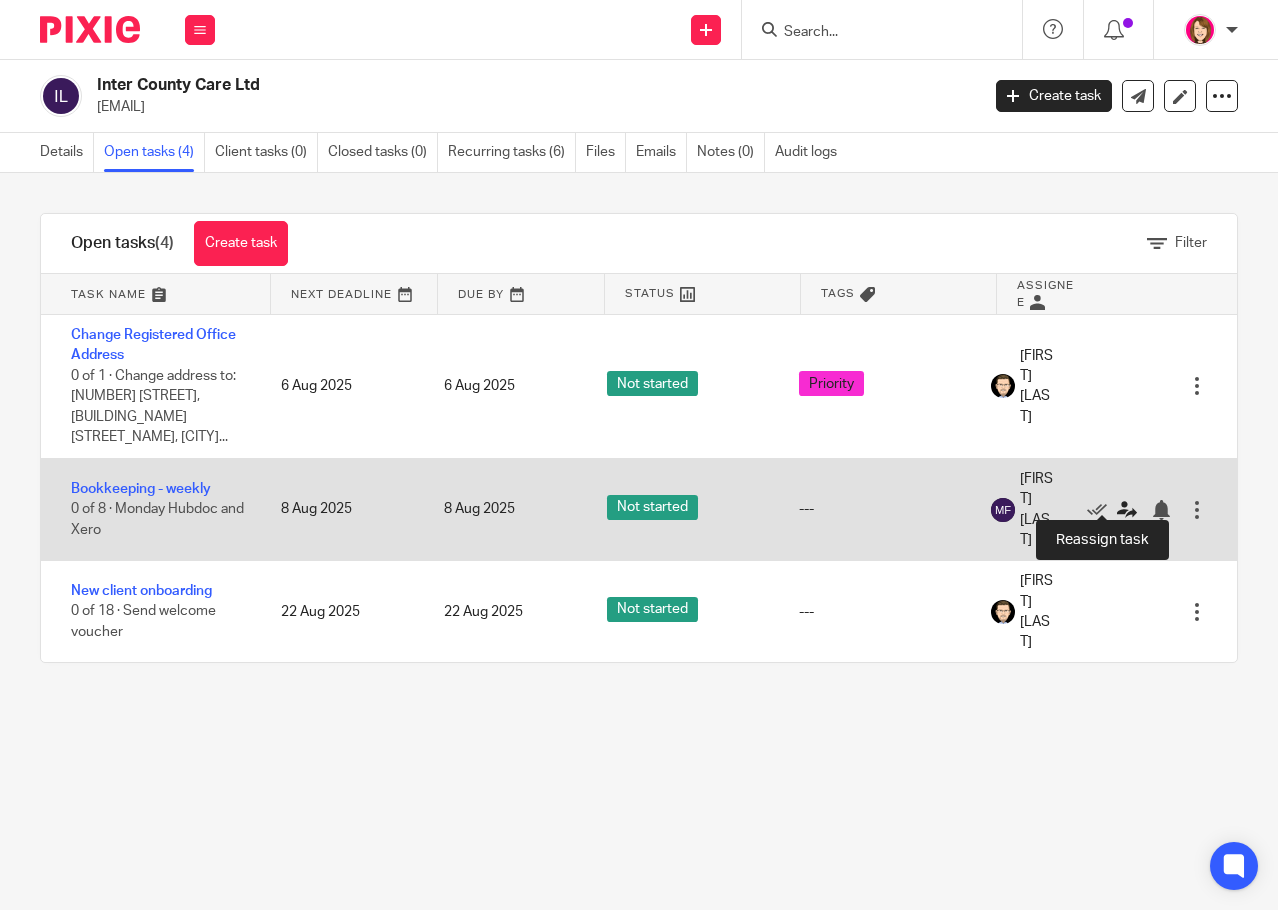 click at bounding box center (1127, 510) 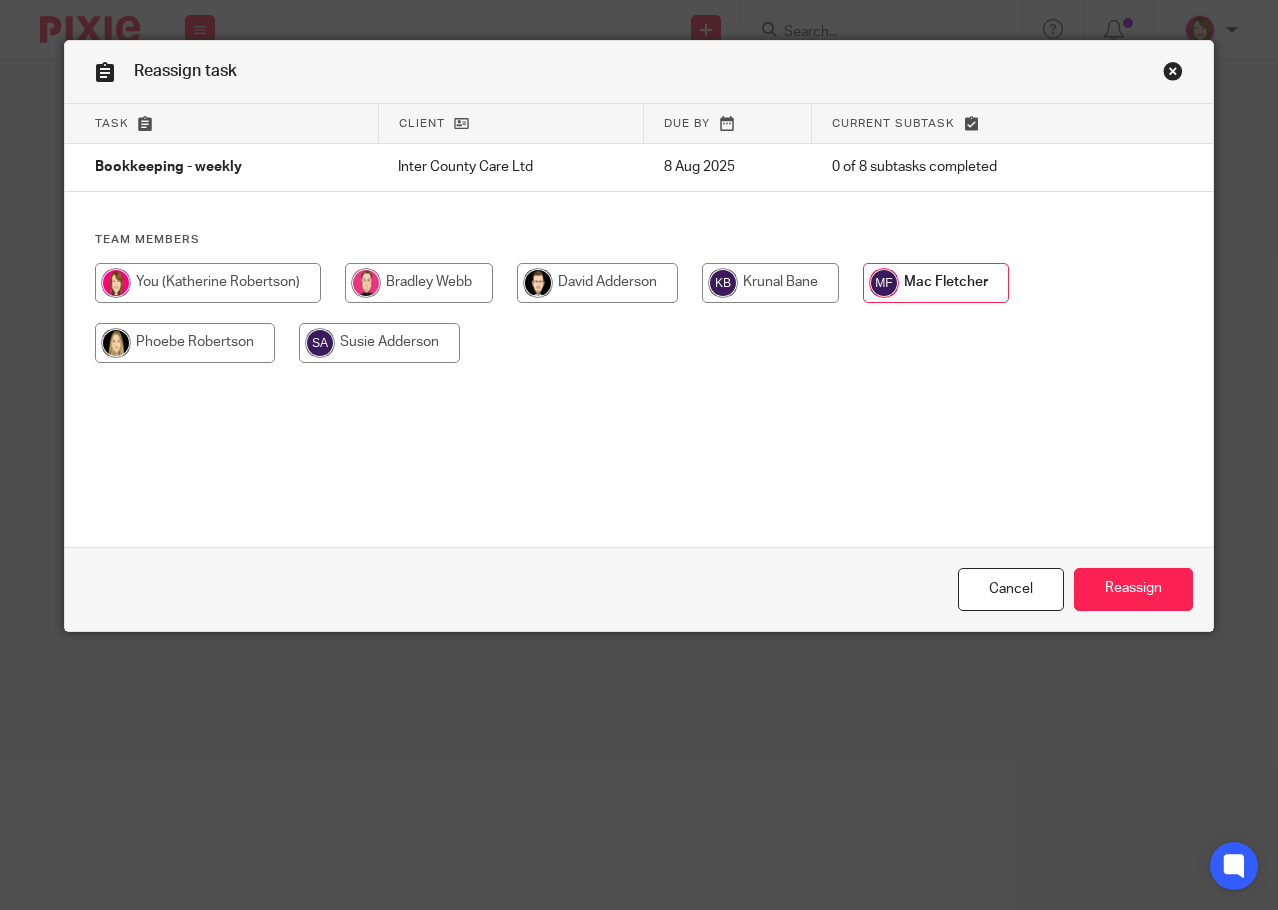 scroll, scrollTop: 0, scrollLeft: 0, axis: both 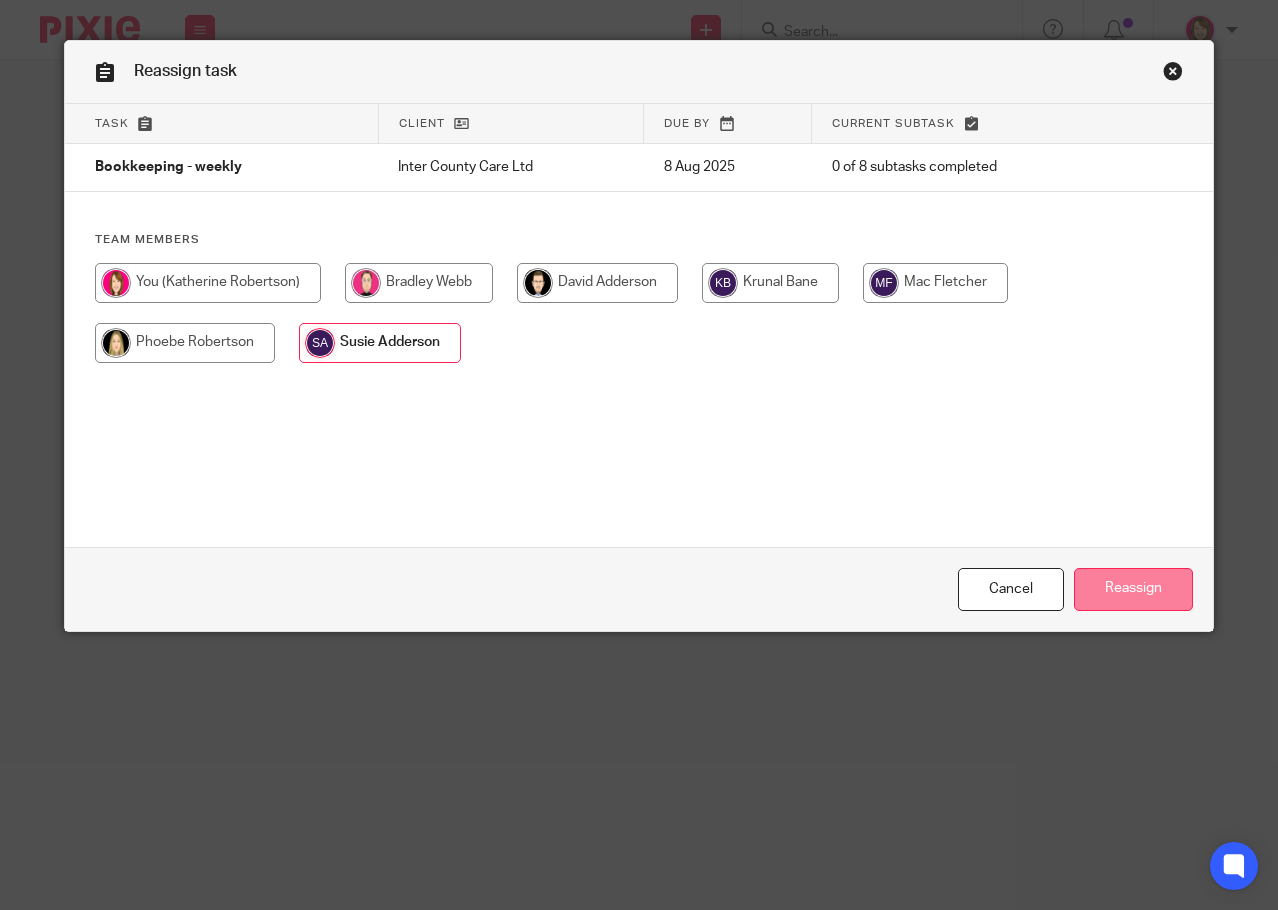click on "Reassign" at bounding box center [1133, 589] 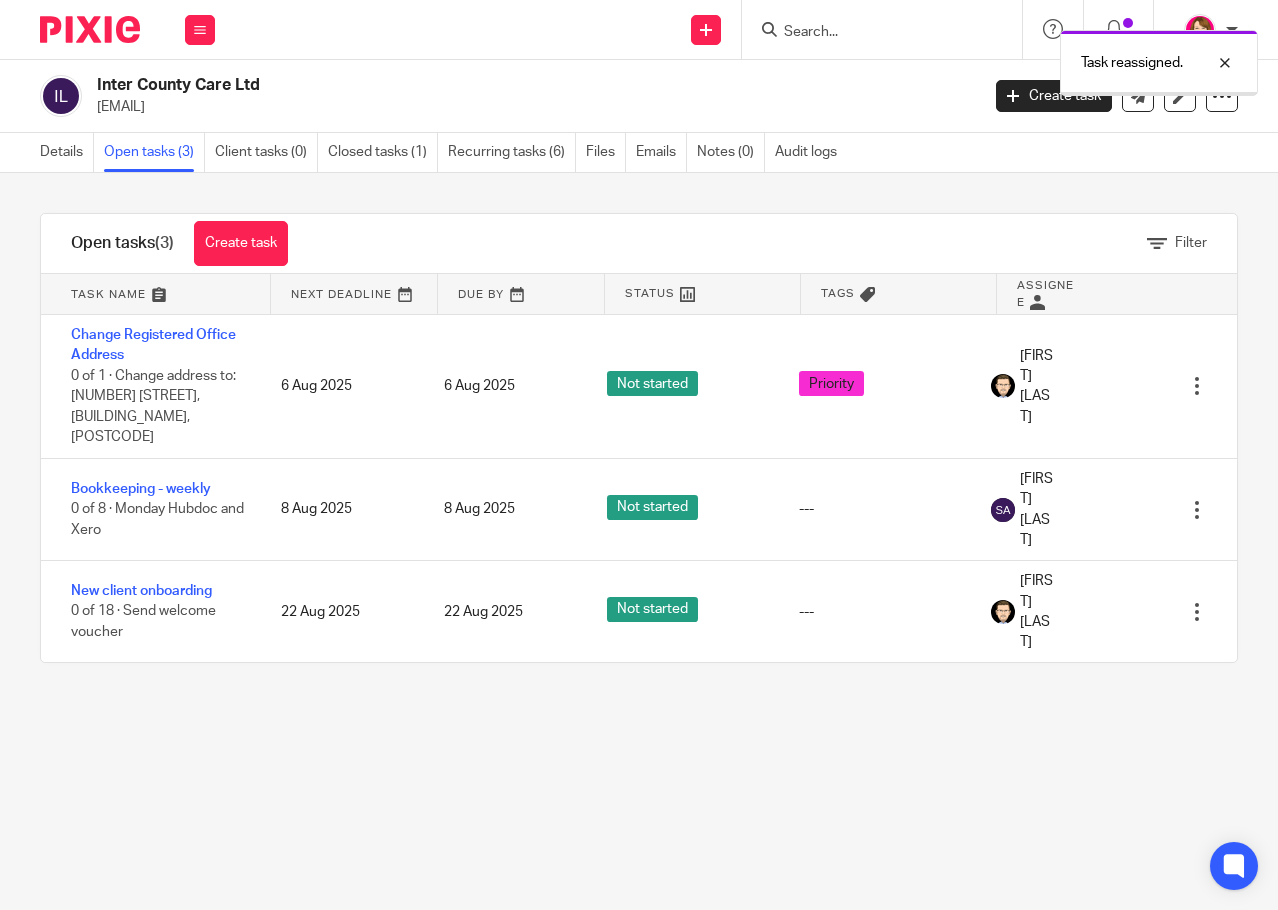 scroll, scrollTop: 0, scrollLeft: 0, axis: both 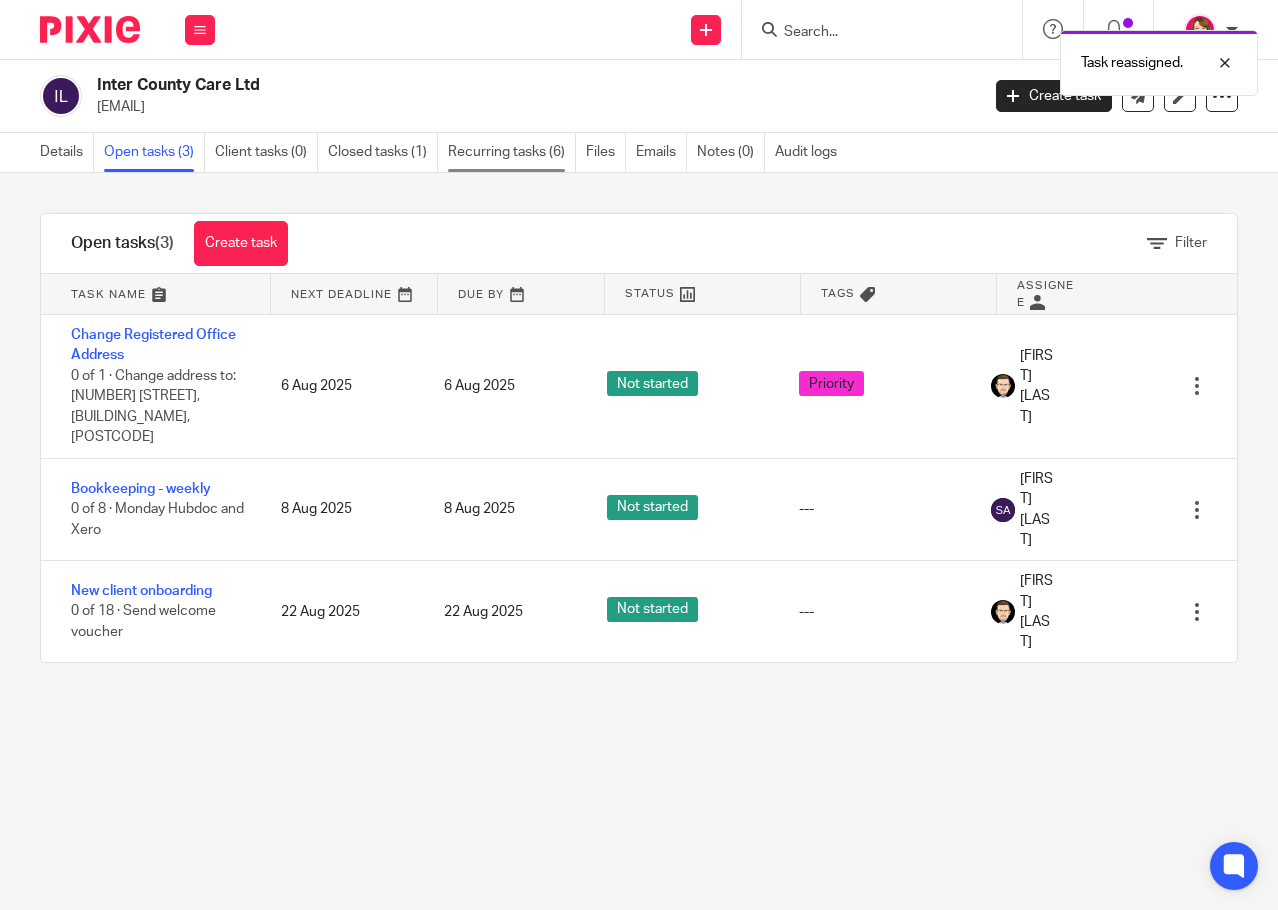 click on "Recurring tasks (6)" at bounding box center [512, 152] 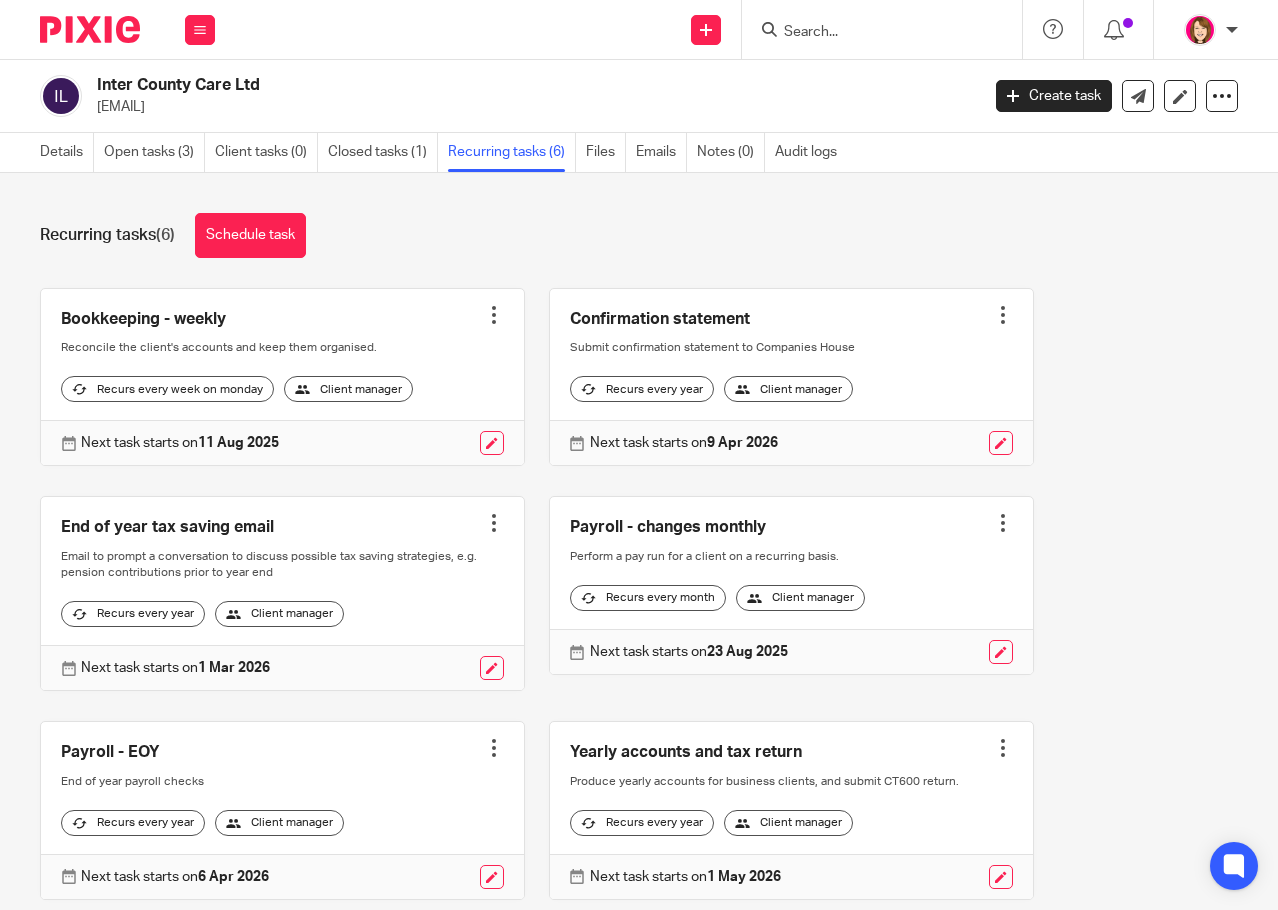 scroll, scrollTop: 0, scrollLeft: 0, axis: both 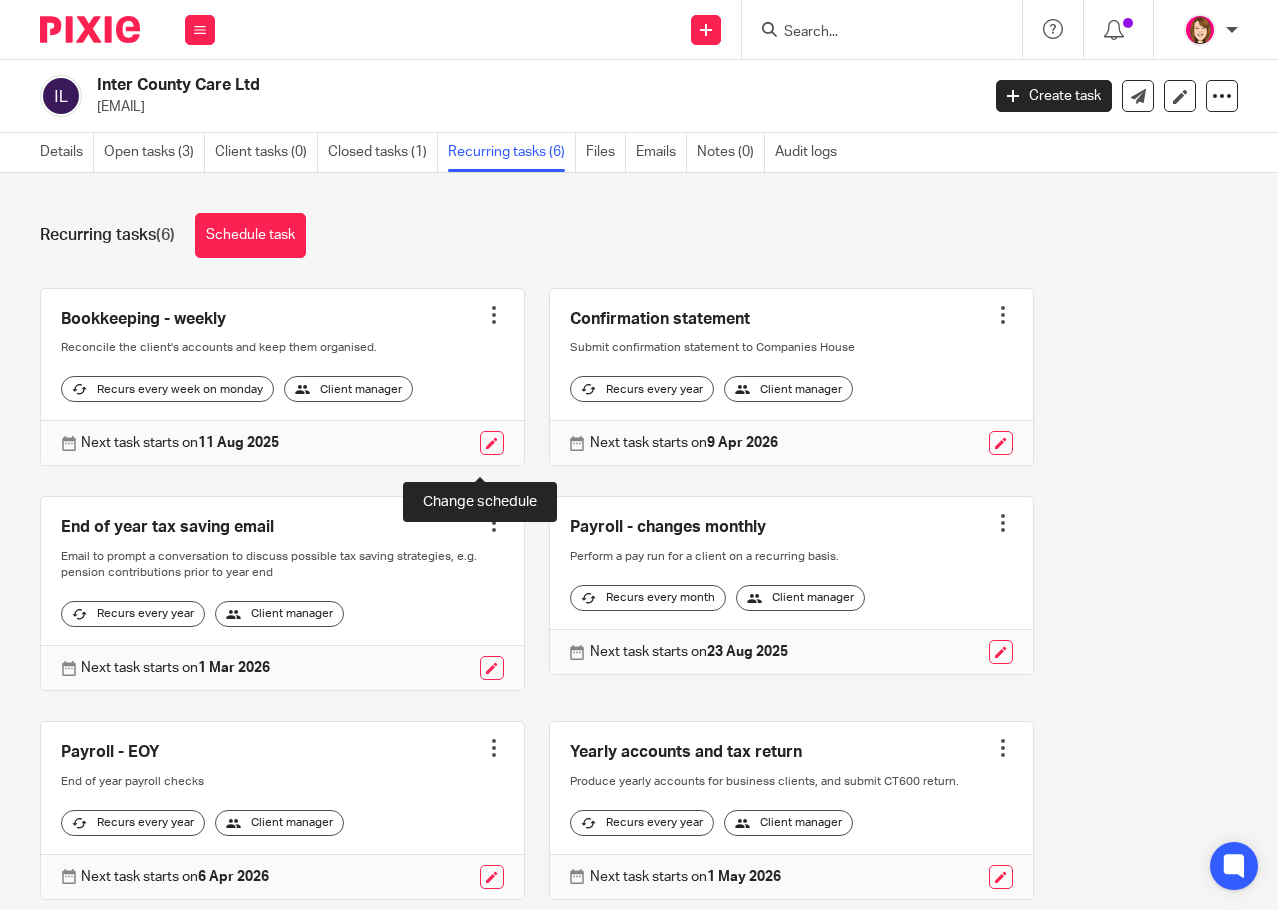 click at bounding box center (492, 443) 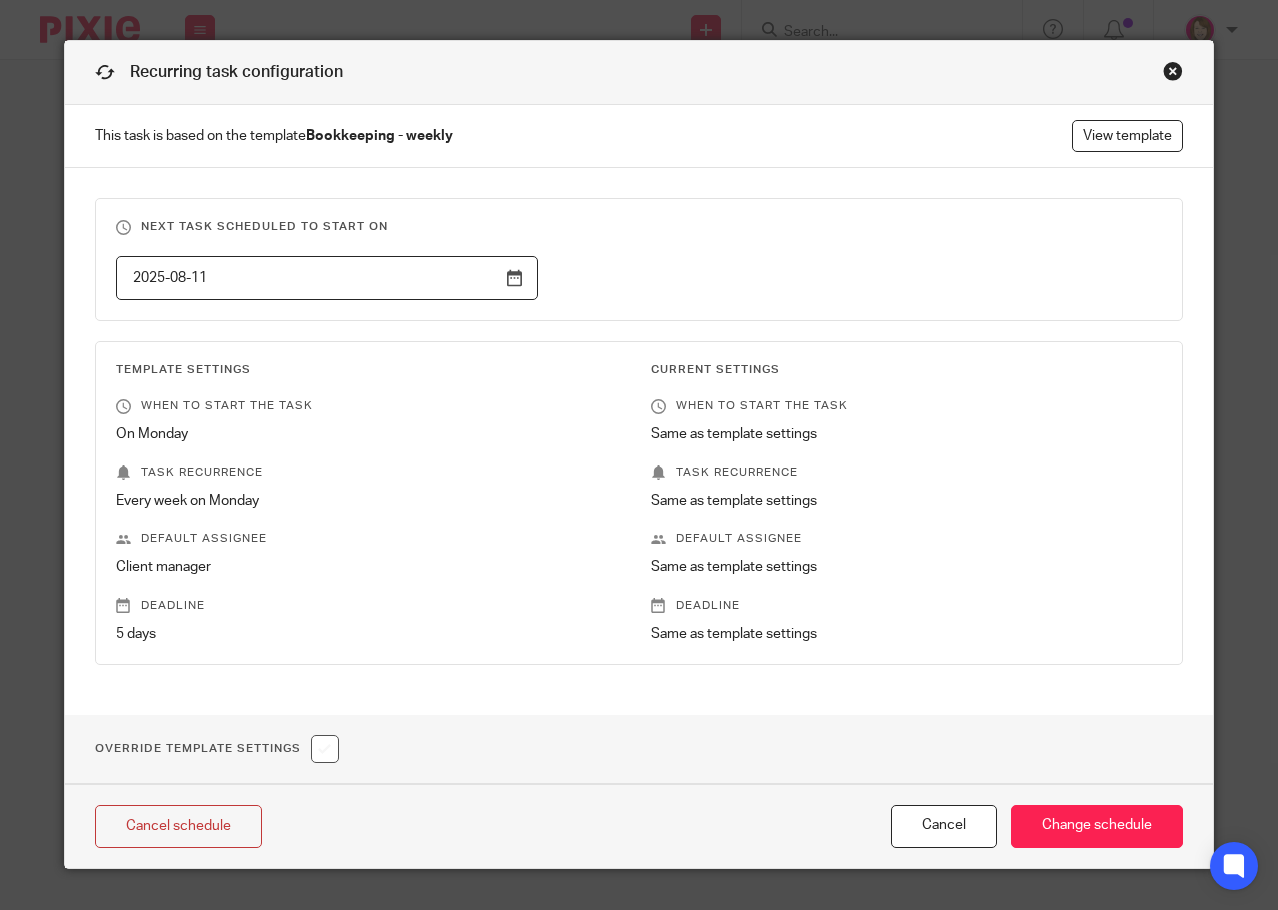 scroll, scrollTop: 0, scrollLeft: 0, axis: both 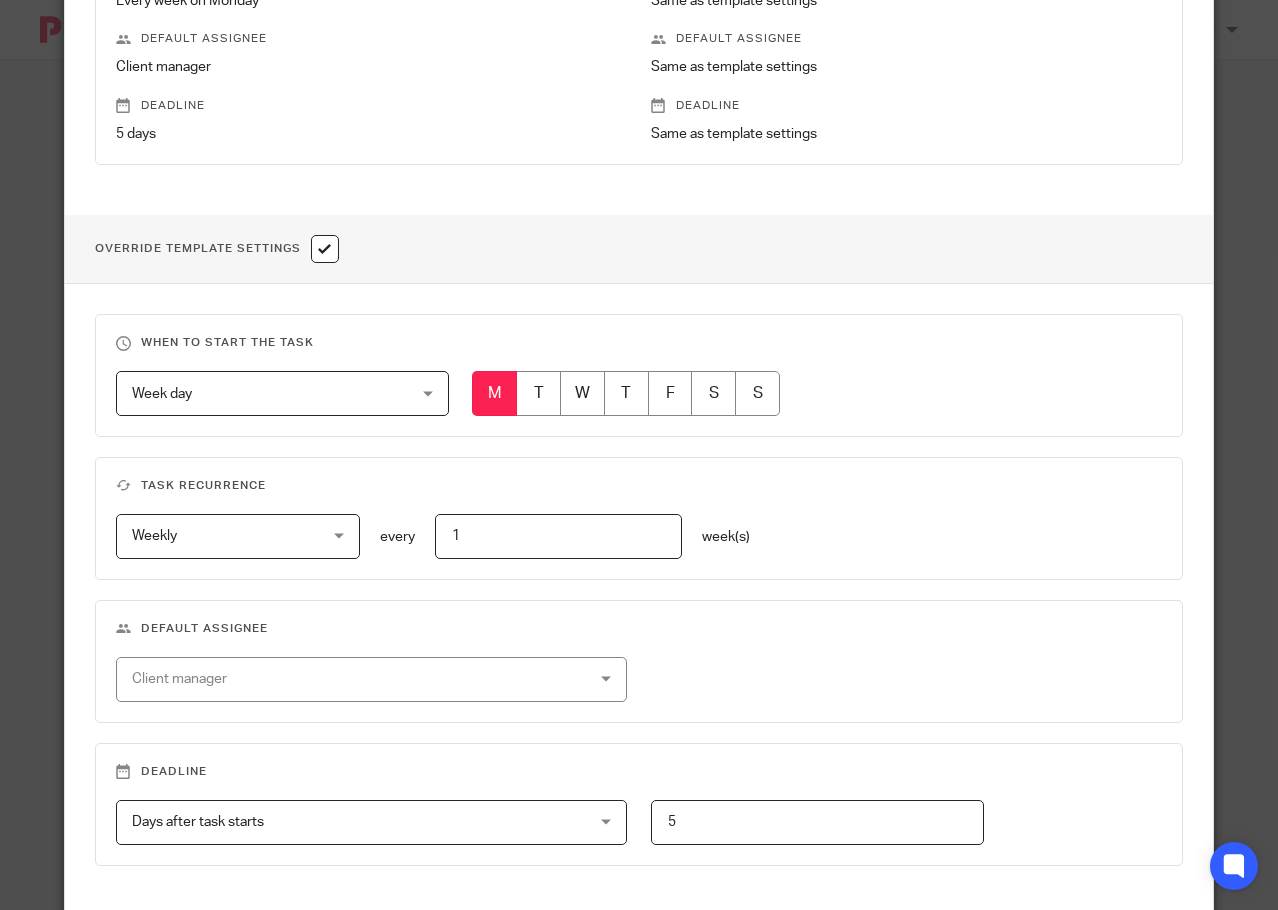 click on "Client manager" at bounding box center [329, 679] 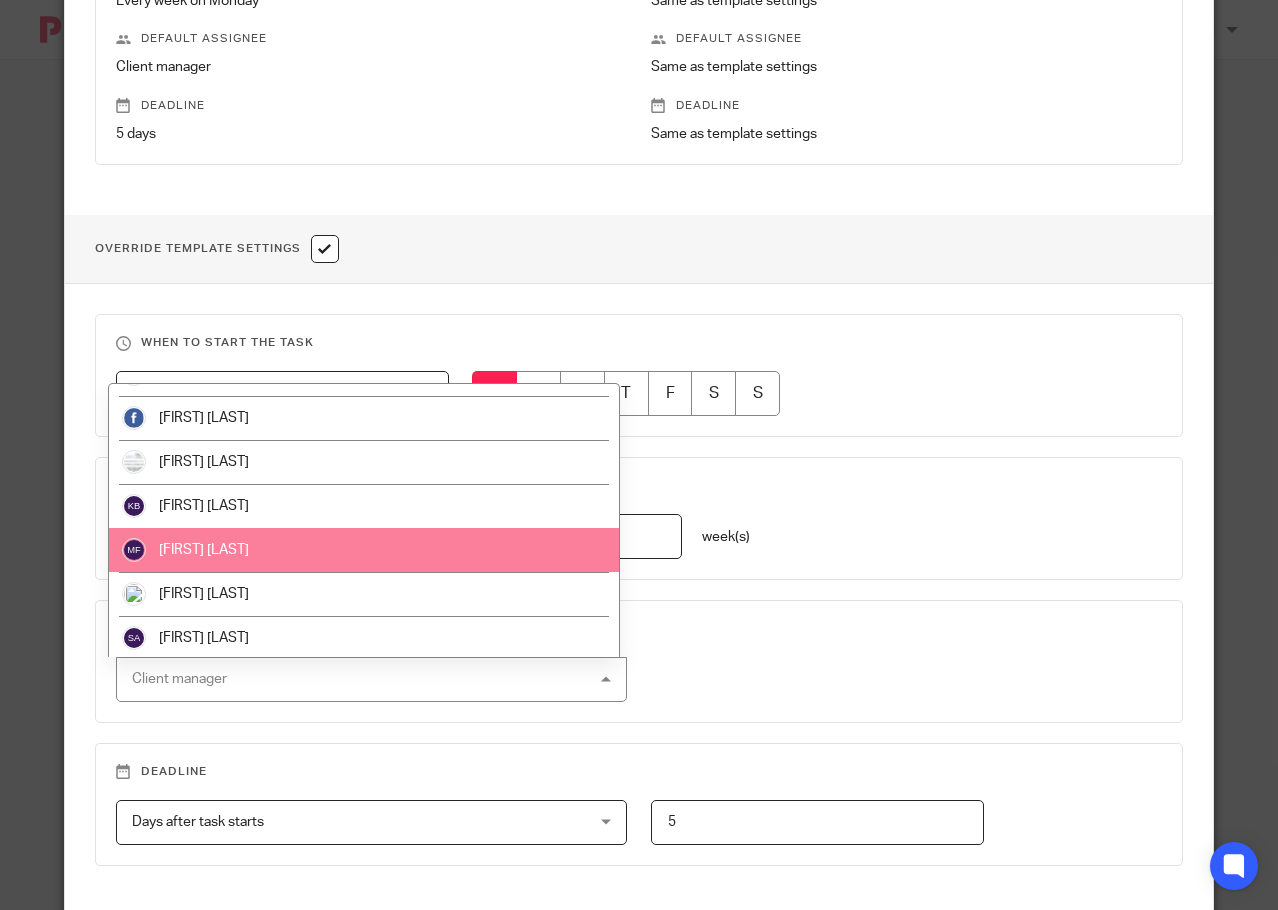 scroll, scrollTop: 35, scrollLeft: 0, axis: vertical 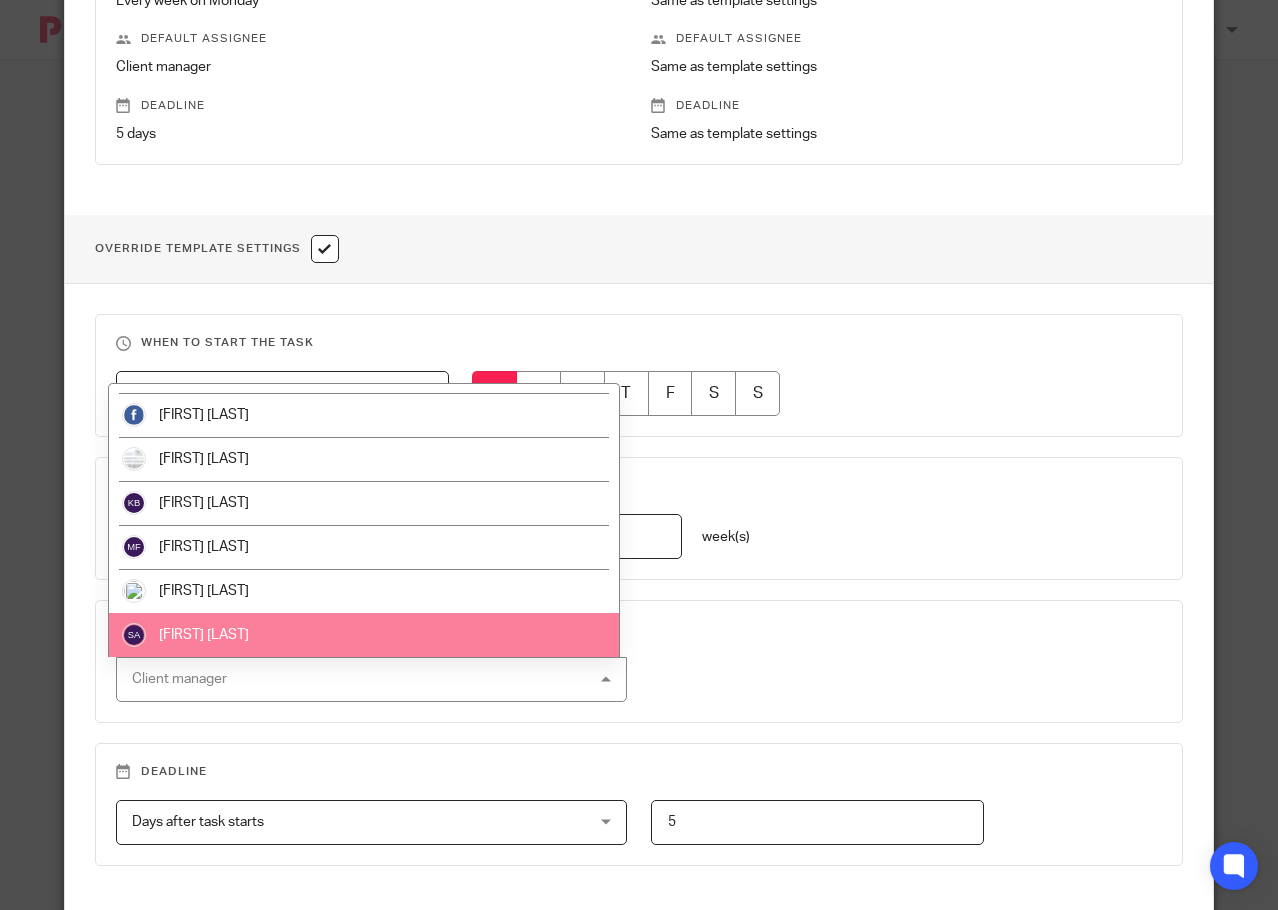 click on "[FIRST] [LAST]" at bounding box center [363, 635] 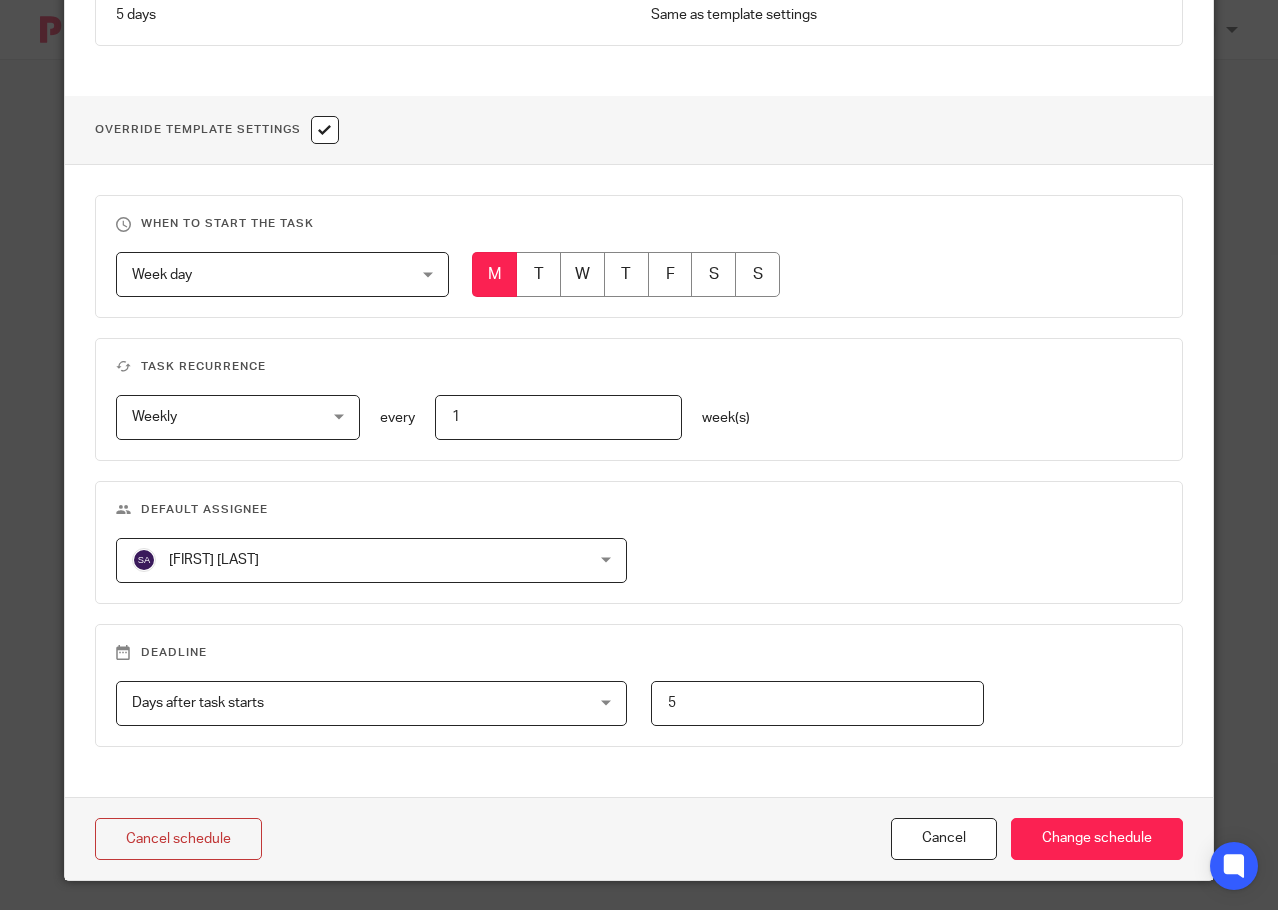 scroll, scrollTop: 630, scrollLeft: 0, axis: vertical 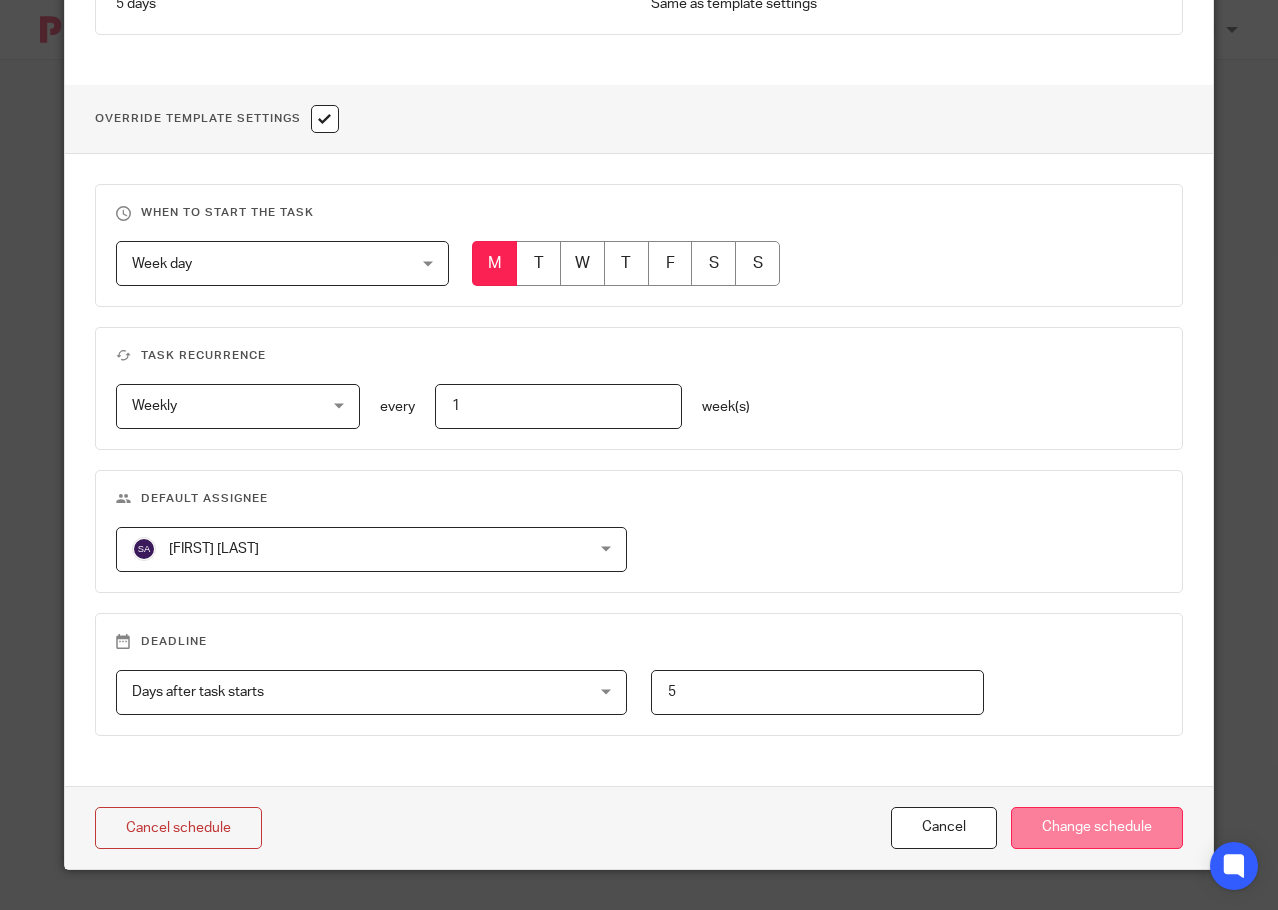 click on "Change schedule" at bounding box center (1097, 828) 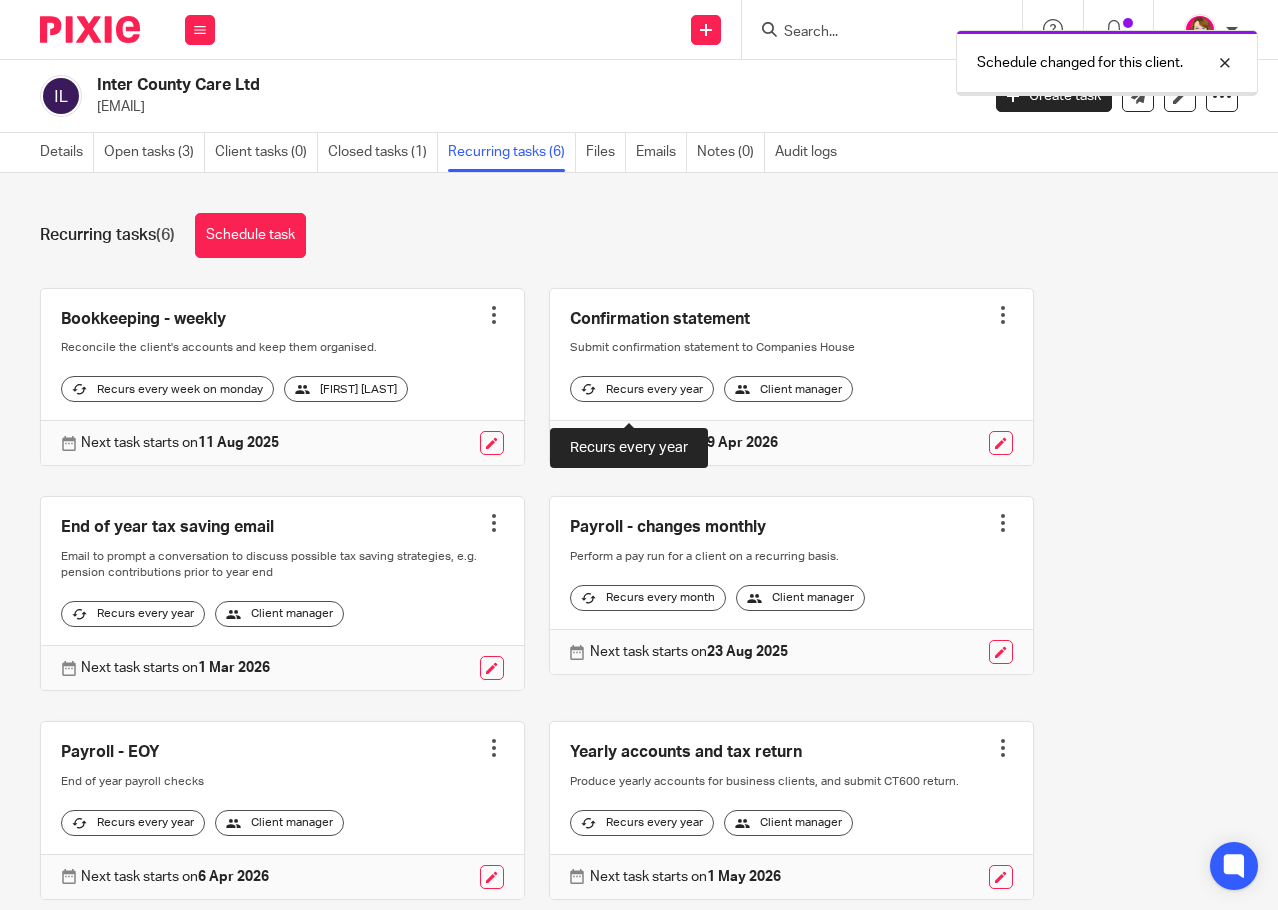 scroll, scrollTop: 0, scrollLeft: 0, axis: both 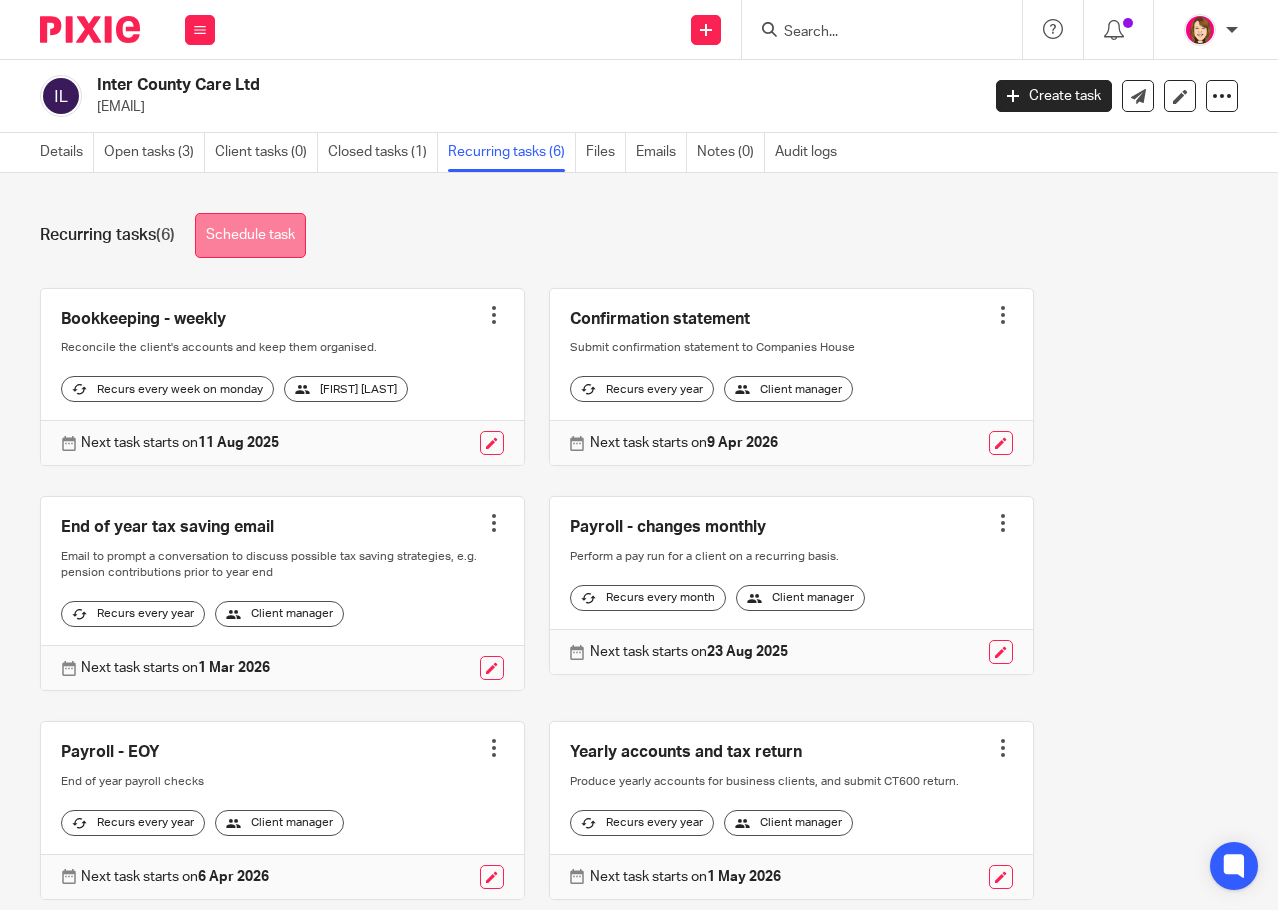 click on "Schedule task" at bounding box center (250, 235) 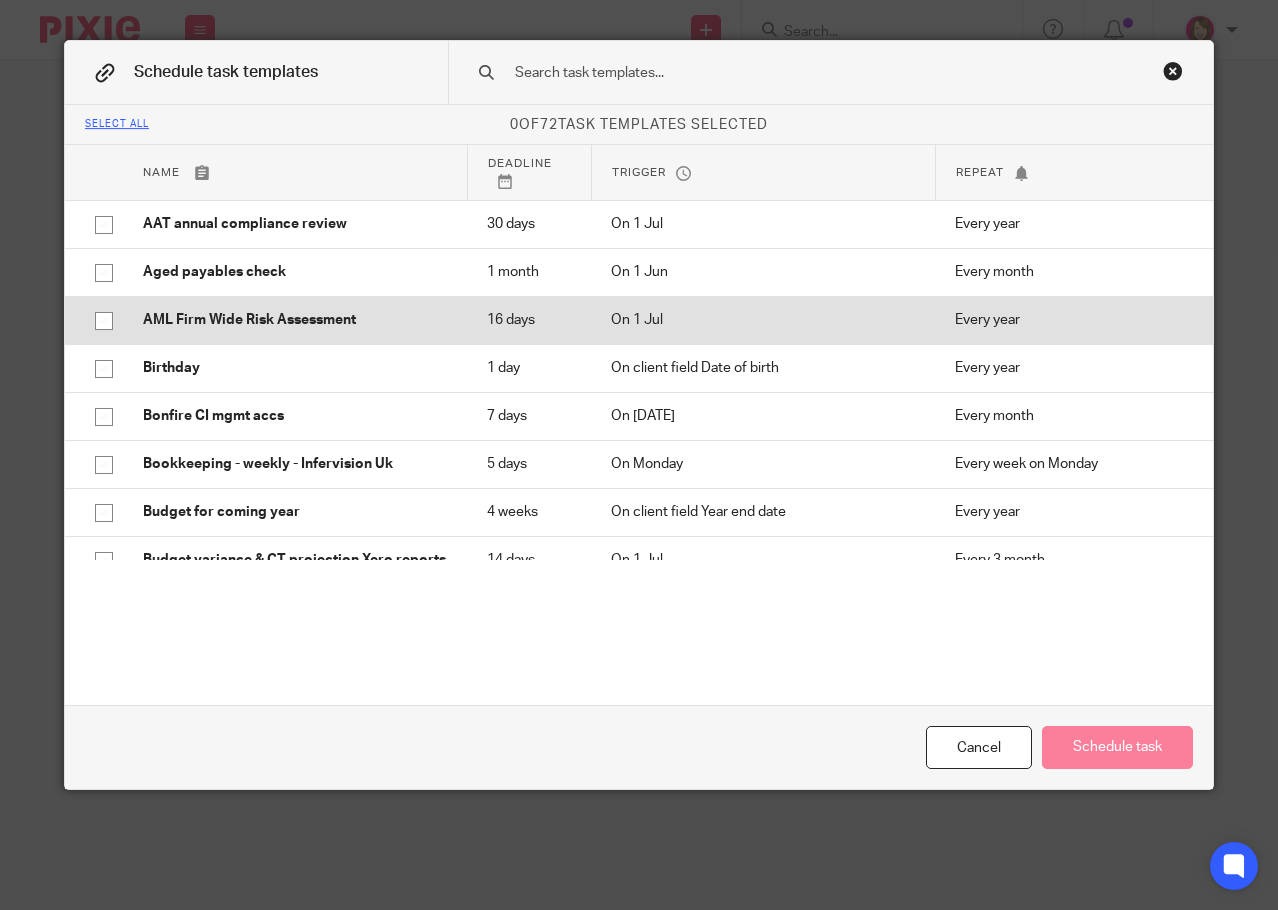 scroll, scrollTop: 0, scrollLeft: 0, axis: both 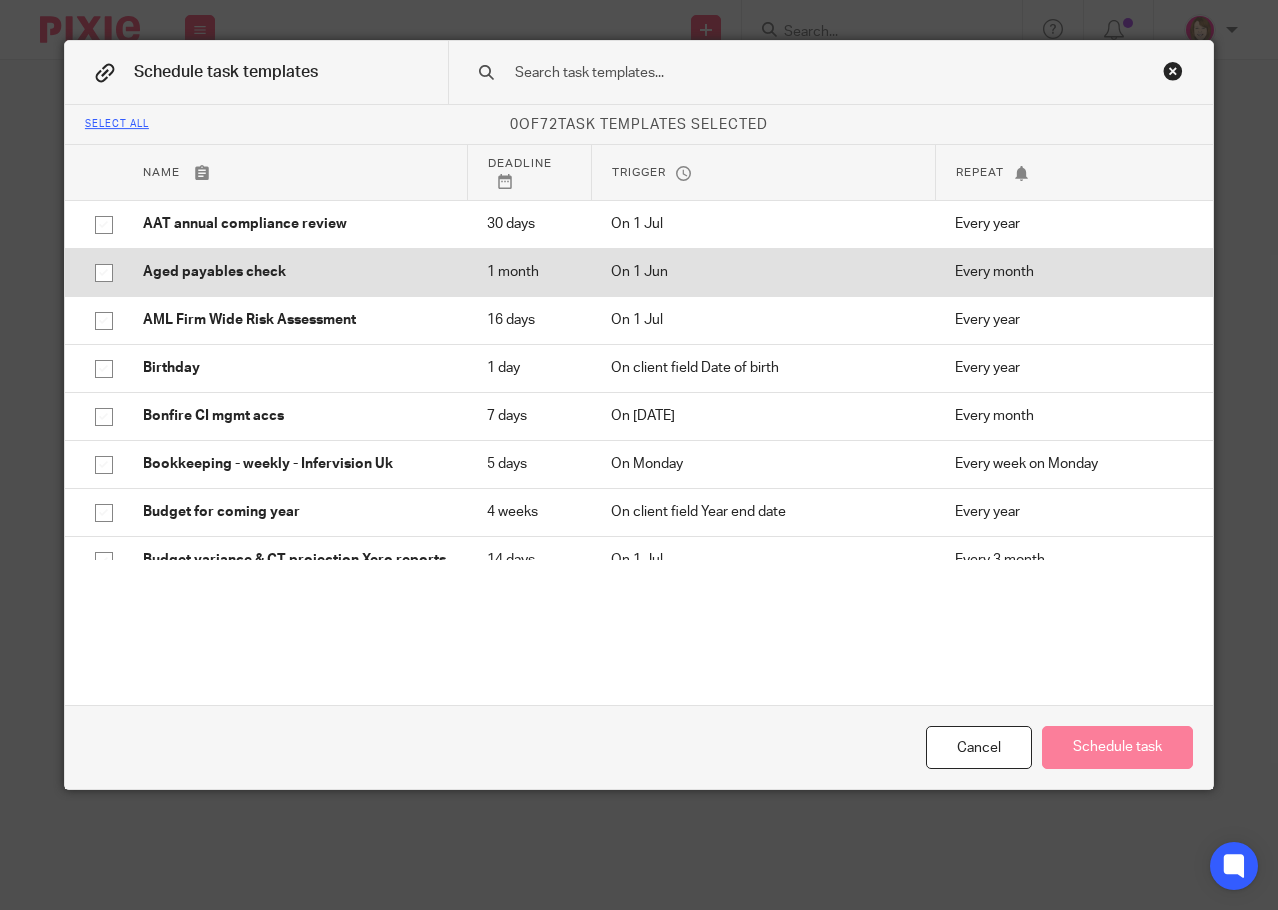 click on "Aged payables check" at bounding box center (295, 272) 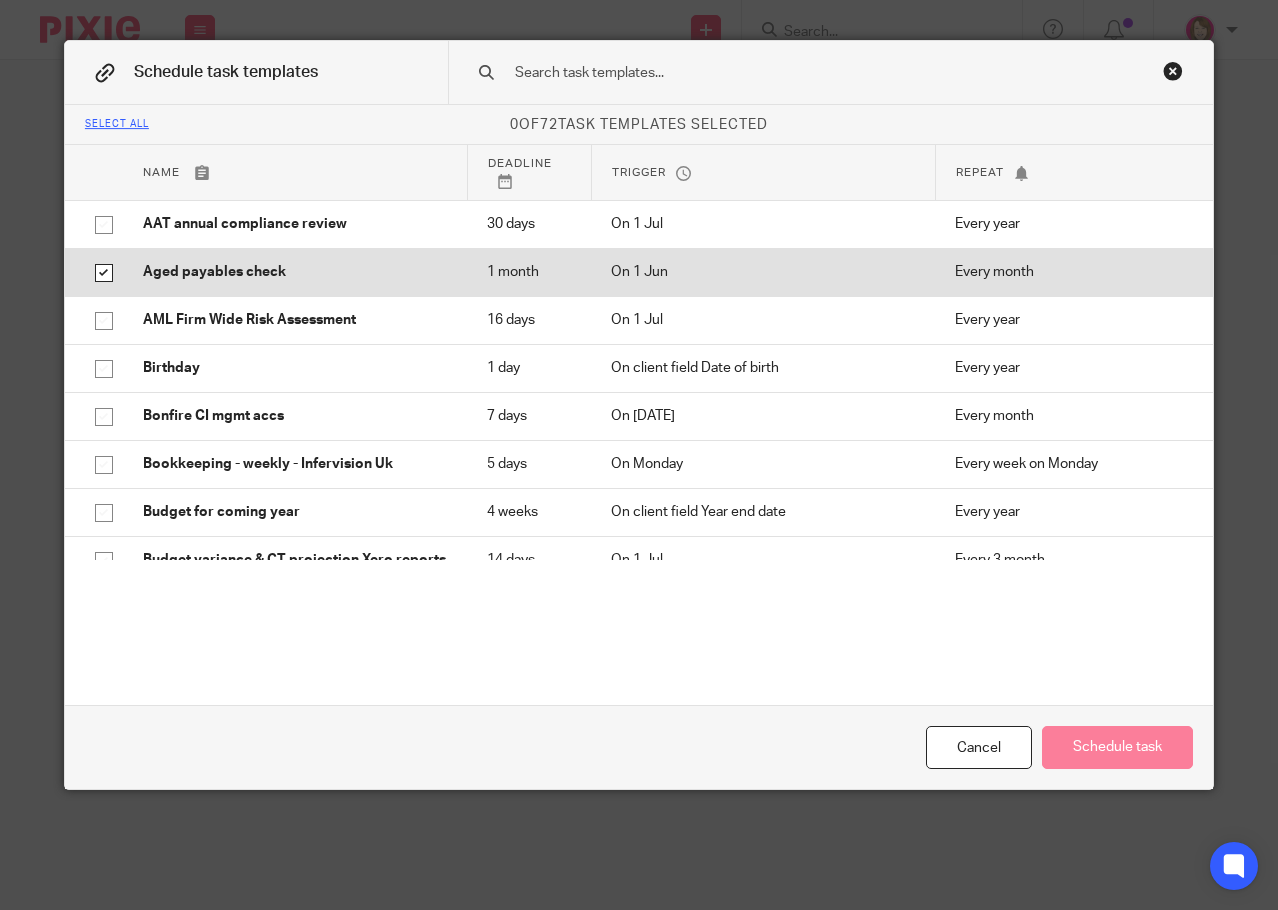 checkbox on "true" 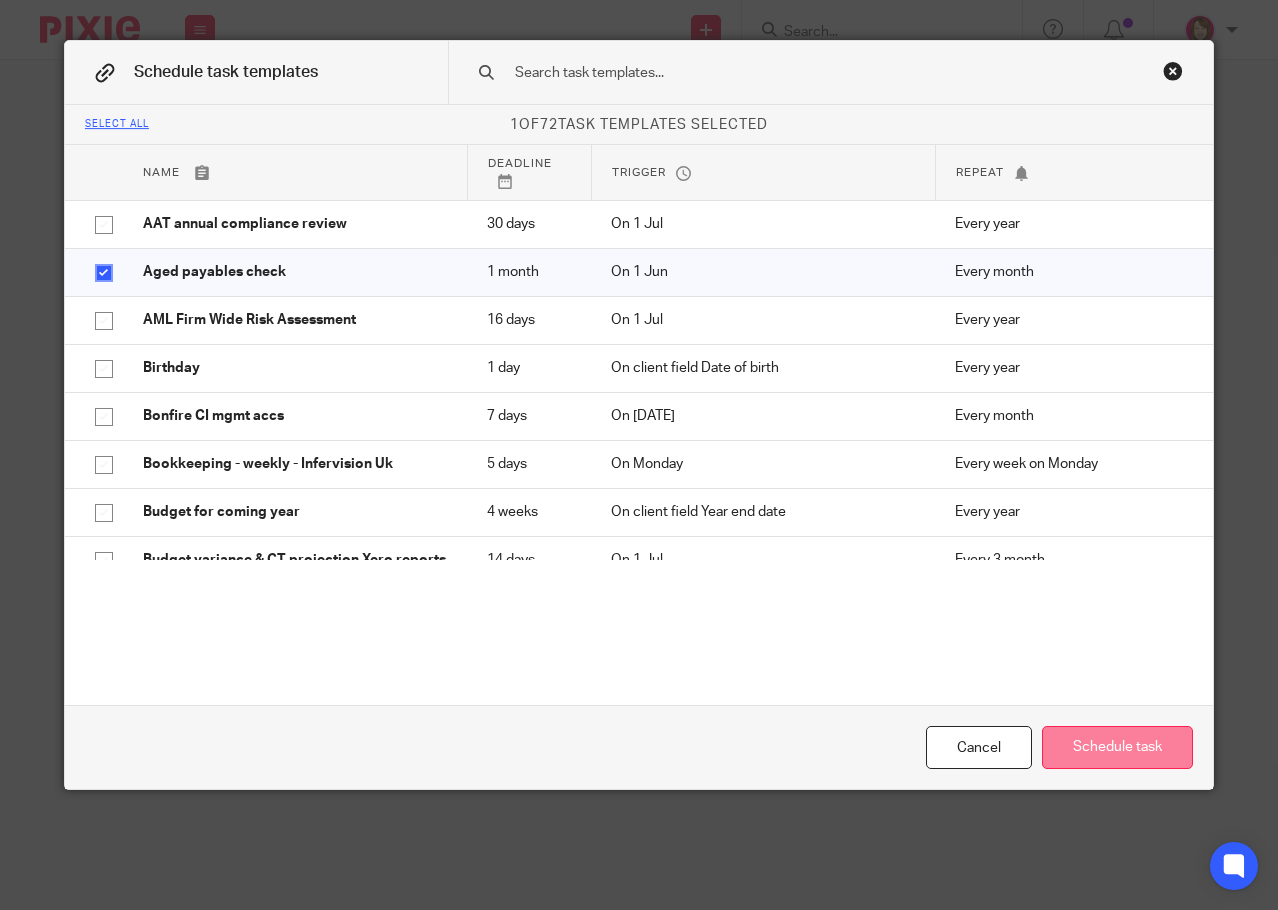 click on "Schedule task" at bounding box center [1117, 747] 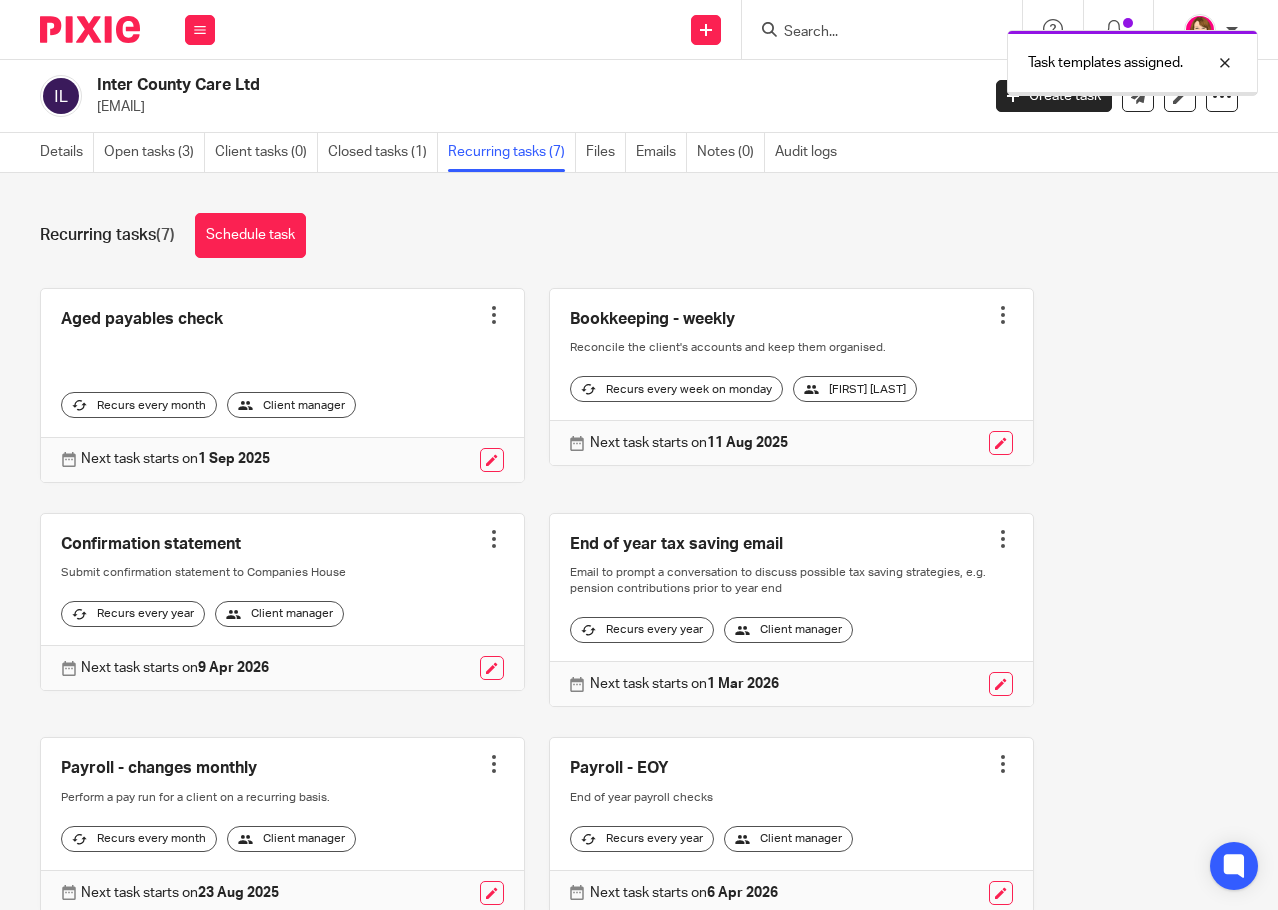 scroll, scrollTop: 0, scrollLeft: 0, axis: both 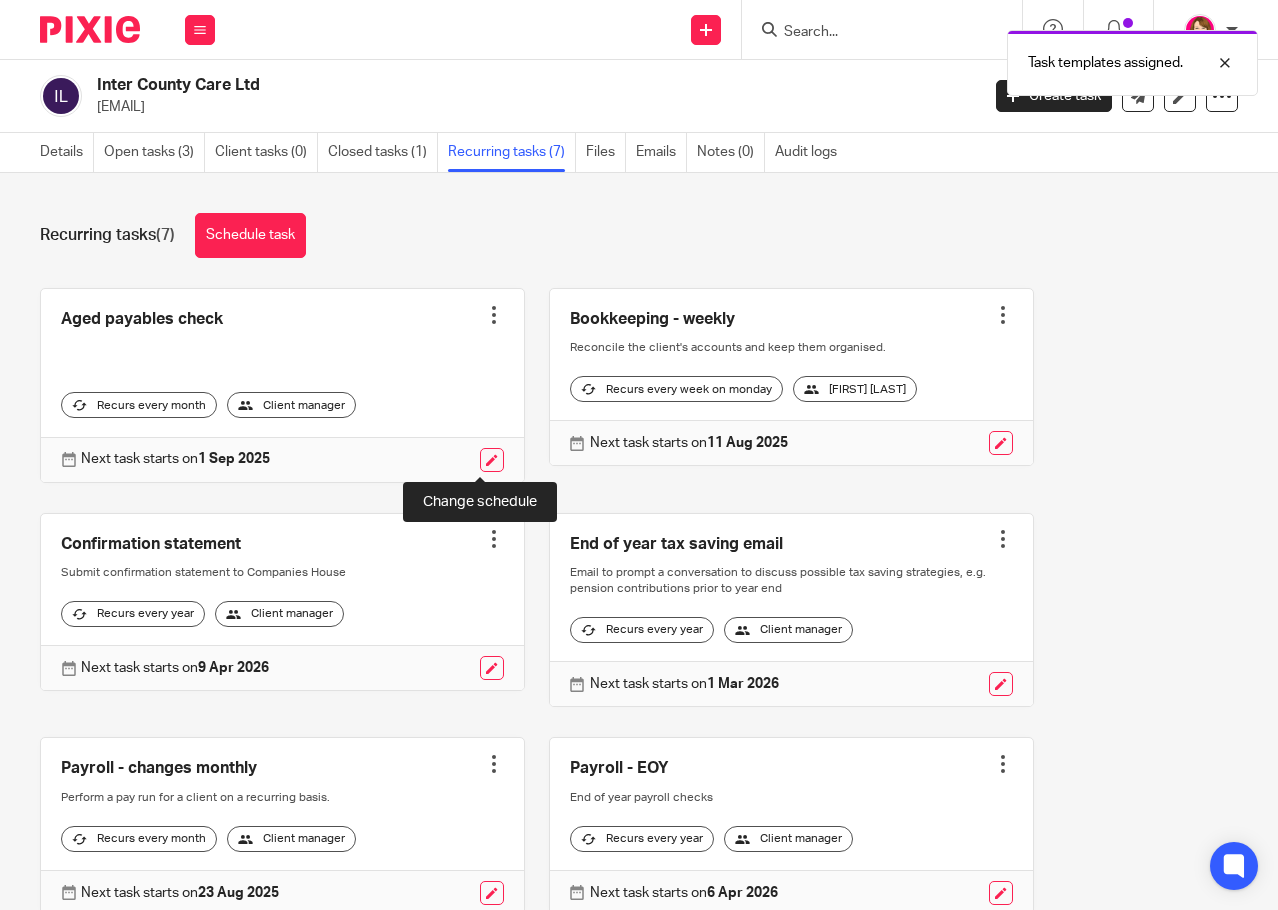 click at bounding box center (492, 460) 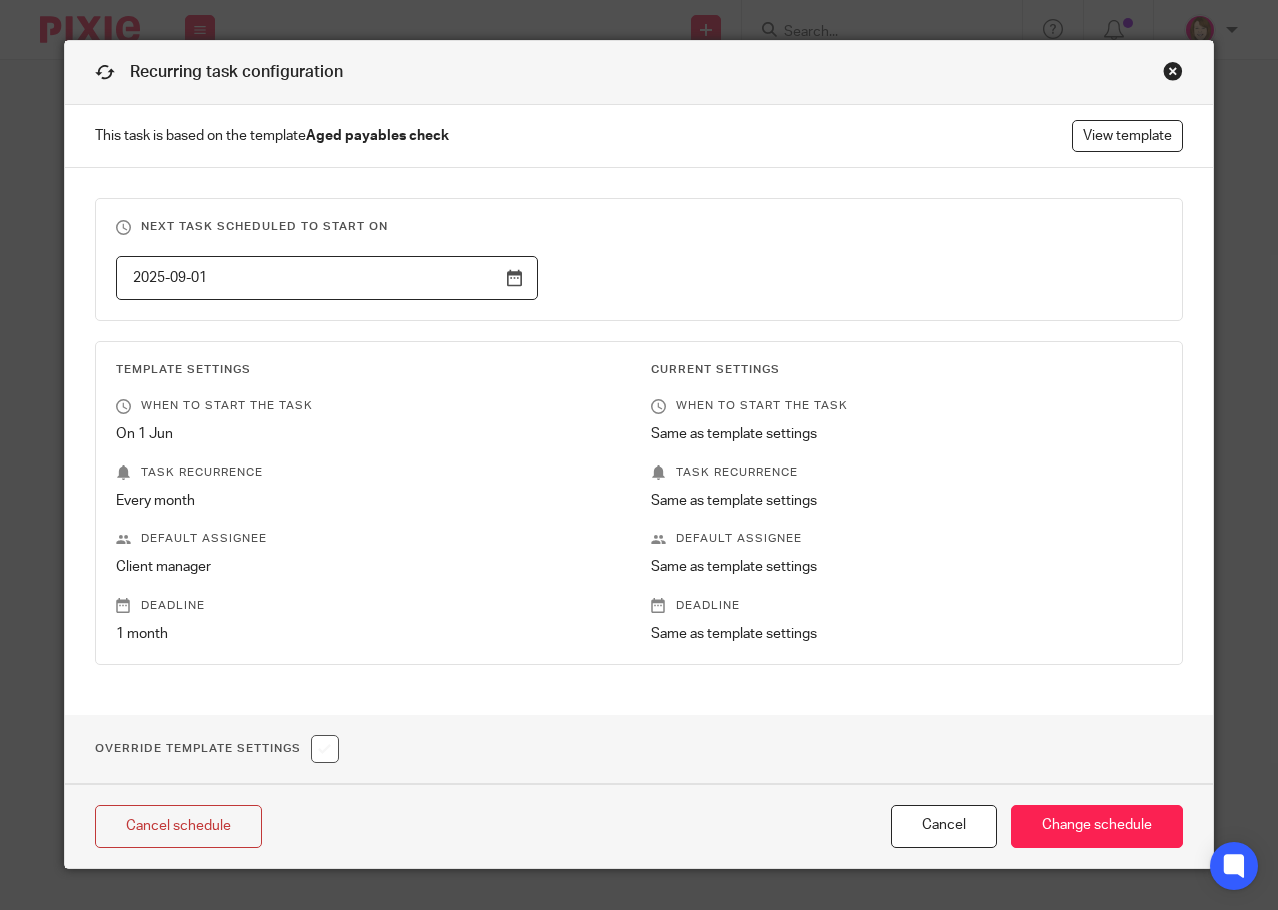 scroll, scrollTop: 0, scrollLeft: 0, axis: both 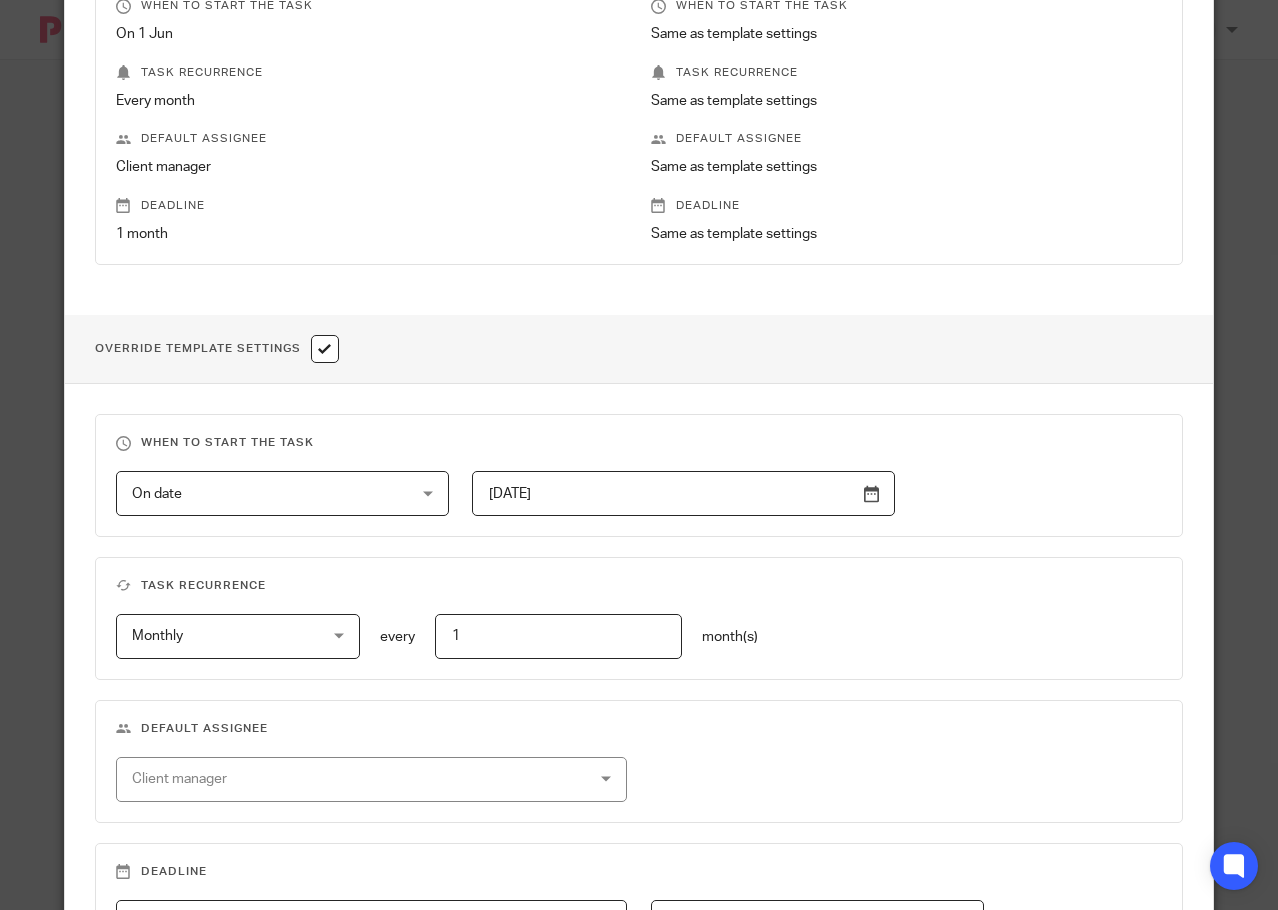 click on "Client manager" at bounding box center [329, 779] 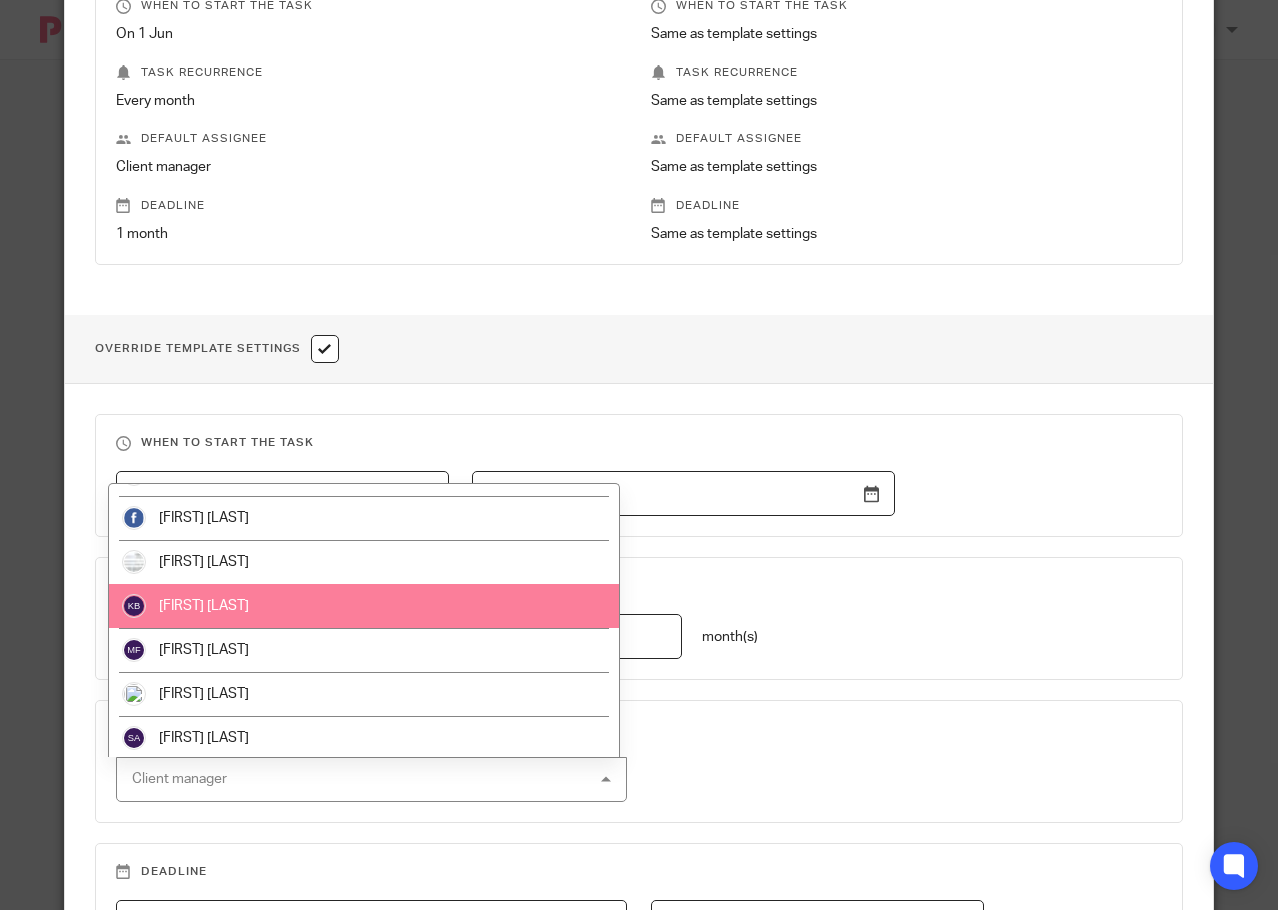 scroll, scrollTop: 35, scrollLeft: 0, axis: vertical 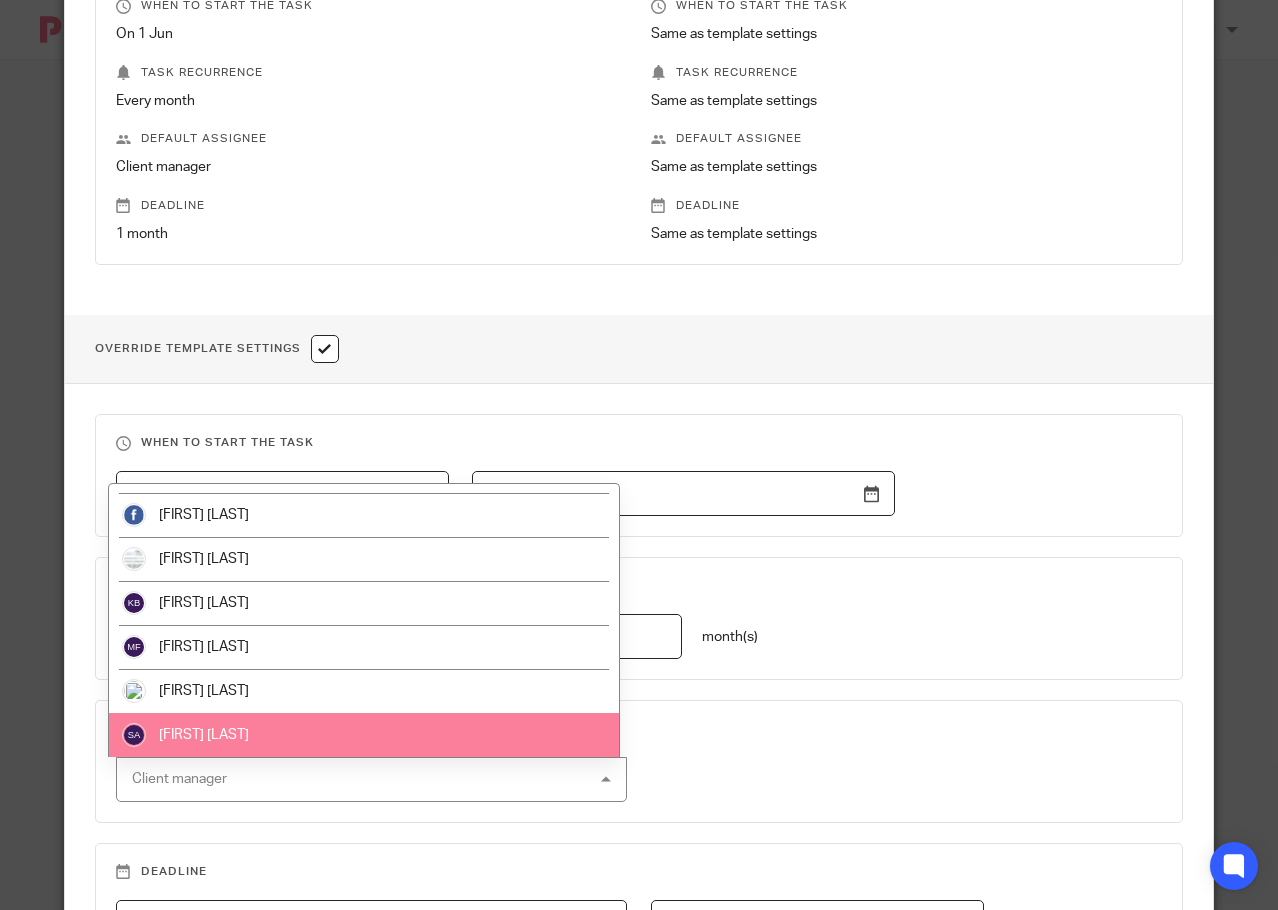 click on "[FIRST] [LAST]" at bounding box center [363, 735] 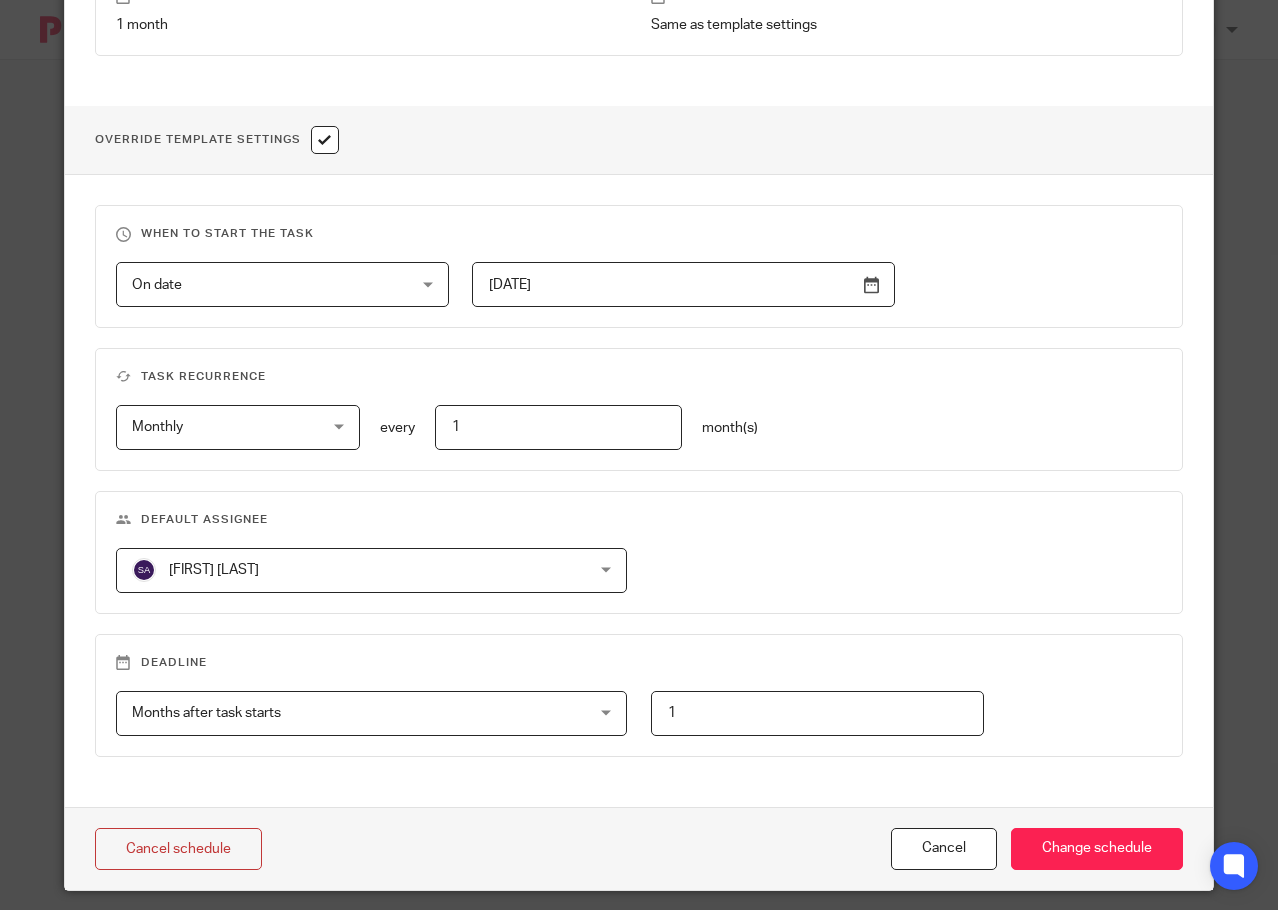 scroll, scrollTop: 630, scrollLeft: 0, axis: vertical 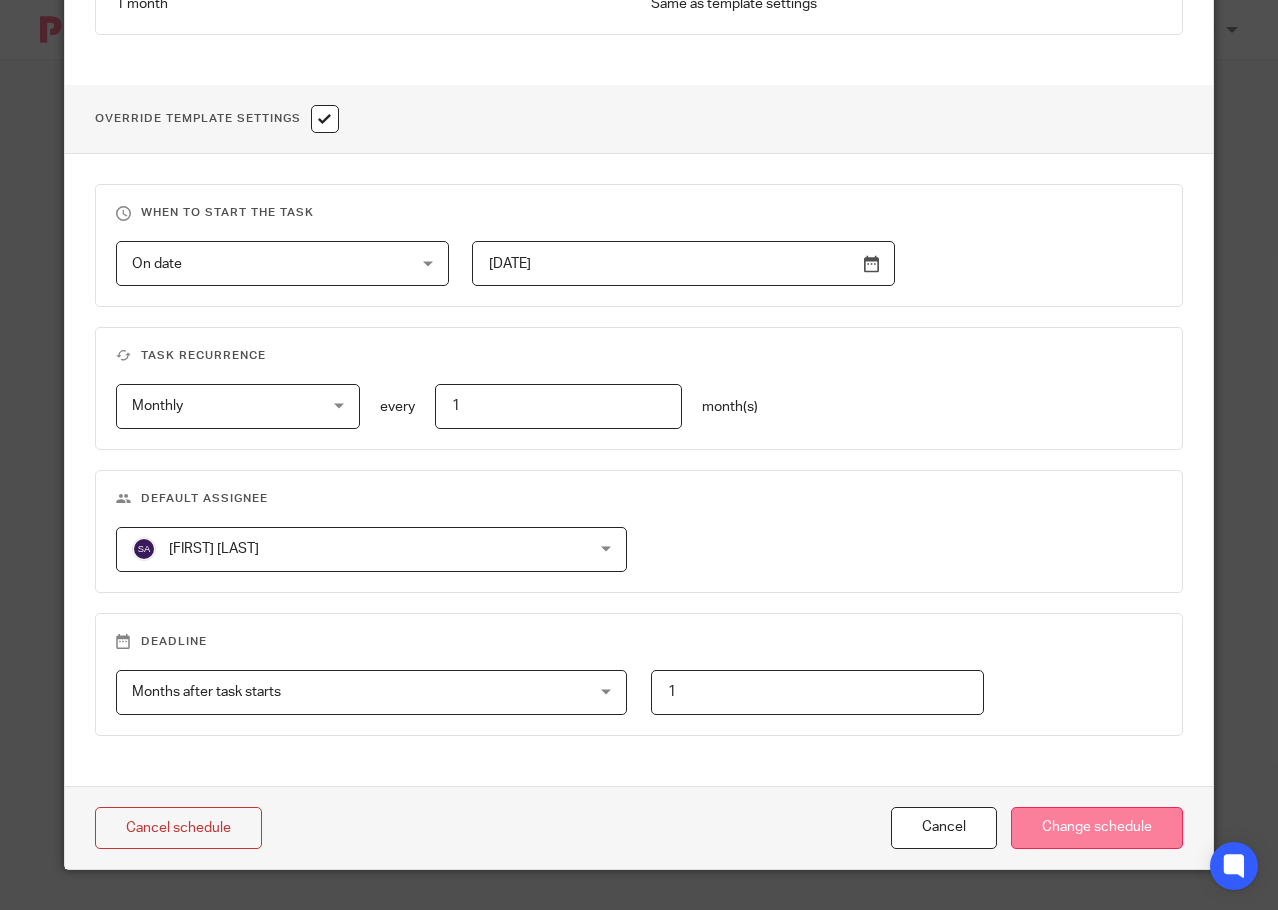 click on "Change schedule" at bounding box center [1097, 828] 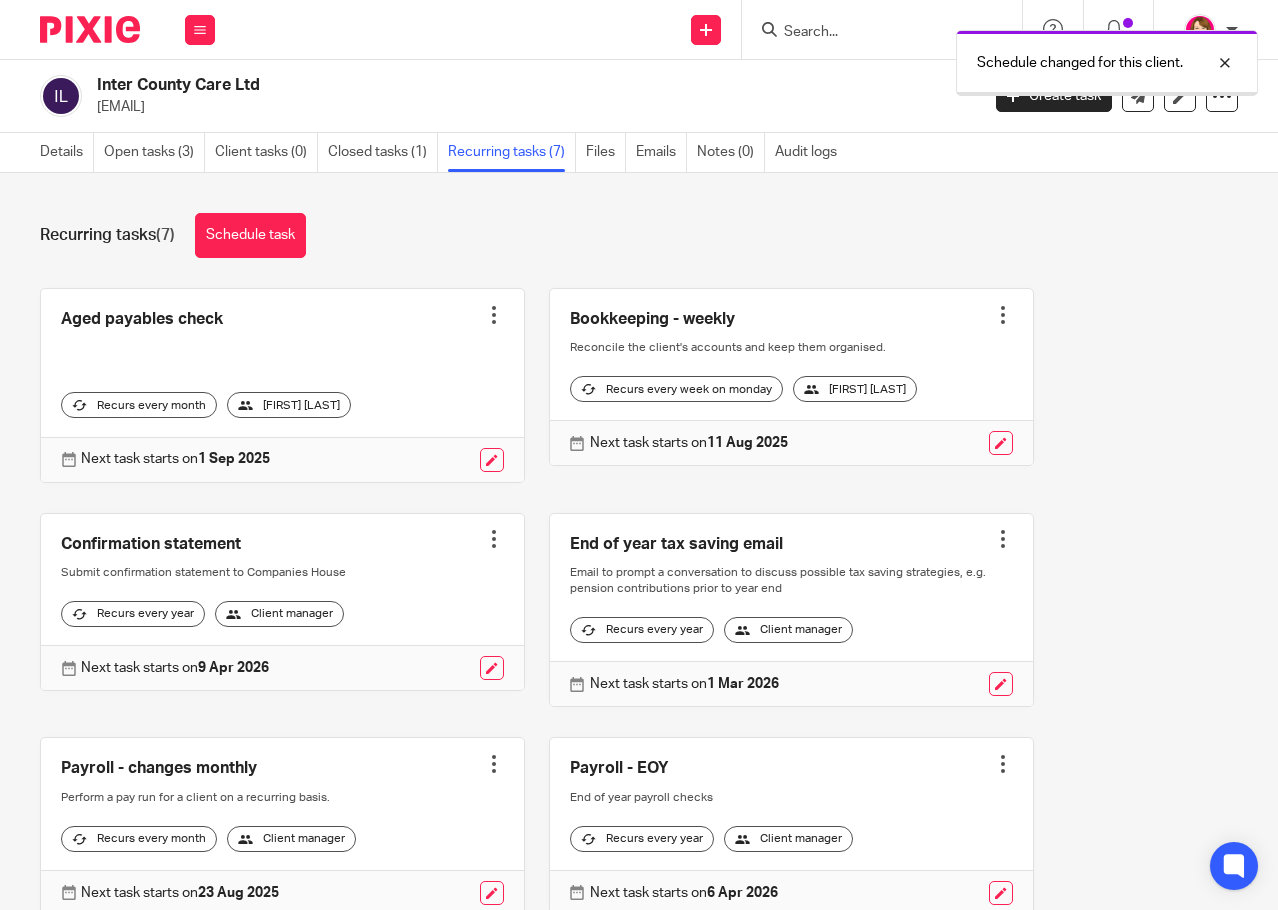 scroll, scrollTop: 0, scrollLeft: 0, axis: both 